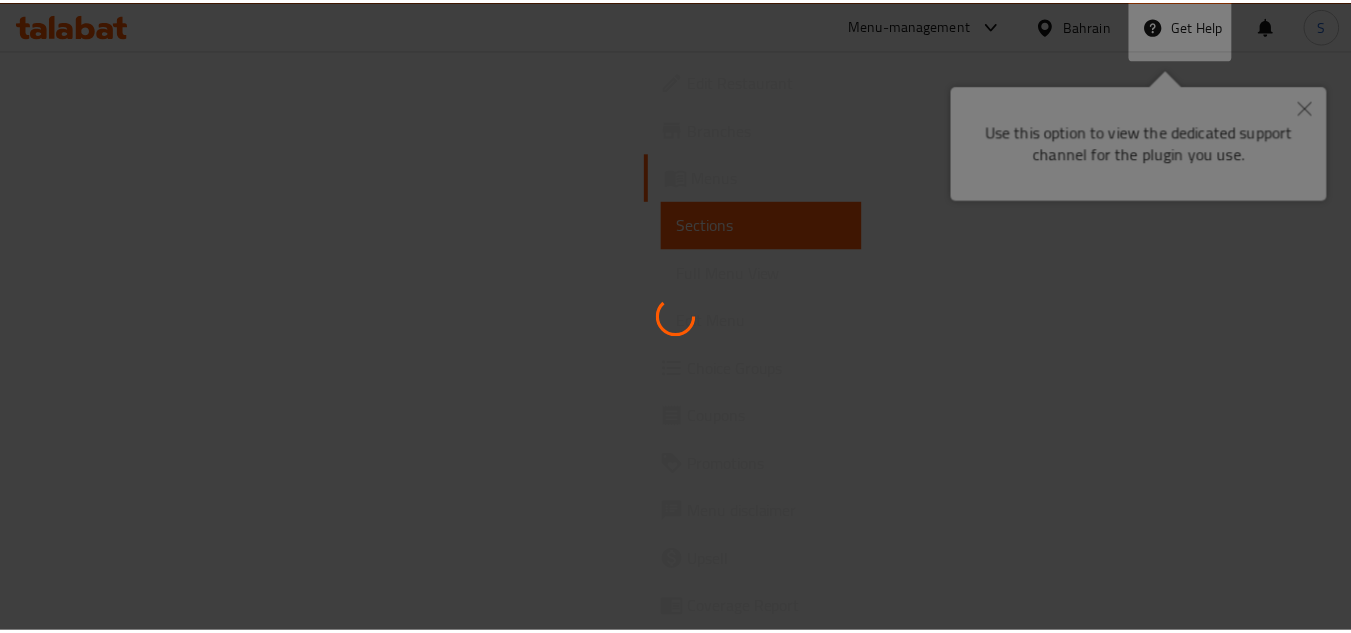 scroll, scrollTop: 0, scrollLeft: 0, axis: both 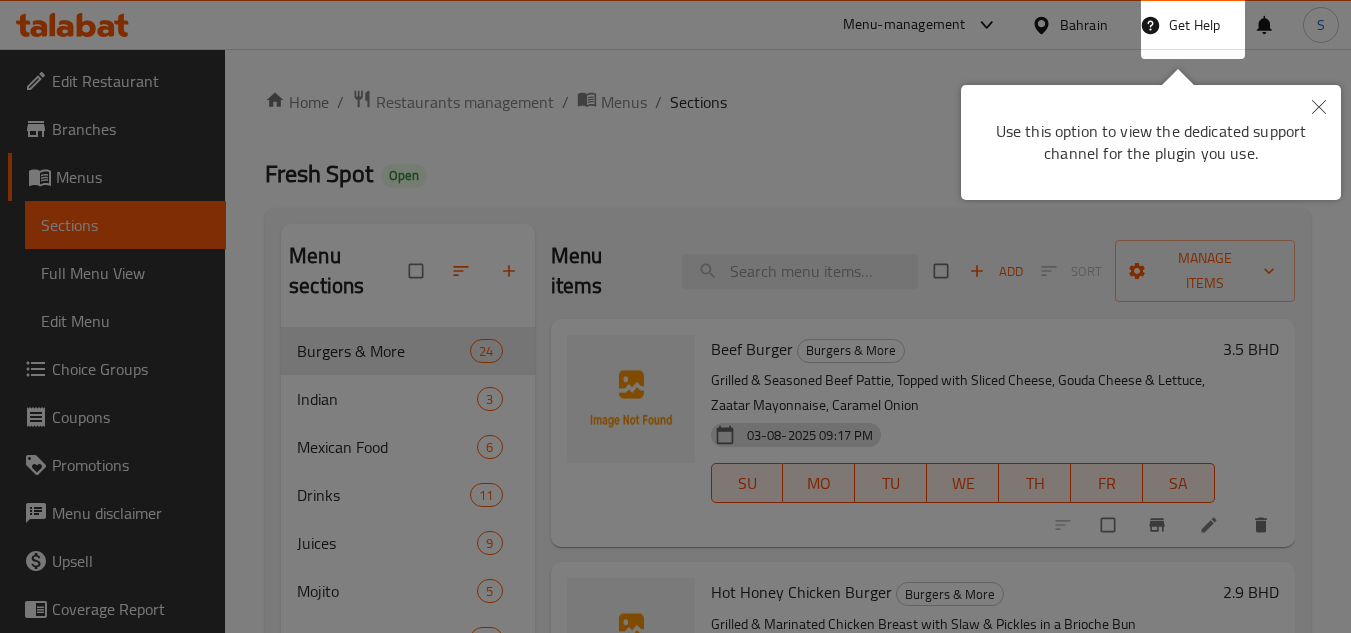 click at bounding box center (675, 316) 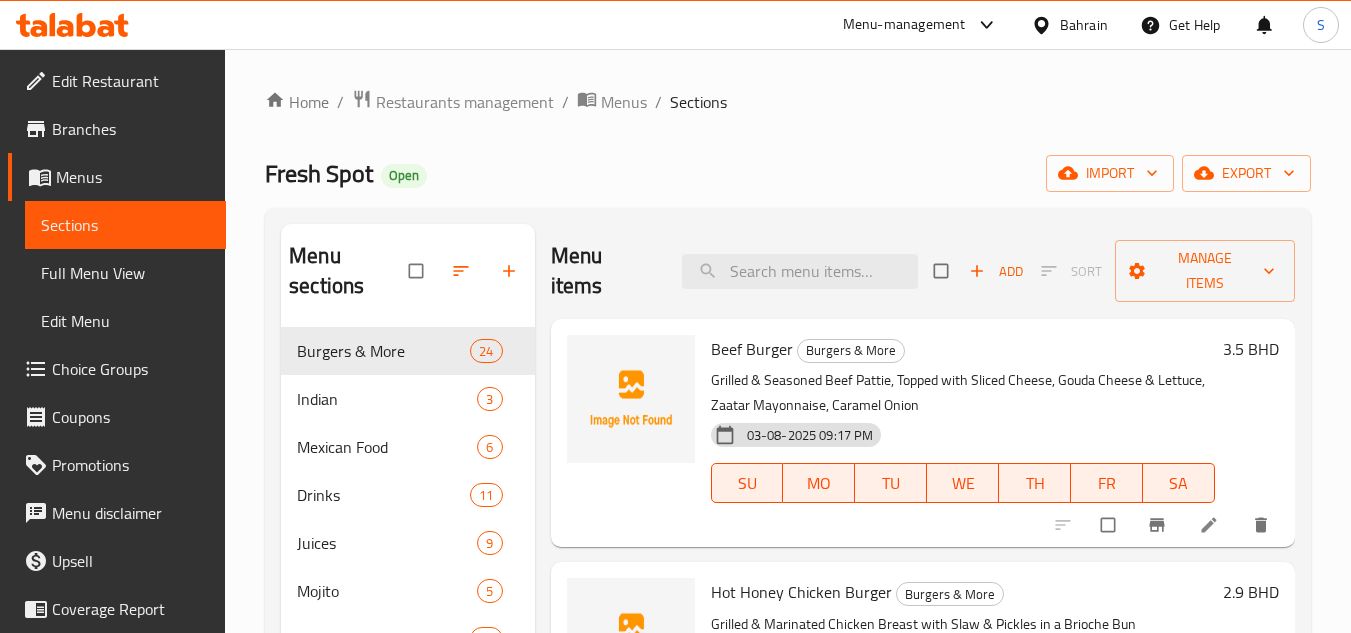 click on "Bahrain" at bounding box center (1084, 25) 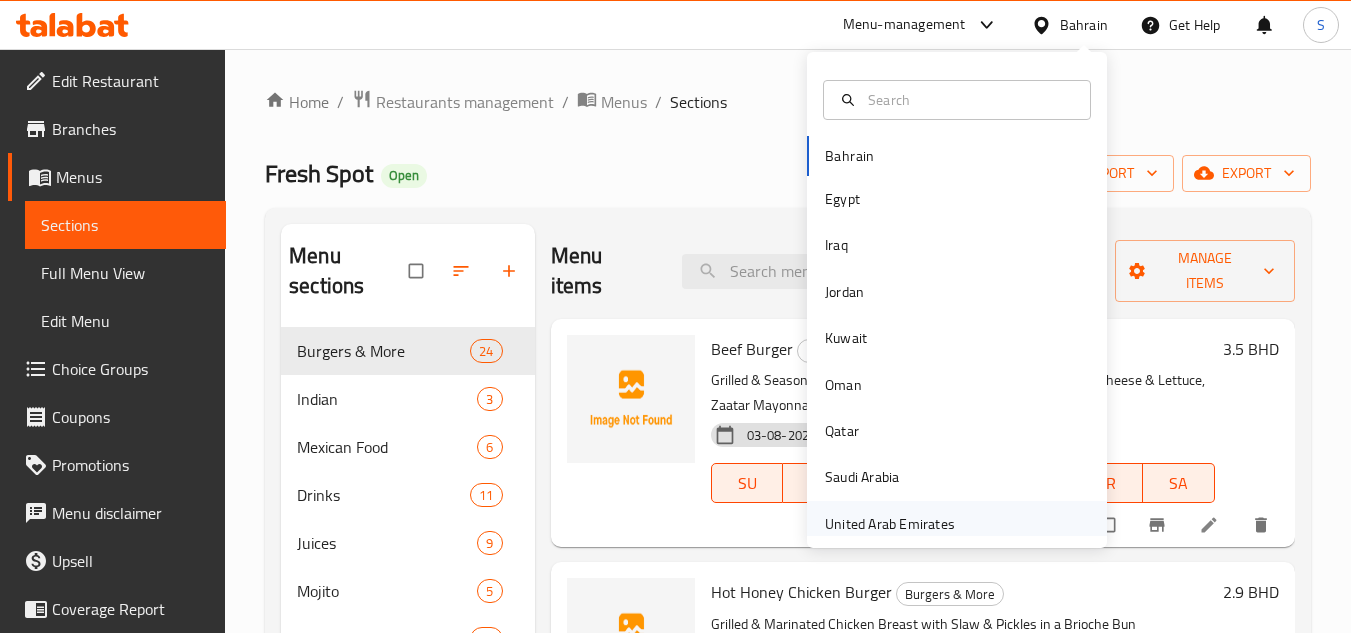 click on "United Arab Emirates" at bounding box center [890, 524] 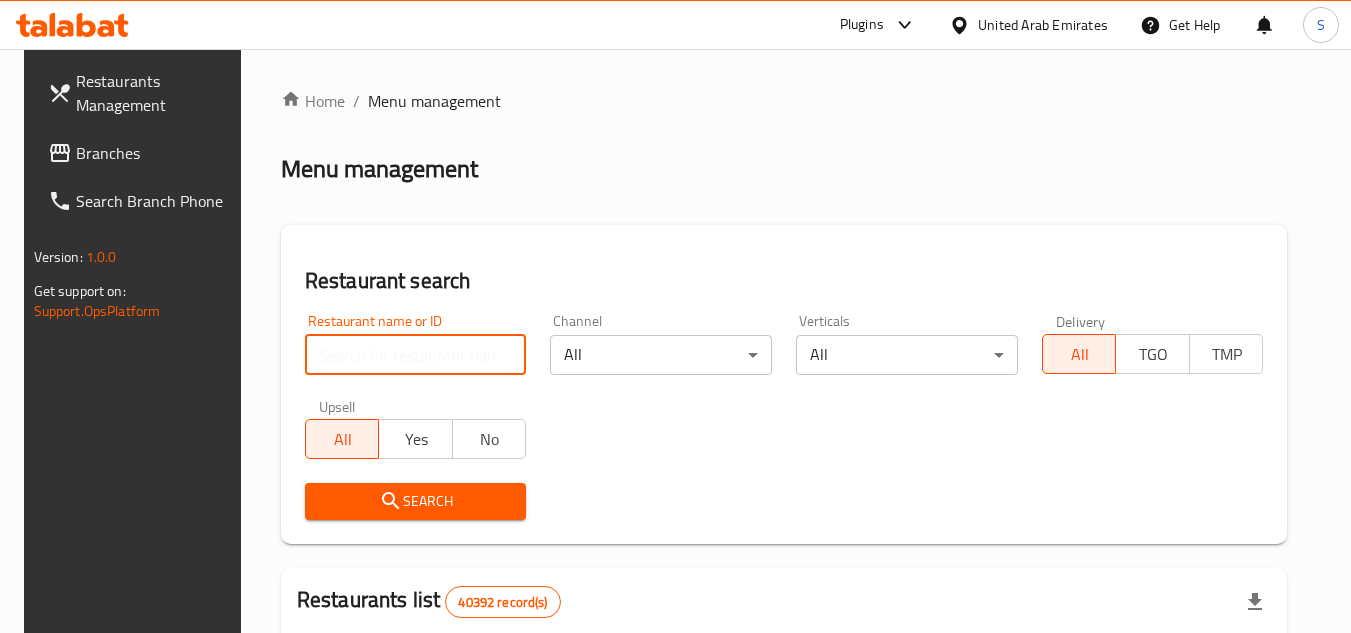 paste on "703176" 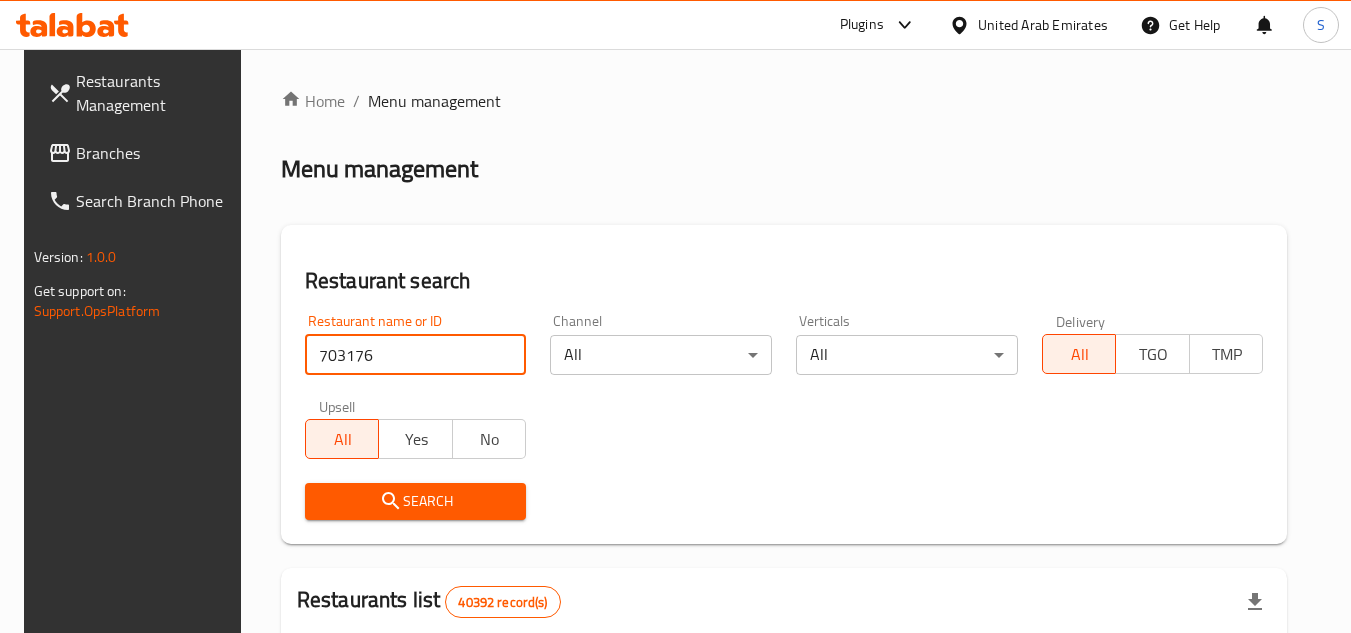 type on "703176" 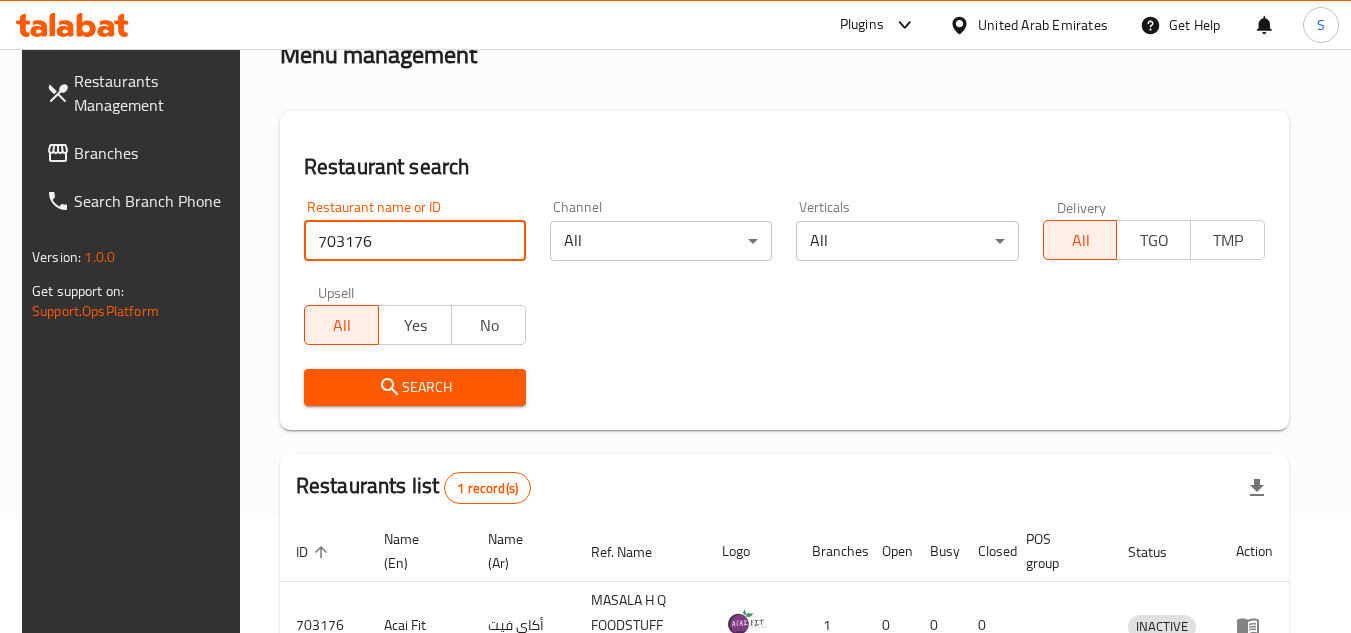 scroll, scrollTop: 259, scrollLeft: 0, axis: vertical 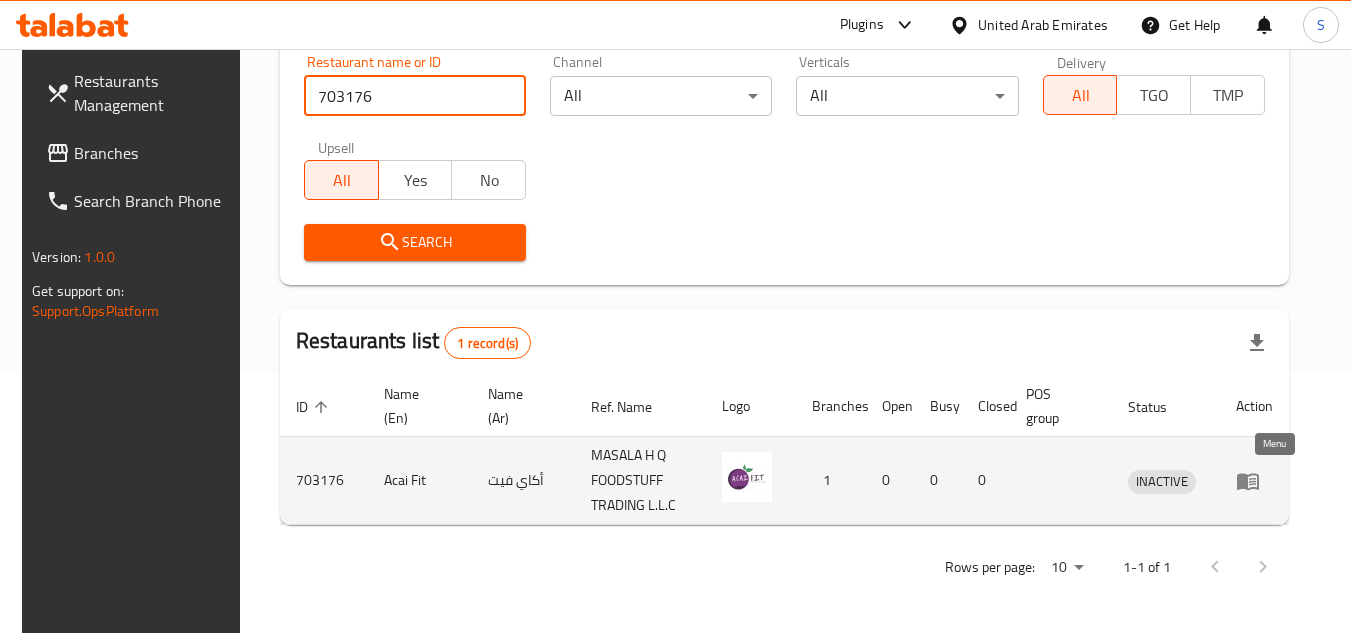 click 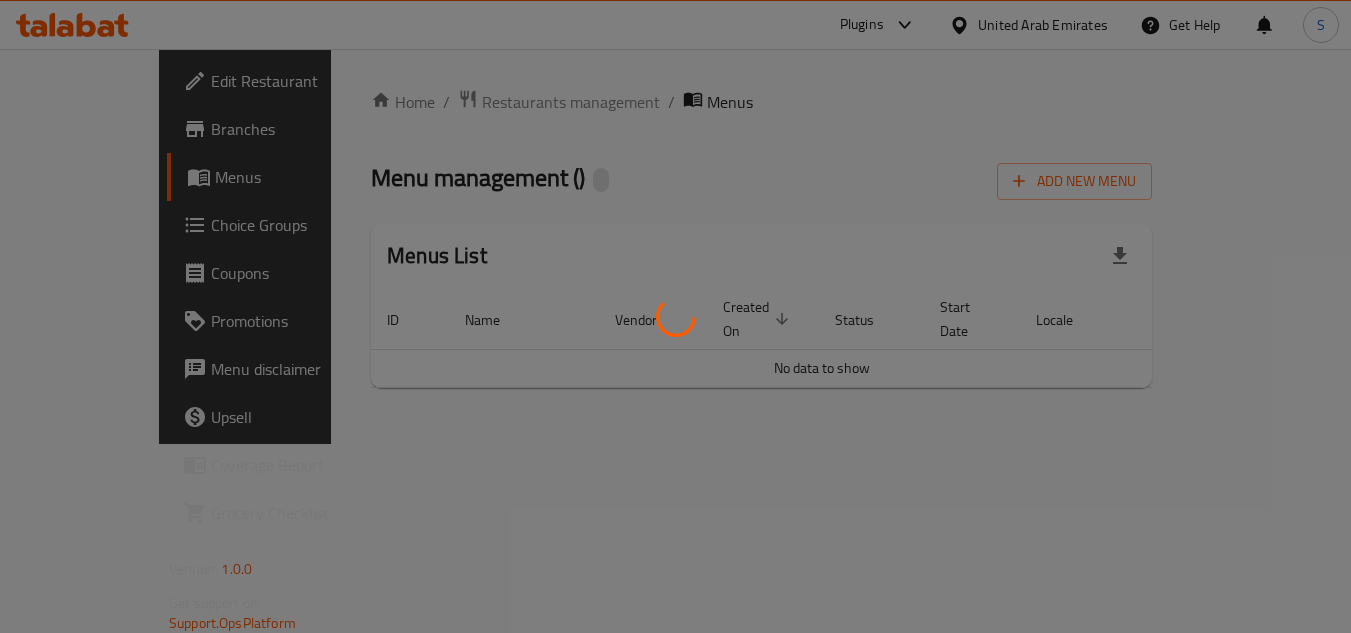 scroll, scrollTop: 0, scrollLeft: 0, axis: both 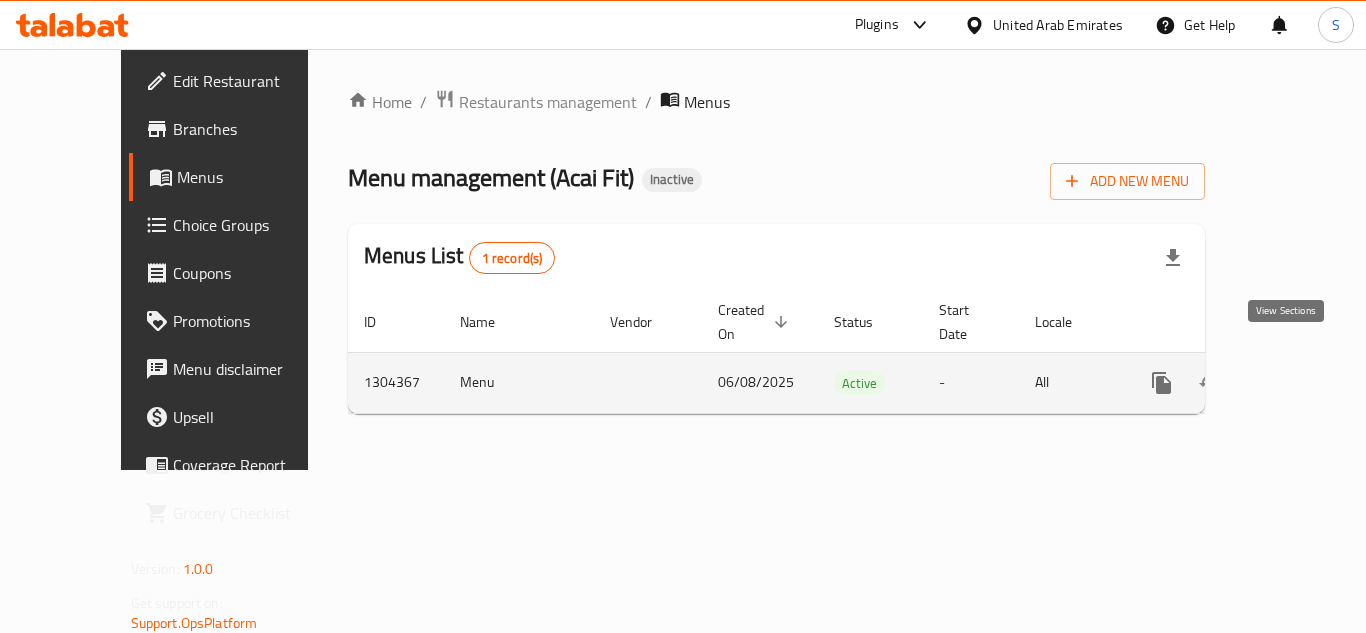 click 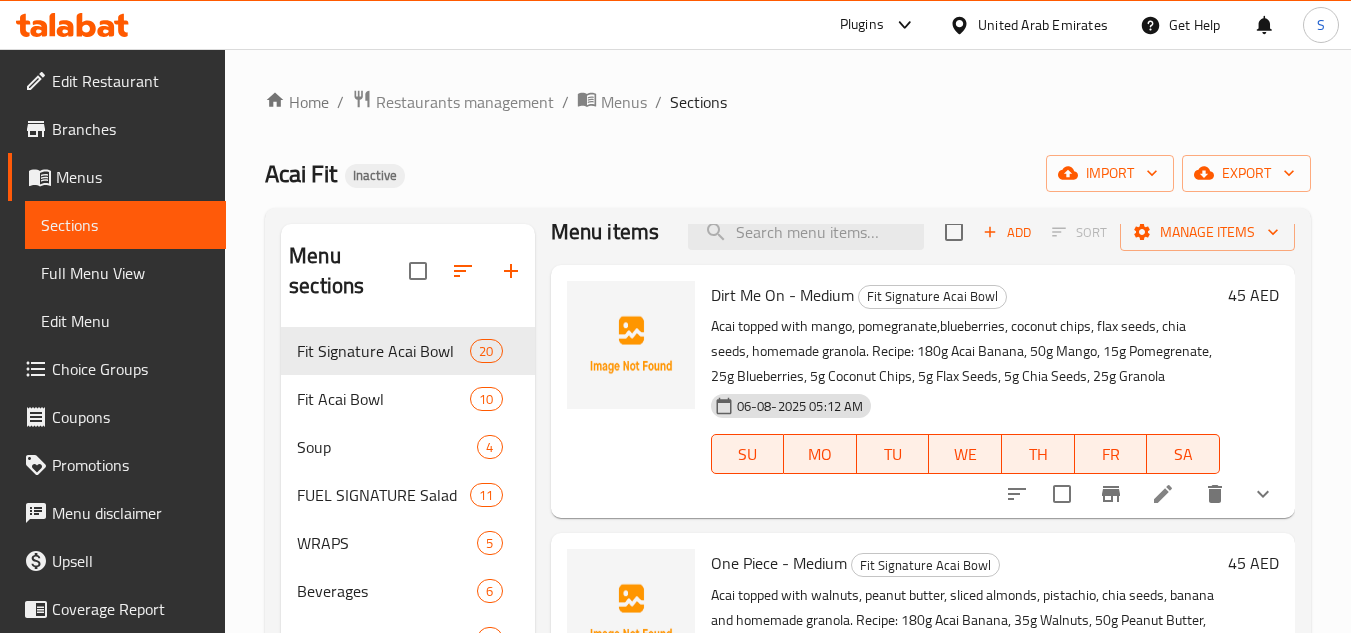scroll, scrollTop: 0, scrollLeft: 0, axis: both 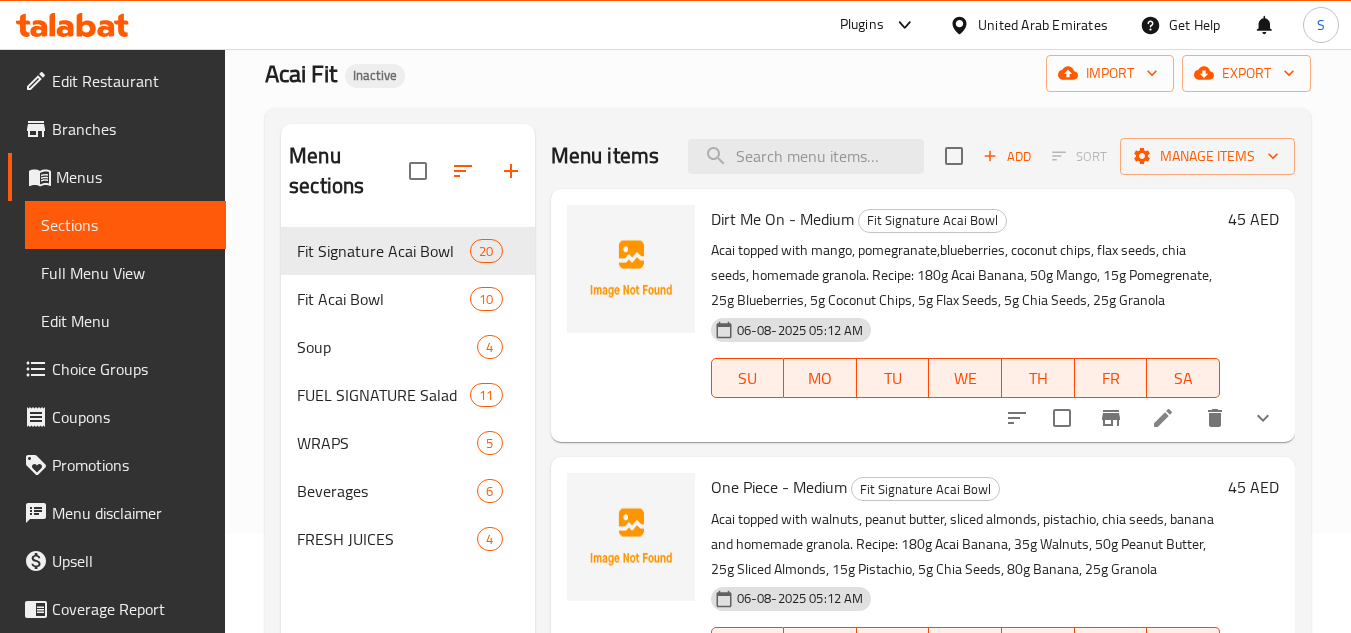 click on "Full Menu View" at bounding box center (125, 273) 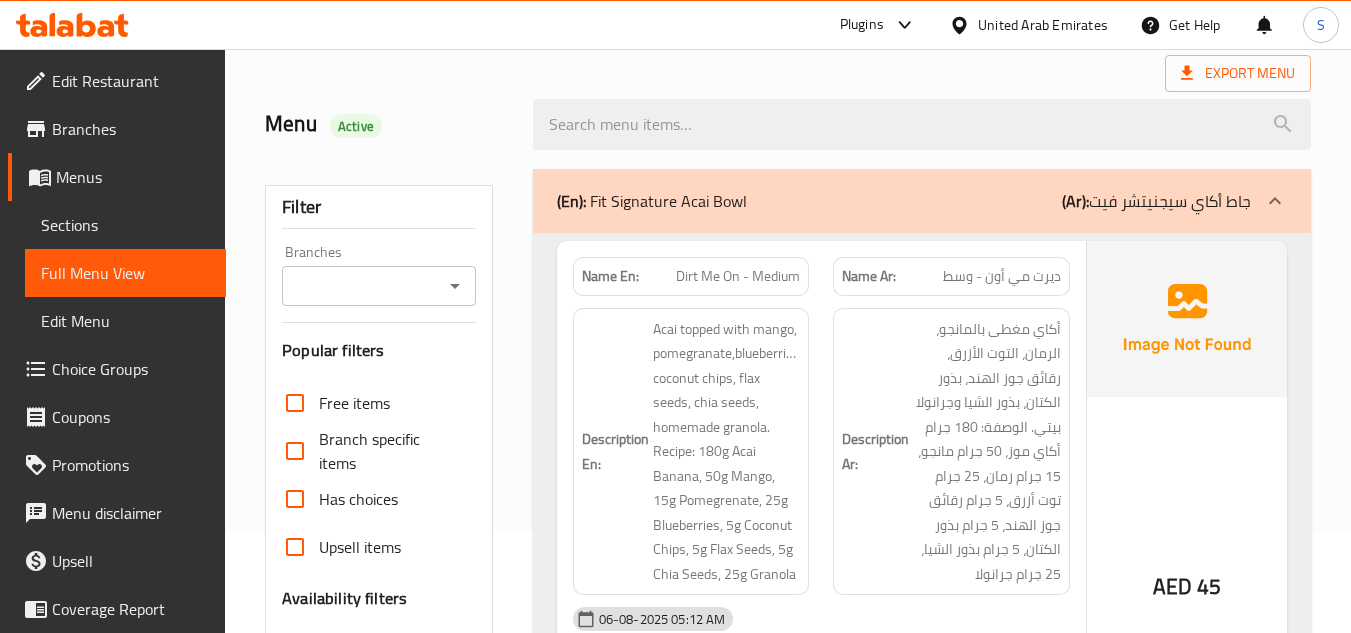 click on "Collapse categories" at bounding box center [383, 851] 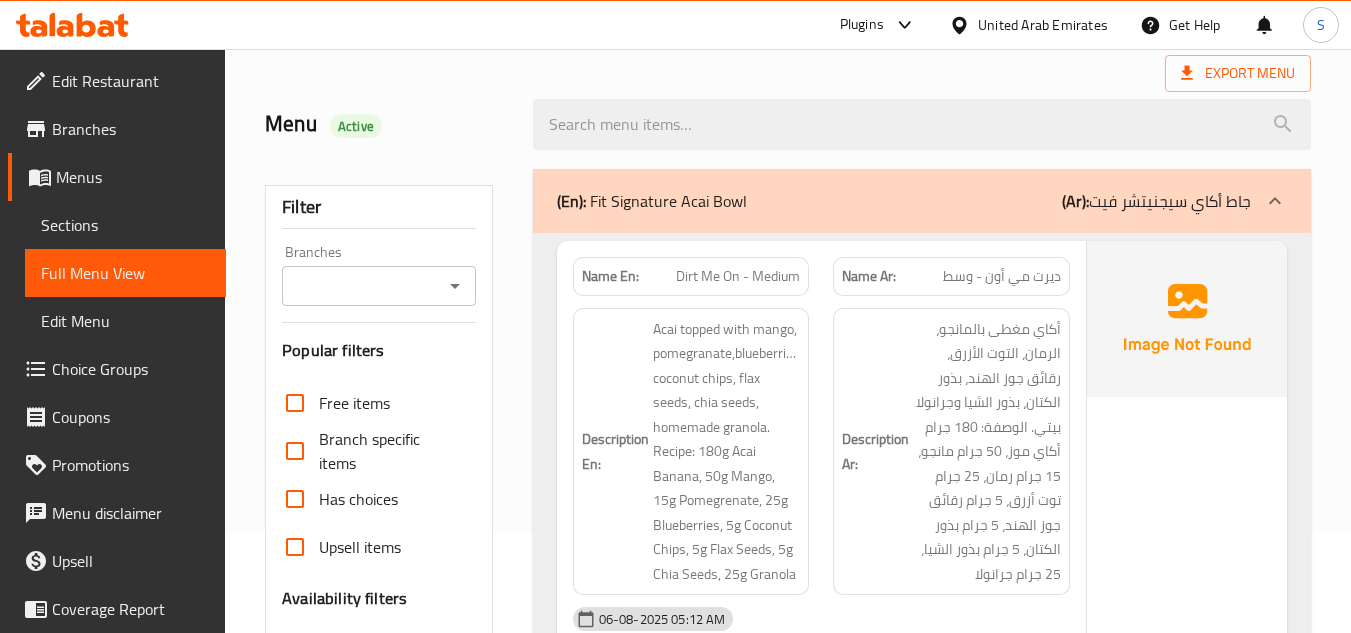 click on "Filter Branches Branches Popular filters Free items Branch specific items Has choices Upsell items Availability filters Available Not available View filters Collapse sections Collapse categories Collapse Choices" at bounding box center [386, 42958] 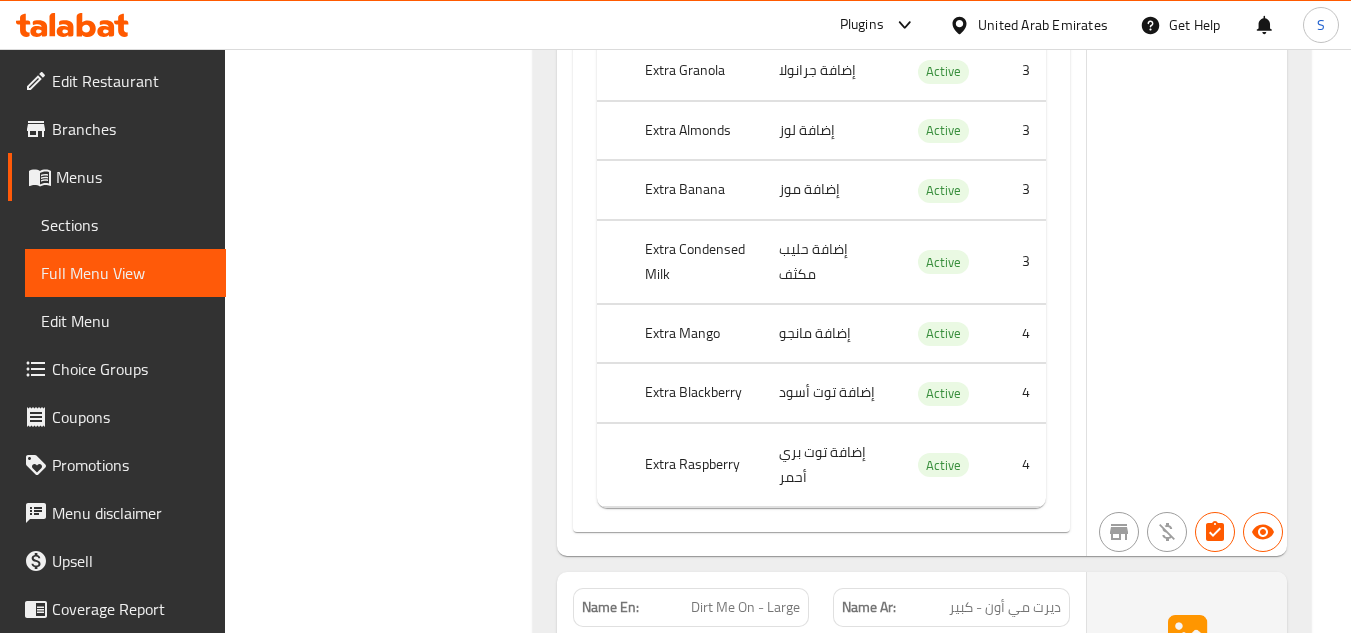 scroll, scrollTop: 59, scrollLeft: 0, axis: vertical 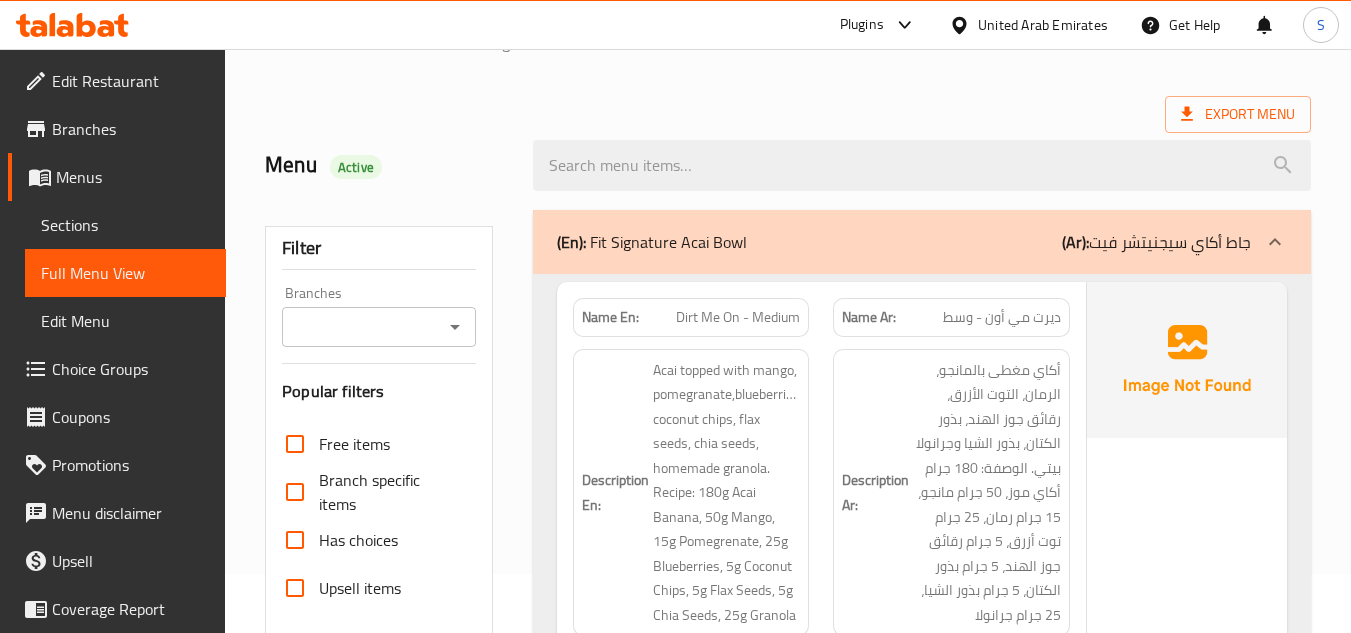 click on "Dirt Me On - Medium" at bounding box center [738, 317] 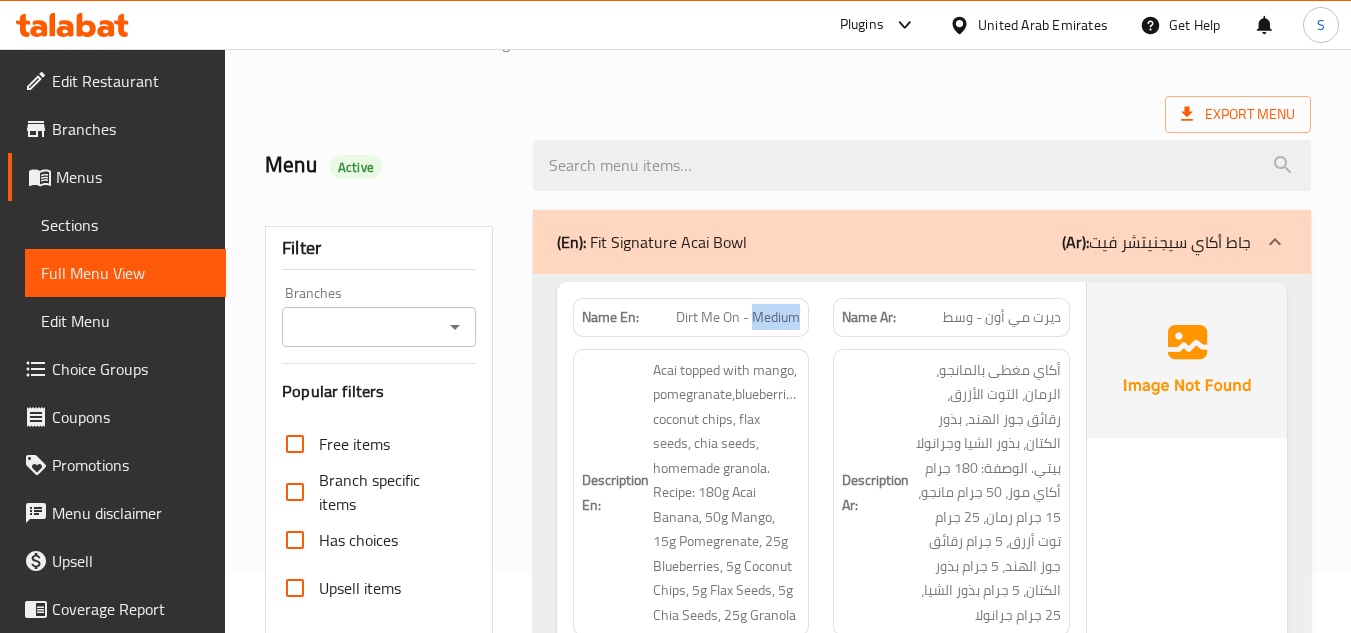 click on "Dirt Me On - Medium" at bounding box center [738, 317] 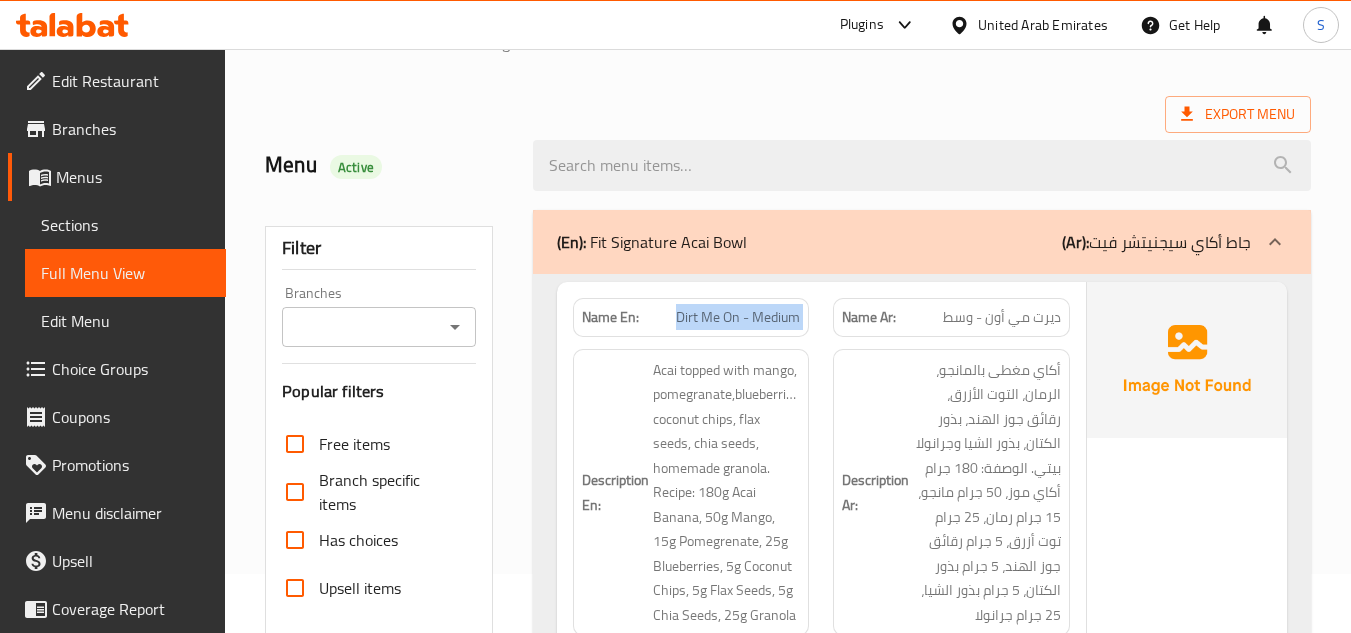 click on "Dirt Me On - Medium" at bounding box center (738, 317) 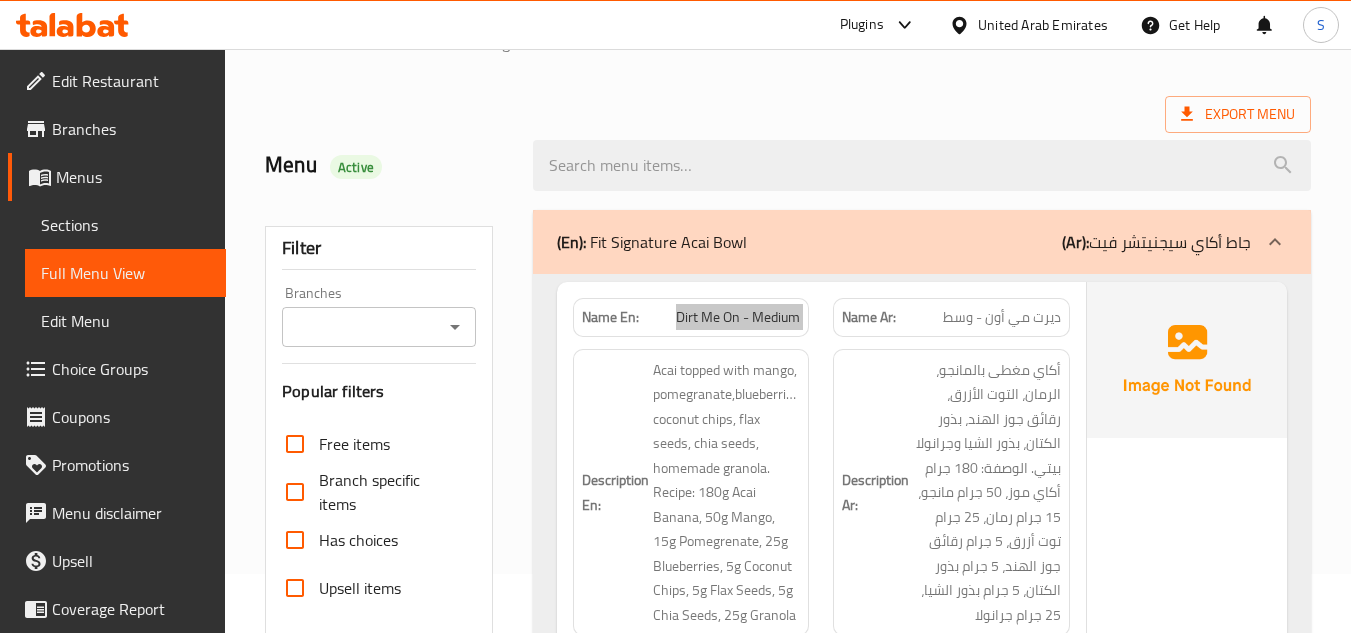 scroll, scrollTop: 22176, scrollLeft: 0, axis: vertical 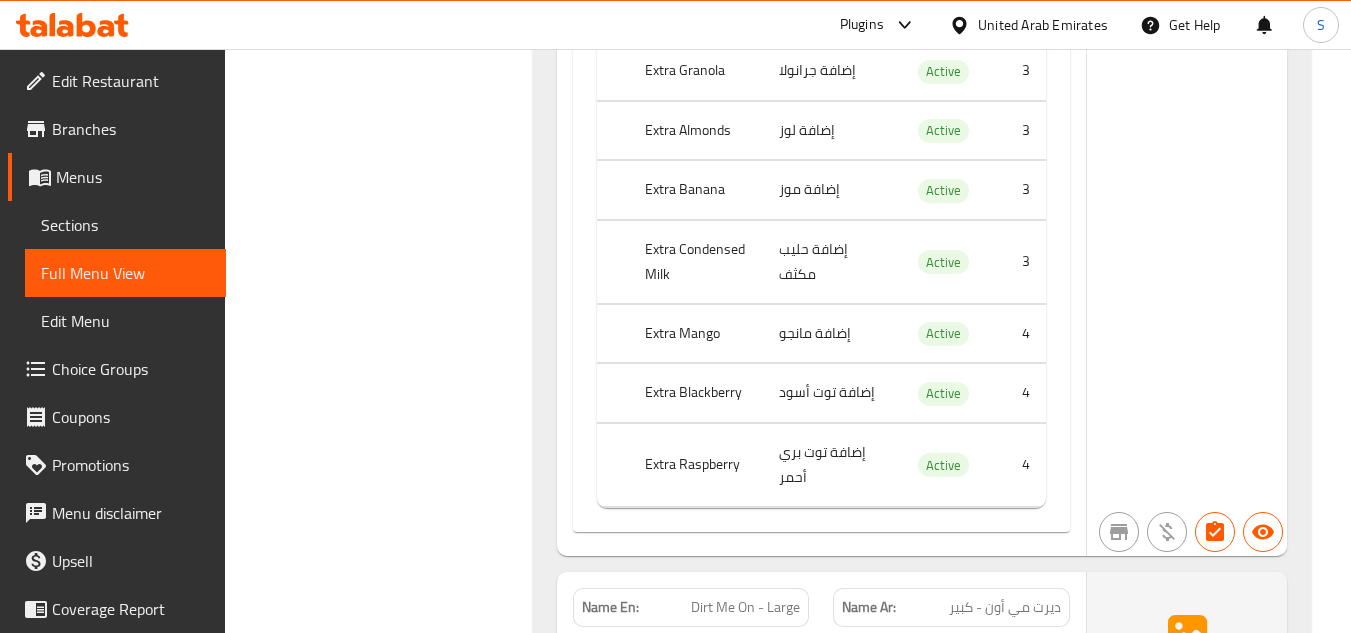 click on "Dirt Me On - Large" at bounding box center (745, 607) 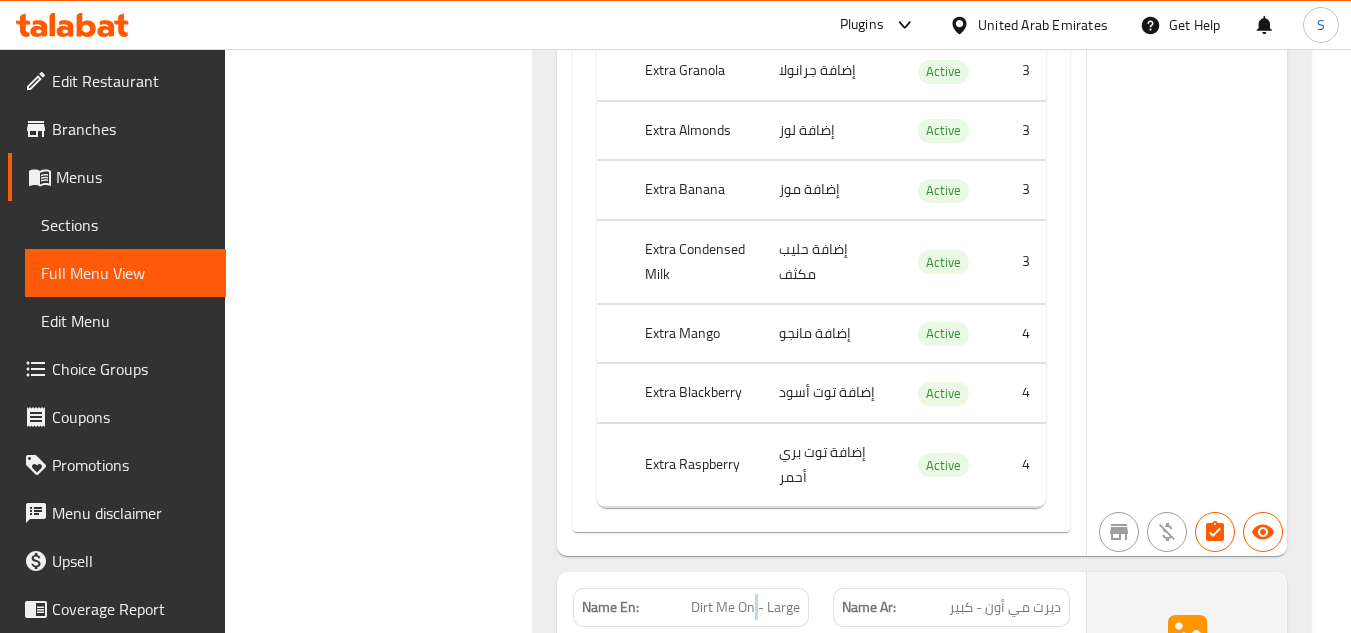 click on "Dirt Me On - Large" at bounding box center [745, 607] 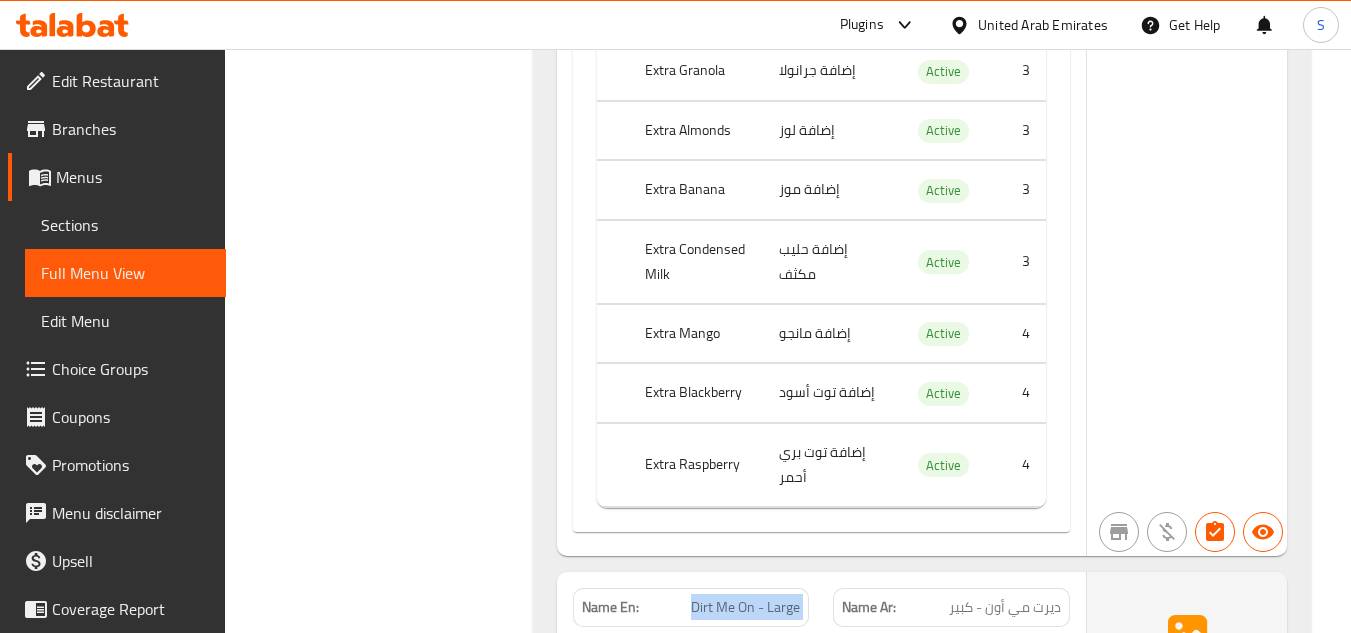 click on "Dirt Me On - Large" at bounding box center [745, 607] 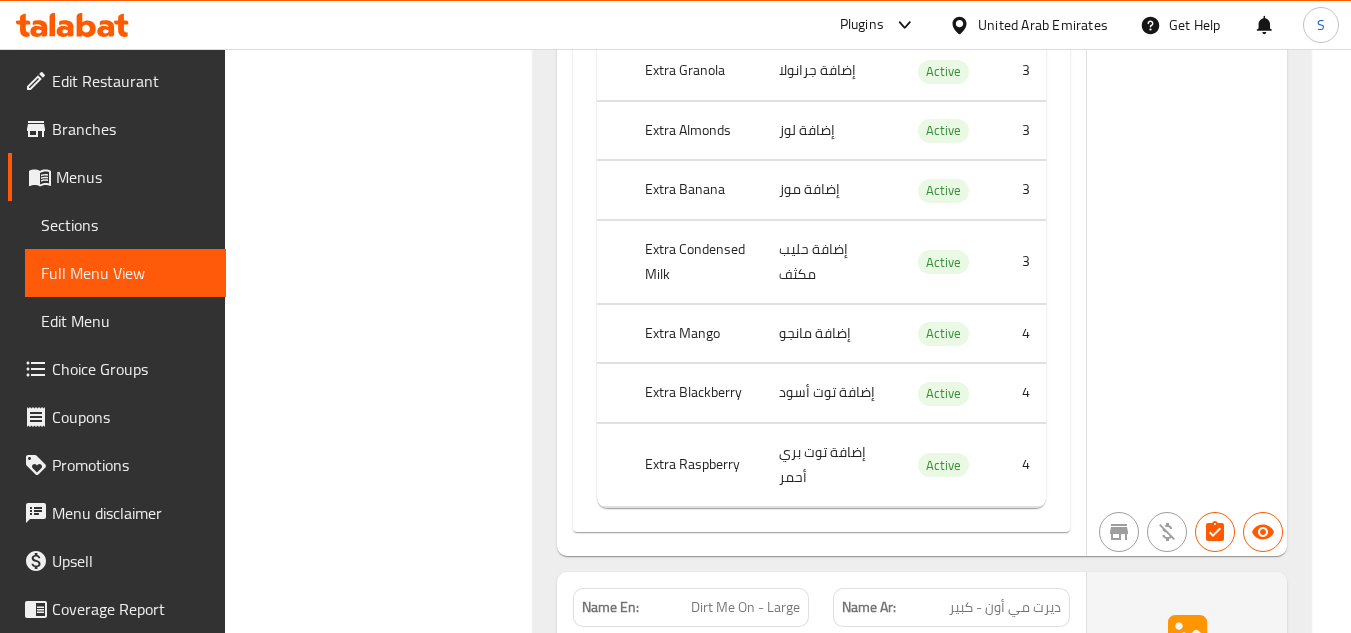 click on "Dirt Me On - Large" at bounding box center [745, 607] 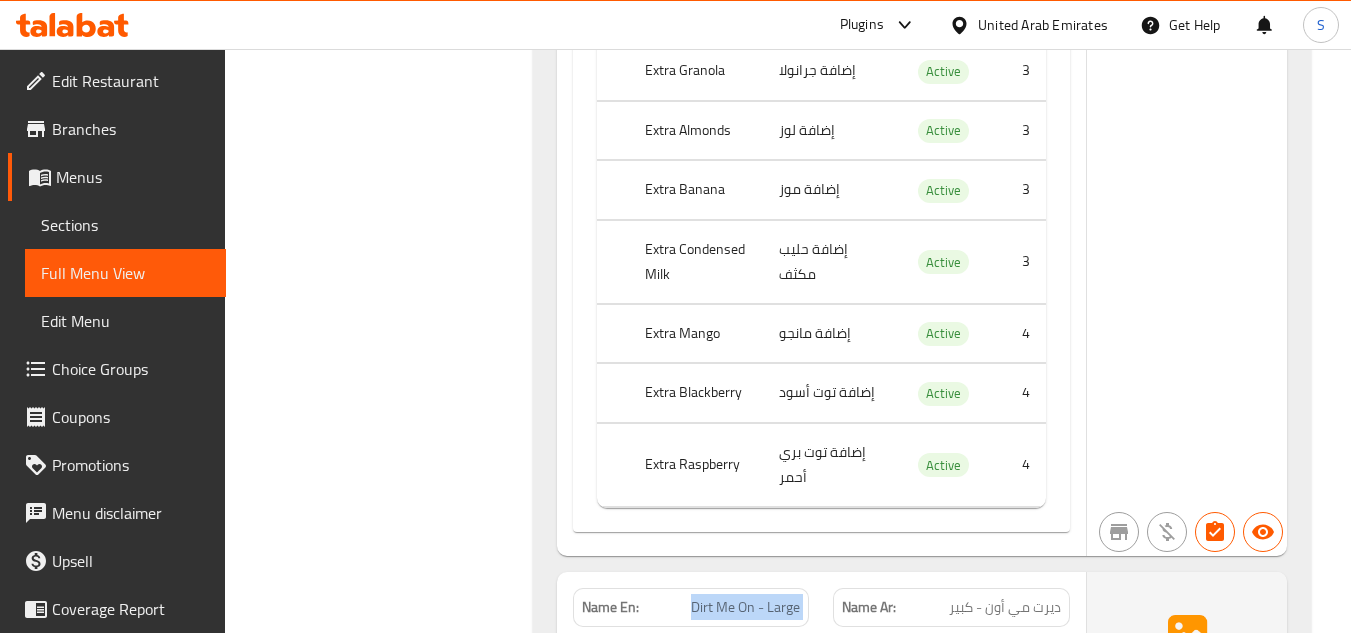 click on "Dirt Me On - Large" at bounding box center [745, 607] 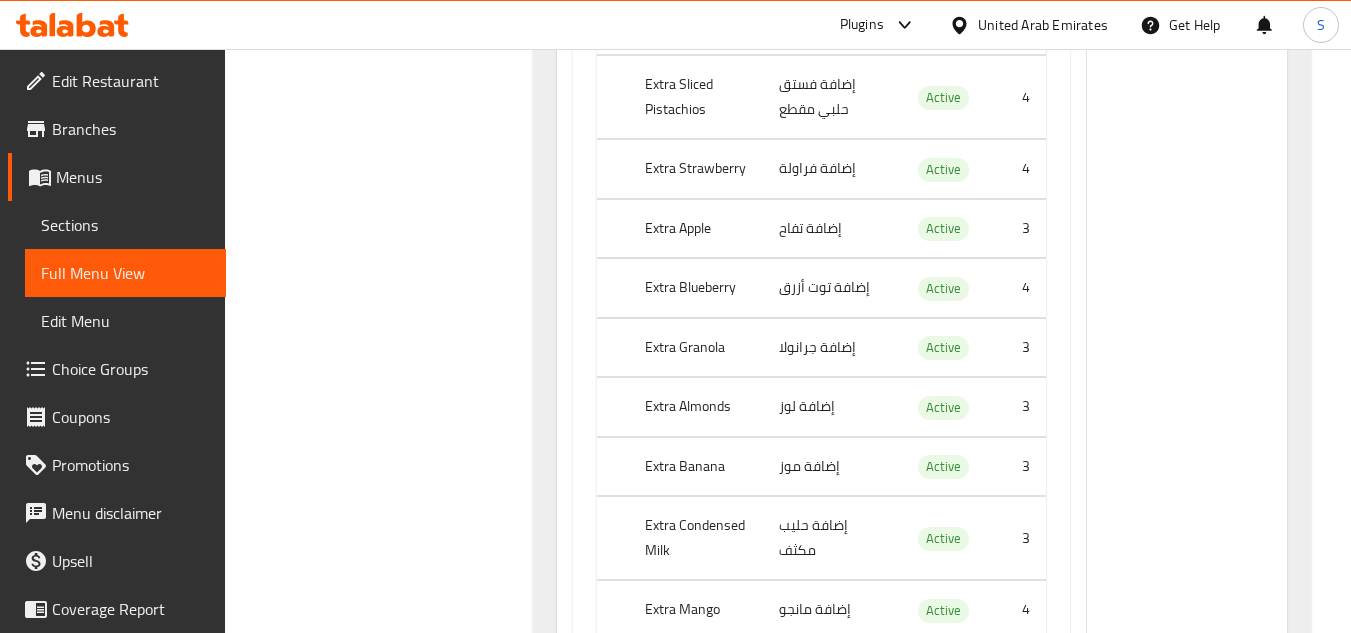 scroll, scrollTop: 19576, scrollLeft: 0, axis: vertical 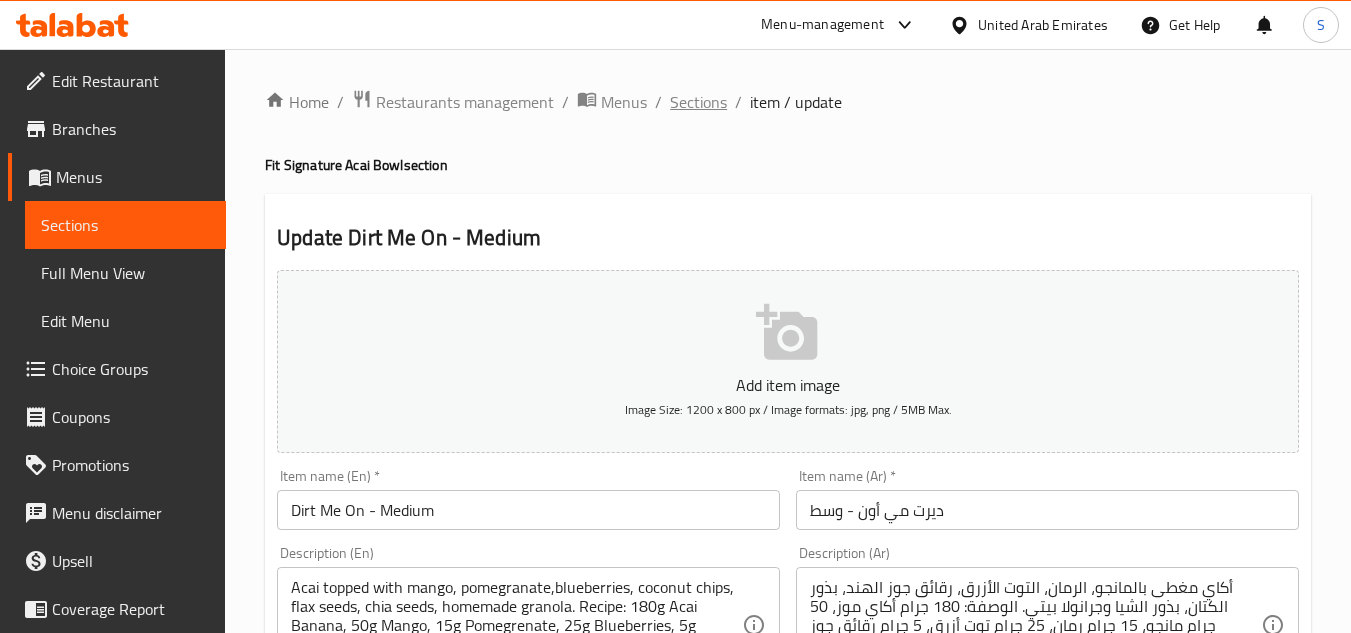 click on "Sections" at bounding box center [698, 102] 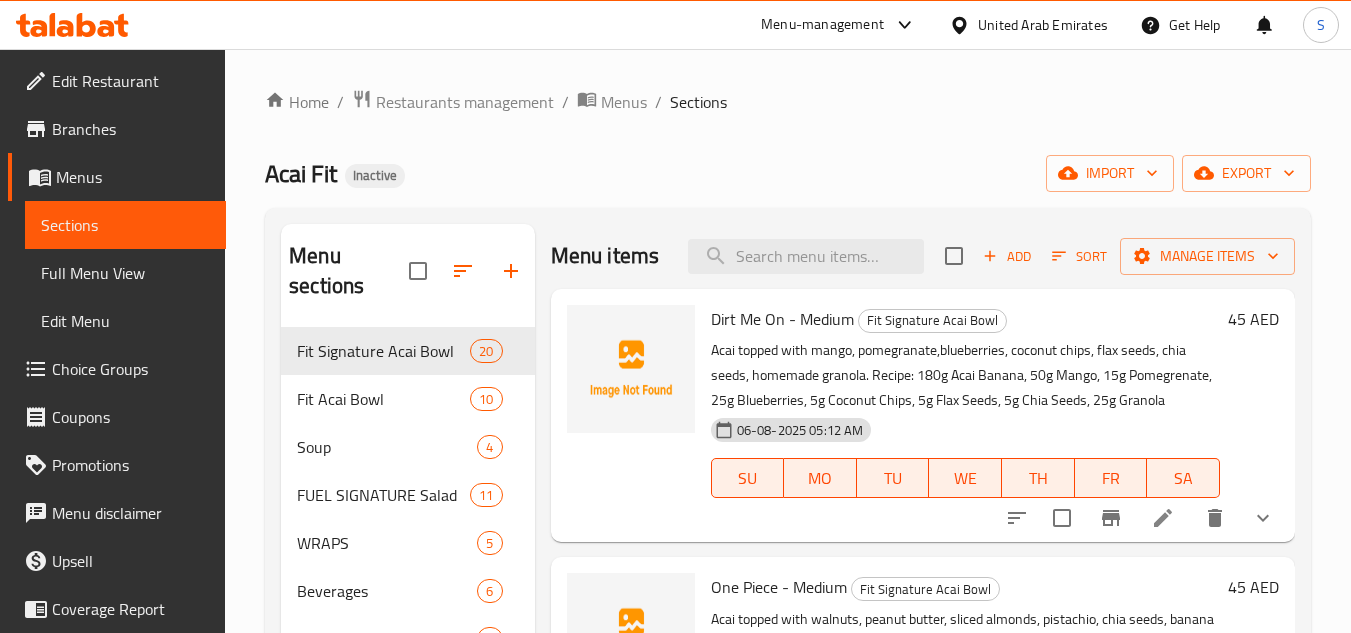 click on "Home / Restaurants management / Menus / Sections Acai Fit Inactive import export Menu sections Fit Signature Acai Bowl 20 Fit Acai Bowl 10 Soup 4 FUEL SIGNATURE Salad 11 WRAPS 5 Beverages 6 FRESH JUICES 4 Menu items Add Sort Manage items Dirt Me On - Medium   Fit Signature Acai Bowl Acai topped with mango, pomegranate,blueberries, coconut chips, flax seeds, chia seeds, homemade granola. Recipe: 180g Acai Banana, 50g Mango, 15g Pomegrenate, 25g Blueberries, 5g Coconut Chips, 5g Flax Seeds, 5g Chia Seeds, 25g Granola [DATE] [TIME] SU MO TU WE TH FR SA 45   AED One Piece - Medium   Fit Signature Acai Bowl Acai topped with walnuts, peanut butter, sliced almonds, pistachio, chia seeds, banana and homemade granola. Recipe: 180g Acai Banana, 35g Walnuts, 50g Peanut Butter, 25g Sliced Almonds, 15g Pistachio, 5g Chia Seeds, 80g Banana, 25g Granola [DATE] [TIME] SU MO TU WE TH FR SA 45   AED Merry Go Round - Medium   Fit Signature Acai Bowl [DATE] [TIME] SU MO TU WE TH FR SA 45   AED   SU MO TU WE TH" at bounding box center (788, 481) 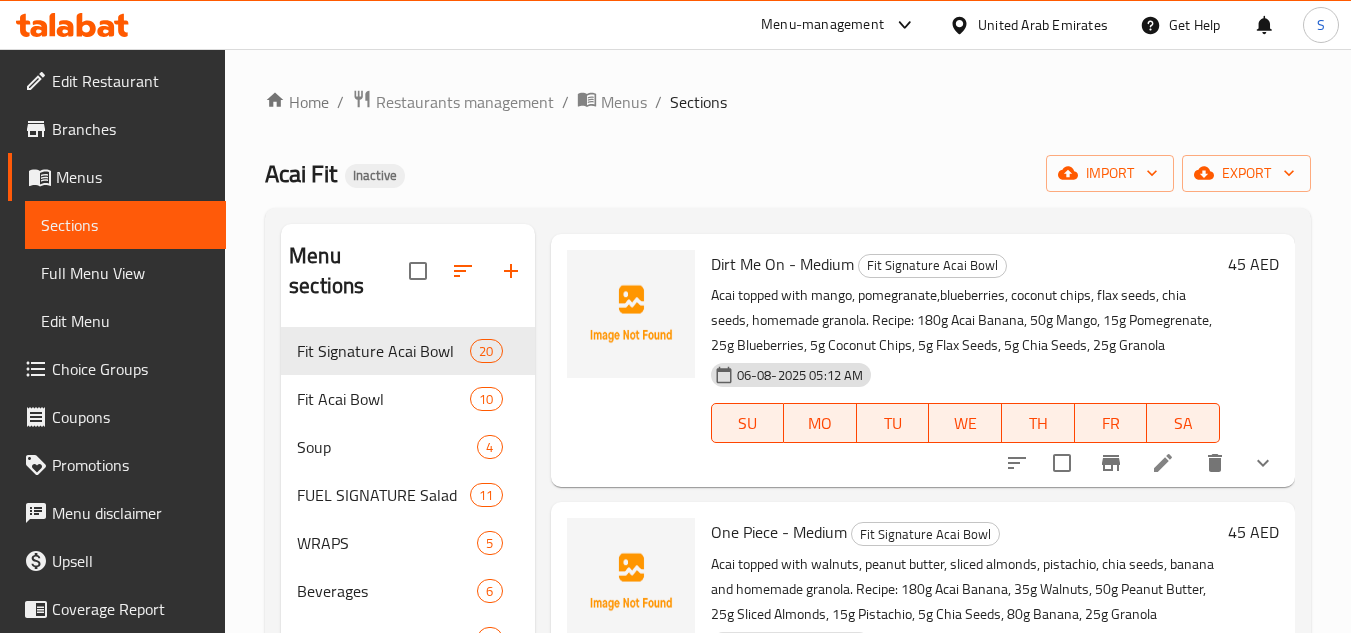 scroll, scrollTop: 100, scrollLeft: 0, axis: vertical 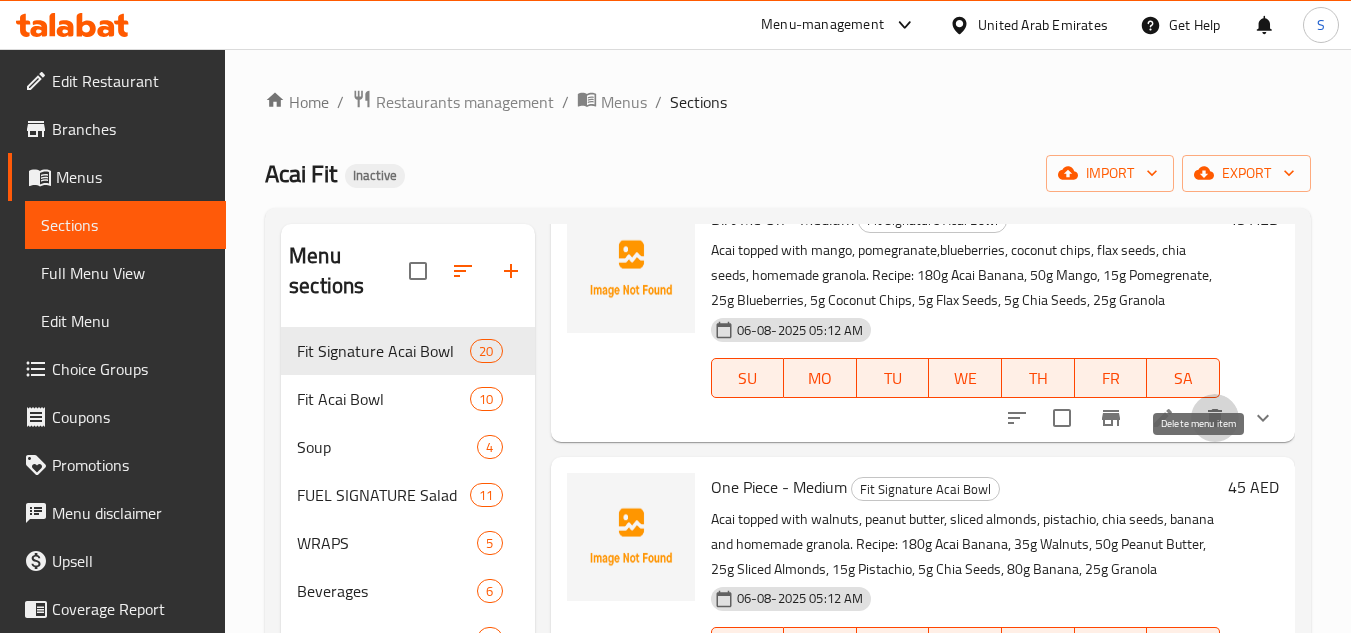 click 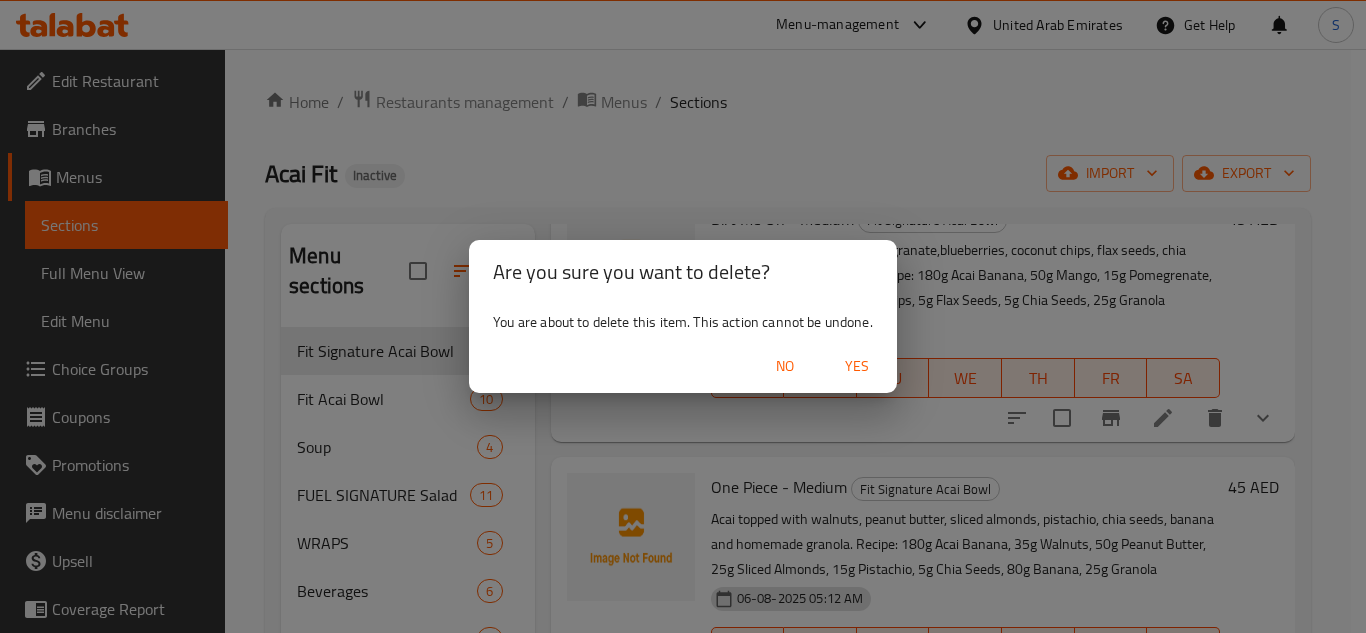 click on "Yes" at bounding box center (857, 366) 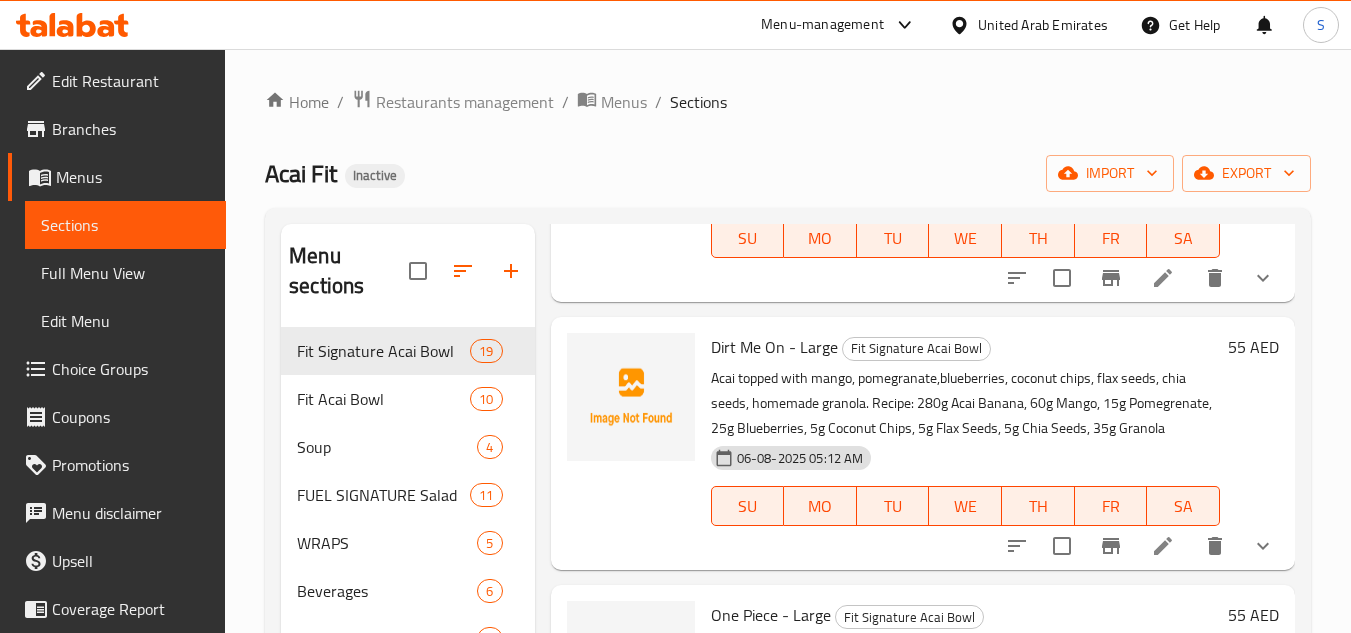 scroll, scrollTop: 2549, scrollLeft: 0, axis: vertical 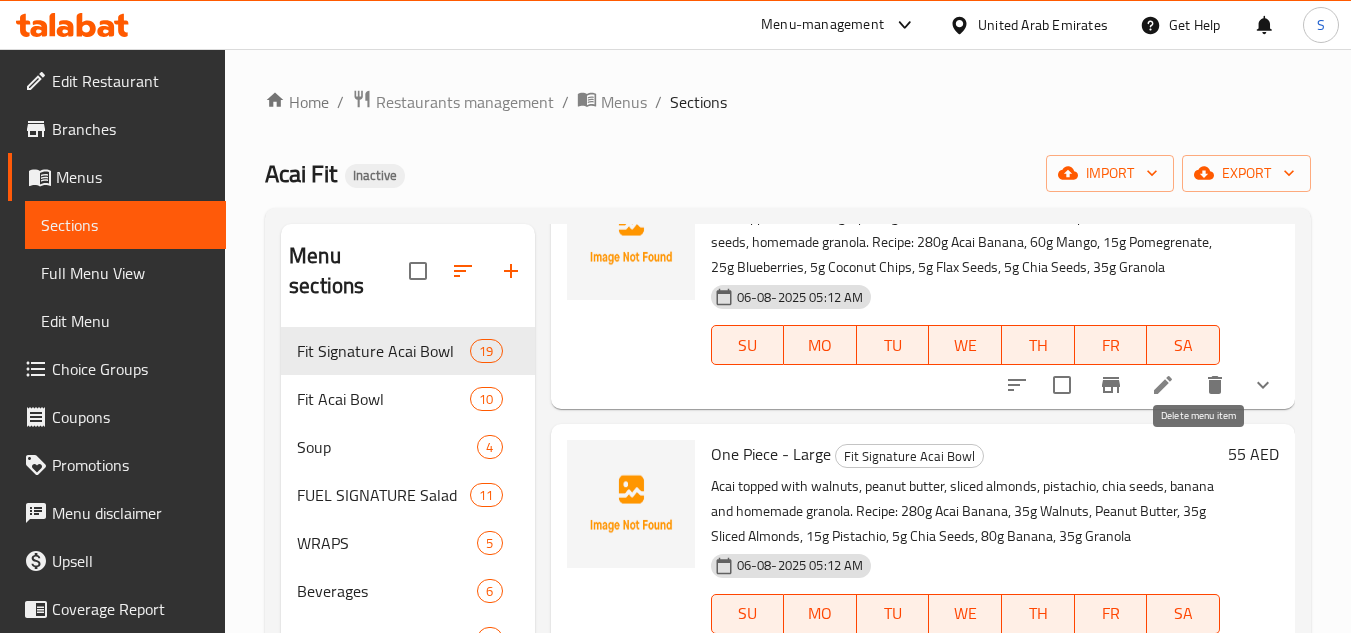 click 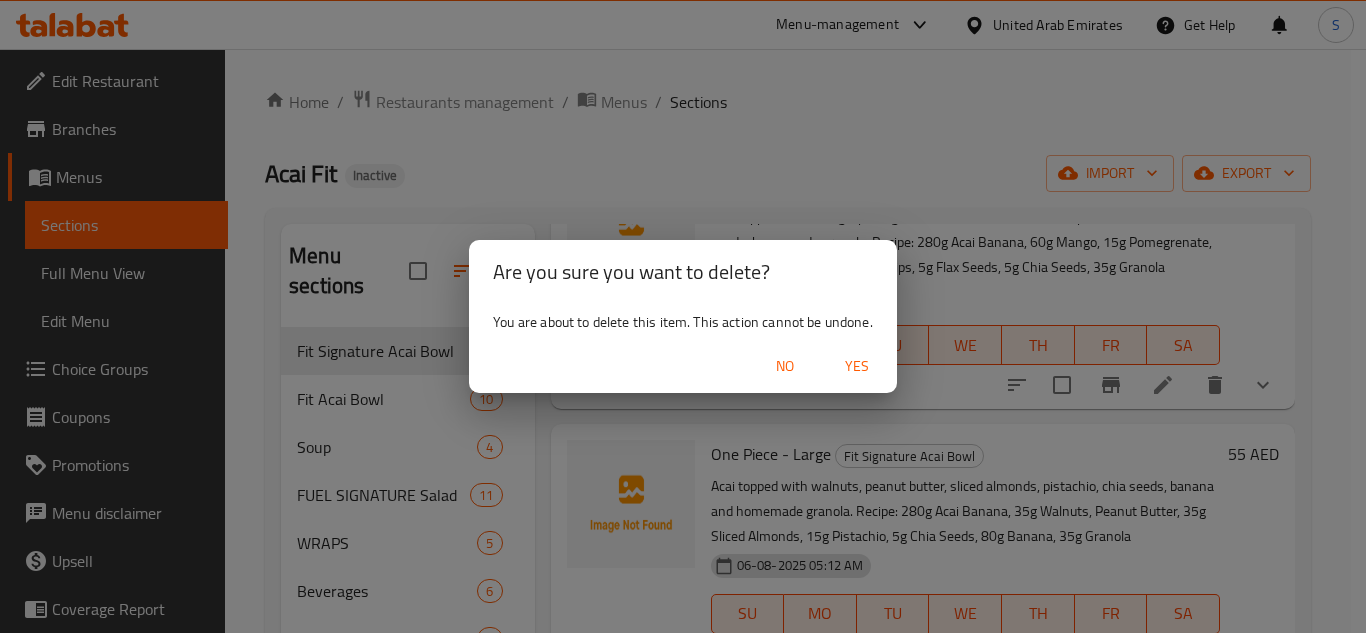 click on "Yes" at bounding box center (857, 366) 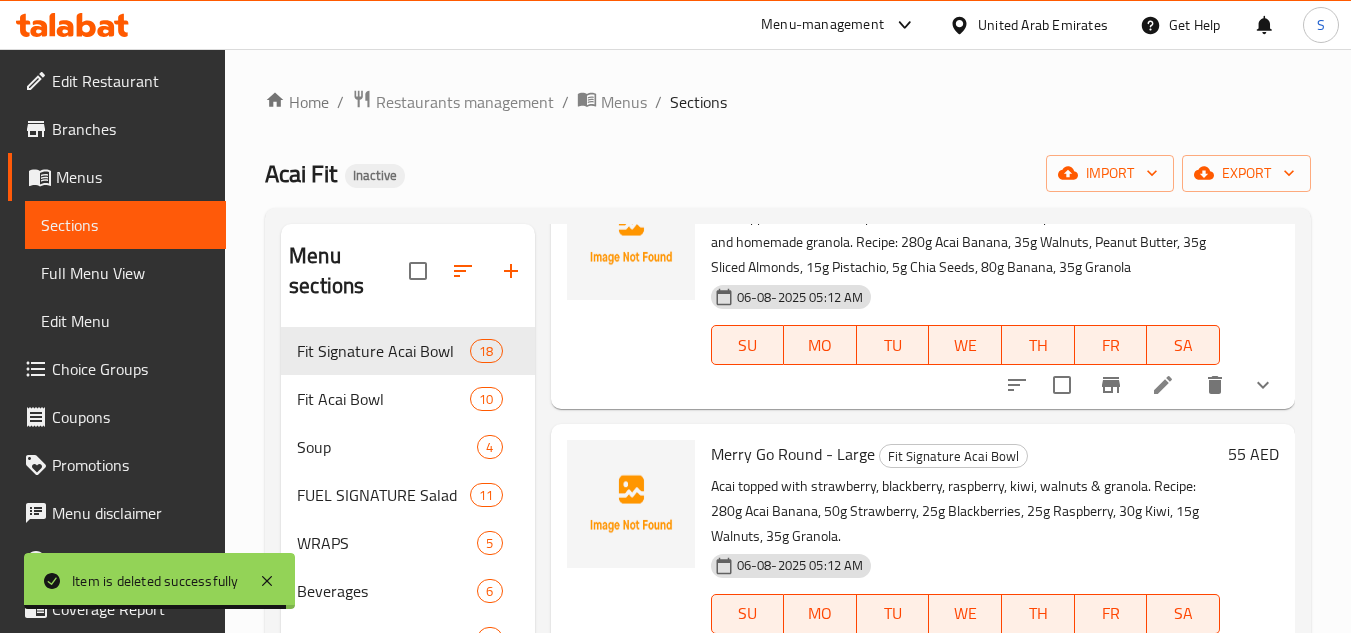 click on "Home / Restaurants management / Menus / Sections Acai Fit Inactive import export Menu sections Fit Signature Acai Bowl 18 Fit Acai Bowl 10 Soup 4 FUEL SIGNATURE Salad 11 WRAPS 5 Beverages 6 FRESH JUICES 4 Menu items Add Sort Manage items One Piece - Medium   Fit Signature Acai Bowl Acai topped with walnuts, peanut butter, sliced almonds, pistachio, chia seeds, banana and homemade granola. Recipe: 180g Acai Banana, 35g Walnuts, 50g Peanut Butter, 25g Sliced Almonds, 15g Pistachio, 5g Chia Seeds, 80g Banana, 25g Granola [DATE] [TIME] SU MO TU WE TH FR SA 45   AED Merry Go Round - Medium   Fit Signature Acai Bowl Acai topped with strawberry, blackberry, raspberry, kiwi, walnuts & granola. Recipe: 180g Acai Banana, 50g Strawberry, 20g Blackberries, 20g Raspberry, 30g Kiwi, 15g Walnuts, 25g Granola. [DATE] [TIME] SU MO TU WE TH FR SA 45   AED High Five - Medium   Fit Signature Acai Bowl [DATE] [TIME] SU MO TU WE TH FR SA 45   AED Berry Lover Bowl - Medium   Fit Signature Acai Bowl SU MO TU WE TH" at bounding box center [788, 481] 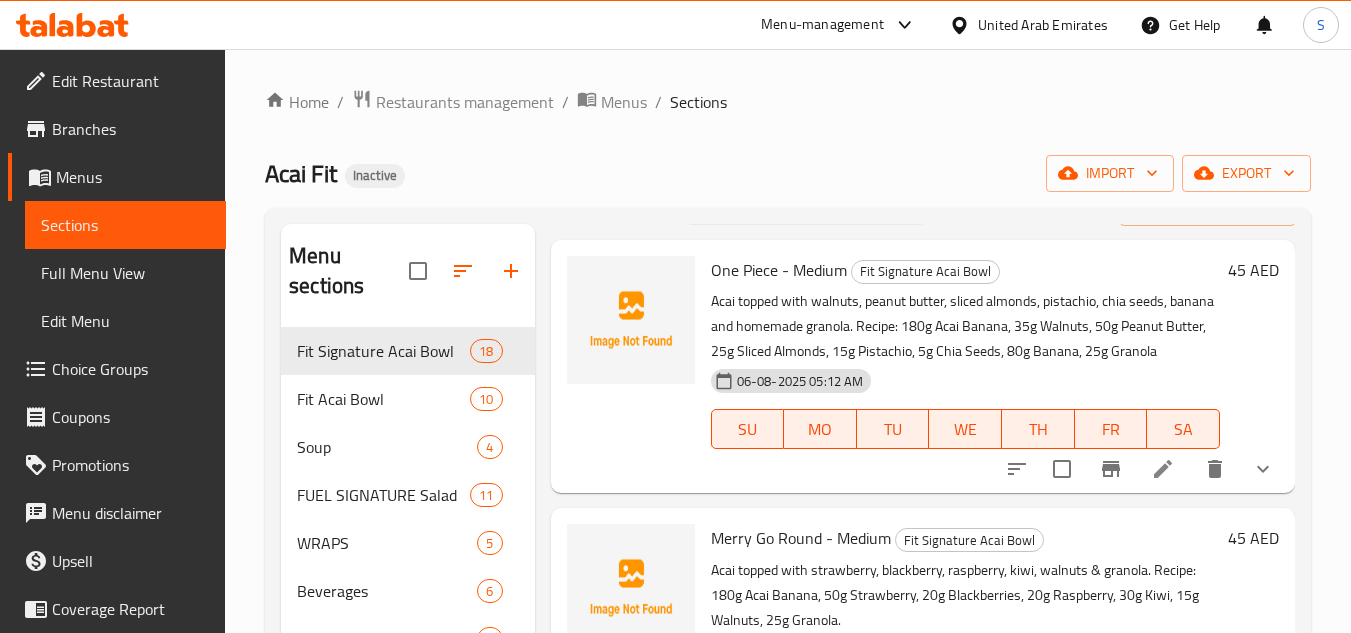 scroll, scrollTop: 0, scrollLeft: 0, axis: both 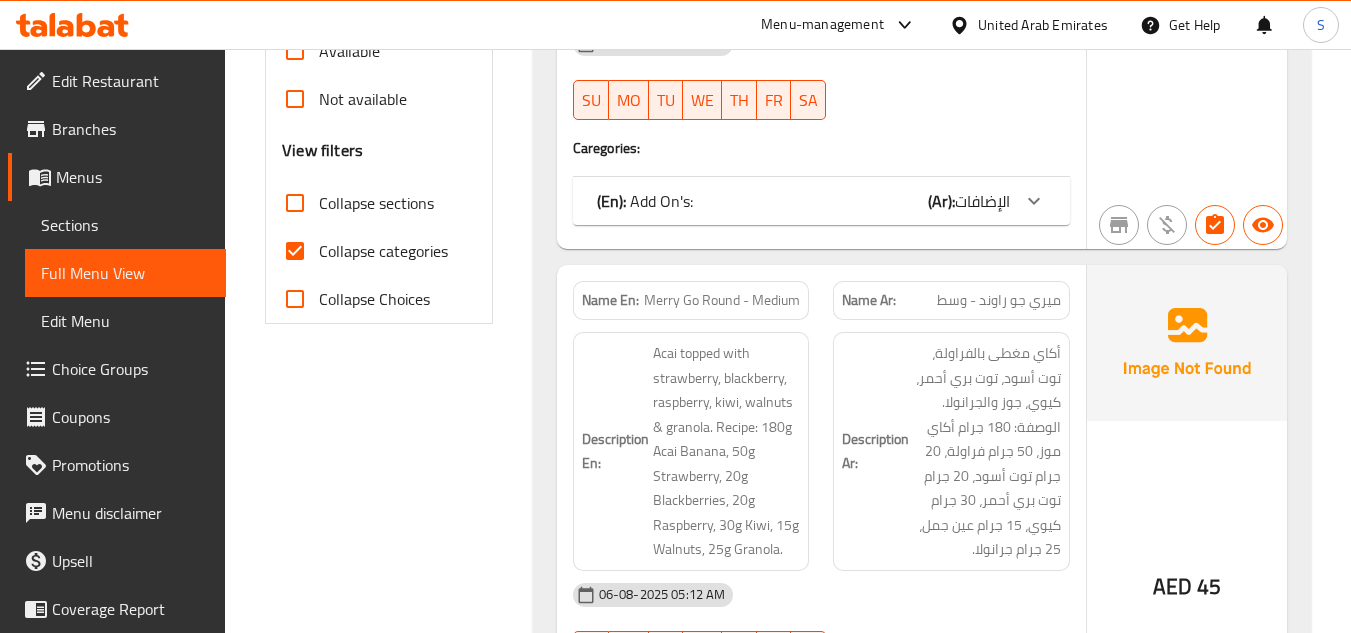click on "Collapse categories" at bounding box center (383, 251) 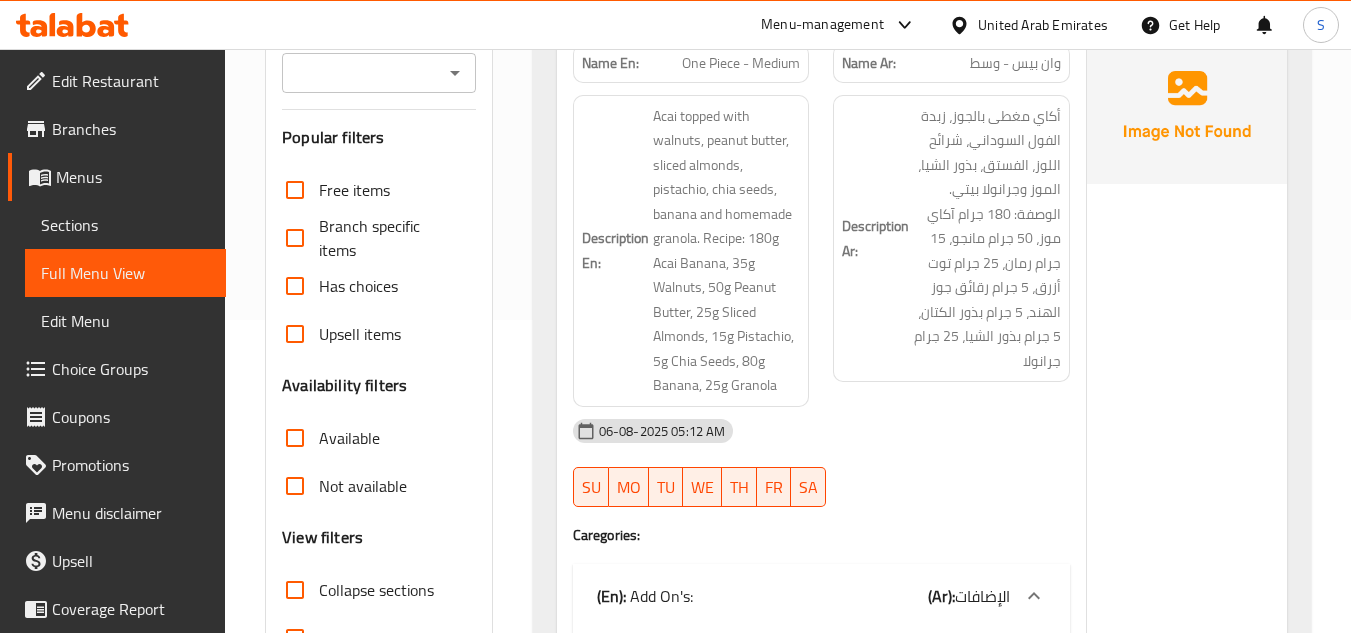scroll, scrollTop: 300, scrollLeft: 0, axis: vertical 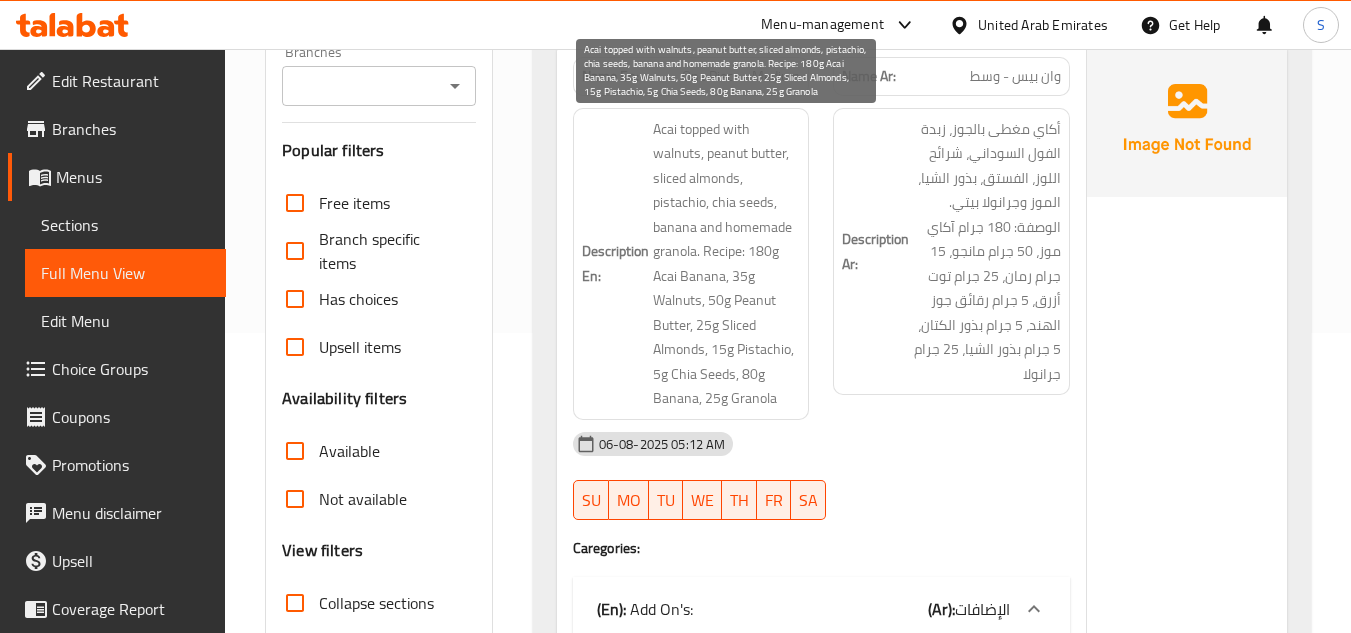 click on "Acai topped with walnuts, peanut butter, sliced almonds, pistachio, chia seeds, banana and homemade granola. Recipe: 180g Acai Banana, 35g Walnuts, 50g Peanut Butter, 25g Sliced Almonds, 15g Pistachio, 5g Chia Seeds, 80g Banana, 25g Granola" at bounding box center [727, 264] 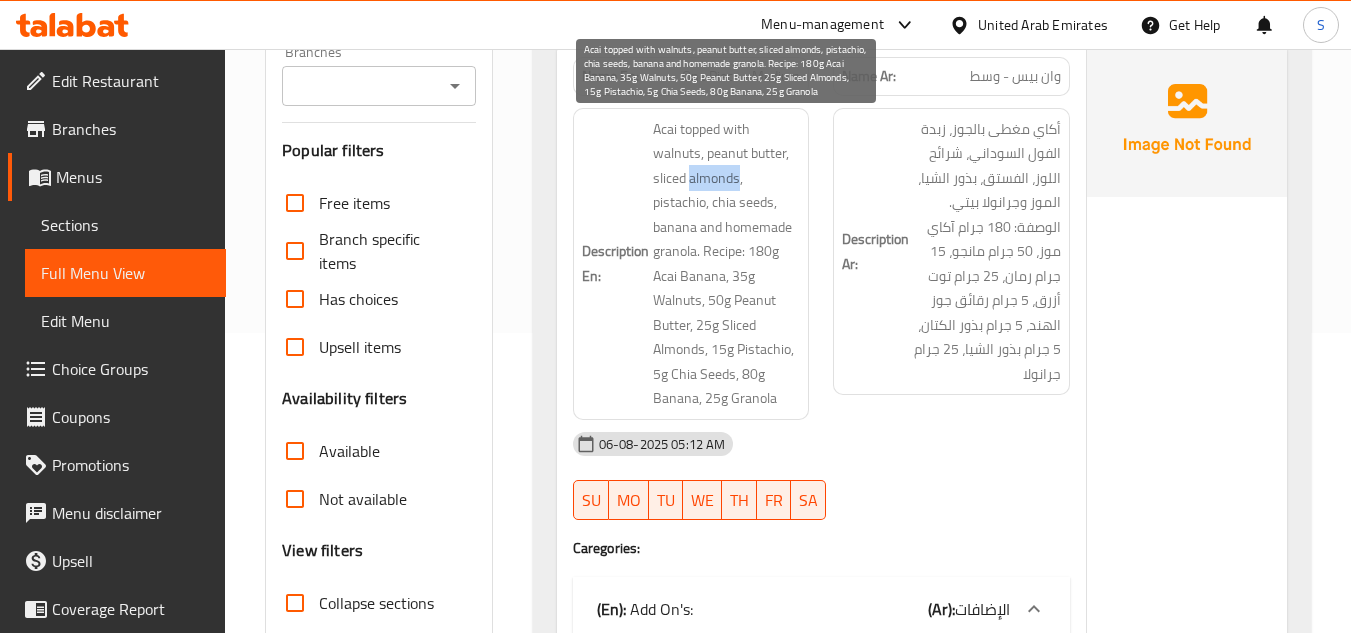 click on "Acai topped with walnuts, peanut butter, sliced almonds, pistachio, chia seeds, banana and homemade granola. Recipe: 180g Acai Banana, 35g Walnuts, 50g Peanut Butter, 25g Sliced Almonds, 15g Pistachio, 5g Chia Seeds, 80g Banana, 25g Granola" at bounding box center [727, 264] 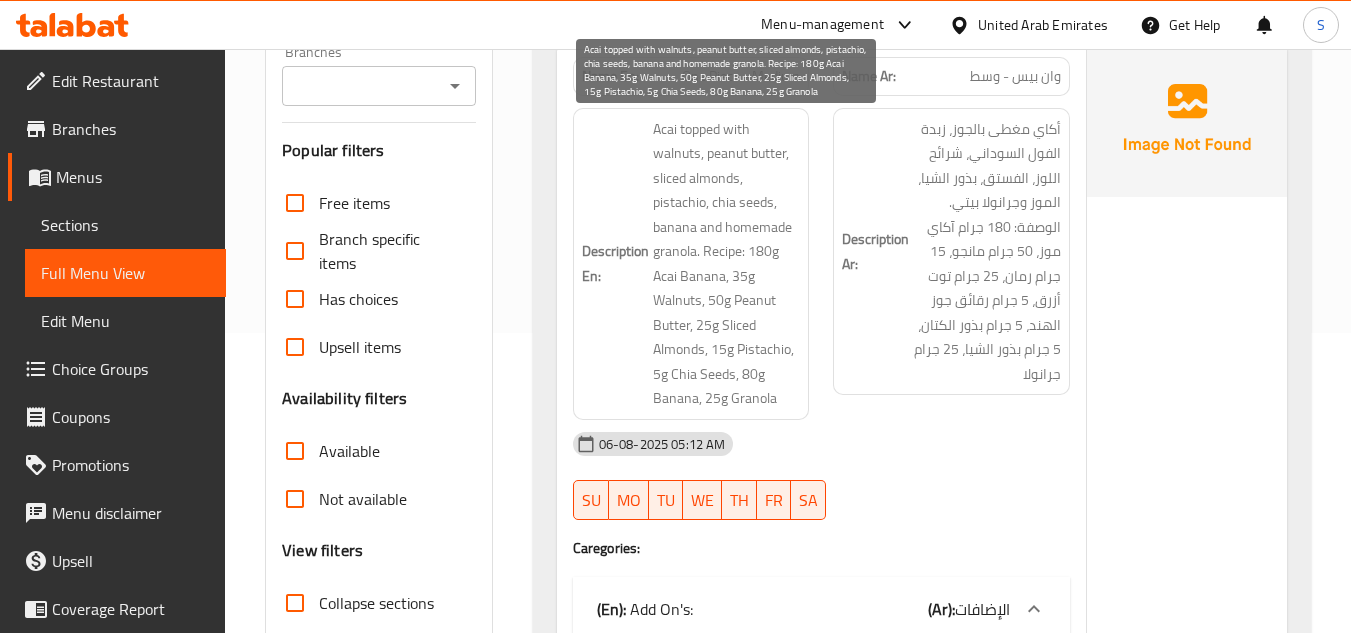 click on "Acai topped with walnuts, peanut butter, sliced almonds, pistachio, chia seeds, banana and homemade granola. Recipe: 180g Acai Banana, 35g Walnuts, 50g Peanut Butter, 25g Sliced Almonds, 15g Pistachio, 5g Chia Seeds, 80g Banana, 25g Granola" at bounding box center (727, 264) 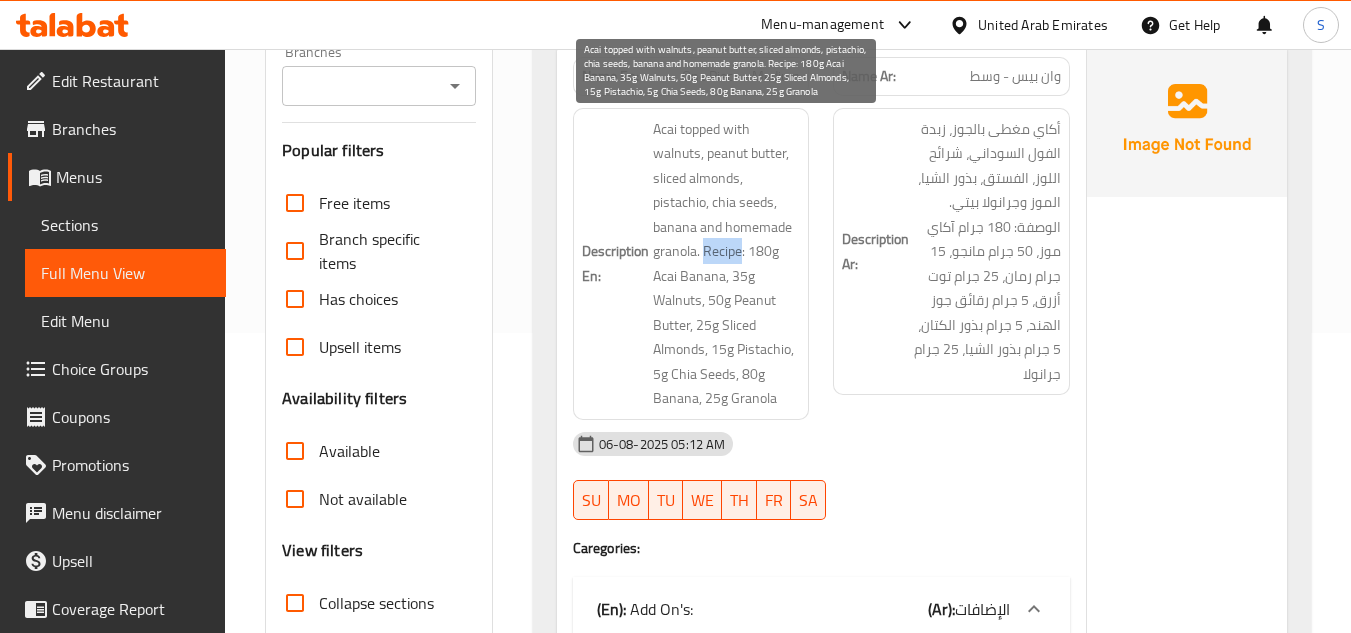 click on "Acai topped with walnuts, peanut butter, sliced almonds, pistachio, chia seeds, banana and homemade granola. Recipe: 180g Acai Banana, 35g Walnuts, 50g Peanut Butter, 25g Sliced Almonds, 15g Pistachio, 5g Chia Seeds, 80g Banana, 25g Granola" at bounding box center [727, 264] 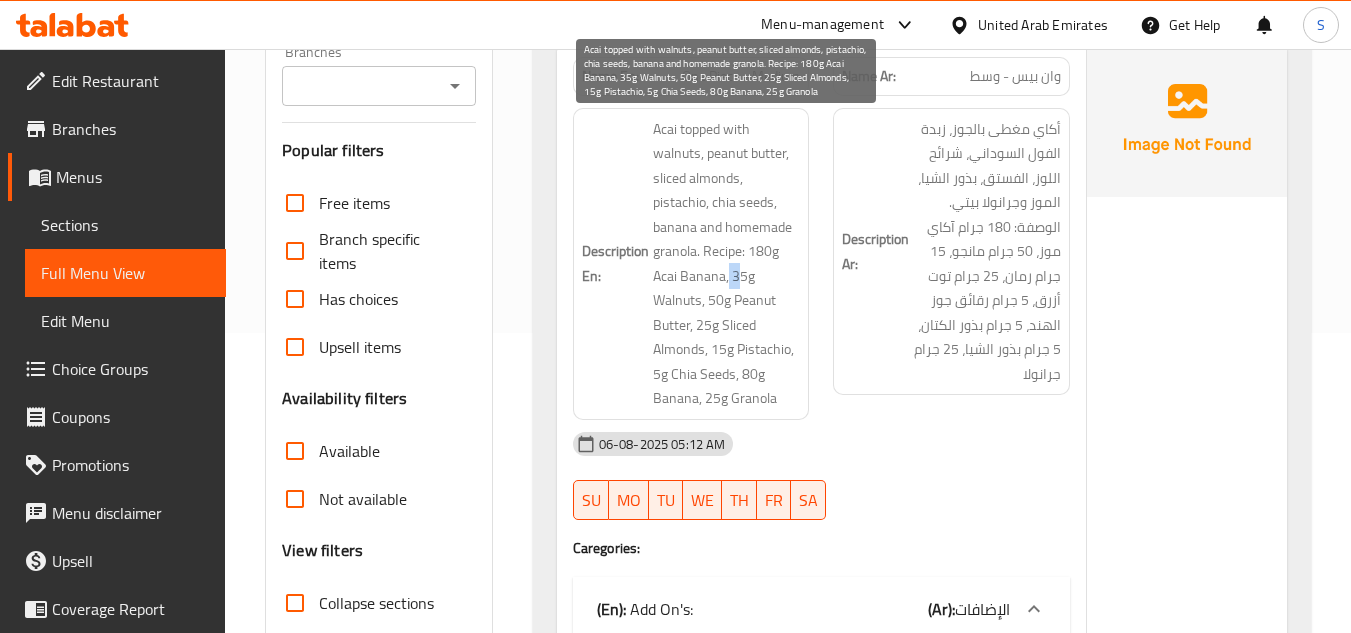 drag, startPoint x: 729, startPoint y: 275, endPoint x: 737, endPoint y: 286, distance: 13.601471 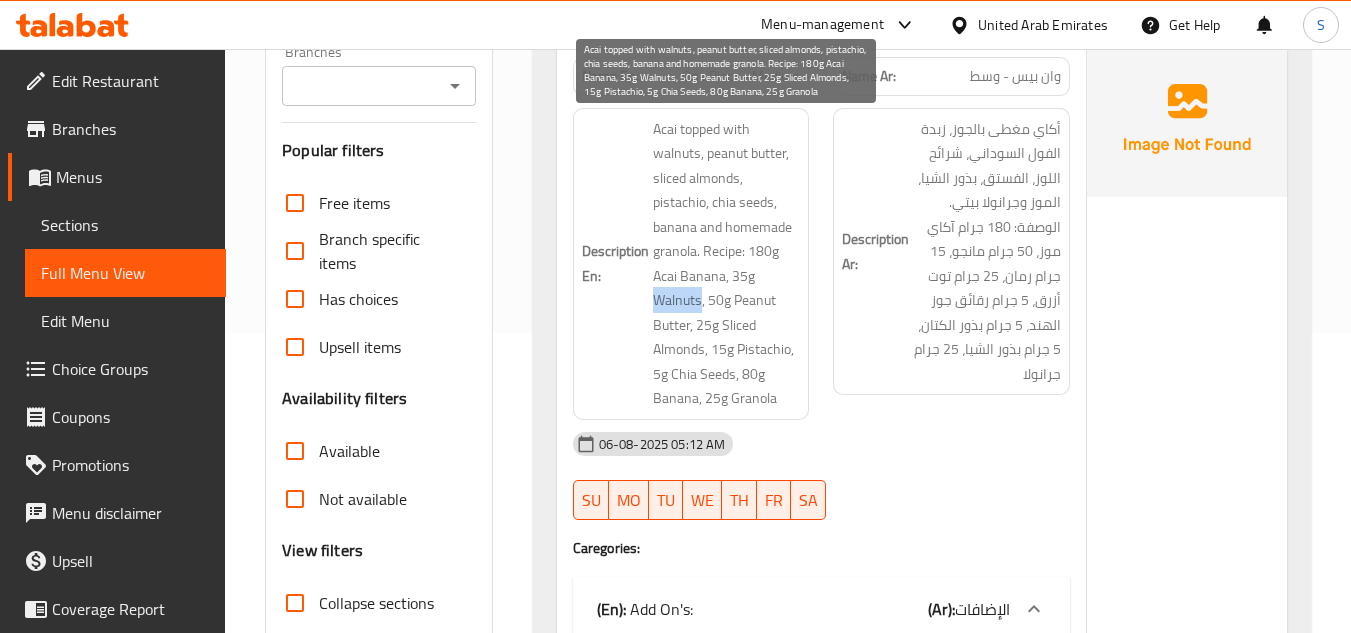 click on "Acai topped with walnuts, peanut butter, sliced almonds, pistachio, chia seeds, banana and homemade granola. Recipe: 180g Acai Banana, 35g Walnuts, 50g Peanut Butter, 25g Sliced Almonds, 15g Pistachio, 5g Chia Seeds, 80g Banana, 25g Granola" at bounding box center [727, 264] 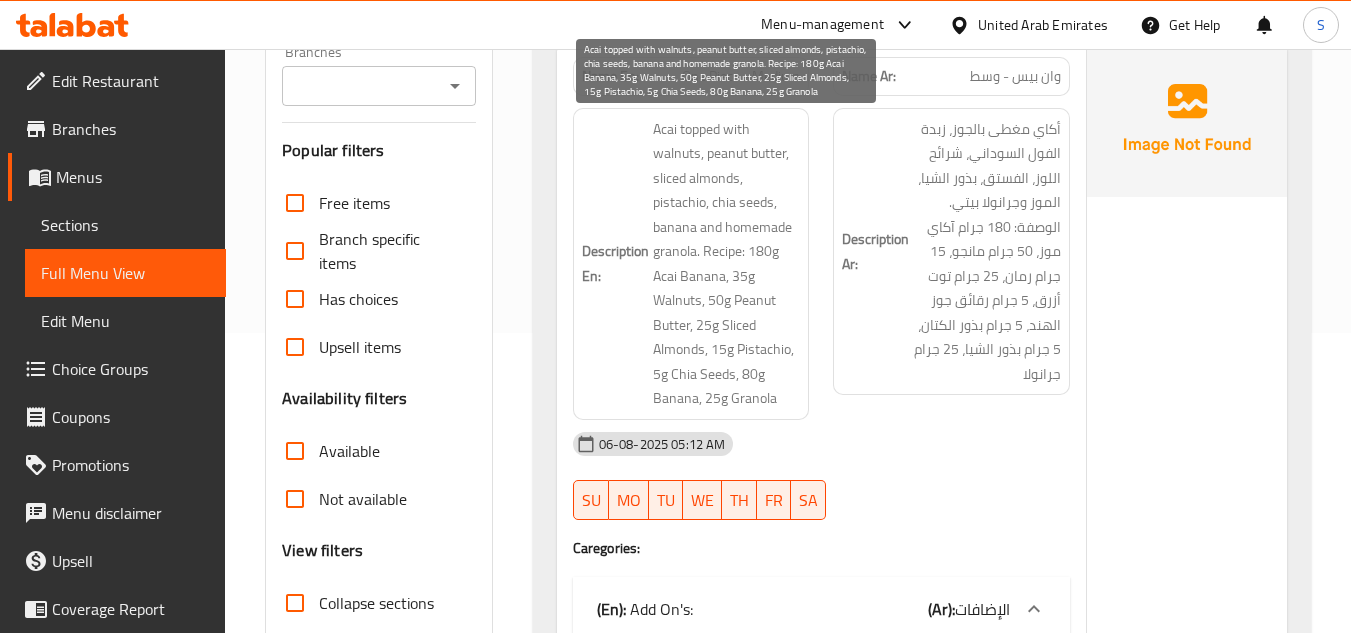 click on "Acai topped with walnuts, peanut butter, sliced almonds, pistachio, chia seeds, banana and homemade granola. Recipe: 180g Acai Banana, 35g Walnuts, 50g Peanut Butter, 25g Sliced Almonds, 15g Pistachio, 5g Chia Seeds, 80g Banana, 25g Granola" at bounding box center [727, 264] 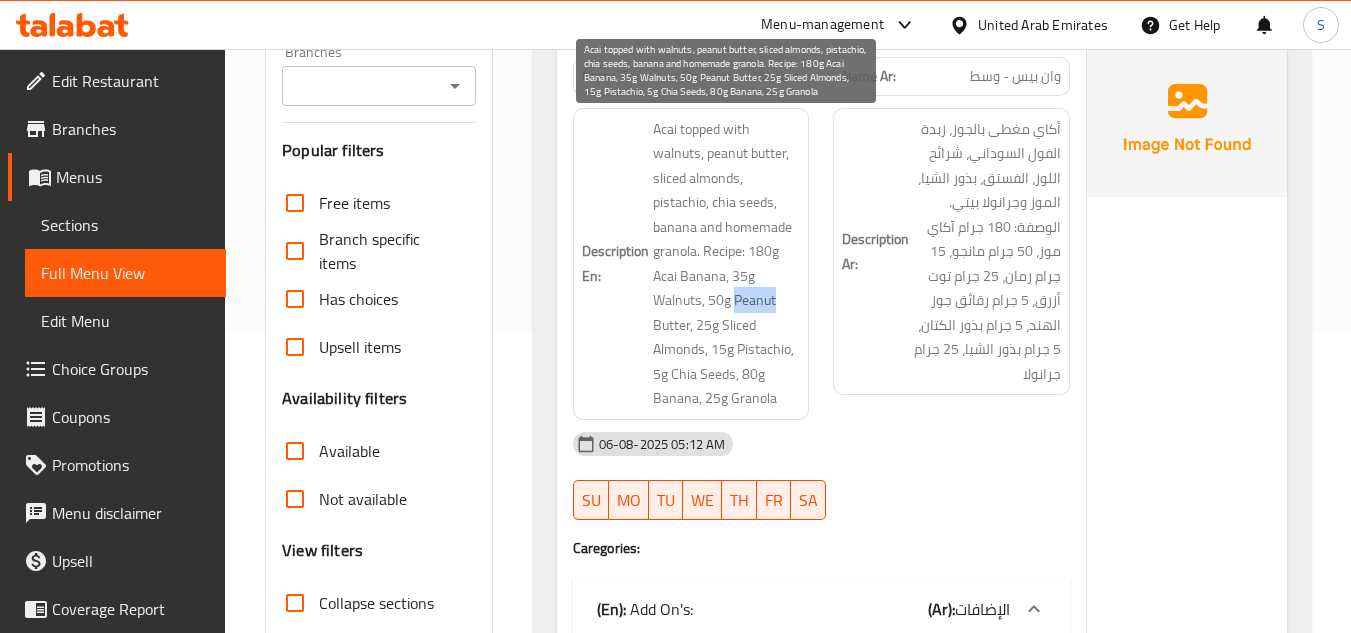 click on "Acai topped with walnuts, peanut butter, sliced almonds, pistachio, chia seeds, banana and homemade granola. Recipe: 180g Acai Banana, 35g Walnuts, 50g Peanut Butter, 25g Sliced Almonds, 15g Pistachio, 5g Chia Seeds, 80g Banana, 25g Granola" at bounding box center (727, 264) 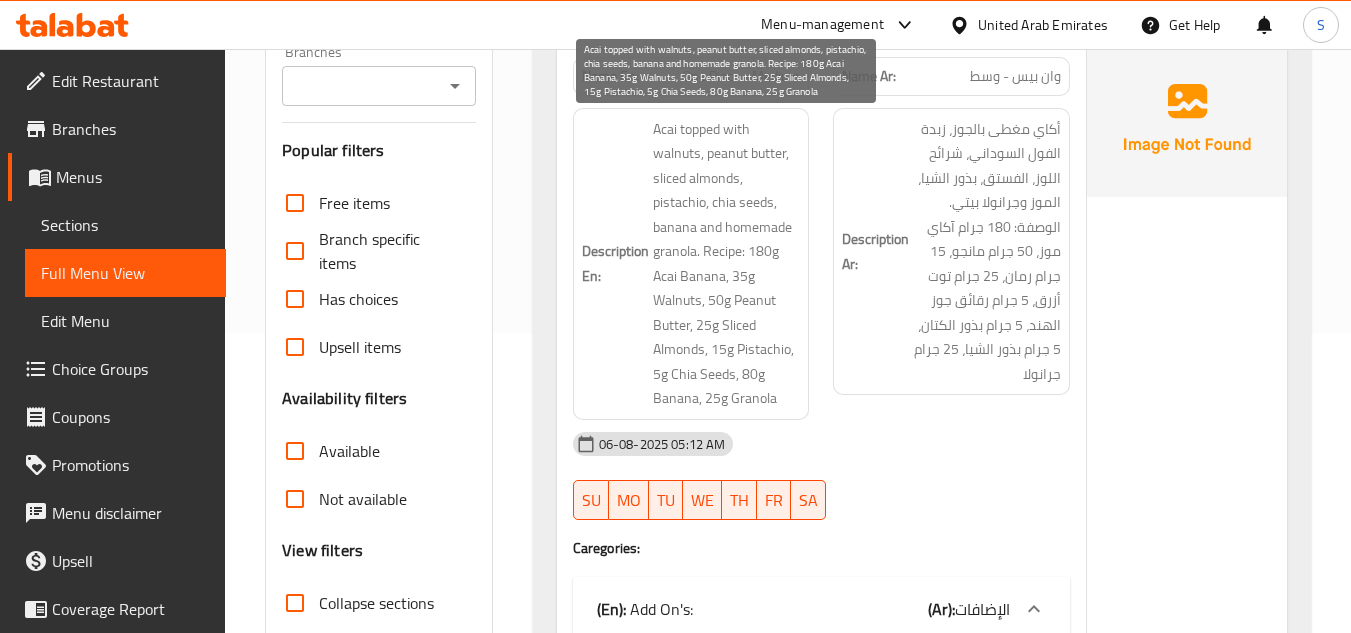 click on "Acai topped with walnuts, peanut butter, sliced almonds, pistachio, chia seeds, banana and homemade granola. Recipe: 180g Acai Banana, 35g Walnuts, 50g Peanut Butter, 25g Sliced Almonds, 15g Pistachio, 5g Chia Seeds, 80g Banana, 25g Granola" at bounding box center [727, 264] 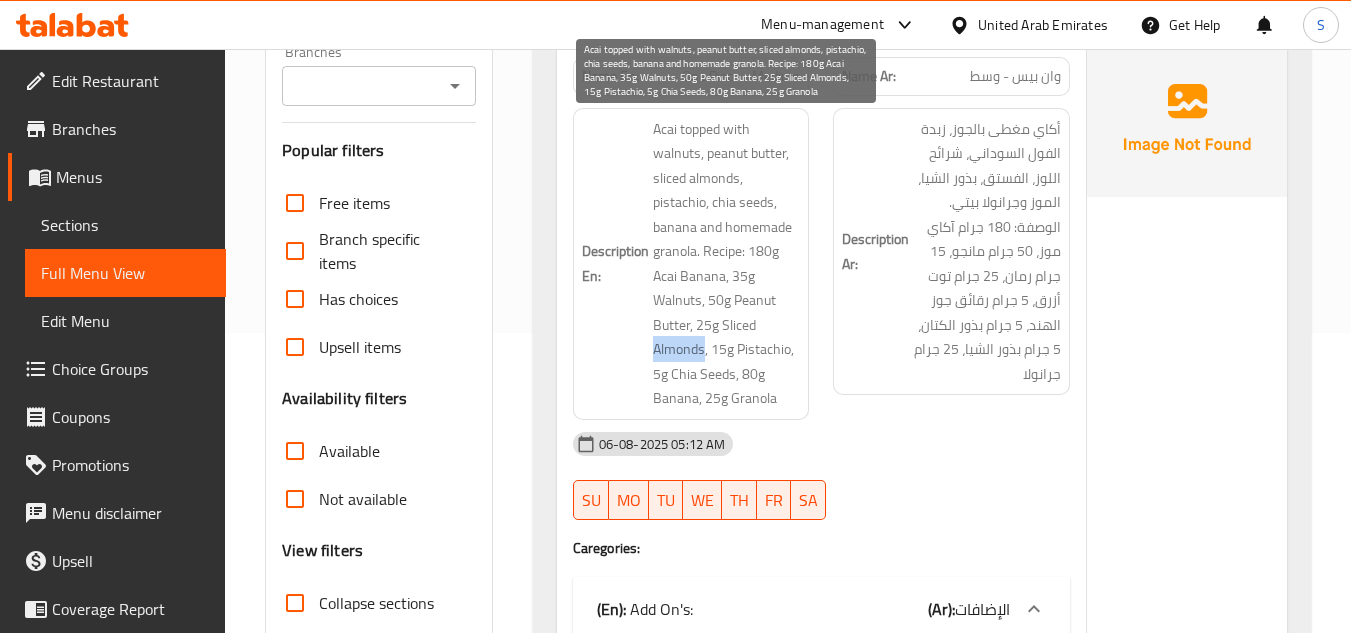 click on "Acai topped with walnuts, peanut butter, sliced almonds, pistachio, chia seeds, banana and homemade granola. Recipe: 180g Acai Banana, 35g Walnuts, 50g Peanut Butter, 25g Sliced Almonds, 15g Pistachio, 5g Chia Seeds, 80g Banana, 25g Granola" at bounding box center [727, 264] 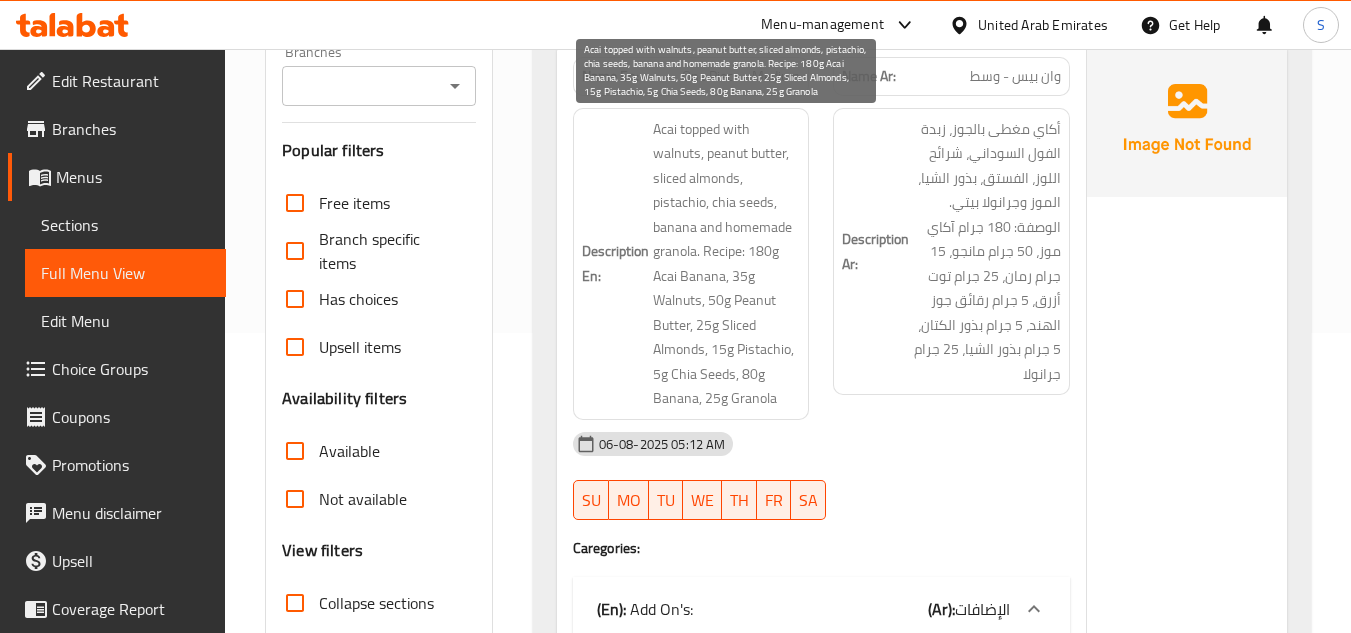 click on "Acai topped with walnuts, peanut butter, sliced almonds, pistachio, chia seeds, banana and homemade granola. Recipe: 180g Acai Banana, 35g Walnuts, 50g Peanut Butter, 25g Sliced Almonds, 15g Pistachio, 5g Chia Seeds, 80g Banana, 25g Granola" at bounding box center [727, 264] 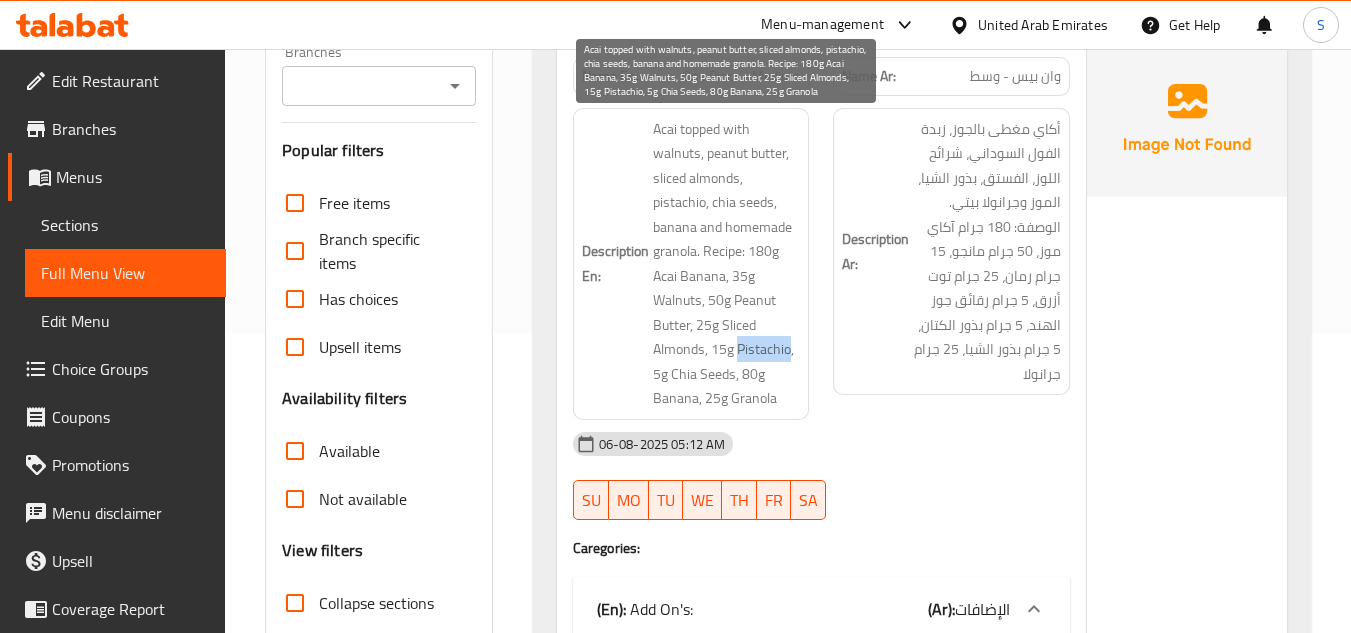 click on "Acai topped with walnuts, peanut butter, sliced almonds, pistachio, chia seeds, banana and homemade granola. Recipe: 180g Acai Banana, 35g Walnuts, 50g Peanut Butter, 25g Sliced Almonds, 15g Pistachio, 5g Chia Seeds, 80g Banana, 25g Granola" at bounding box center (727, 264) 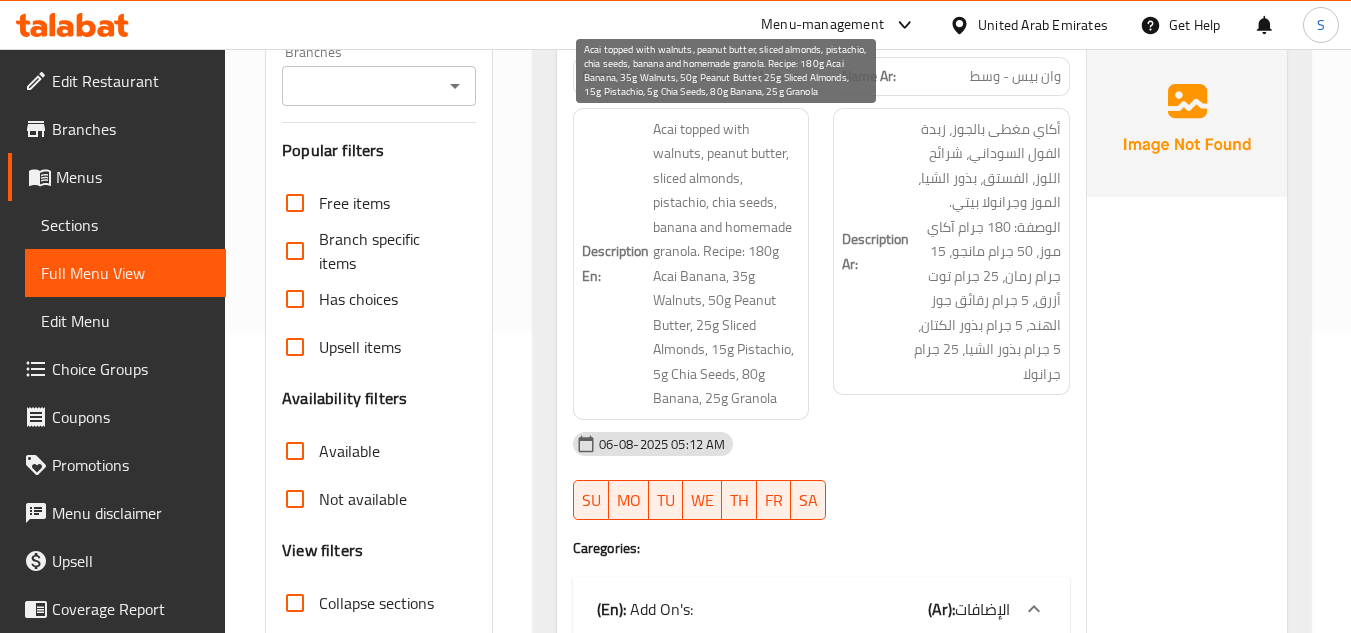 click on "Acai topped with walnuts, peanut butter, sliced almonds, pistachio, chia seeds, banana and homemade granola. Recipe: 180g Acai Banana, 35g Walnuts, 50g Peanut Butter, 25g Sliced Almonds, 15g Pistachio, 5g Chia Seeds, 80g Banana, 25g Granola" at bounding box center (727, 264) 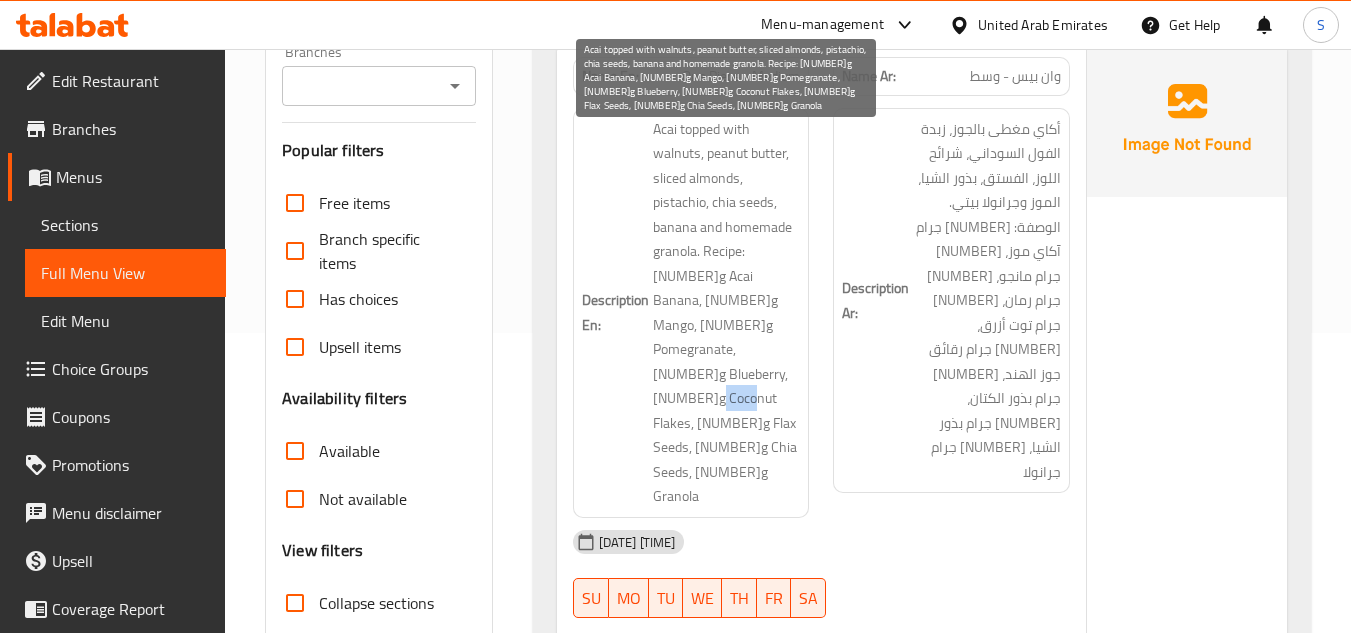 click on "Acai topped with walnuts, peanut butter, sliced almonds, pistachio, chia seeds, banana and homemade granola. Recipe: 180g Acai Banana, 35g Walnuts, 50g Peanut Butter, 25g Sliced Almonds, 15g Pistachio, 5g Chia Seeds, 80g Banana, 25g Granola" 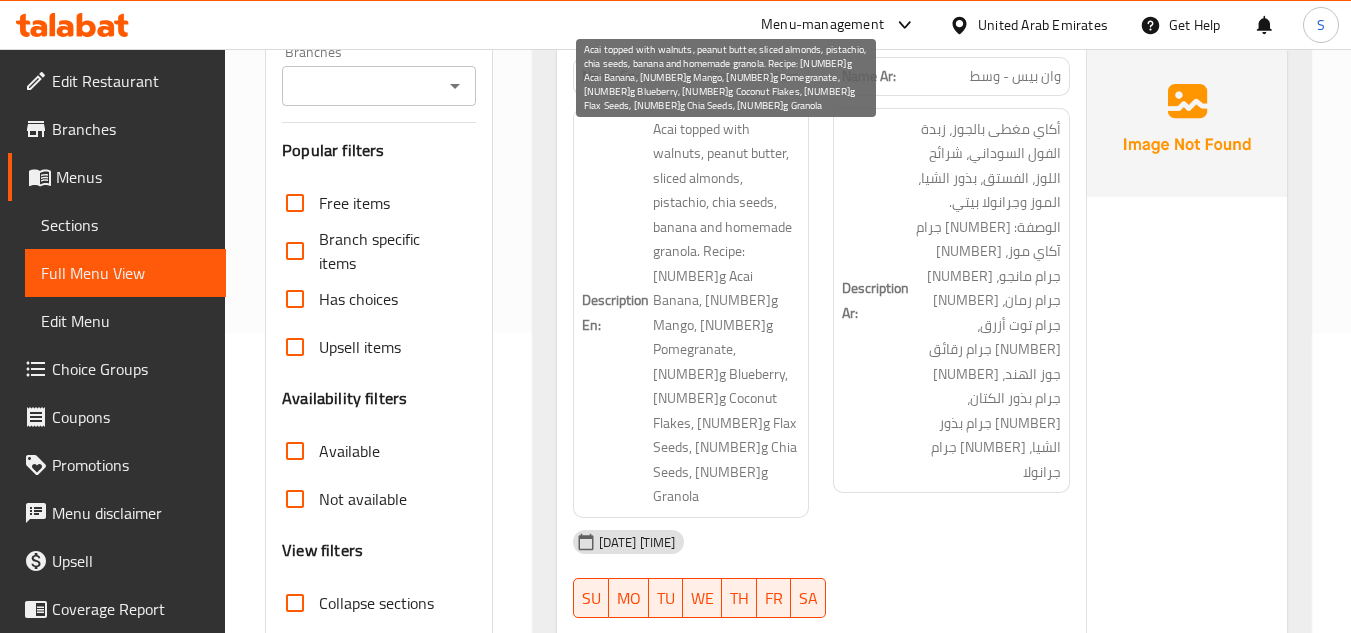 click on "Acai topped with walnuts, peanut butter, sliced almonds, pistachio, chia seeds, banana and homemade granola. Recipe: 180g Acai Banana, 35g Walnuts, 50g Peanut Butter, 25g Sliced Almonds, 15g Pistachio, 5g Chia Seeds, 80g Banana, 25g Granola" 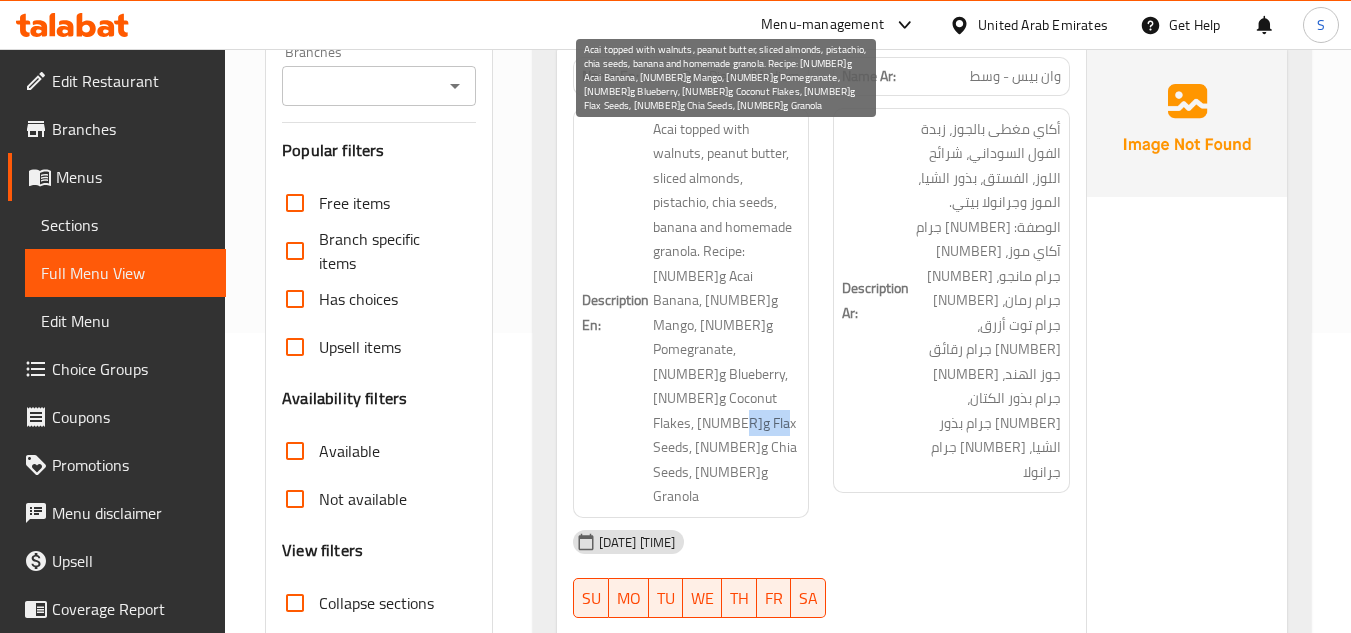 click on "Acai topped with walnuts, peanut butter, sliced almonds, pistachio, chia seeds, banana and homemade granola. Recipe: 180g Acai Banana, 35g Walnuts, 50g Peanut Butter, 25g Sliced Almonds, 15g Pistachio, 5g Chia Seeds, 80g Banana, 25g Granola" 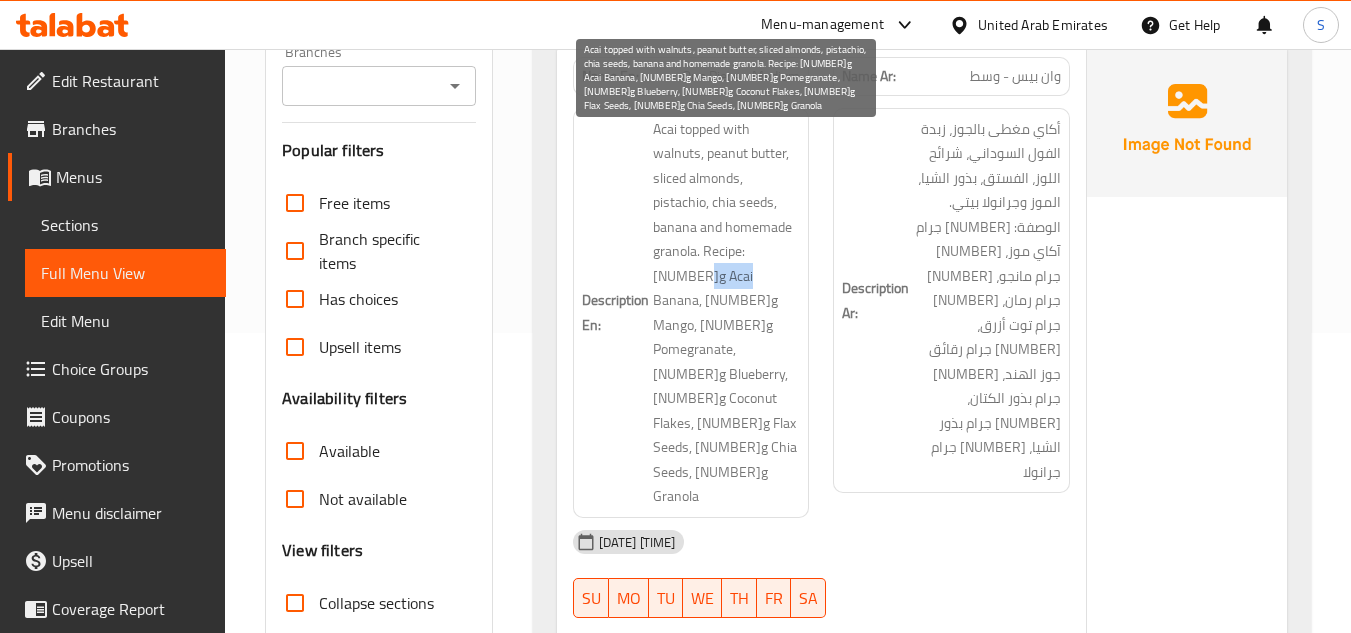 drag, startPoint x: 694, startPoint y: 281, endPoint x: 710, endPoint y: 281, distance: 16 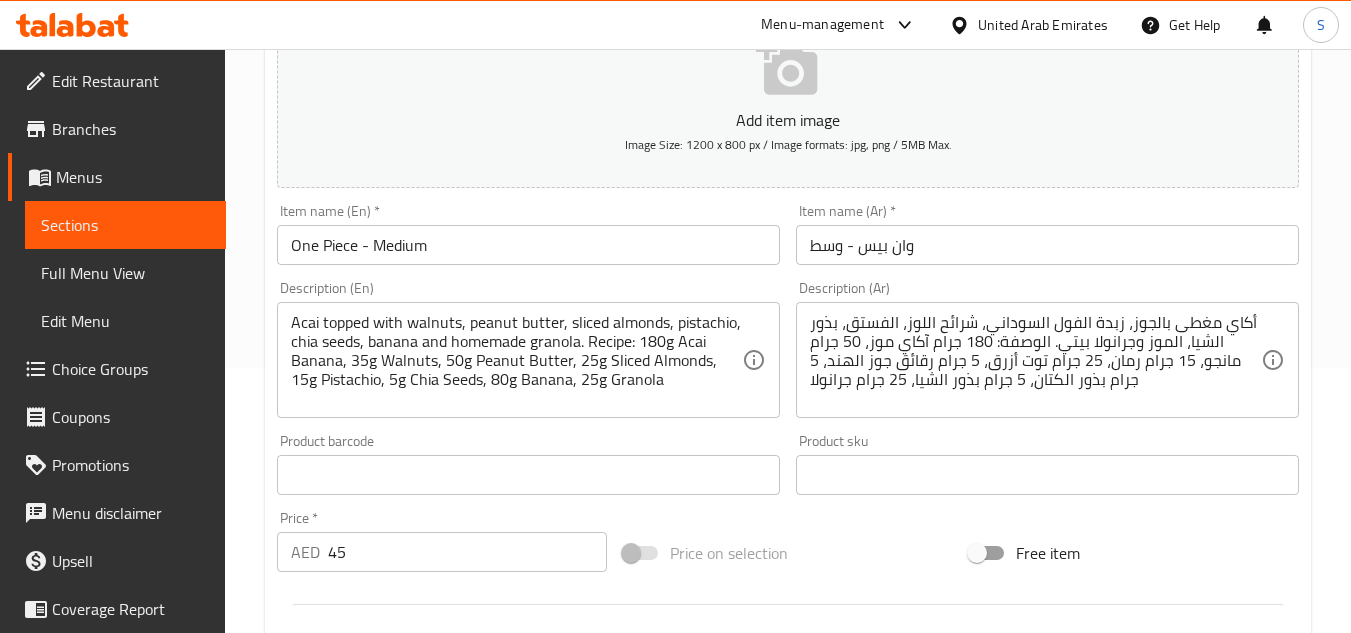 scroll, scrollTop: 300, scrollLeft: 0, axis: vertical 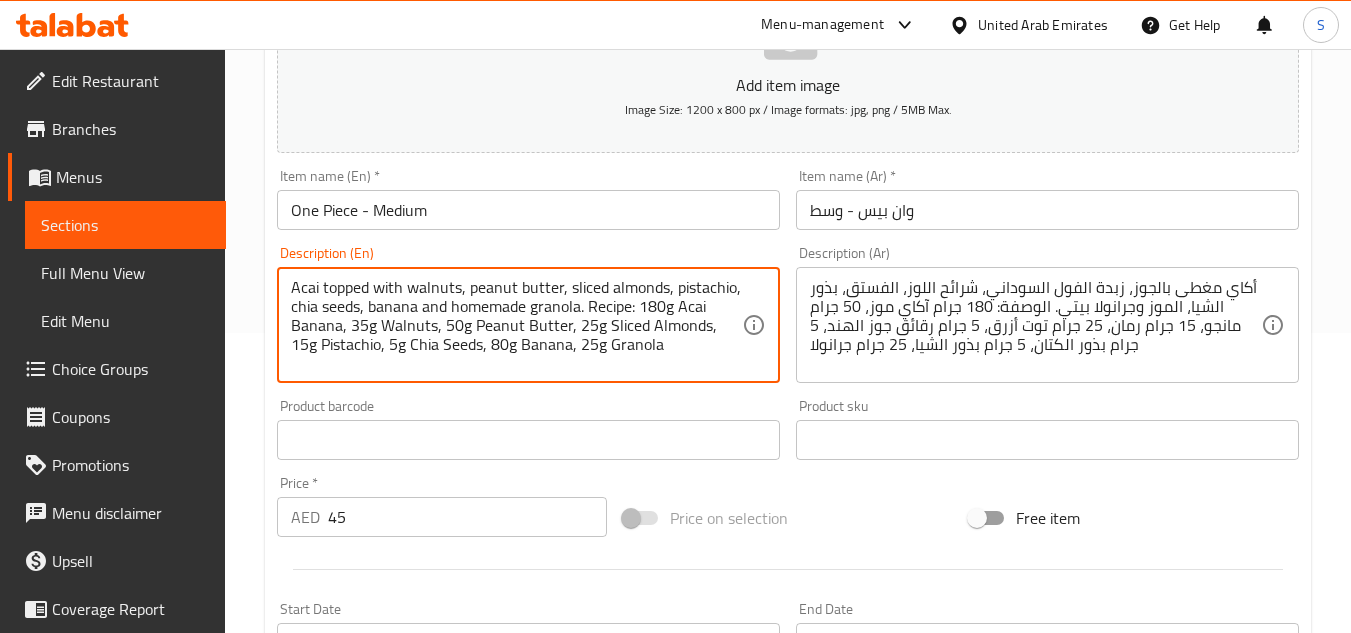 drag, startPoint x: 642, startPoint y: 300, endPoint x: 661, endPoint y: 342, distance: 46.09772 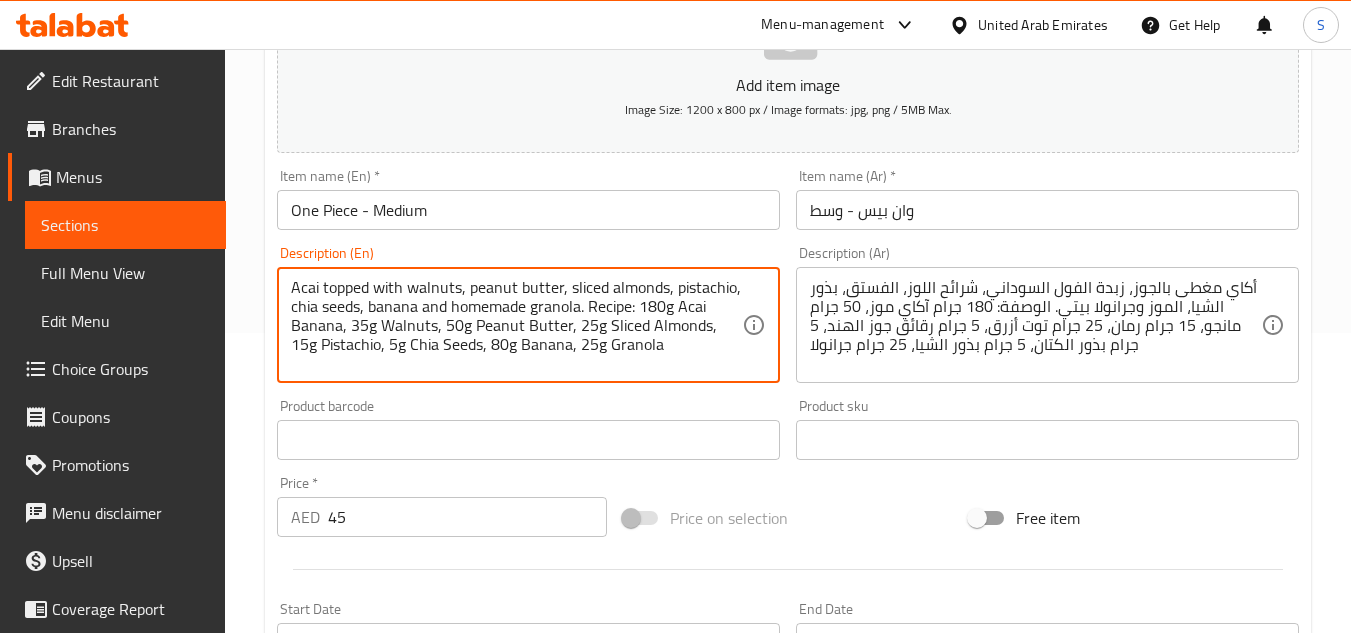 click on "Acai topped with walnuts, peanut butter, sliced almonds, pistachio, chia seeds, banana and homemade granola. Recipe: 180g Acai Banana, 35g Walnuts, 50g Peanut Butter, 25g Sliced Almonds, 15g Pistachio, 5g Chia Seeds, 80g Banana, 25g Granola" at bounding box center (516, 325) 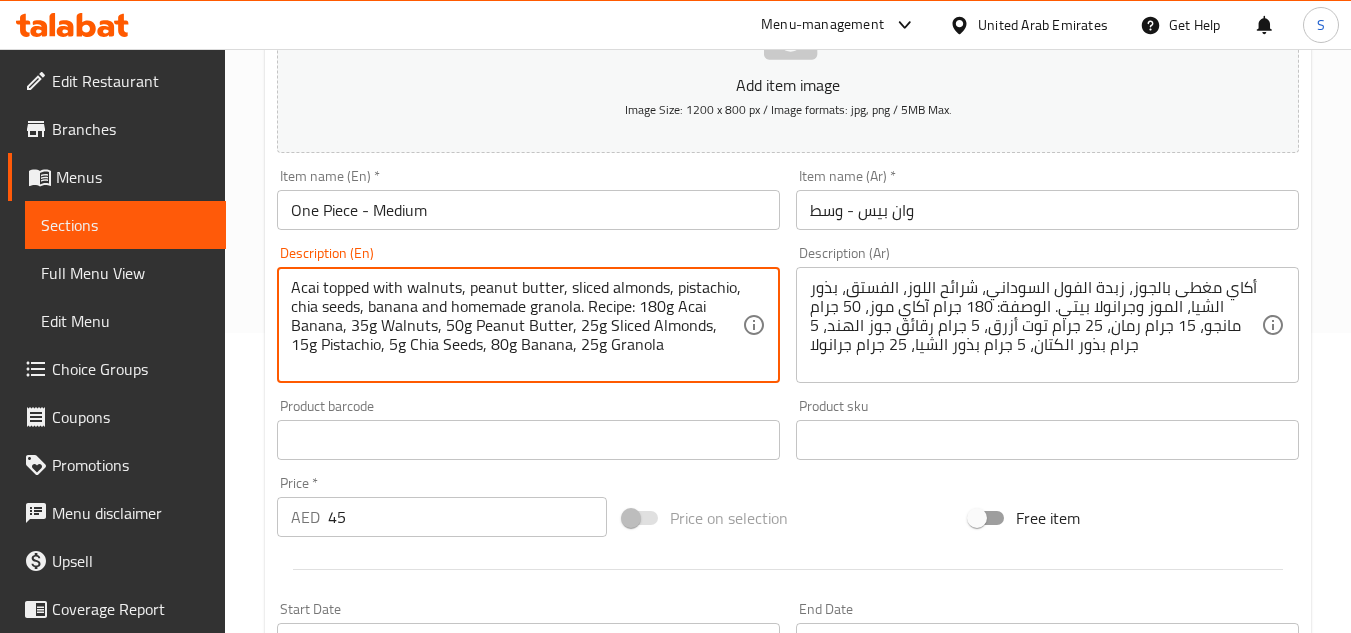 drag, startPoint x: 643, startPoint y: 301, endPoint x: 673, endPoint y: 353, distance: 60.033325 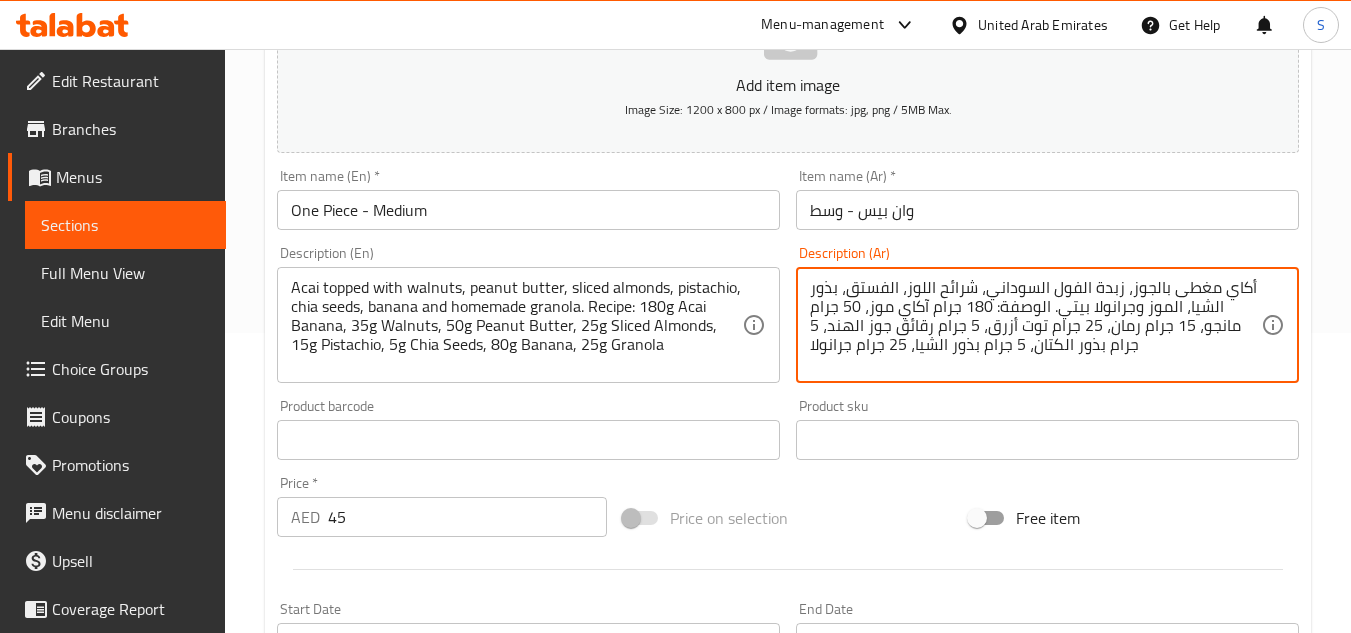 drag, startPoint x: 986, startPoint y: 308, endPoint x: 814, endPoint y: 352, distance: 177.53873 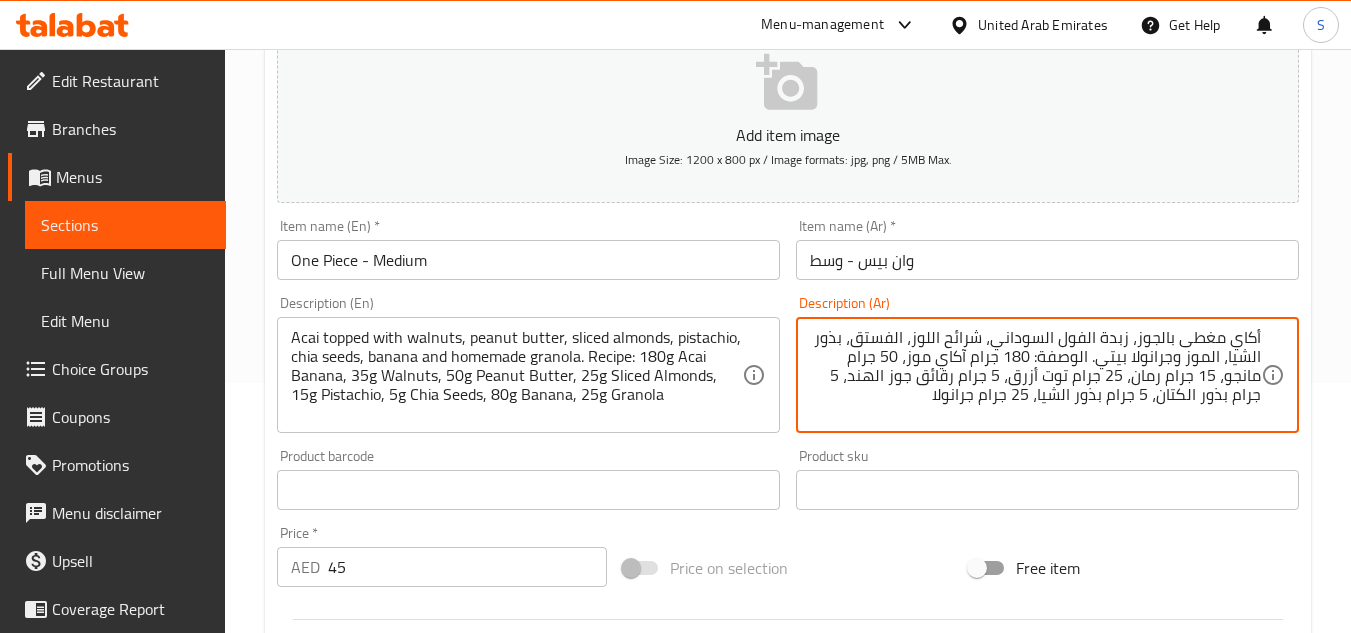 scroll, scrollTop: 213, scrollLeft: 0, axis: vertical 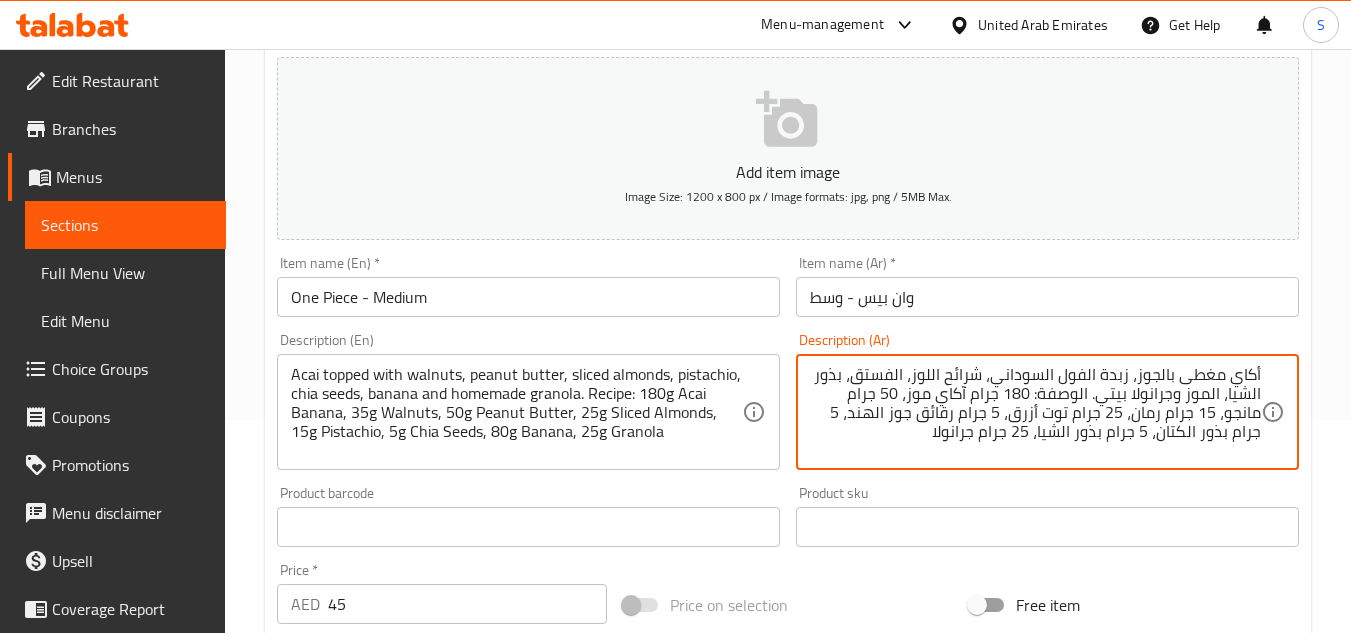 click on "أكاي مغطى بالجوز، زبدة الفول السوداني، شرائح اللوز، الفستق، بذور الشيا، الموز وجرانولا بيتي. الوصفة: 180 جرام آكاي موز، 50 جرام مانجو، 15 جرام رمان، 25 جرام توت أزرق، 5 جرام رقائق جوز الهند، 5 جرام بذور الكتان، 5 جرام بذور الشيا، 25 جرام جرانولا" at bounding box center [1035, 412] 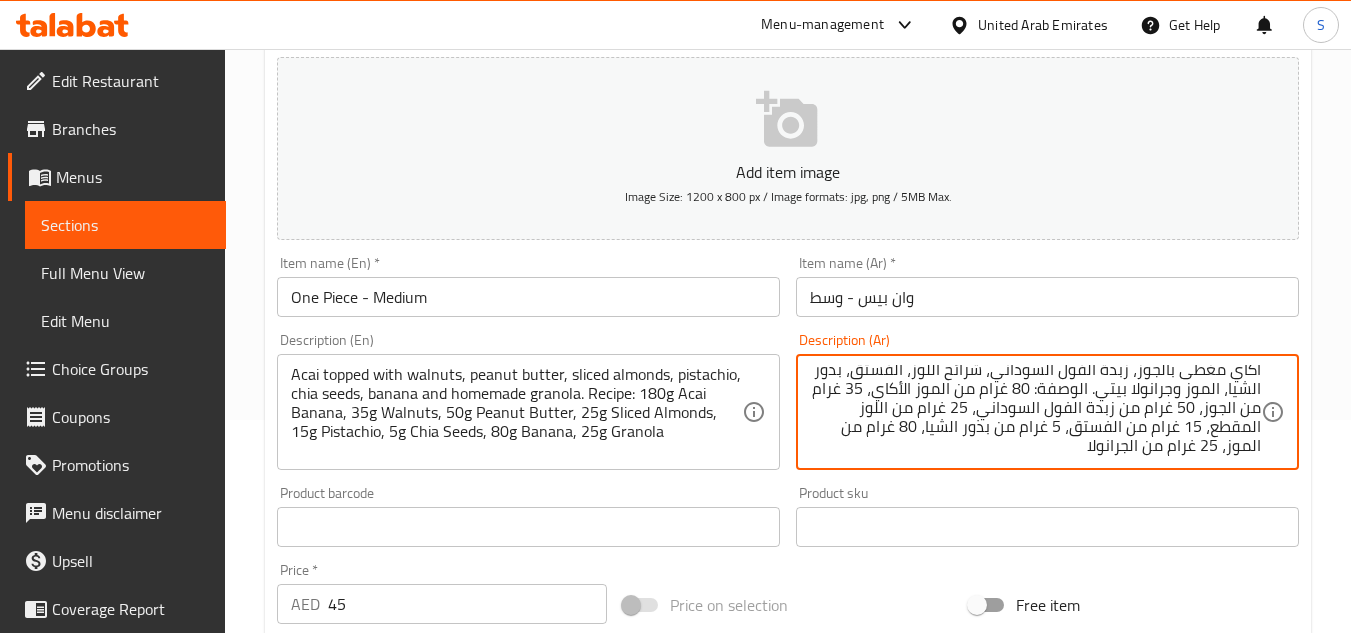 scroll, scrollTop: 0, scrollLeft: 0, axis: both 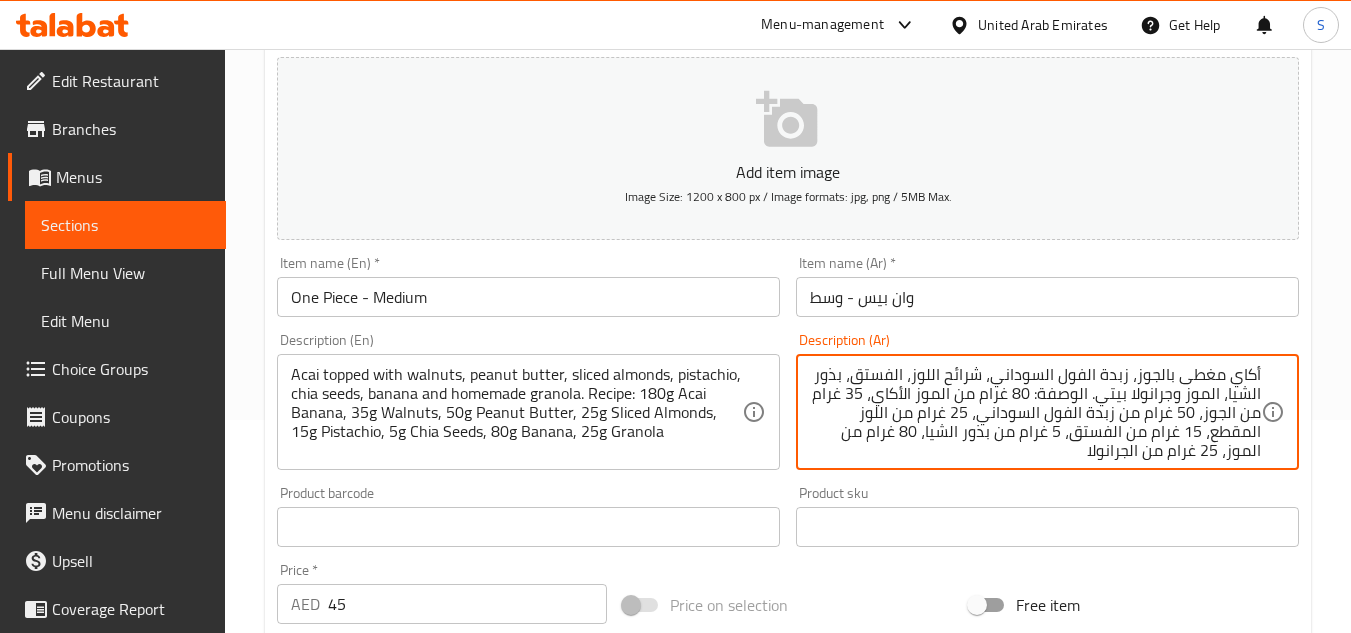 type on "أكاي مغطى بالجوز، زبدة الفول السوداني، شرائح اللوز، الفستق، بذور الشيا، الموز وجرانولا بيتي. الوصفة: 80 غرام من الموز الأكاي، 35 غرام من الجوز، 50 غرام من زبدة الفول السوداني، 25 غرام من اللوز المقطع، 15 غرام من الفستق، 5 غرام من بذور الشيا، 80 غرام من الموز، 25 غرام من الجرانولا" 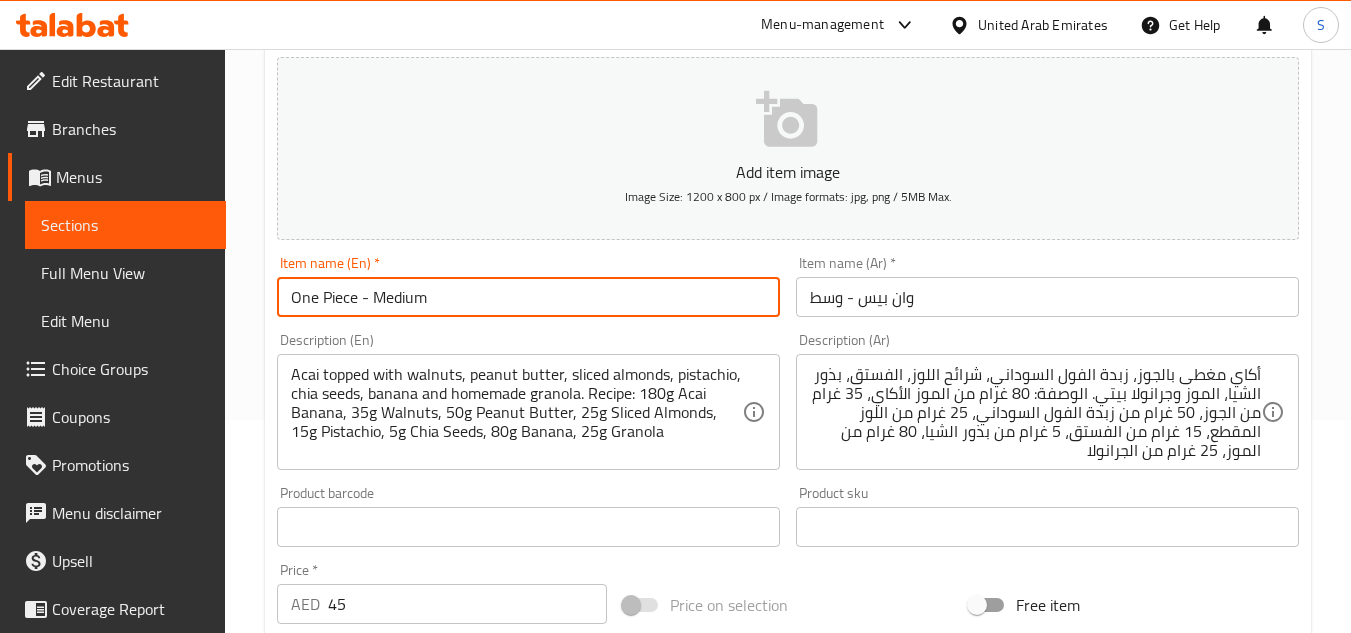 click on "Update" at bounding box center (398, 1146) 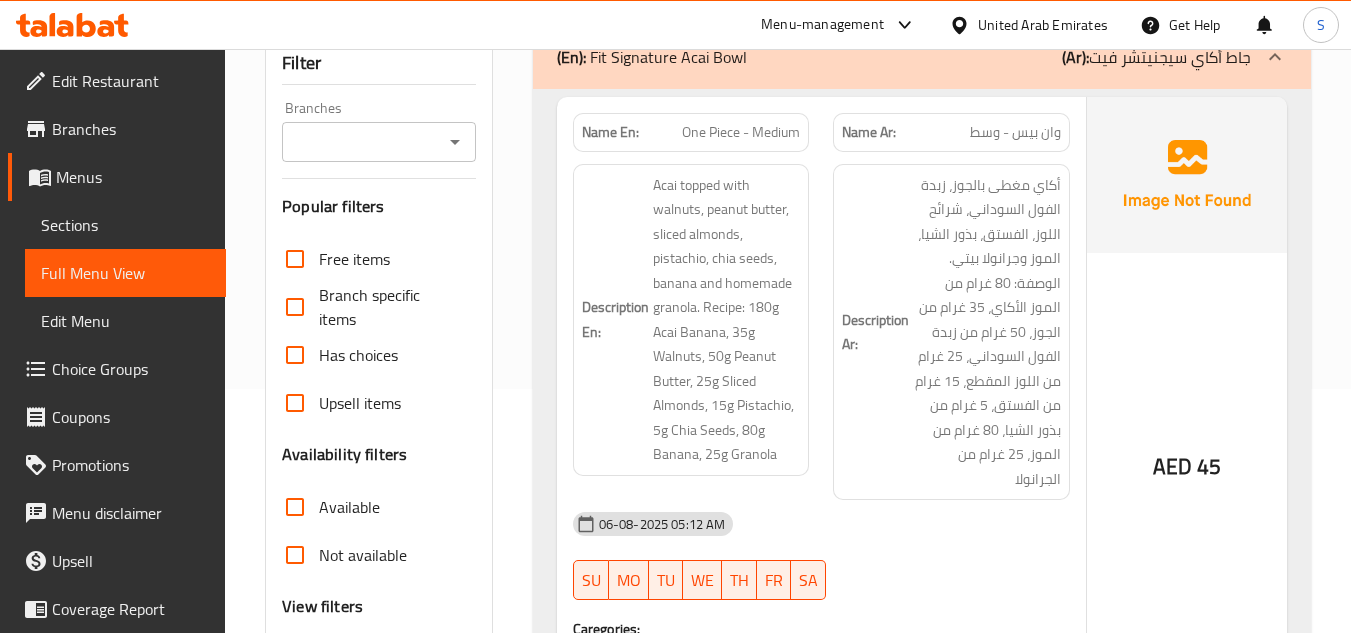 scroll, scrollTop: 200, scrollLeft: 0, axis: vertical 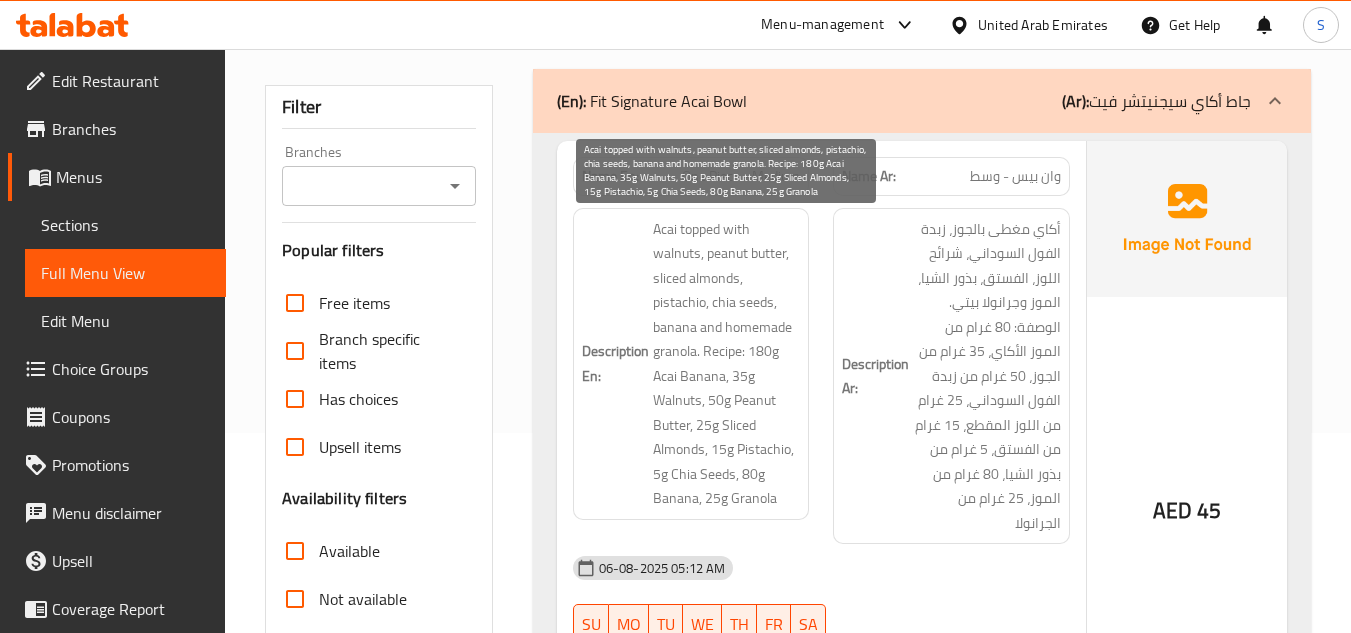 click on "Acai topped with walnuts, peanut butter, sliced almonds, pistachio, chia seeds, banana and homemade granola. Recipe: 180g Acai Banana, 35g Walnuts, 50g Peanut Butter, 25g Sliced Almonds, 15g Pistachio, 5g Chia Seeds, 80g Banana, 25g Granola" at bounding box center (727, 364) 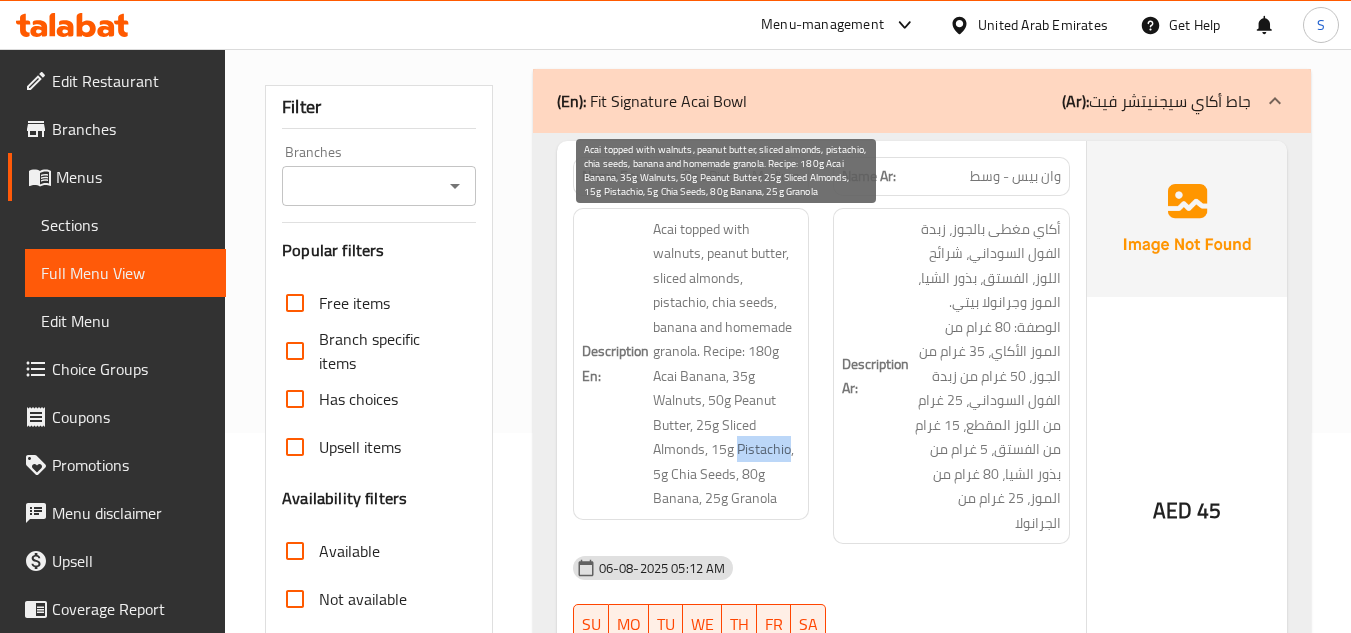 click on "Acai topped with walnuts, peanut butter, sliced almonds, pistachio, chia seeds, banana and homemade granola. Recipe: 180g Acai Banana, 35g Walnuts, 50g Peanut Butter, 25g Sliced Almonds, 15g Pistachio, 5g Chia Seeds, 80g Banana, 25g Granola" at bounding box center (727, 364) 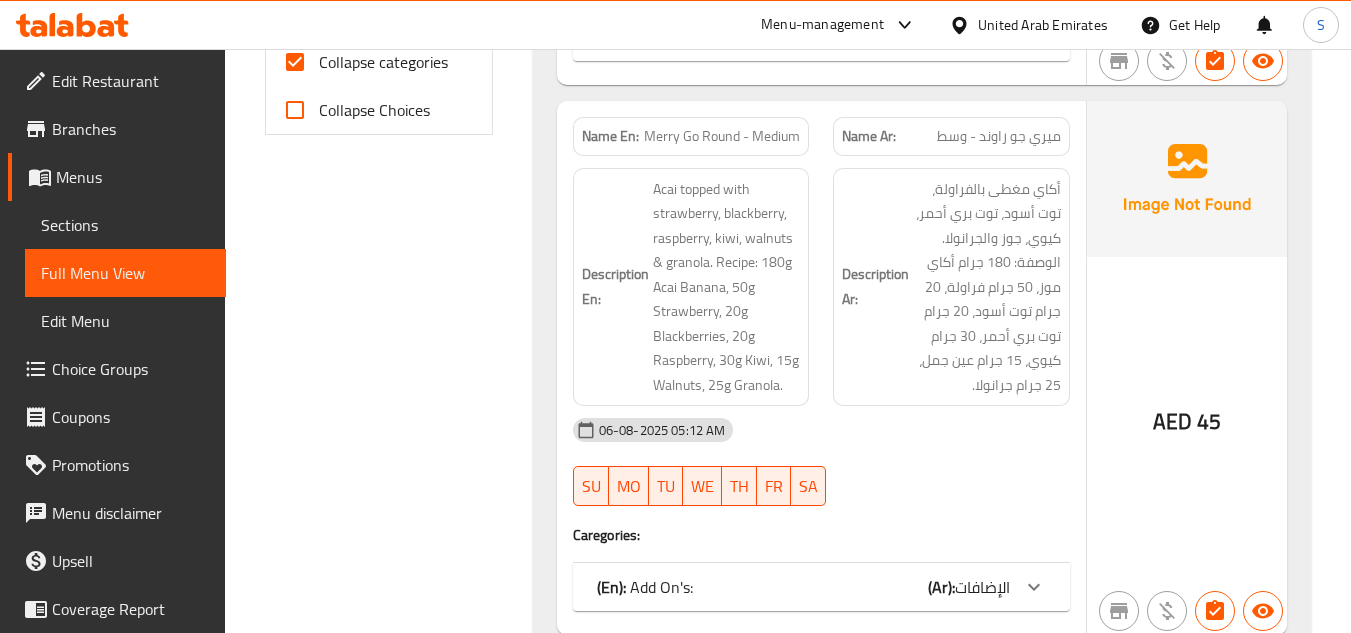 scroll, scrollTop: 900, scrollLeft: 0, axis: vertical 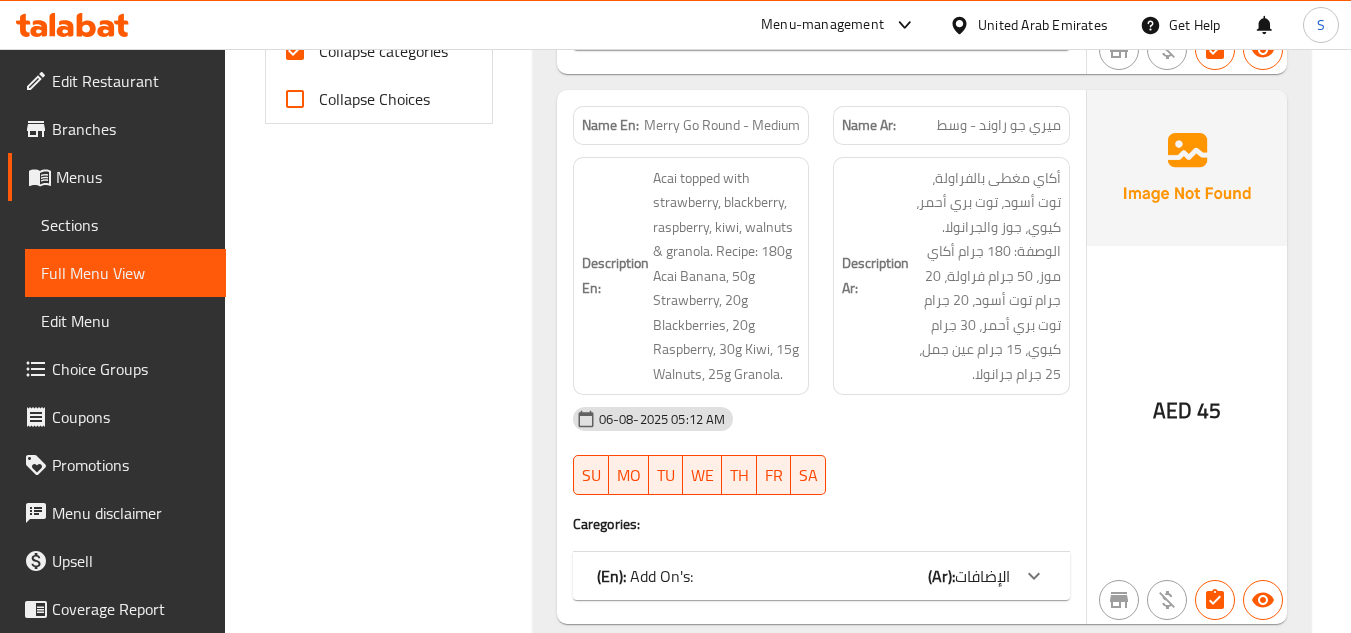 click on "Filter Branches Branches Popular filters Free items Branch specific items Has choices Upsell items Availability filters Available Not available View filters Collapse sections Collapse categories Collapse Choices" at bounding box center (386, 12983) 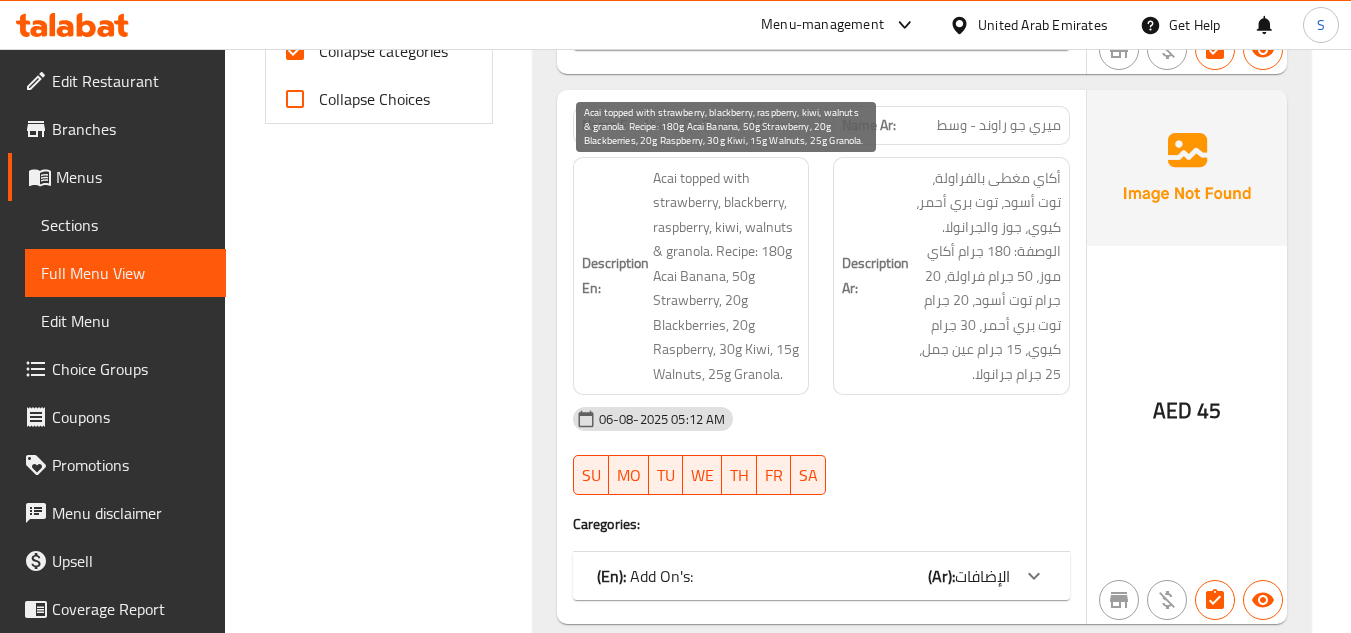 click on "Acai topped with strawberry, blackberry, raspberry, kiwi, walnuts & granola. Recipe: 180g Acai Banana, 50g Strawberry, 20g Blackberries, 20g Raspberry, 30g Kiwi, 15g Walnuts, 25g Granola." at bounding box center [727, 276] 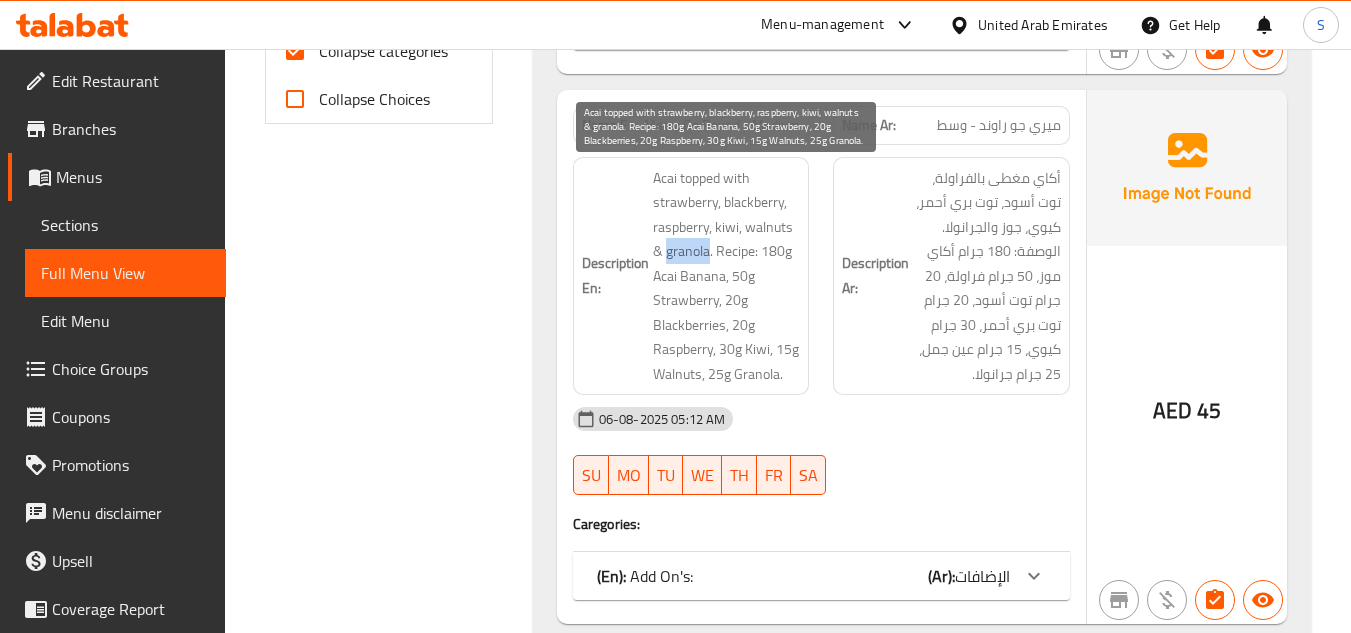 click on "Acai topped with strawberry, blackberry, raspberry, kiwi, walnuts & granola. Recipe: 180g Acai Banana, 50g Strawberry, 20g Blackberries, 20g Raspberry, 30g Kiwi, 15g Walnuts, 25g Granola." at bounding box center [727, 276] 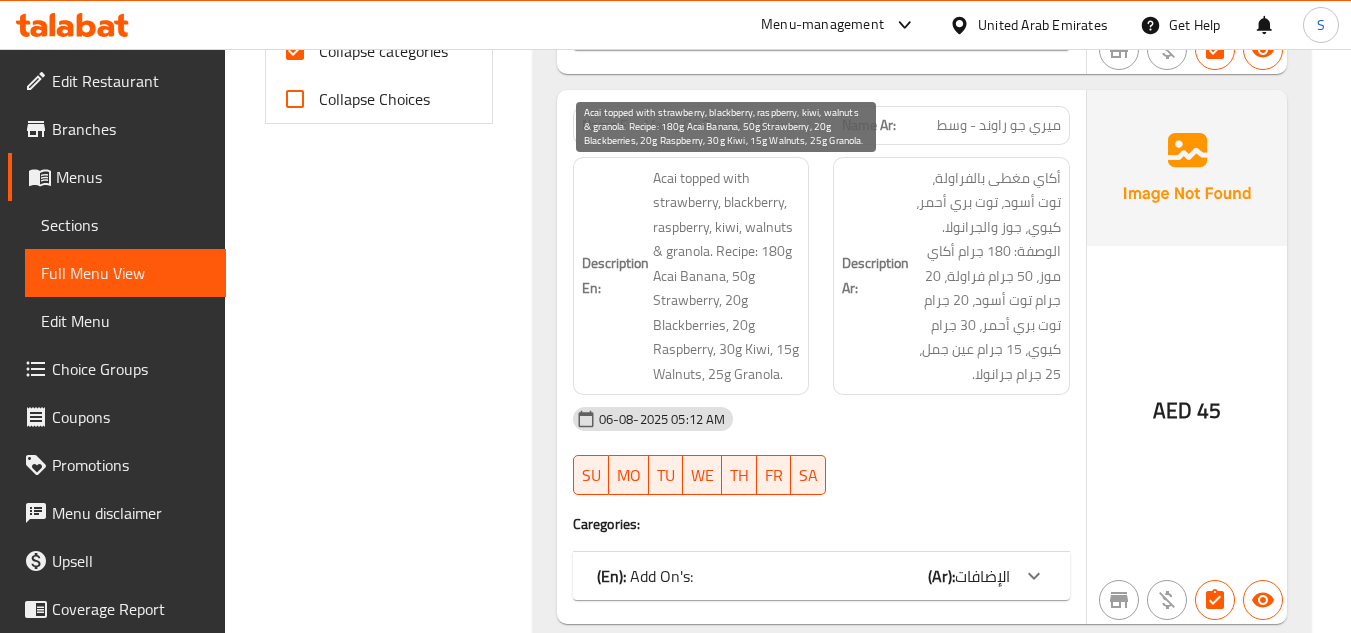 click on "Acai topped with strawberry, blackberry, raspberry, kiwi, walnuts & granola. Recipe: 180g Acai Banana, 50g Strawberry, 20g Blackberries, 20g Raspberry, 30g Kiwi, 15g Walnuts, 25g Granola." at bounding box center (727, 276) 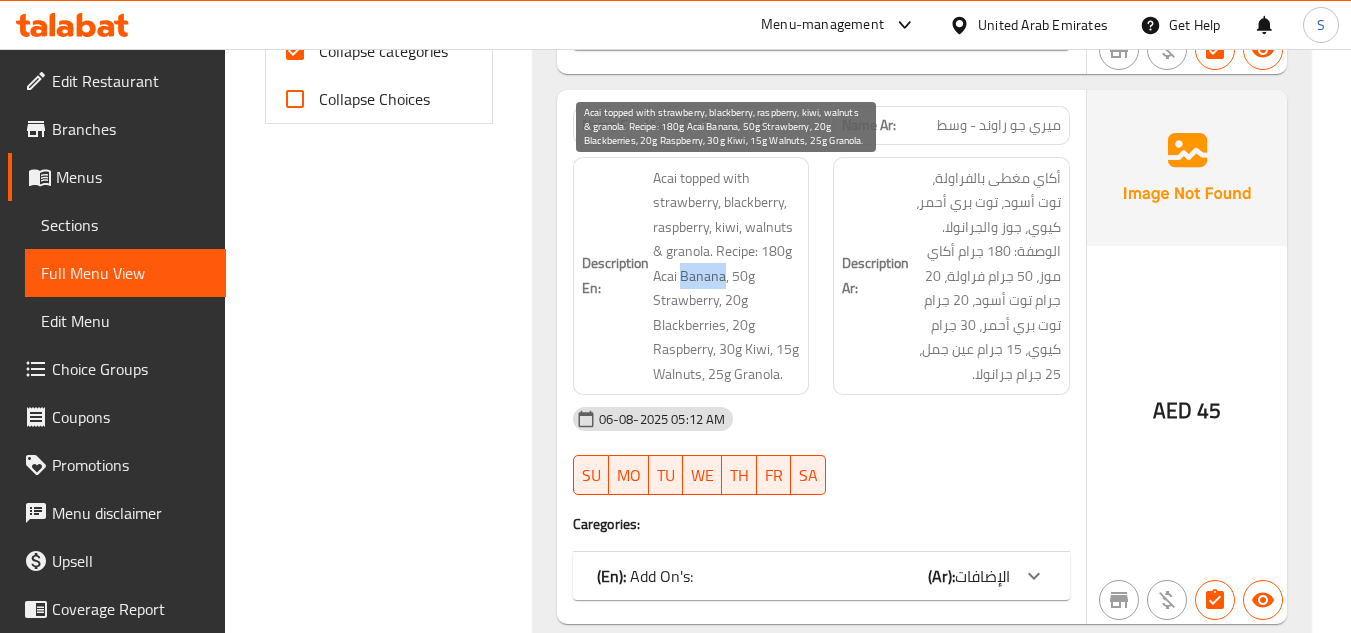 click on "Acai topped with strawberry, blackberry, raspberry, kiwi, walnuts & granola. Recipe: 180g Acai Banana, 50g Strawberry, 20g Blackberries, 20g Raspberry, 30g Kiwi, 15g Walnuts, 25g Granola." at bounding box center [727, 276] 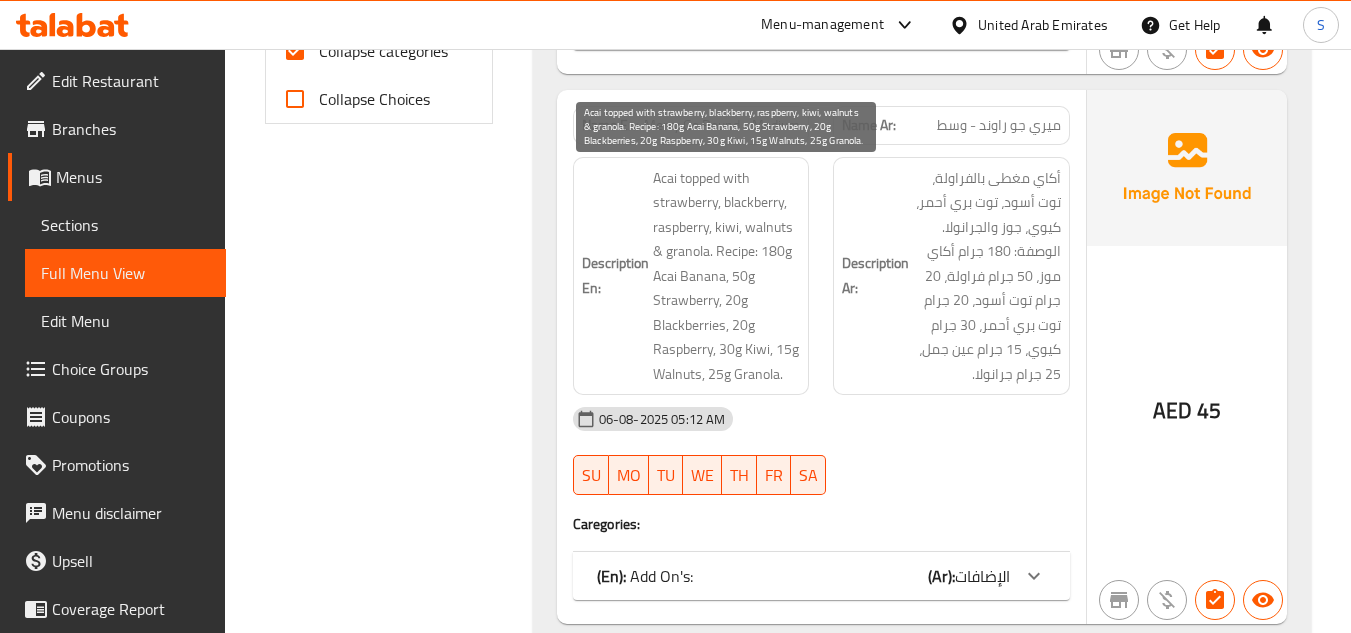 click on "Acai topped with strawberry, blackberry, raspberry, kiwi, walnuts & granola. Recipe: 180g Acai Banana, 50g Strawberry, 20g Blackberries, 20g Raspberry, 30g Kiwi, 15g Walnuts, 25g Granola." at bounding box center (727, 276) 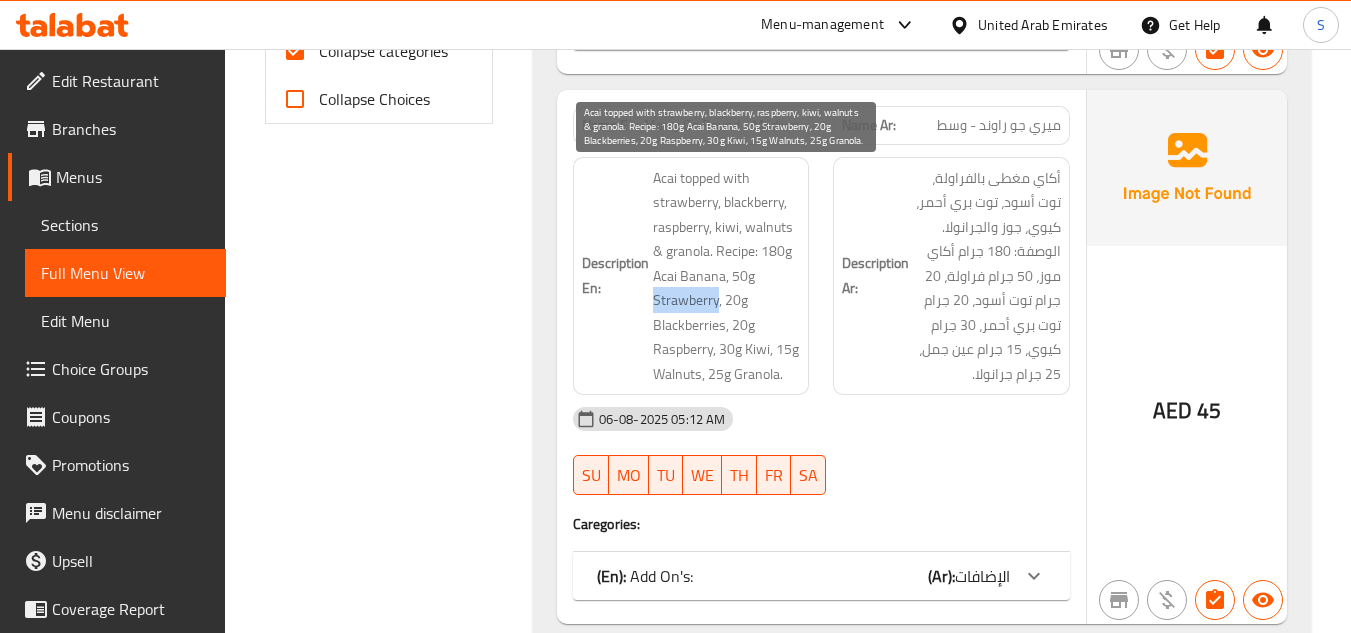 click on "Acai topped with strawberry, blackberry, raspberry, kiwi, walnuts & granola. Recipe: 180g Acai Banana, 50g Strawberry, 20g Blackberries, 20g Raspberry, 30g Kiwi, 15g Walnuts, 25g Granola." at bounding box center [727, 276] 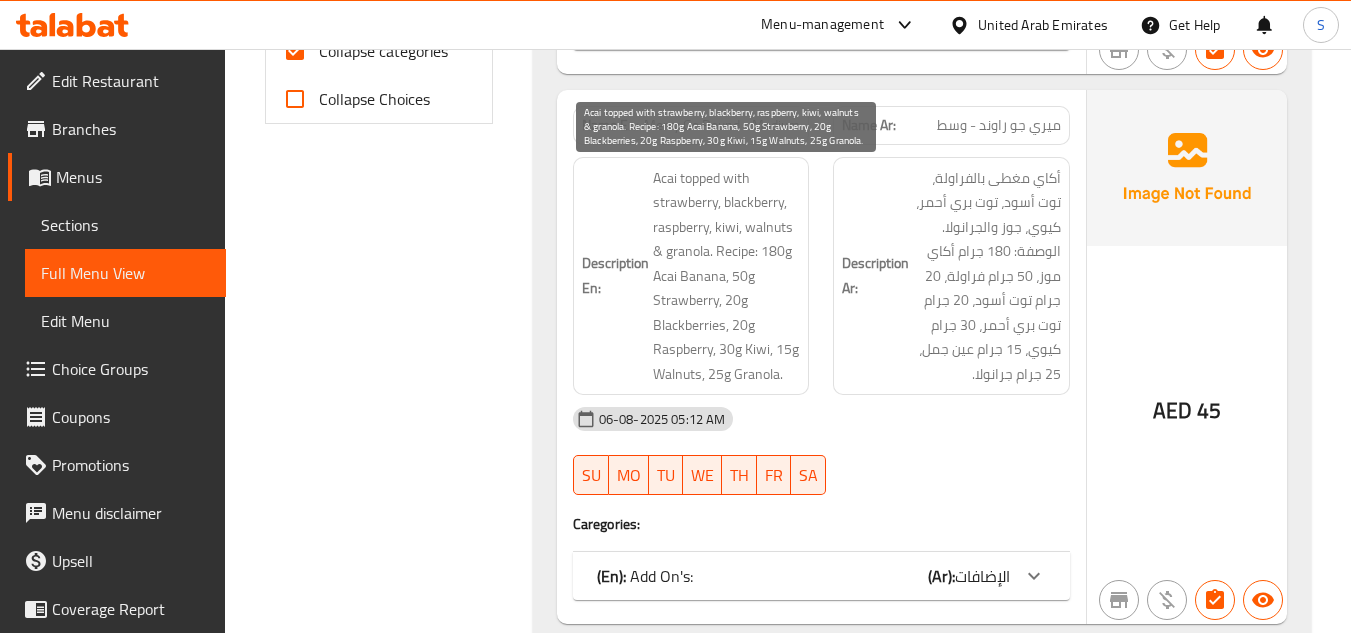 click on "Acai topped with strawberry, blackberry, raspberry, kiwi, walnuts & granola. Recipe: 180g Acai Banana, 50g Strawberry, 20g Blackberries, 20g Raspberry, 30g Kiwi, 15g Walnuts, 25g Granola." at bounding box center (727, 276) 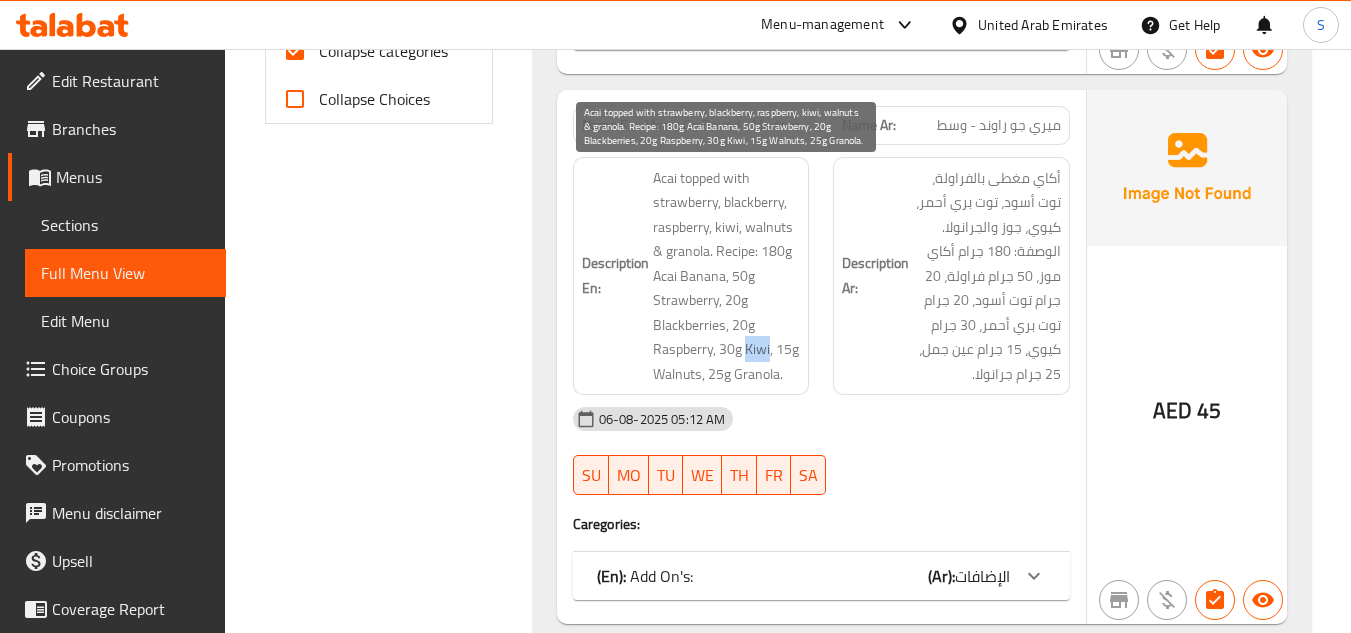 click on "Acai topped with strawberry, blackberry, raspberry, kiwi, walnuts & granola. Recipe: 180g Acai Banana, 50g Strawberry, 20g Blackberries, 20g Raspberry, 30g Kiwi, 15g Walnuts, 25g Granola." at bounding box center [727, 276] 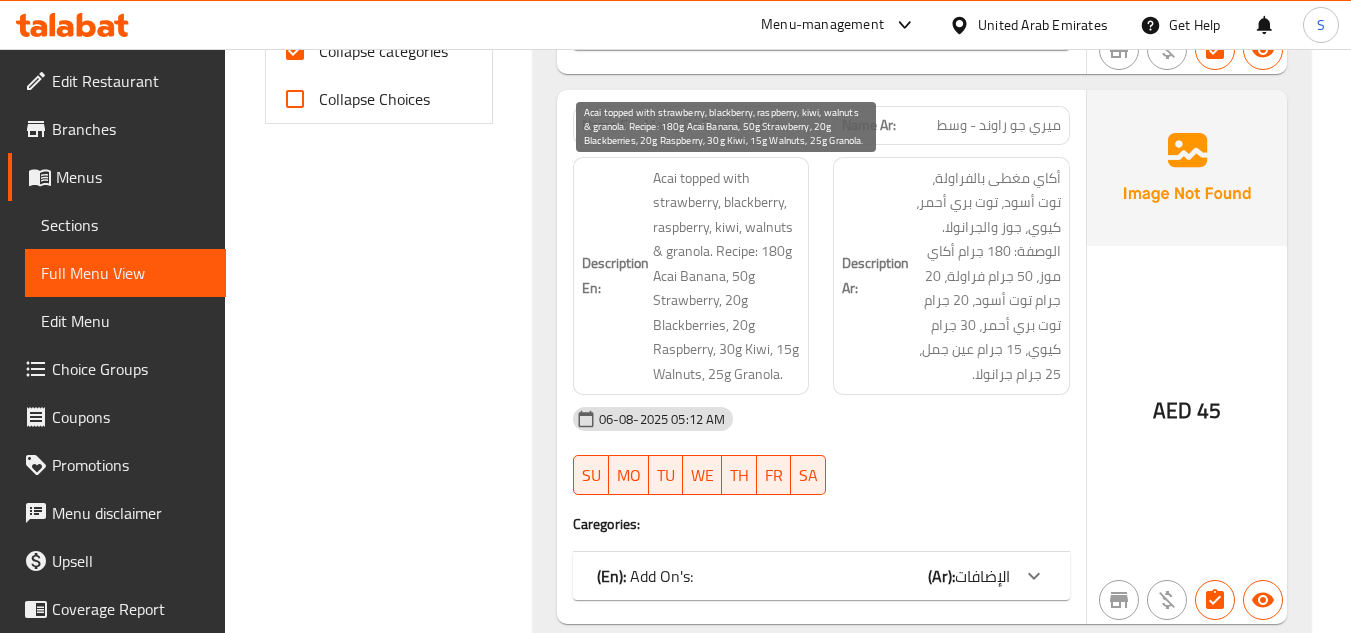 click on "Acai topped with strawberry, blackberry, raspberry, kiwi, walnuts & granola. Recipe: 180g Acai Banana, 50g Strawberry, 20g Blackberries, 20g Raspberry, 30g Kiwi, 15g Walnuts, 25g Granola." at bounding box center (727, 276) 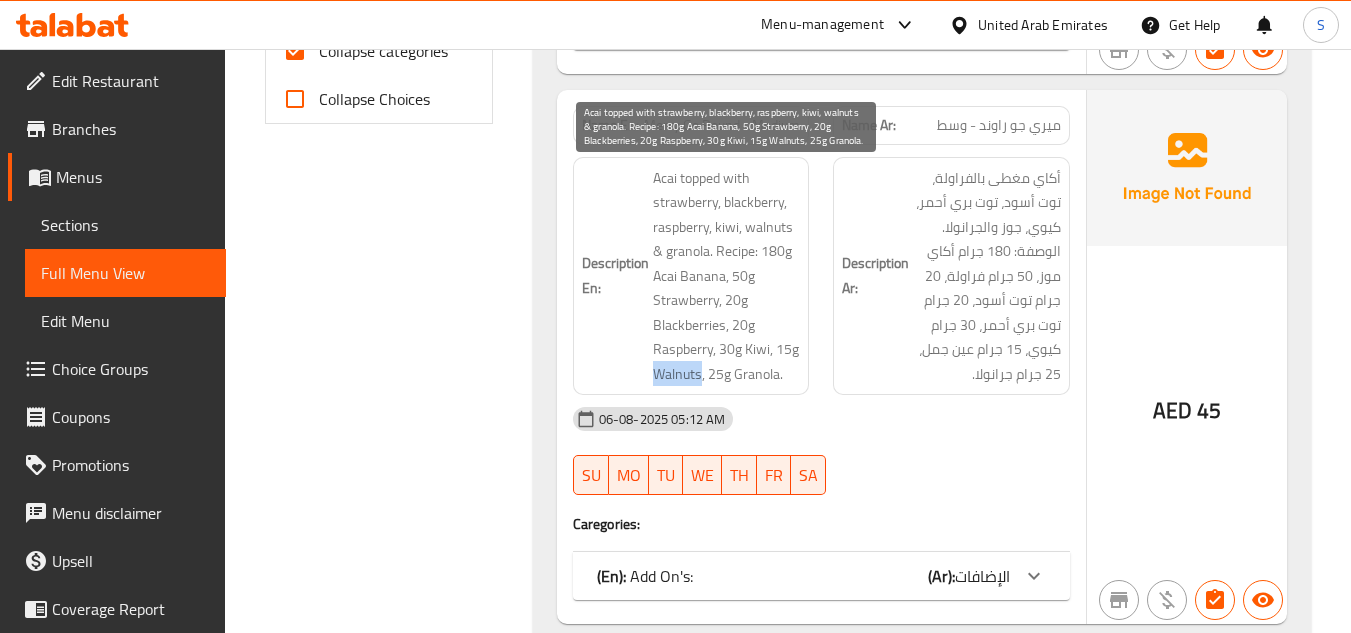 click on "Acai topped with strawberry, blackberry, raspberry, kiwi, walnuts & granola. Recipe: 180g Acai Banana, 50g Strawberry, 20g Blackberries, 20g Raspberry, 30g Kiwi, 15g Walnuts, 25g Granola." at bounding box center [727, 276] 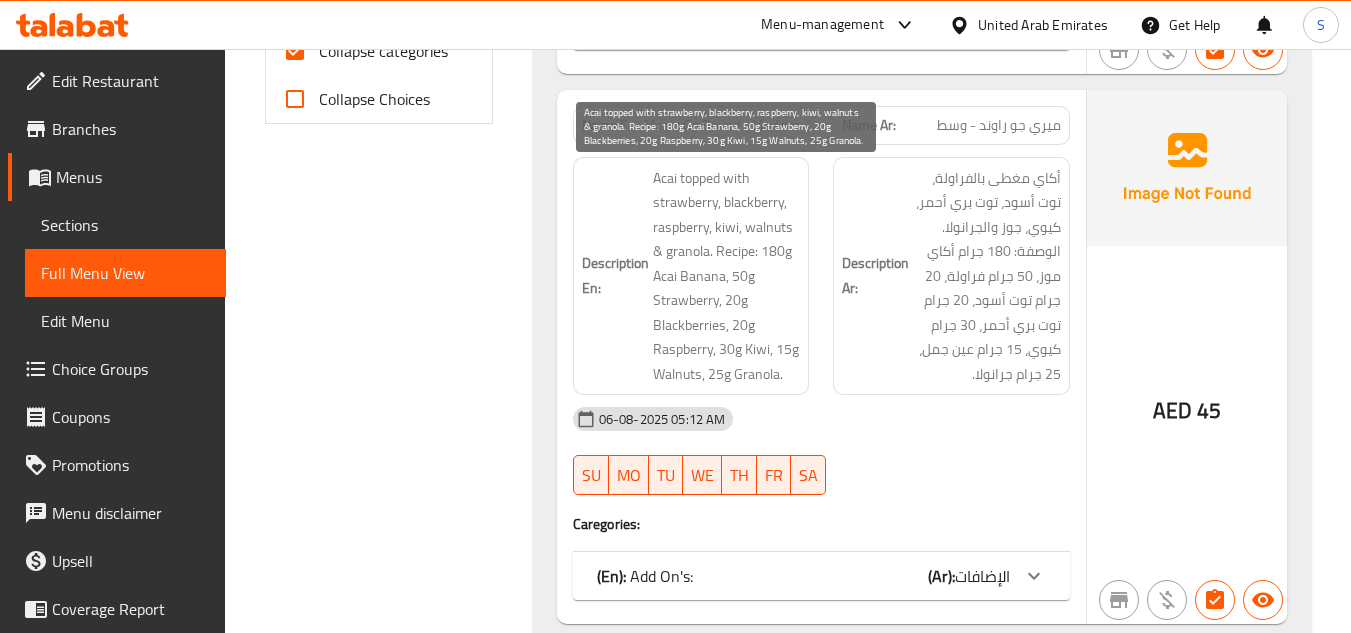 click on "Acai topped with strawberry, blackberry, raspberry, kiwi, walnuts & granola. Recipe: 180g Acai Banana, 50g Strawberry, 20g Blackberries, 20g Raspberry, 30g Kiwi, 15g Walnuts, 25g Granola." at bounding box center (727, 276) 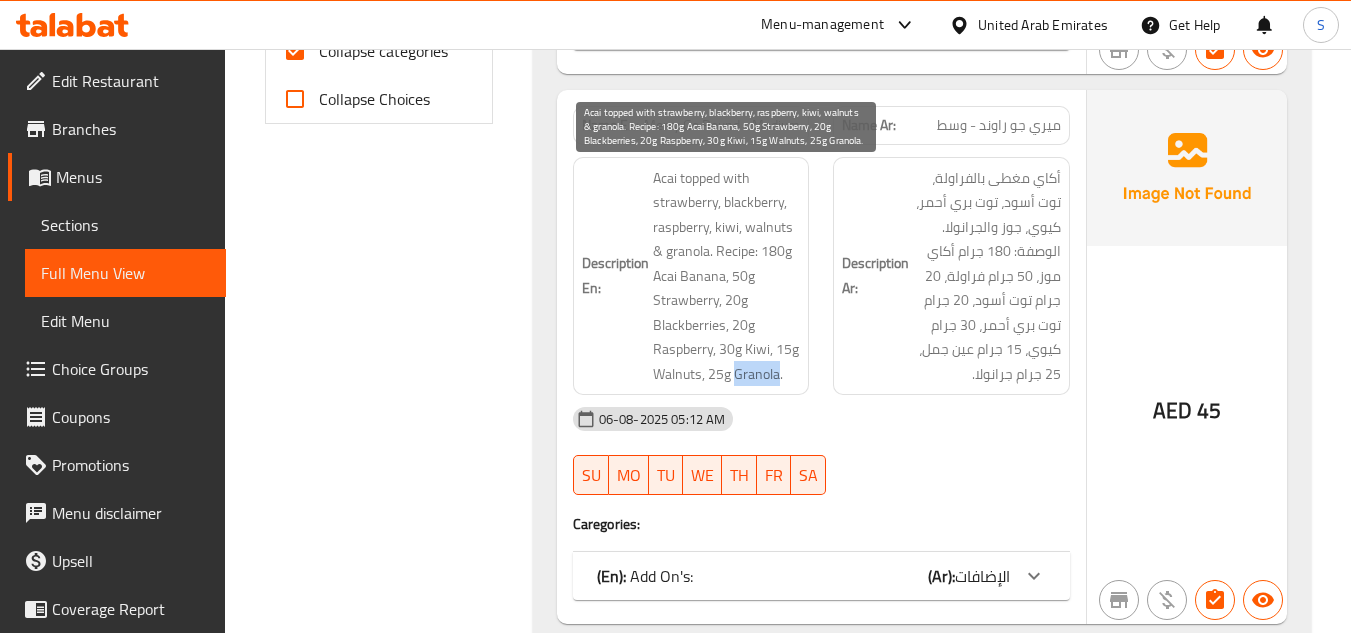 click on "Acai topped with strawberry, blackberry, raspberry, kiwi, walnuts & granola. Recipe: 180g Acai Banana, 50g Strawberry, 20g Blackberries, 20g Raspberry, 30g Kiwi, 15g Walnuts, 25g Granola." at bounding box center [727, 276] 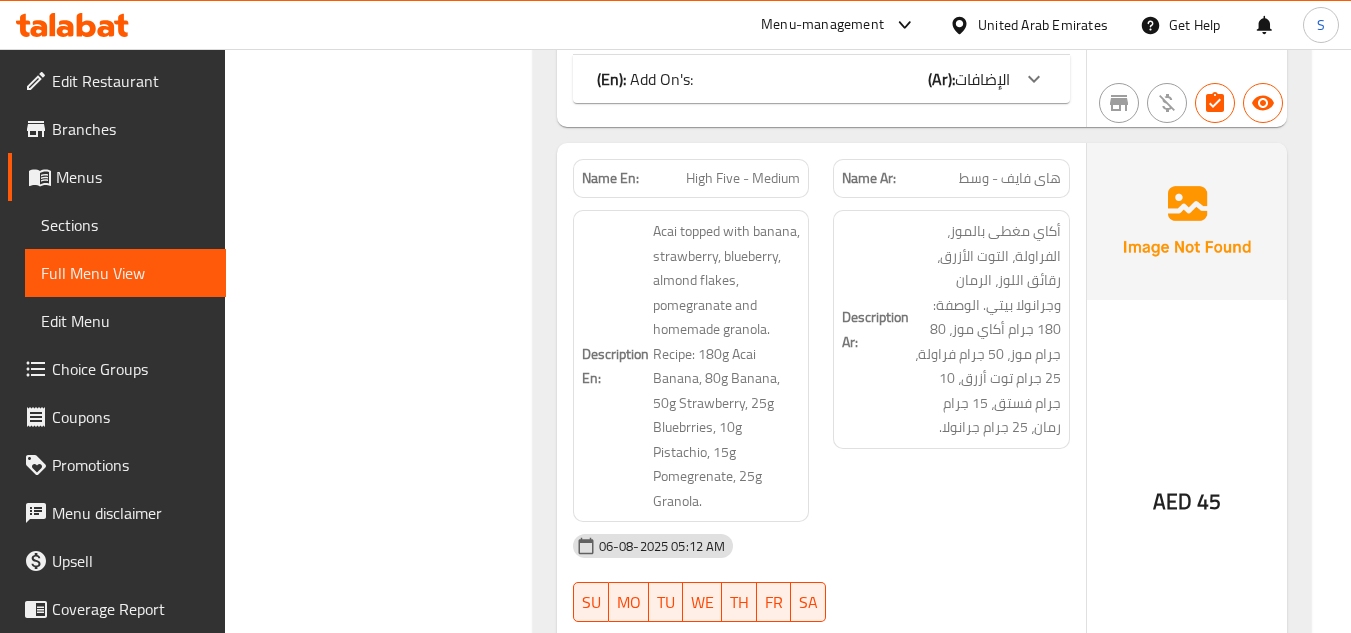 scroll, scrollTop: 1400, scrollLeft: 0, axis: vertical 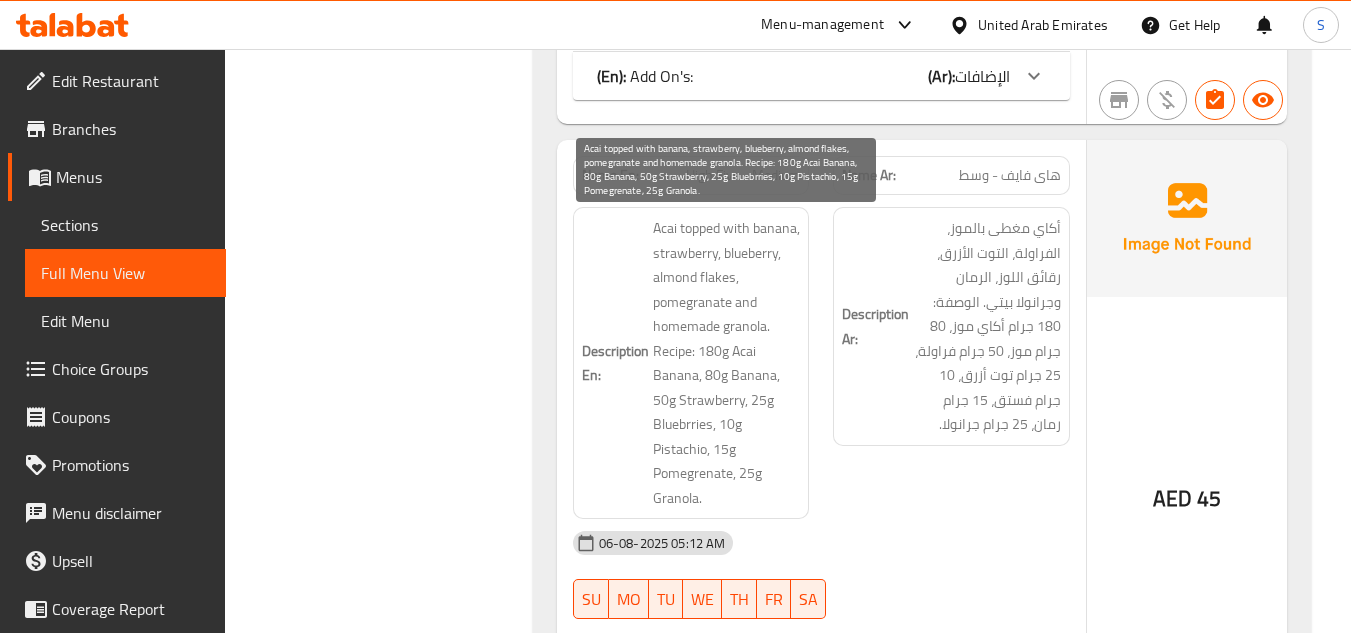 click on "Acai topped with banana, strawberry, blueberry, almond flakes, pomegranate and homemade granola. Recipe: 180g Acai Banana, 80g Banana, 50g Strawberry, 25g Bluebrries, 10g Pistachio, 15g Pomegrenate, 25g Granola." at bounding box center [727, 363] 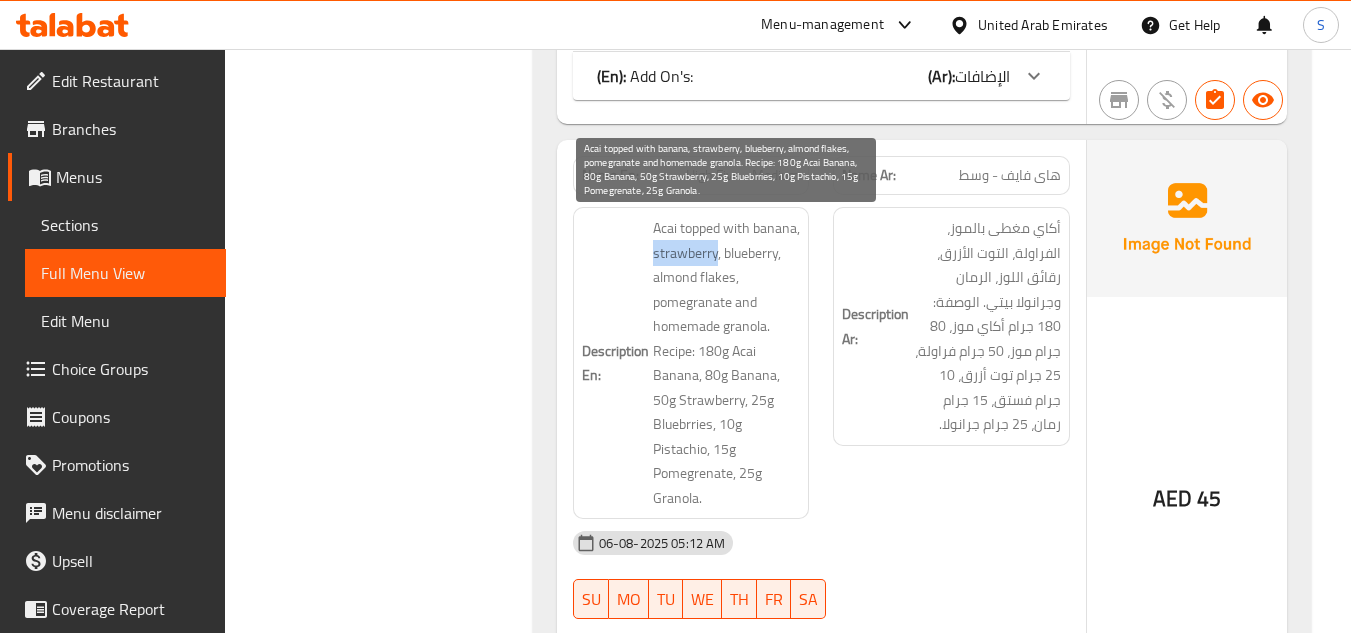 click on "Acai topped with banana, strawberry, blueberry, almond flakes, pomegranate and homemade granola. Recipe: 180g Acai Banana, 80g Banana, 50g Strawberry, 25g Bluebrries, 10g Pistachio, 15g Pomegrenate, 25g Granola." at bounding box center [727, 363] 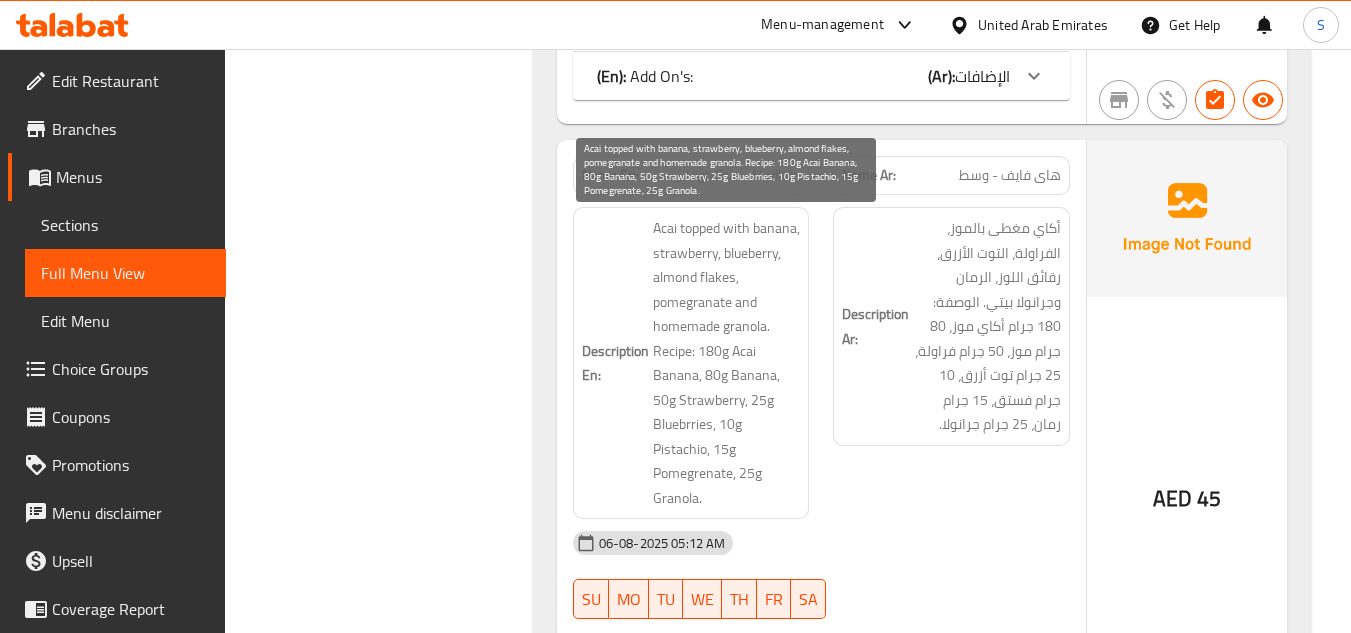 click on "Acai topped with banana, strawberry, blueberry, almond flakes, pomegranate and homemade granola. Recipe: 180g Acai Banana, 80g Banana, 50g Strawberry, 25g Bluebrries, 10g Pistachio, 15g Pomegrenate, 25g Granola." at bounding box center [727, 363] 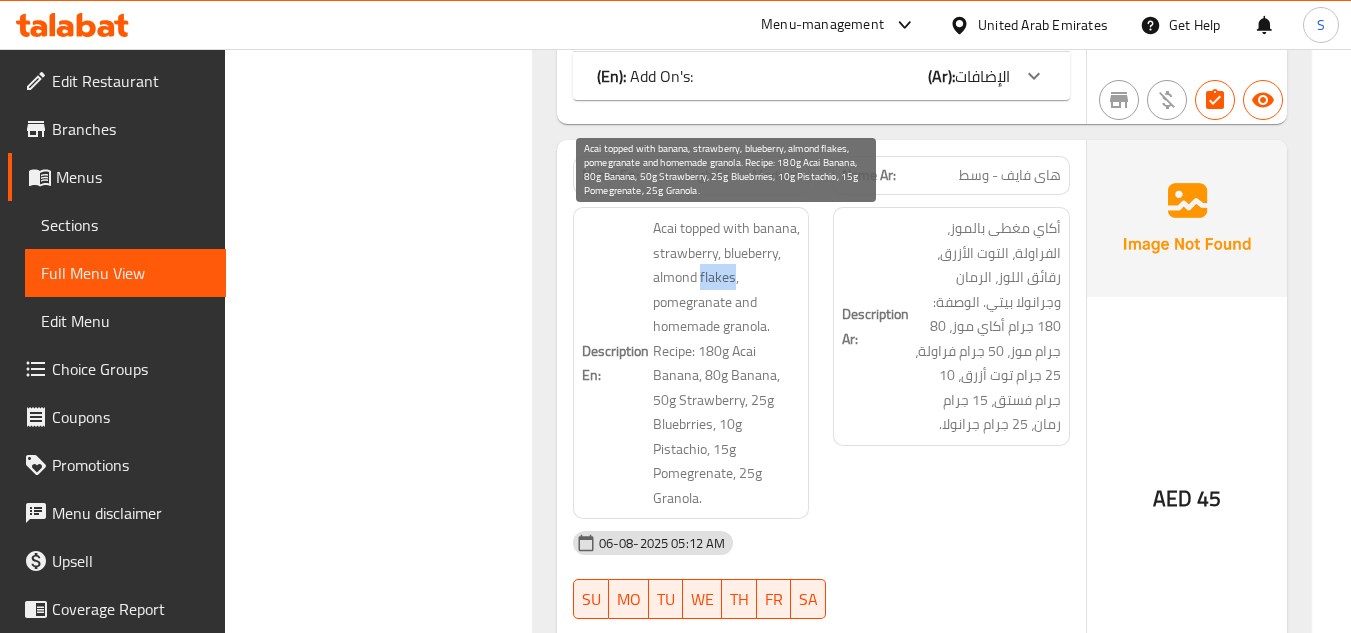 click on "Acai topped with banana, strawberry, blueberry, almond flakes, pomegranate and homemade granola. Recipe: 180g Acai Banana, 80g Banana, 50g Strawberry, 25g Bluebrries, 10g Pistachio, 15g Pomegrenate, 25g Granola." at bounding box center [727, 363] 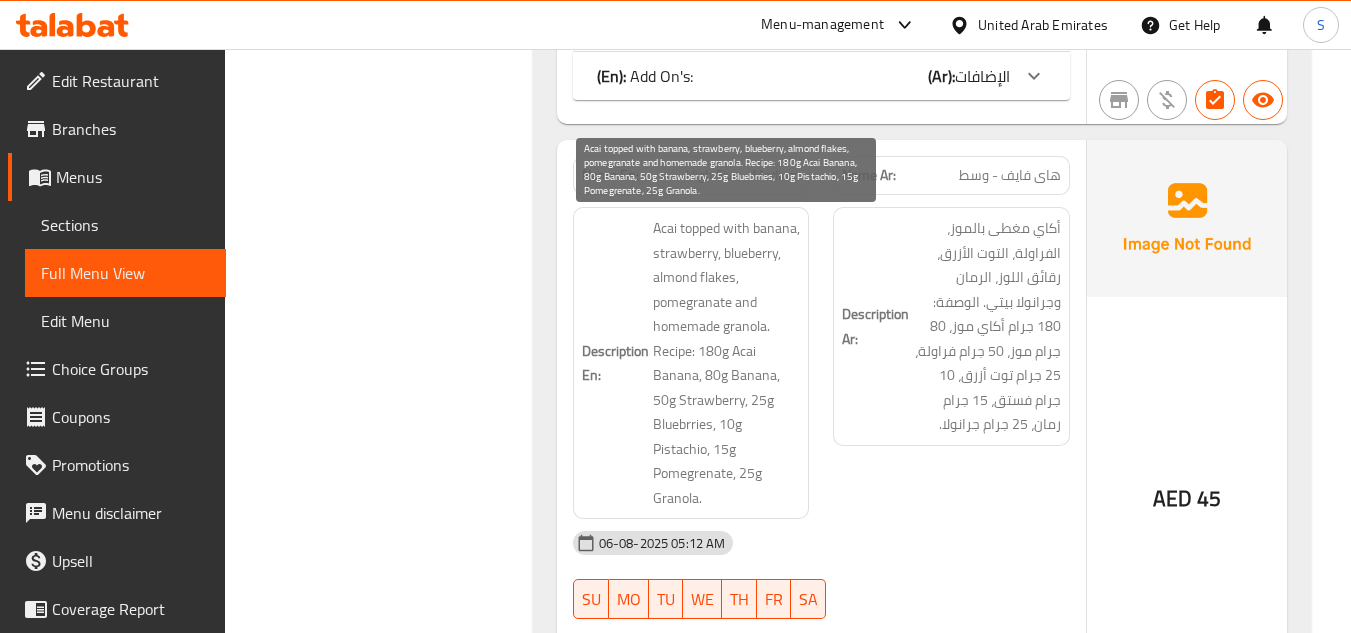 click on "Acai topped with banana, strawberry, blueberry, almond flakes, pomegranate and homemade granola. Recipe: 180g Acai Banana, 80g Banana, 50g Strawberry, 25g Bluebrries, 10g Pistachio, 15g Pomegrenate, 25g Granola." at bounding box center [727, 363] 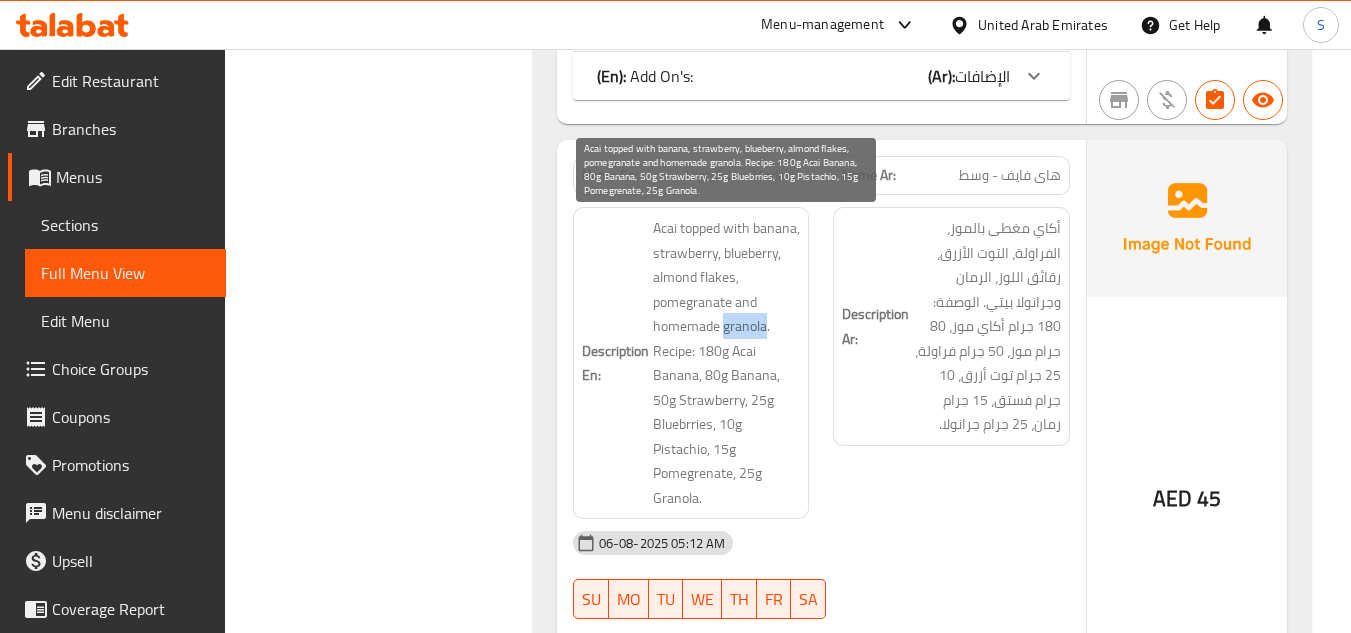 click on "Acai topped with banana, strawberry, blueberry, almond flakes, pomegranate and homemade granola. Recipe: 180g Acai Banana, 80g Banana, 50g Strawberry, 25g Bluebrries, 10g Pistachio, 15g Pomegrenate, 25g Granola." at bounding box center [727, 363] 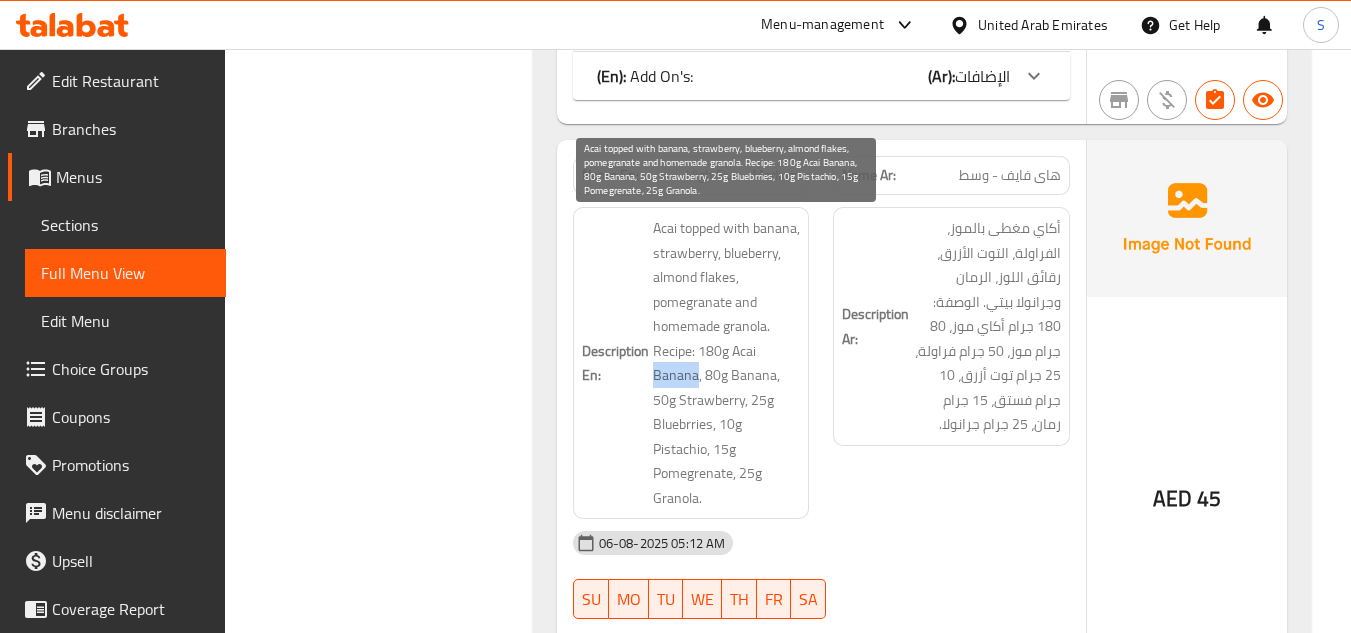 click on "Acai topped with banana, strawberry, blueberry, almond flakes, pomegranate and homemade granola. Recipe: 180g Acai Banana, 80g Banana, 50g Strawberry, 25g Bluebrries, 10g Pistachio, 15g Pomegrenate, 25g Granola." at bounding box center (727, 363) 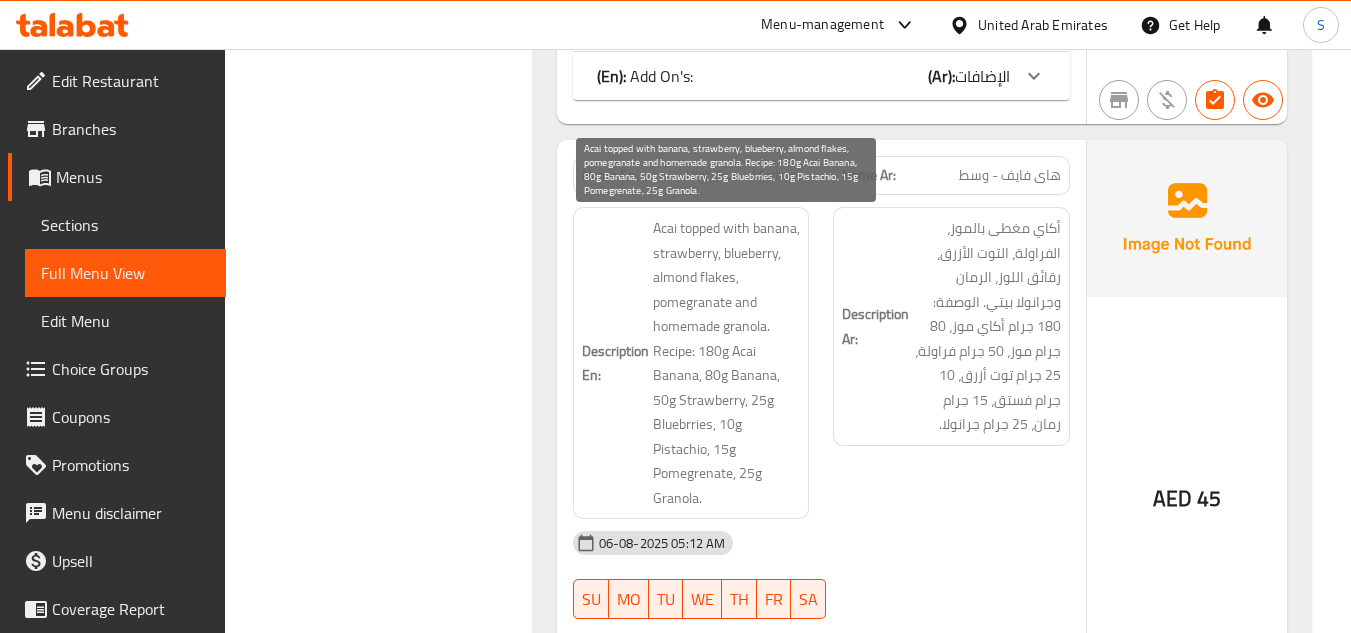 click on "Acai topped with banana, strawberry, blueberry, almond flakes, pomegranate and homemade granola. Recipe: 180g Acai Banana, 80g Banana, 50g Strawberry, 25g Bluebrries, 10g Pistachio, 15g Pomegrenate, 25g Granola." at bounding box center [727, 363] 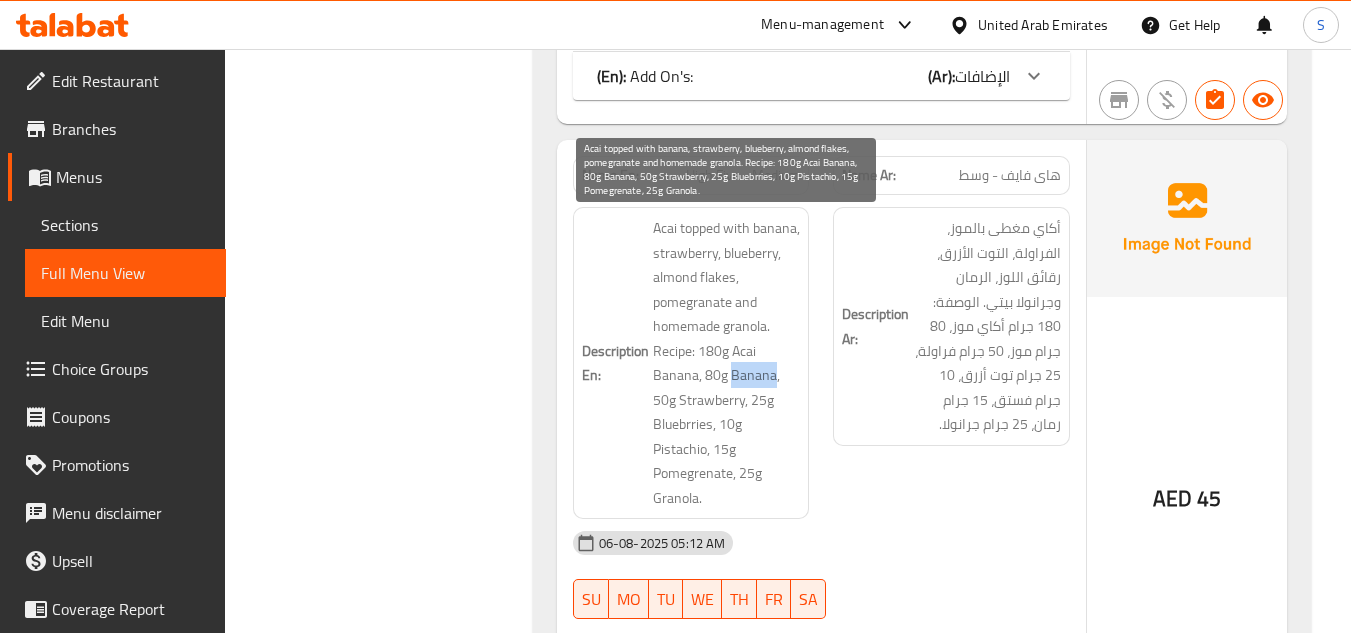 click on "Acai topped with banana, strawberry, blueberry, almond flakes, pomegranate and homemade granola. Recipe: 180g Acai Banana, 80g Banana, 50g Strawberry, 25g Bluebrries, 10g Pistachio, 15g Pomegrenate, 25g Granola." at bounding box center (727, 363) 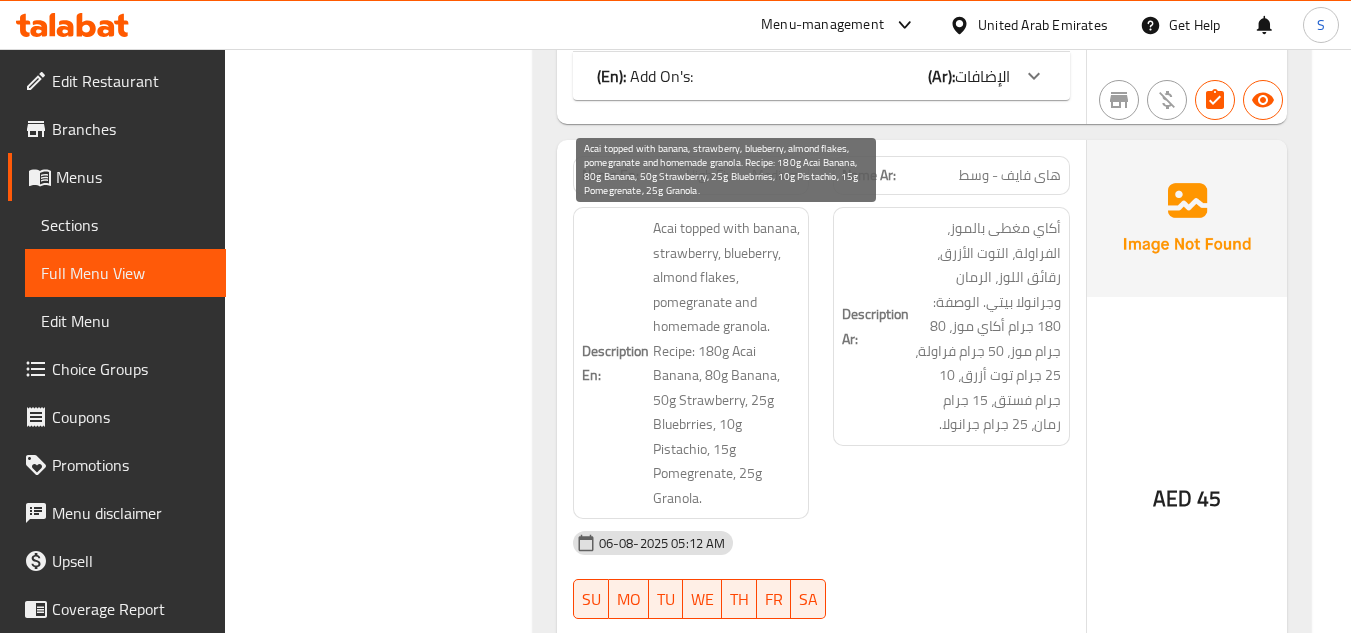 click on "Acai topped with banana, strawberry, blueberry, almond flakes, pomegranate and homemade granola. Recipe: 180g Acai Banana, 80g Banana, 50g Strawberry, 25g Bluebrries, 10g Pistachio, 15g Pomegrenate, 25g Granola." at bounding box center [727, 363] 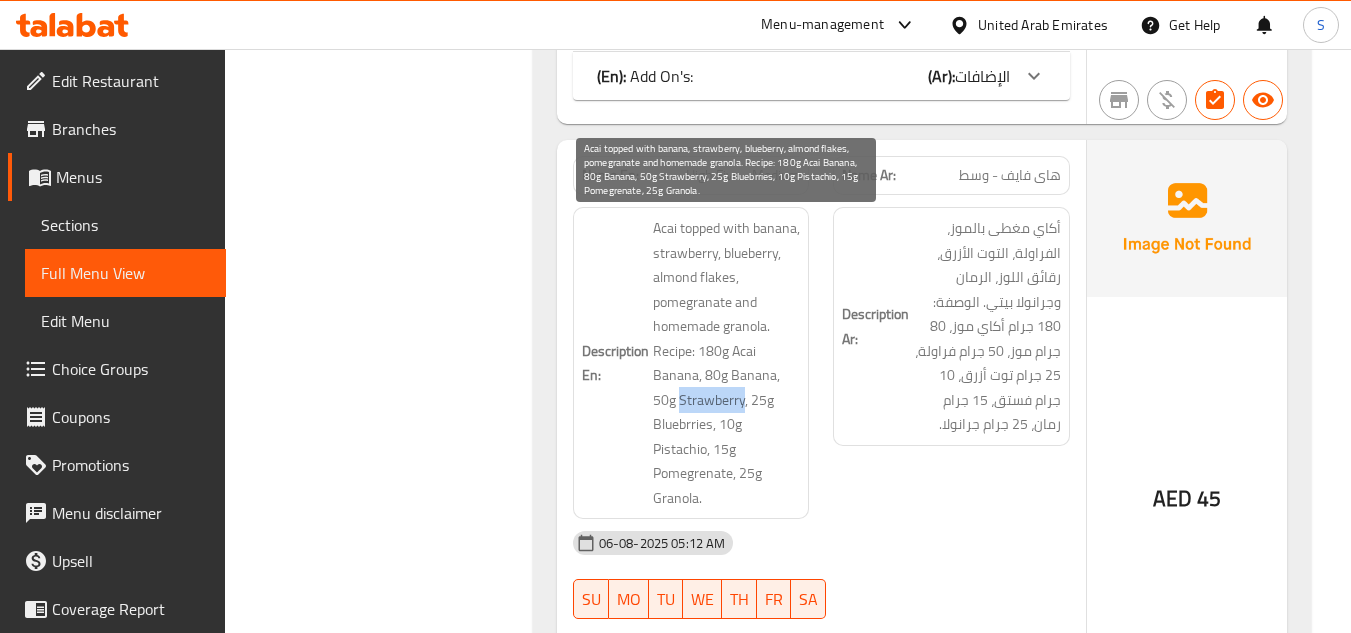 click on "Acai topped with banana, strawberry, blueberry, almond flakes, pomegranate and homemade granola. Recipe: 180g Acai Banana, 80g Banana, 50g Strawberry, 25g Bluebrries, 10g Pistachio, 15g Pomegrenate, 25g Granola." at bounding box center [727, 363] 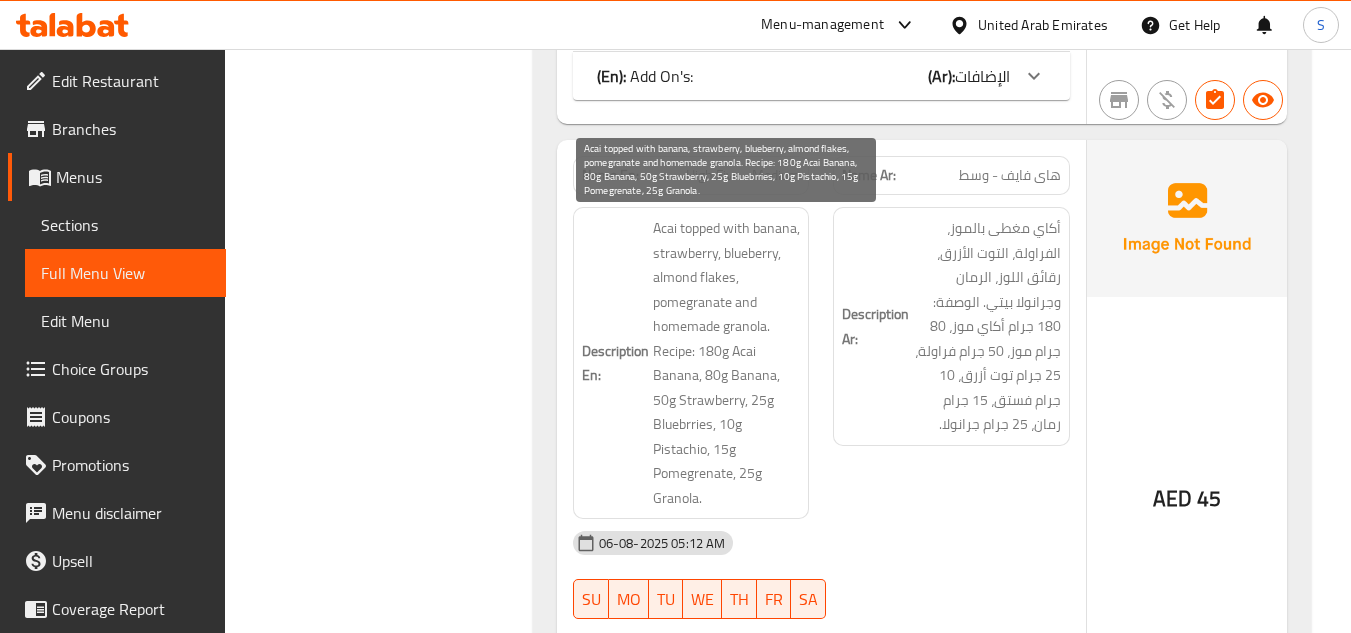 click on "Acai topped with banana, strawberry, blueberry, almond flakes, pomegranate and homemade granola. Recipe: 180g Acai Banana, 80g Banana, 50g Strawberry, 25g Bluebrries, 10g Pistachio, 15g Pomegrenate, 25g Granola." at bounding box center [727, 363] 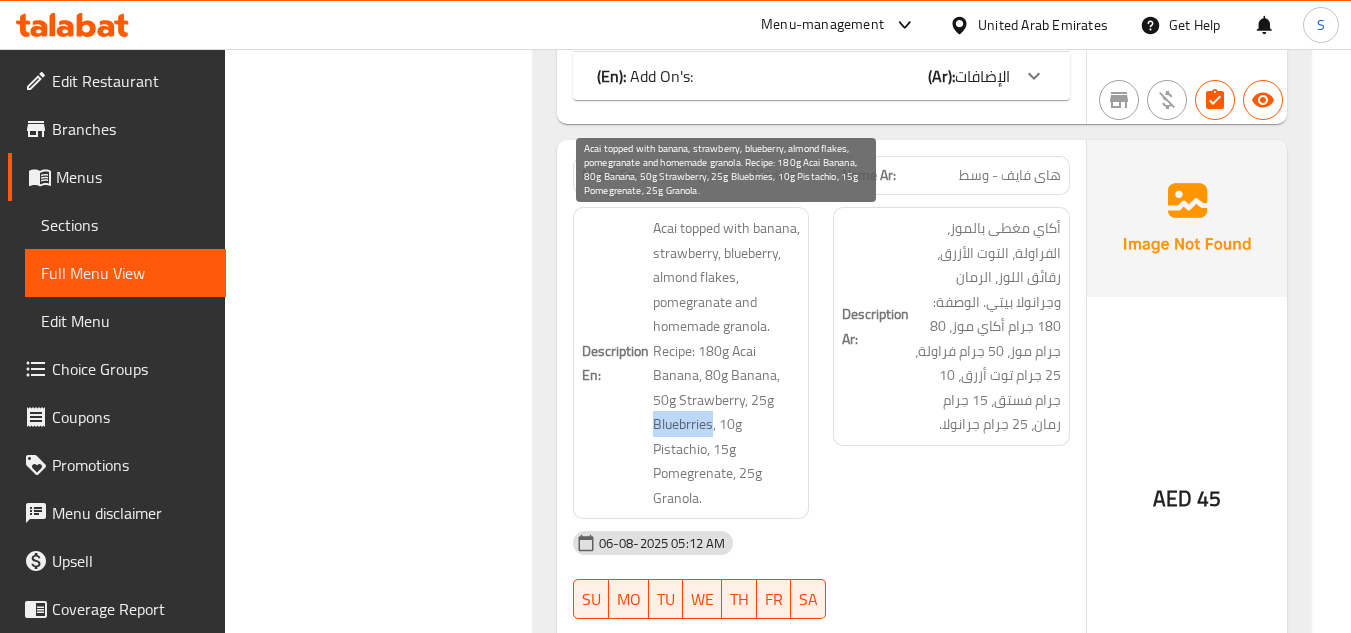click on "Acai topped with banana, strawberry, blueberry, almond flakes, pomegranate and homemade granola. Recipe: 180g Acai Banana, 80g Banana, 50g Strawberry, 25g Bluebrries, 10g Pistachio, 15g Pomegrenate, 25g Granola." at bounding box center [727, 363] 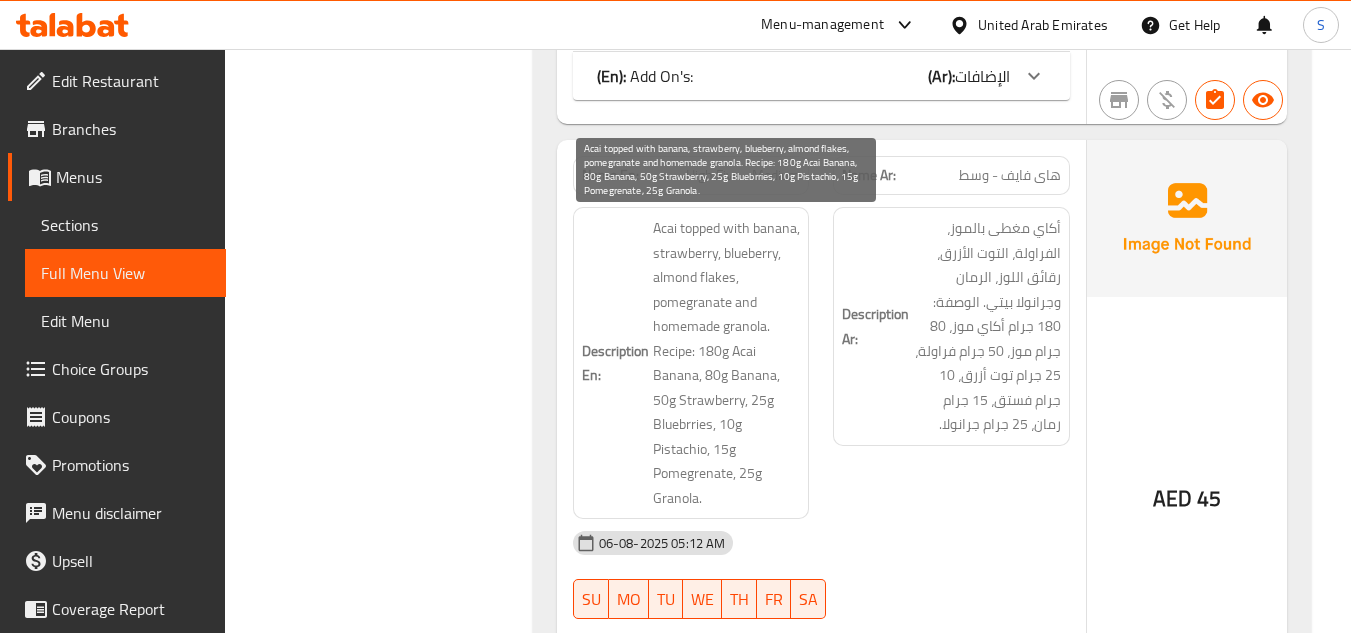 click on "Acai topped with banana, strawberry, blueberry, almond flakes, pomegranate and homemade granola. Recipe: 180g Acai Banana, 80g Banana, 50g Strawberry, 25g Bluebrries, 10g Pistachio, 15g Pomegrenate, 25g Granola." at bounding box center (727, 363) 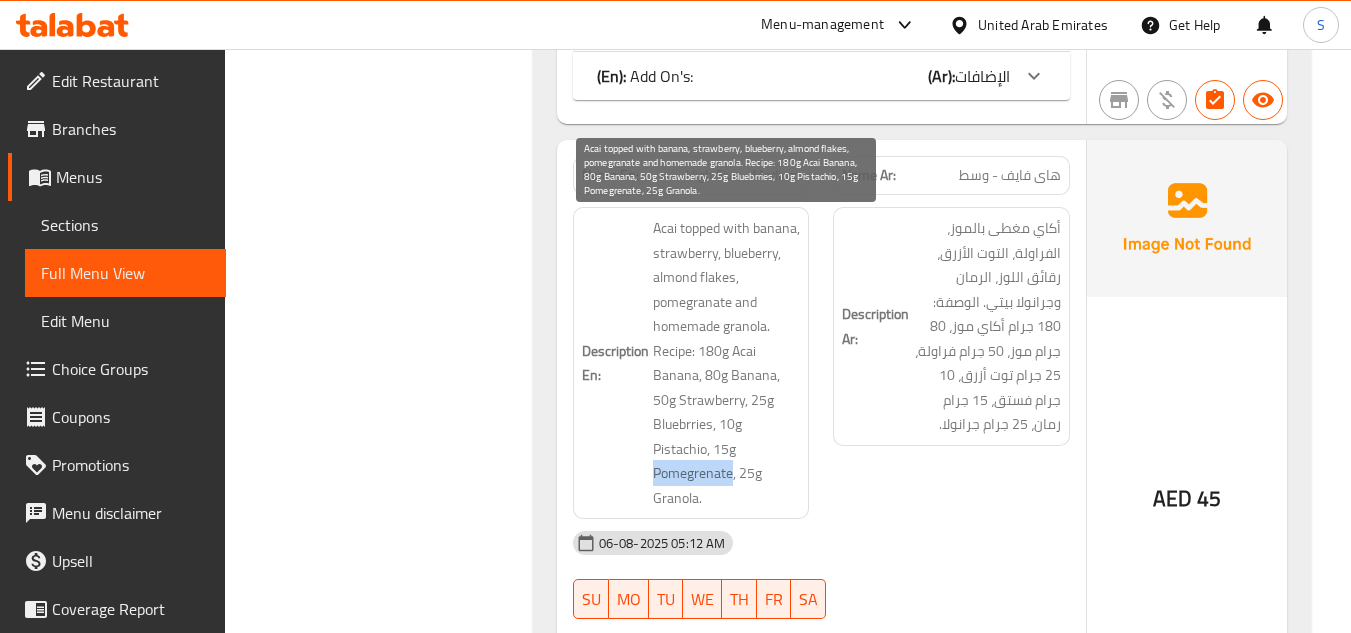 click on "Acai topped with banana, strawberry, blueberry, almond flakes, pomegranate and homemade granola. Recipe: 180g Acai Banana, 80g Banana, 50g Strawberry, 25g Bluebrries, 10g Pistachio, 15g Pomegrenate, 25g Granola." at bounding box center (727, 363) 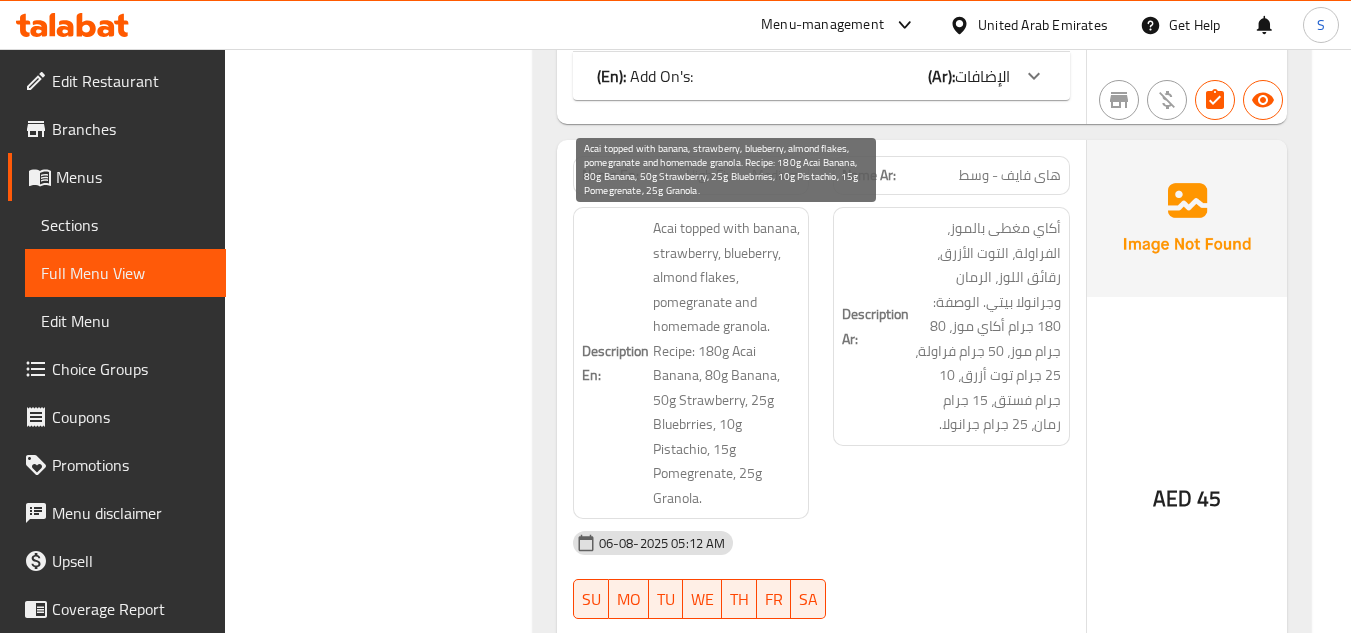 click on "Acai topped with banana, strawberry, blueberry, almond flakes, pomegranate and homemade granola. Recipe: 180g Acai Banana, 80g Banana, 50g Strawberry, 25g Bluebrries, 10g Pistachio, 15g Pomegrenate, 25g Granola." at bounding box center [727, 363] 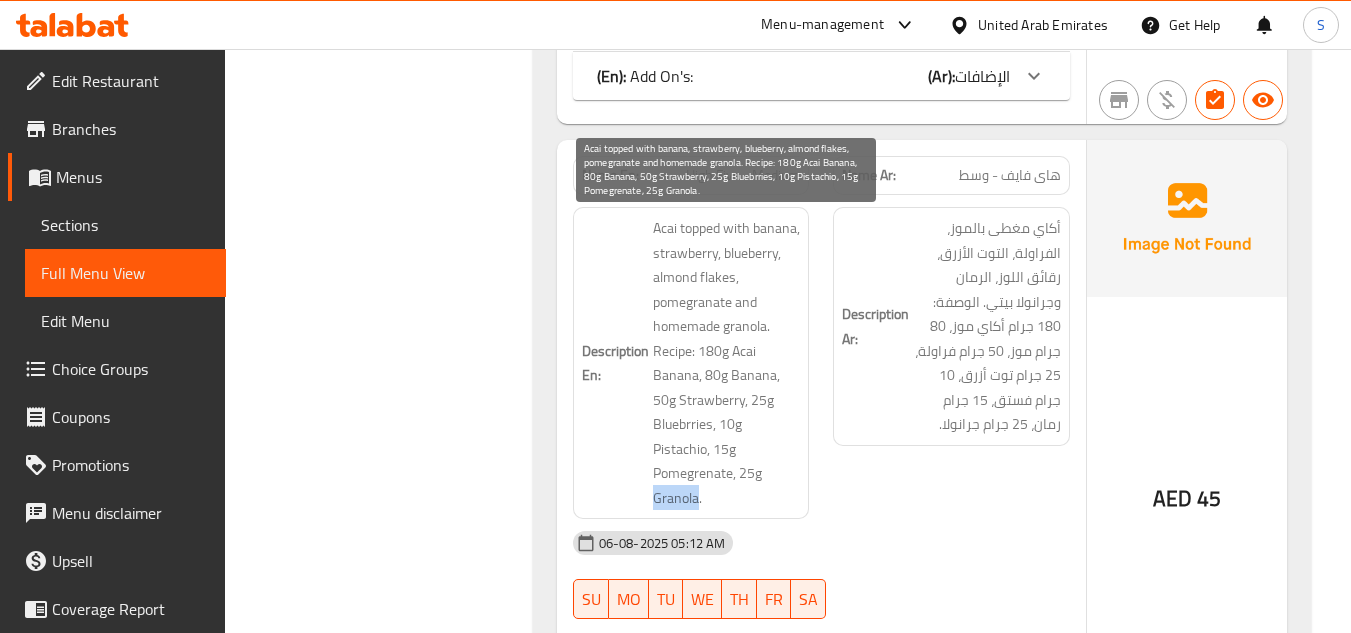 click on "Acai topped with banana, strawberry, blueberry, almond flakes, pomegranate and homemade granola. Recipe: 180g Acai Banana, 80g Banana, 50g Strawberry, 25g Bluebrries, 10g Pistachio, 15g Pomegrenate, 25g Granola." at bounding box center (727, 363) 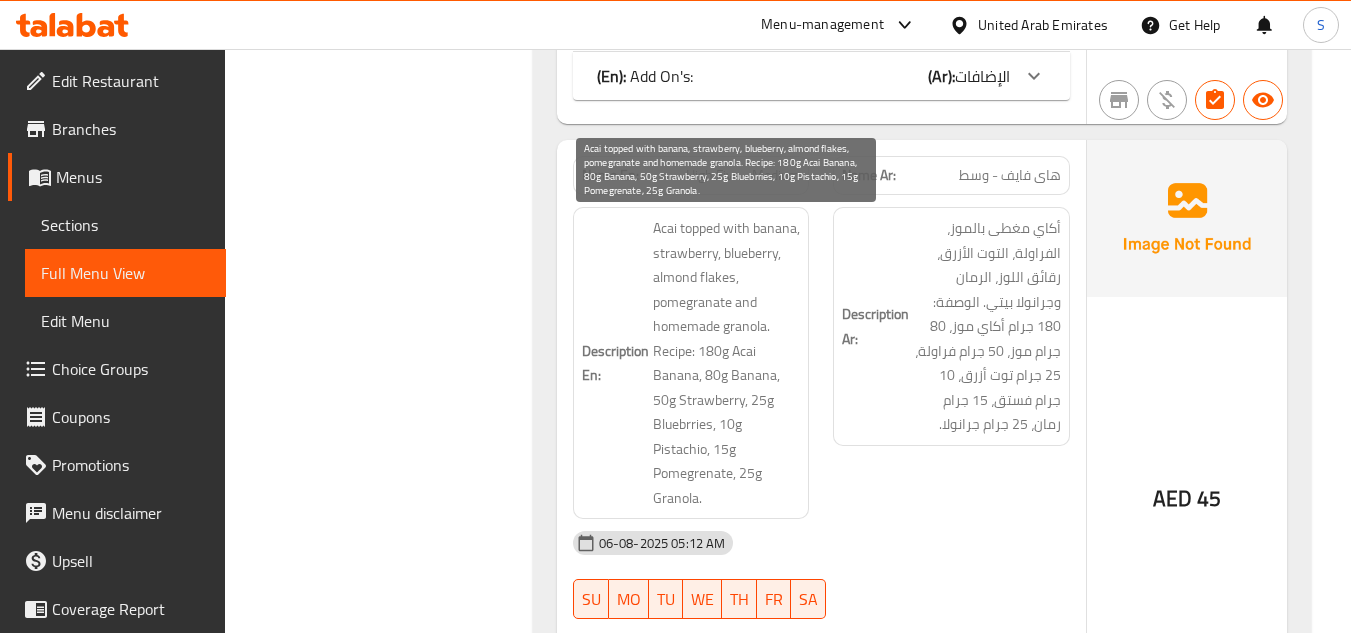 click on "Acai topped with banana, strawberry, blueberry, almond flakes, pomegranate and homemade granola. Recipe: 180g Acai Banana, 80g Banana, 50g Strawberry, 25g Bluebrries, 10g Pistachio, 15g Pomegrenate, 25g Granola." at bounding box center [727, 363] 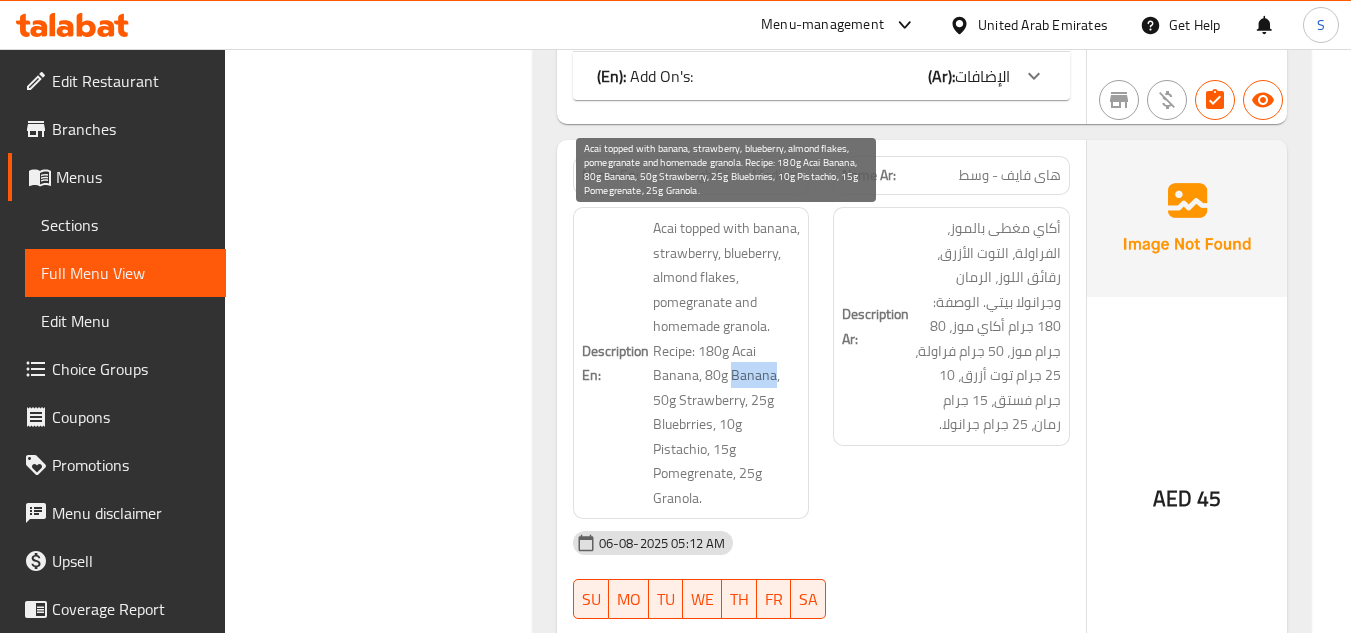 click on "Acai topped with banana, strawberry, blueberry, almond flakes, pomegranate and homemade granola. Recipe: 180g Acai Banana, 80g Banana, 50g Strawberry, 25g Bluebrries, 10g Pistachio, 15g Pomegrenate, 25g Granola." at bounding box center (727, 363) 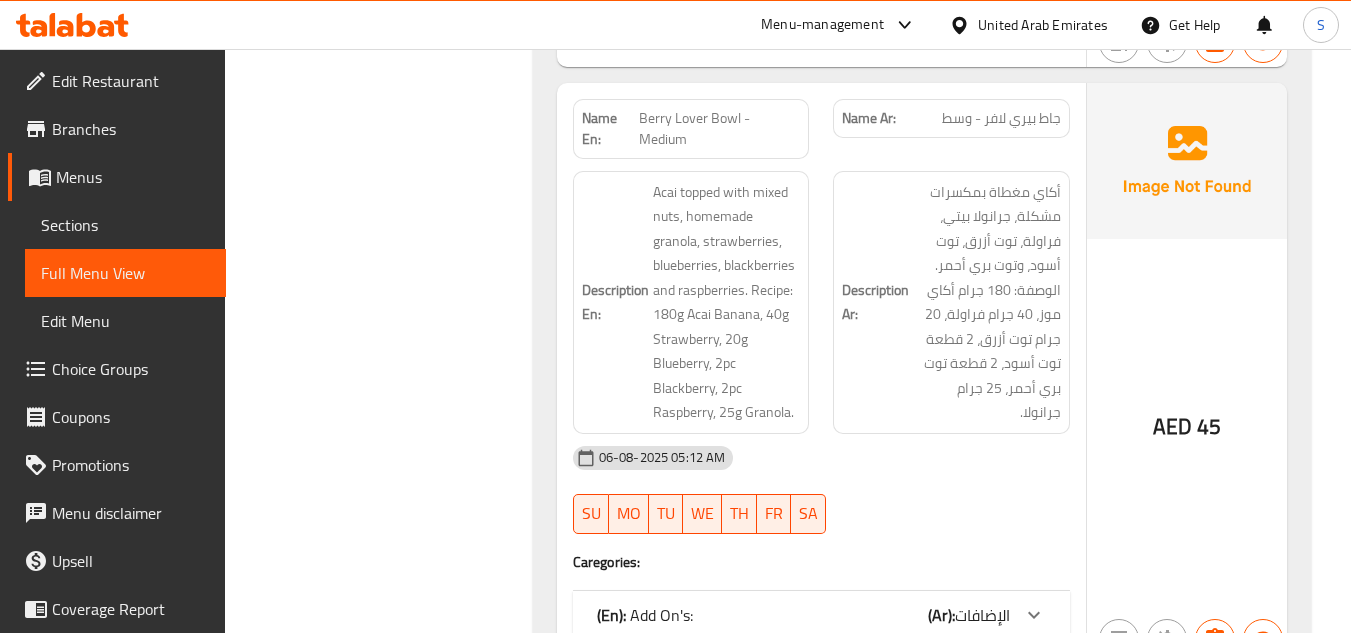 scroll, scrollTop: 2100, scrollLeft: 0, axis: vertical 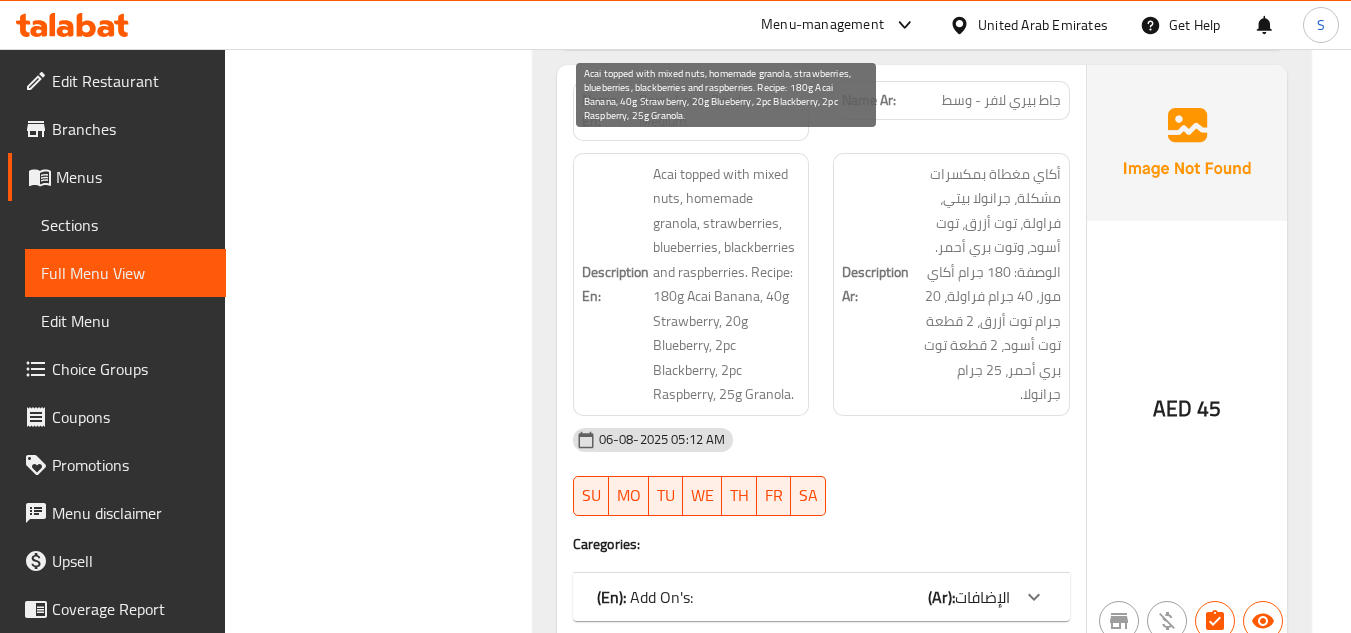 click on "Acai topped with mixed nuts, homemade granola, strawberries, blueberries, blackberries and raspberries. Recipe: 180g Acai Banana, 40g Strawberry, 20g Blueberry, 2pc Blackberry, 2pc Raspberry, 25g Granola." at bounding box center (727, 284) 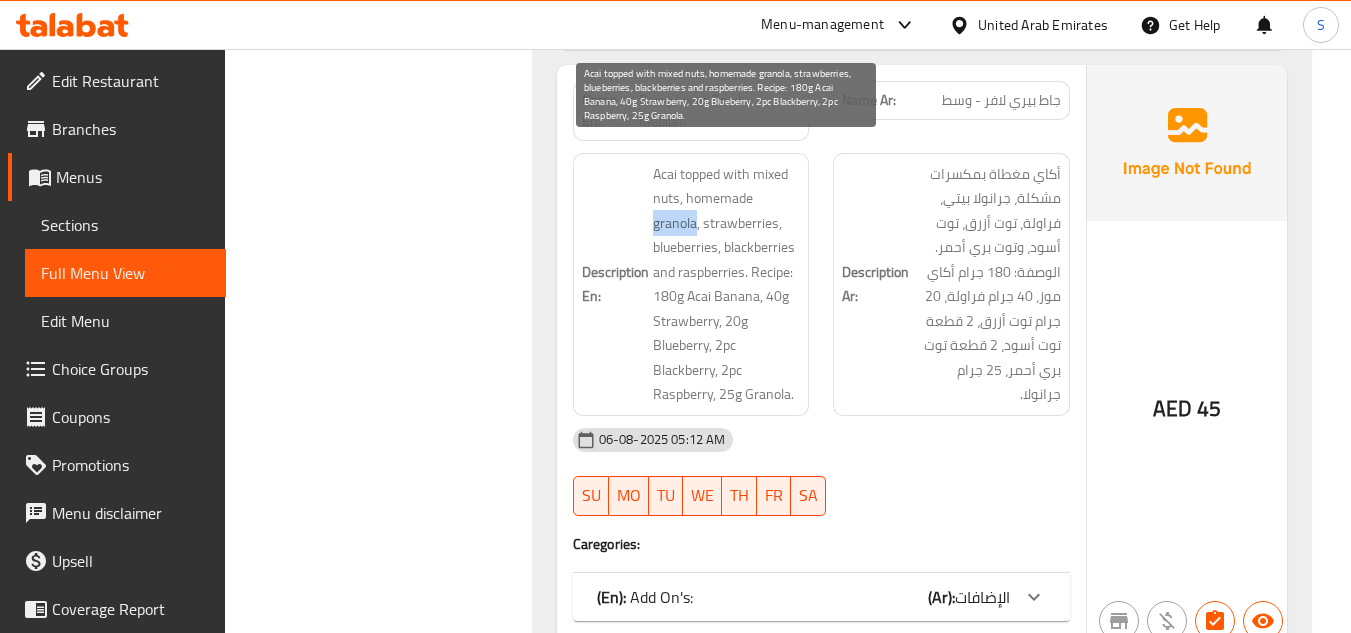 click on "Acai topped with mixed nuts, homemade granola, strawberries, blueberries, blackberries and raspberries. Recipe: 180g Acai Banana, 40g Strawberry, 20g Blueberry, 2pc Blackberry, 2pc Raspberry, 25g Granola." at bounding box center [727, 284] 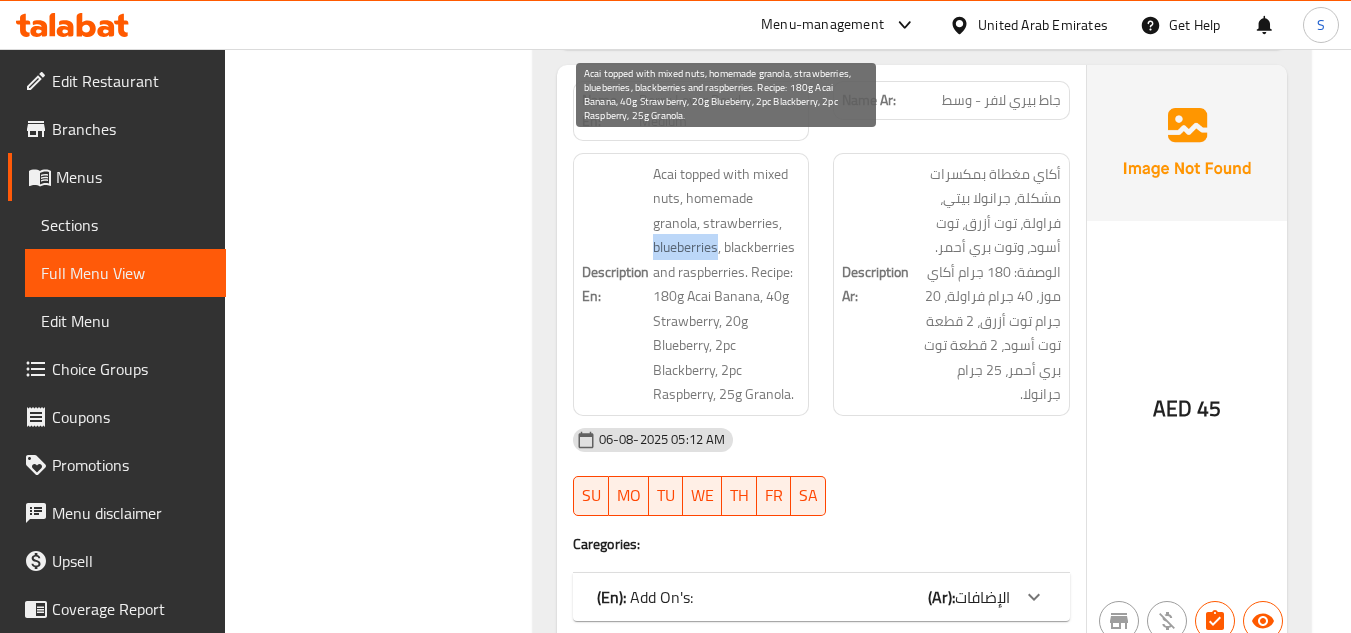 click on "Acai topped with mixed nuts, homemade granola, strawberries, blueberries, blackberries and raspberries. Recipe: 180g Acai Banana, 40g Strawberry, 20g Blueberry, 2pc Blackberry, 2pc Raspberry, 25g Granola." at bounding box center (727, 284) 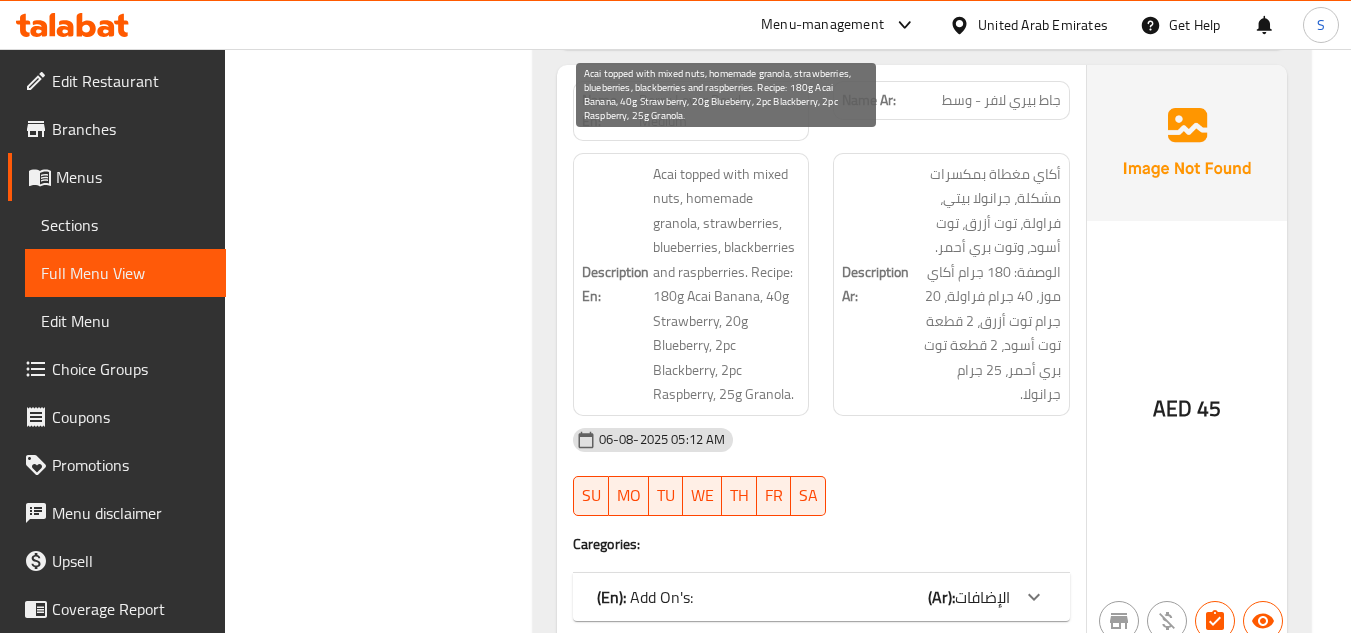click on "Acai topped with mixed nuts, homemade granola, strawberries, blueberries, blackberries and raspberries. Recipe: 180g Acai Banana, 40g Strawberry, 20g Blueberry, 2pc Blackberry, 2pc Raspberry, 25g Granola." at bounding box center (727, 284) 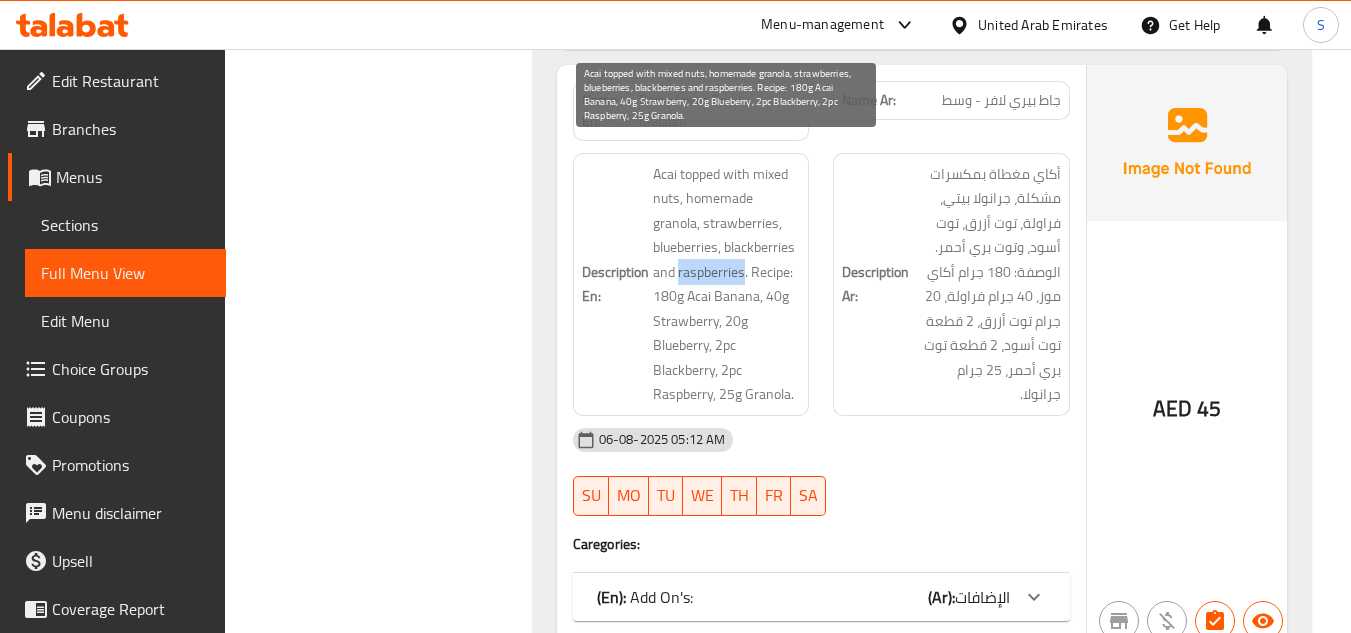 click on "Acai topped with mixed nuts, homemade granola, strawberries, blueberries, blackberries and raspberries. Recipe: 180g Acai Banana, 40g Strawberry, 20g Blueberry, 2pc Blackberry, 2pc Raspberry, 25g Granola." at bounding box center (727, 284) 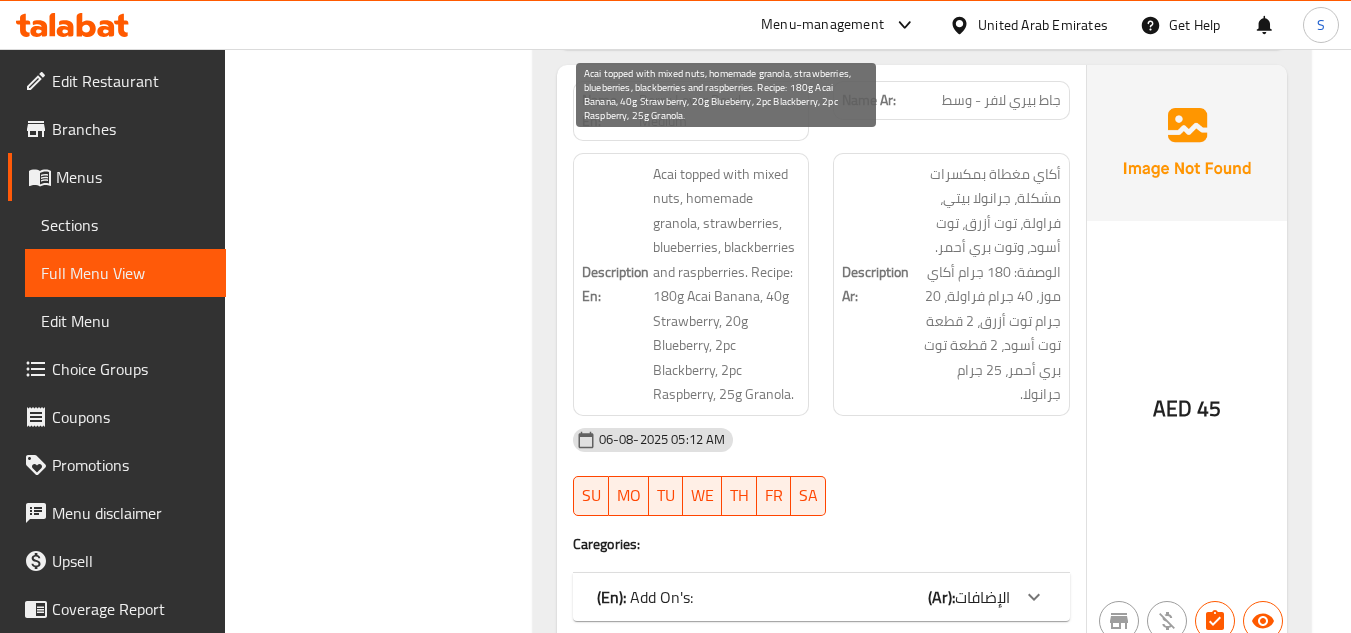 click on "Acai topped with mixed nuts, homemade granola, strawberries, blueberries, blackberries and raspberries. Recipe: 180g Acai Banana, 40g Strawberry, 20g Blueberry, 2pc Blackberry, 2pc Raspberry, 25g Granola." at bounding box center (727, 284) 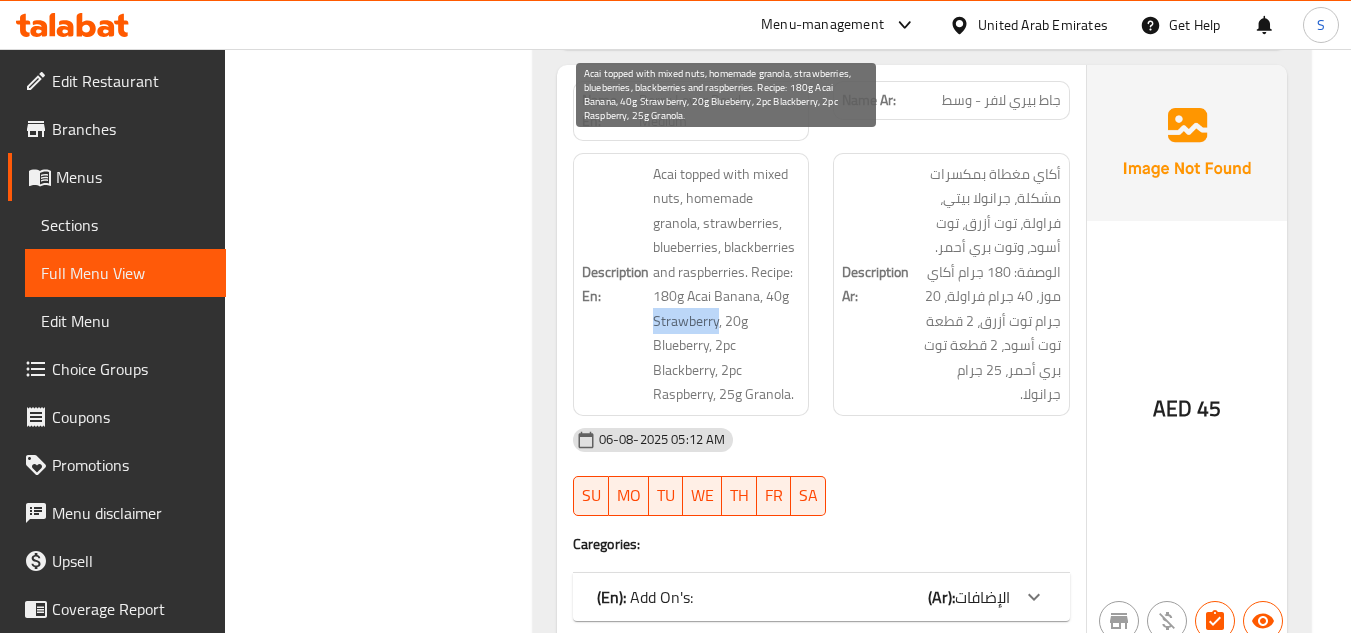 click on "Acai topped with mixed nuts, homemade granola, strawberries, blueberries, blackberries and raspberries. Recipe: 180g Acai Banana, 40g Strawberry, 20g Blueberry, 2pc Blackberry, 2pc Raspberry, 25g Granola." at bounding box center [727, 284] 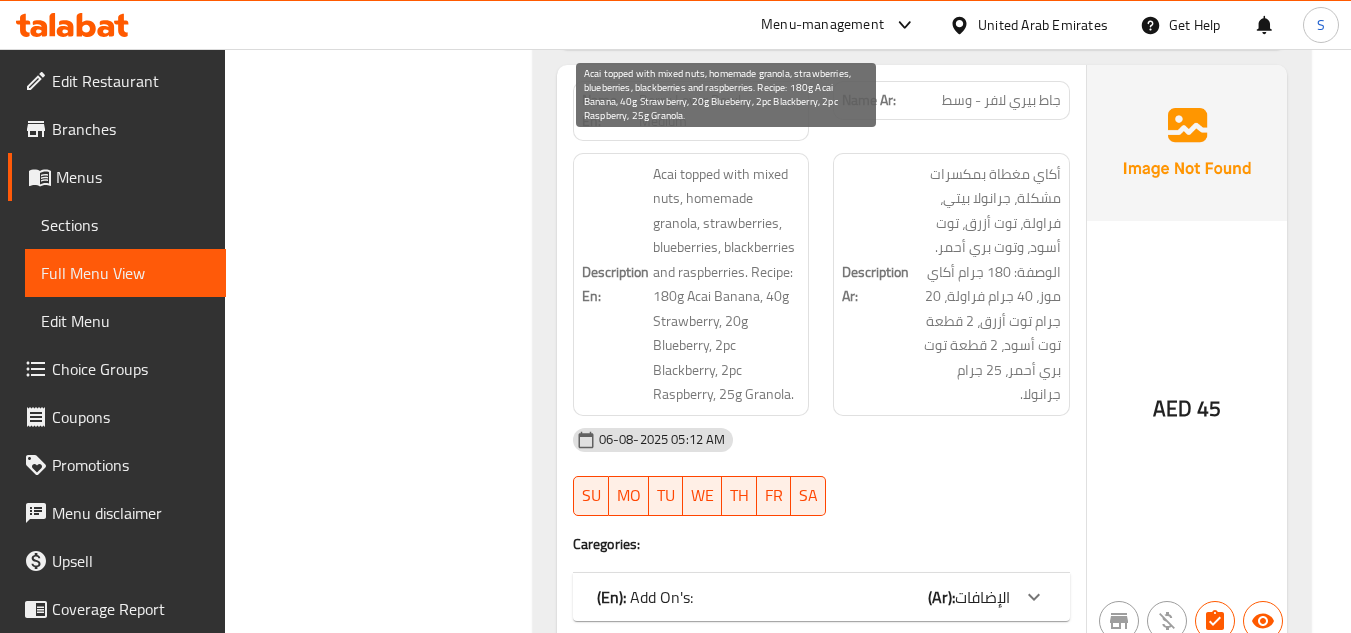 click on "Acai topped with mixed nuts, homemade granola, strawberries, blueberries, blackberries and raspberries. Recipe: 180g Acai Banana, 40g Strawberry, 20g Blueberry, 2pc Blackberry, 2pc Raspberry, 25g Granola." at bounding box center [727, 284] 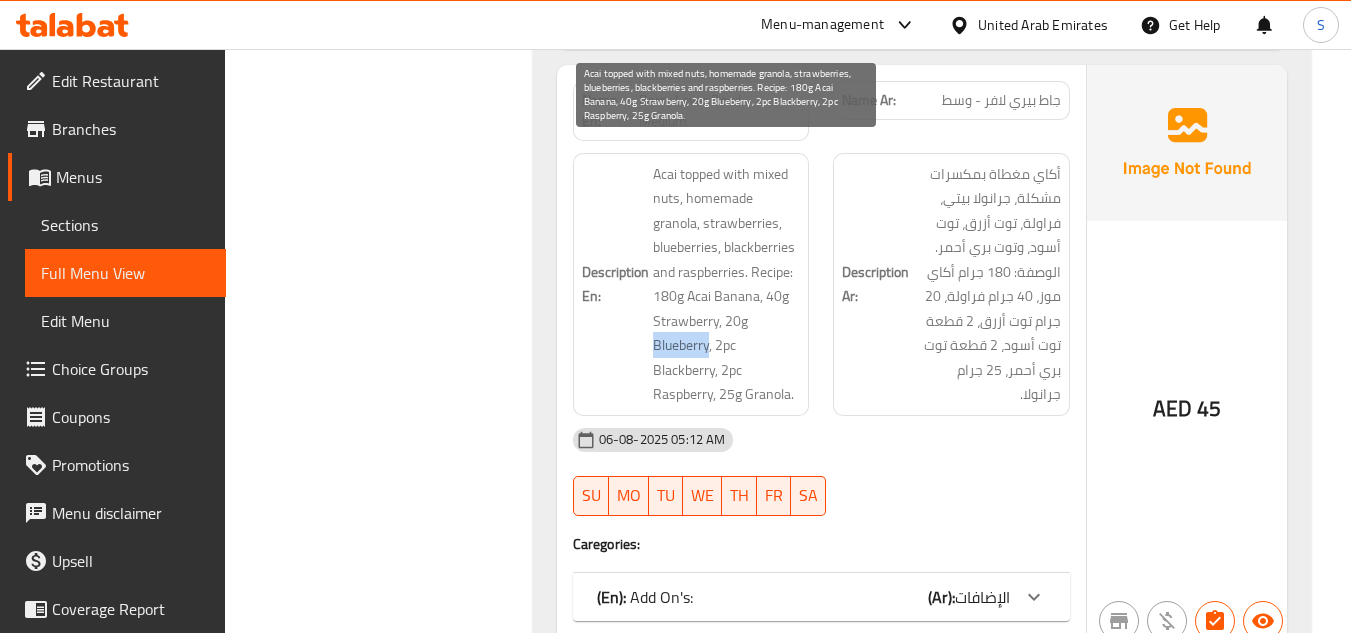 click on "Acai topped with mixed nuts, homemade granola, strawberries, blueberries, blackberries and raspberries. Recipe: 180g Acai Banana, 40g Strawberry, 20g Blueberry, 2pc Blackberry, 2pc Raspberry, 25g Granola." at bounding box center [727, 284] 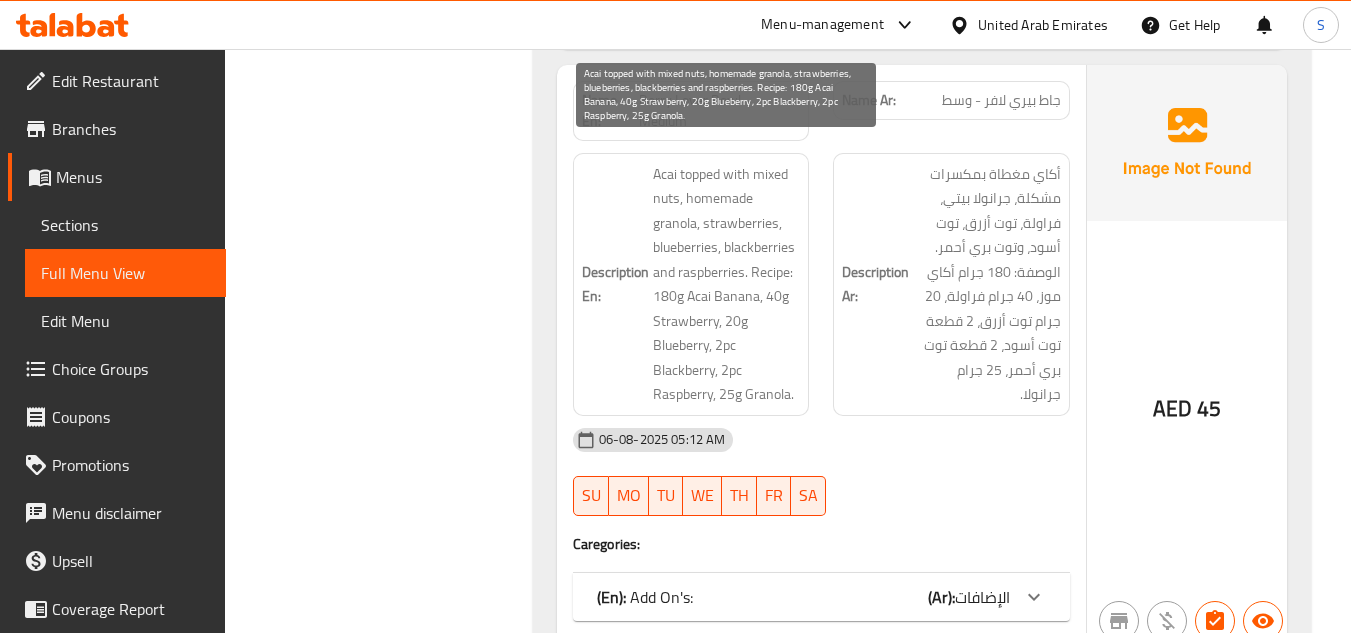 click on "Acai topped with mixed nuts, homemade granola, strawberries, blueberries, blackberries and raspberries. Recipe: 180g Acai Banana, 40g Strawberry, 20g Blueberry, 2pc Blackberry, 2pc Raspberry, 25g Granola." at bounding box center [727, 284] 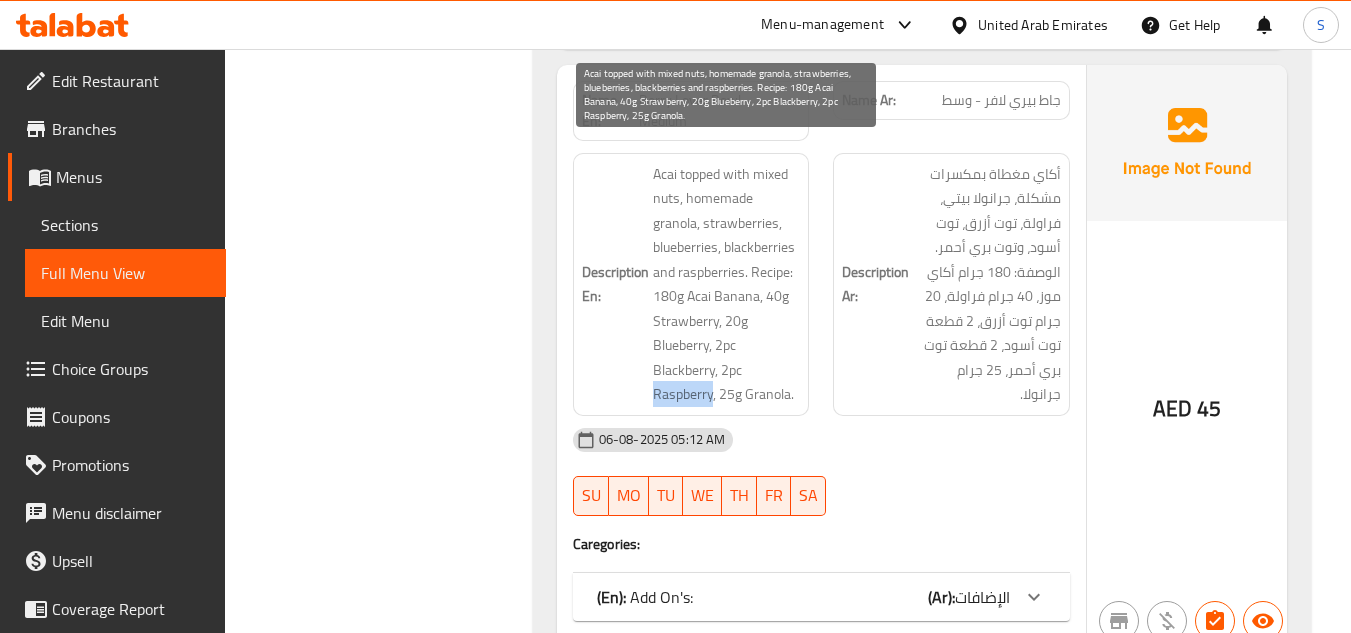click on "Acai topped with mixed nuts, homemade granola, strawberries, blueberries, blackberries and raspberries. Recipe: 180g Acai Banana, 40g Strawberry, 20g Blueberry, 2pc Blackberry, 2pc Raspberry, 25g Granola." at bounding box center [727, 284] 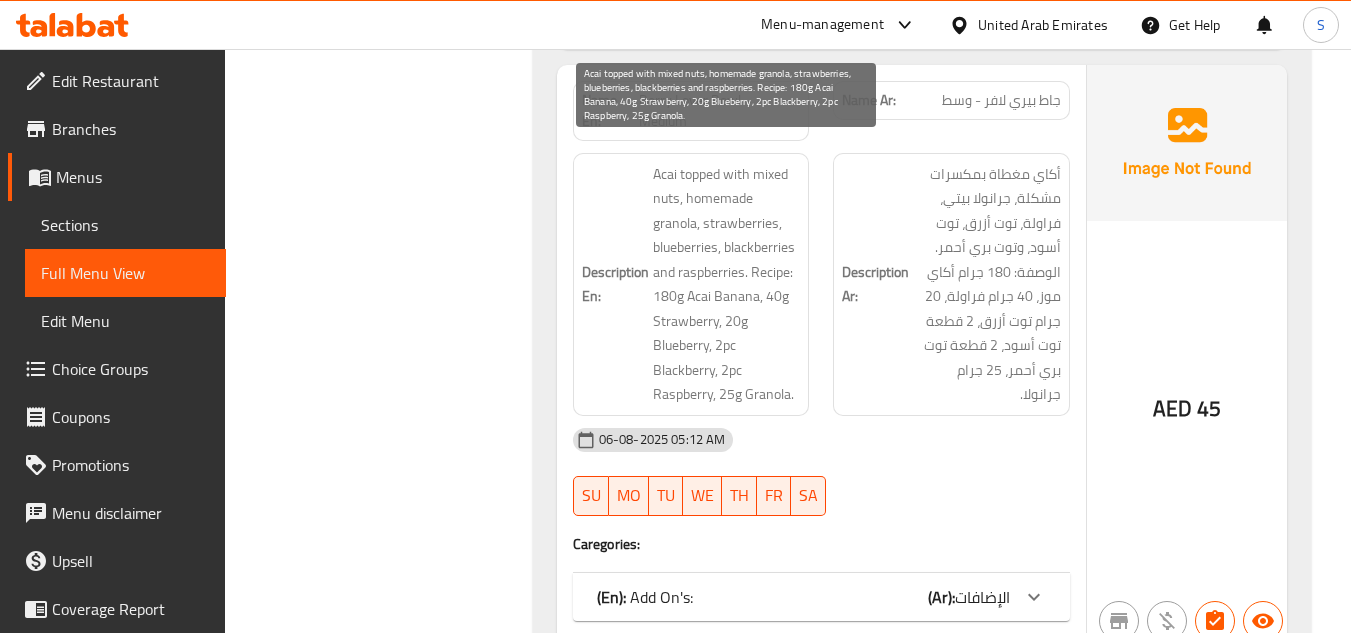 click on "Acai topped with mixed nuts, homemade granola, strawberries, blueberries, blackberries and raspberries. Recipe: 180g Acai Banana, 40g Strawberry, 20g Blueberry, 2pc Blackberry, 2pc Raspberry, 25g Granola." at bounding box center [727, 284] 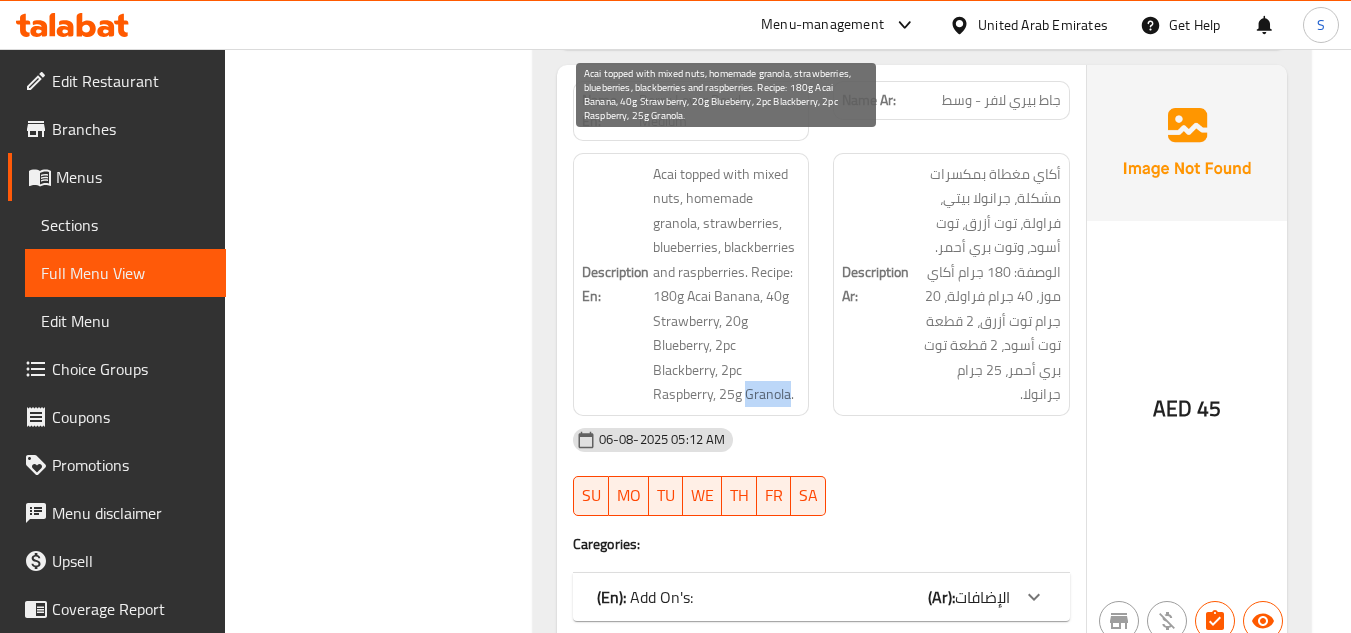 click on "Acai topped with mixed nuts, homemade granola, strawberries, blueberries, blackberries and raspberries. Recipe: 180g Acai Banana, 40g Strawberry, 20g Blueberry, 2pc Blackberry, 2pc Raspberry, 25g Granola." at bounding box center (727, 284) 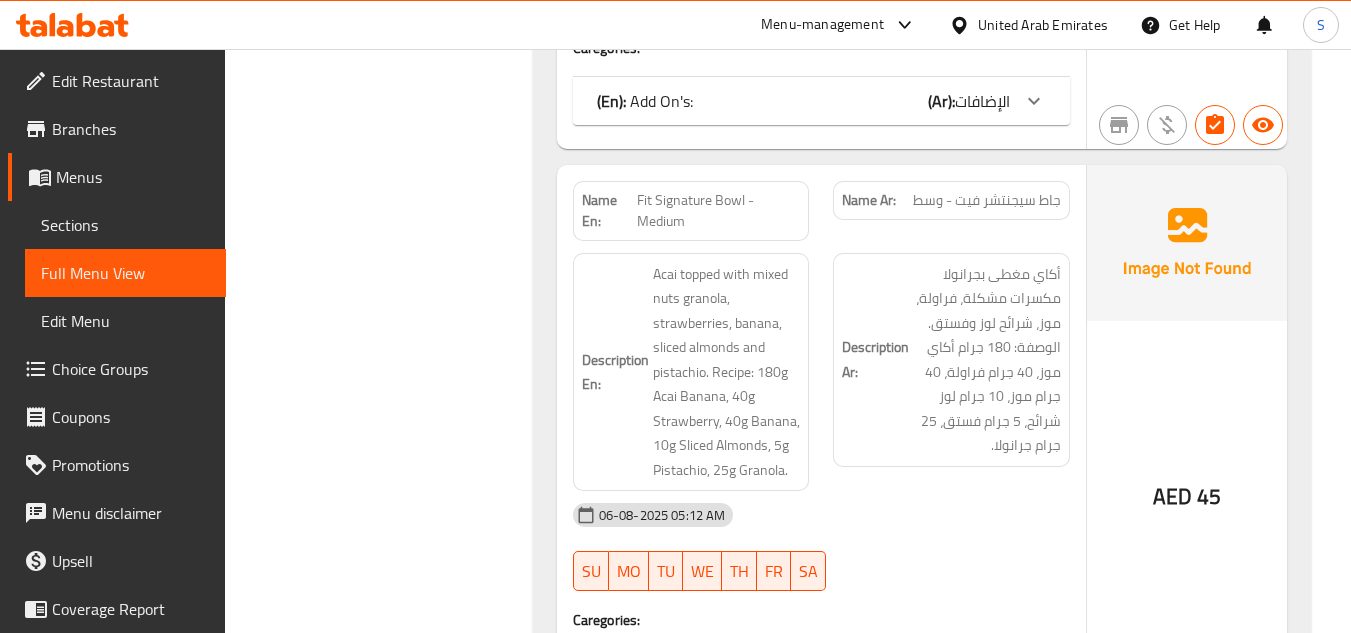 scroll, scrollTop: 2600, scrollLeft: 0, axis: vertical 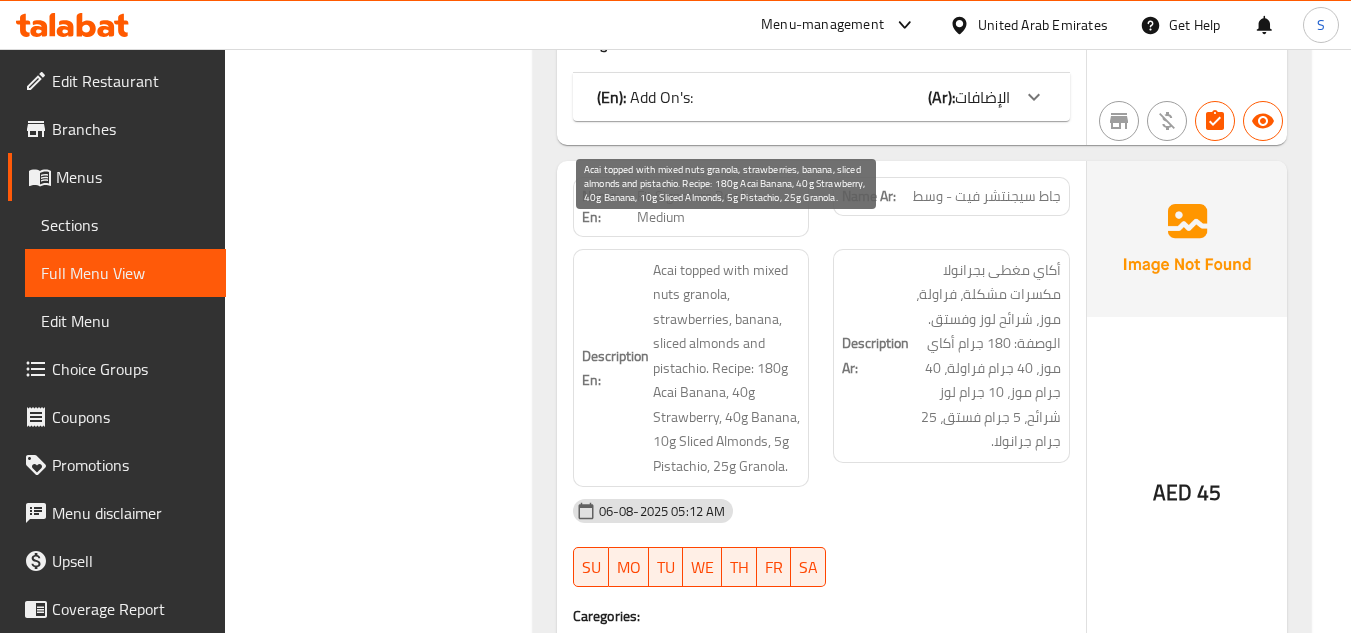 click on "Acai topped with mixed nuts granola, strawberries, banana, sliced almonds and pistachio. Recipe: 180g Acai Banana, 40g Strawberry, 40g Banana, 10g Sliced Almonds, 5g Pistachio, 25g Granola." at bounding box center (727, 368) 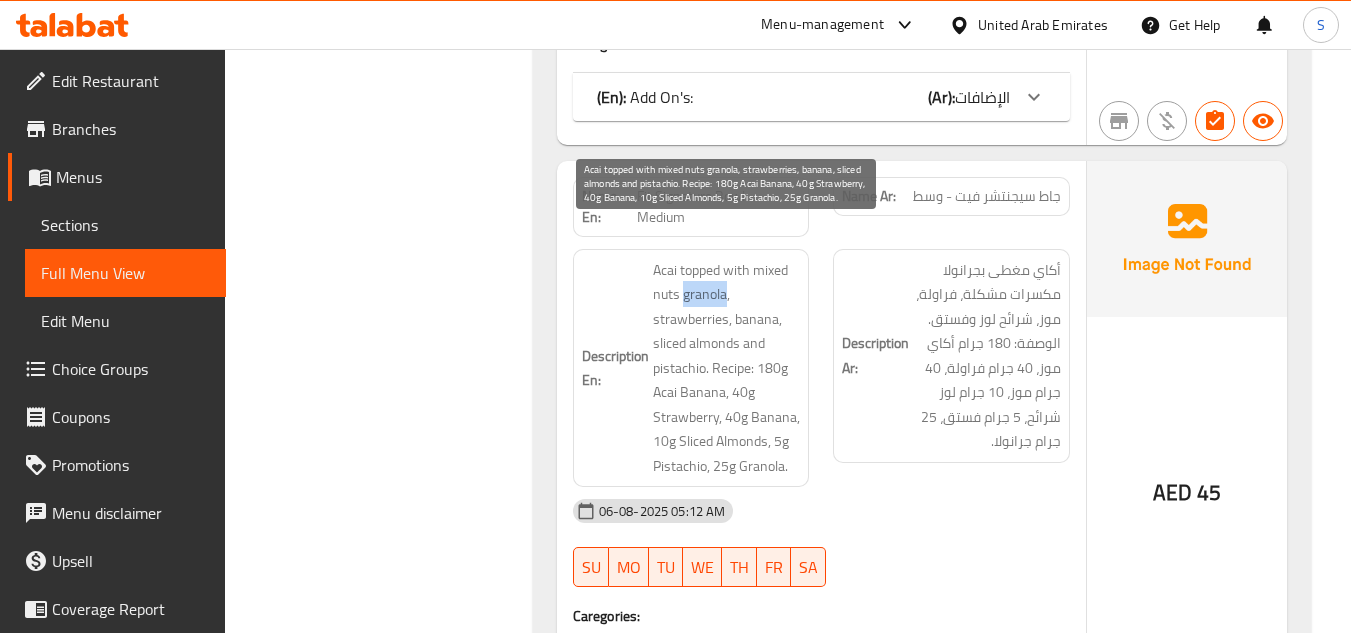 click on "Acai topped with mixed nuts granola, strawberries, banana, sliced almonds and pistachio. Recipe: 180g Acai Banana, 40g Strawberry, 40g Banana, 10g Sliced Almonds, 5g Pistachio, 25g Granola." at bounding box center [727, 368] 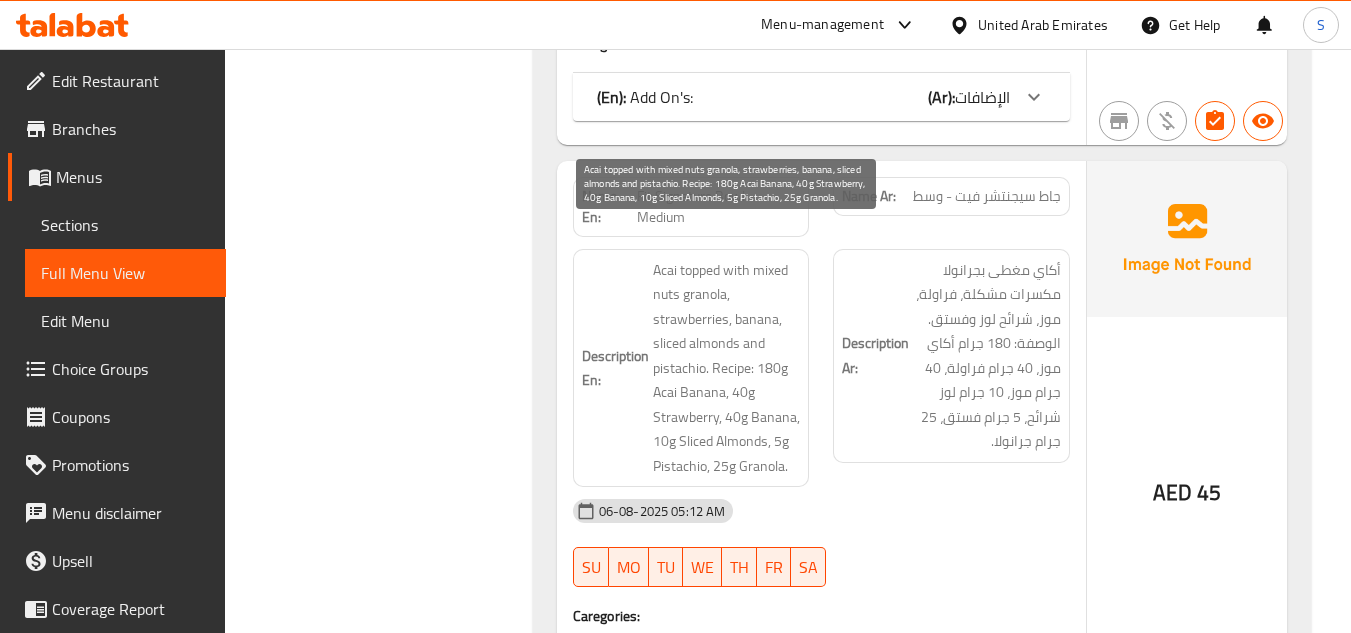 click on "Acai topped with mixed nuts granola, strawberries, banana, sliced almonds and pistachio. Recipe: 180g Acai Banana, 40g Strawberry, 40g Banana, 10g Sliced Almonds, 5g Pistachio, 25g Granola." at bounding box center (727, 368) 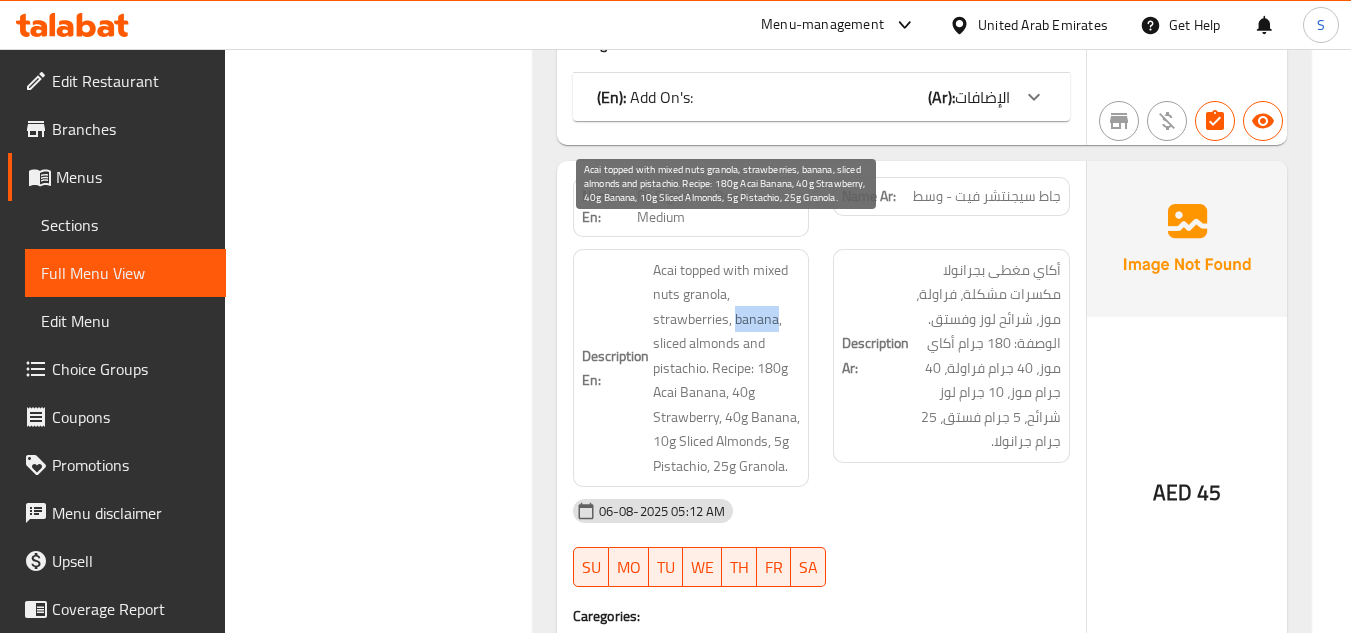 click on "Acai topped with mixed nuts granola, strawberries, banana, sliced almonds and pistachio. Recipe: 180g Acai Banana, 40g Strawberry, 40g Banana, 10g Sliced Almonds, 5g Pistachio, 25g Granola." at bounding box center [727, 368] 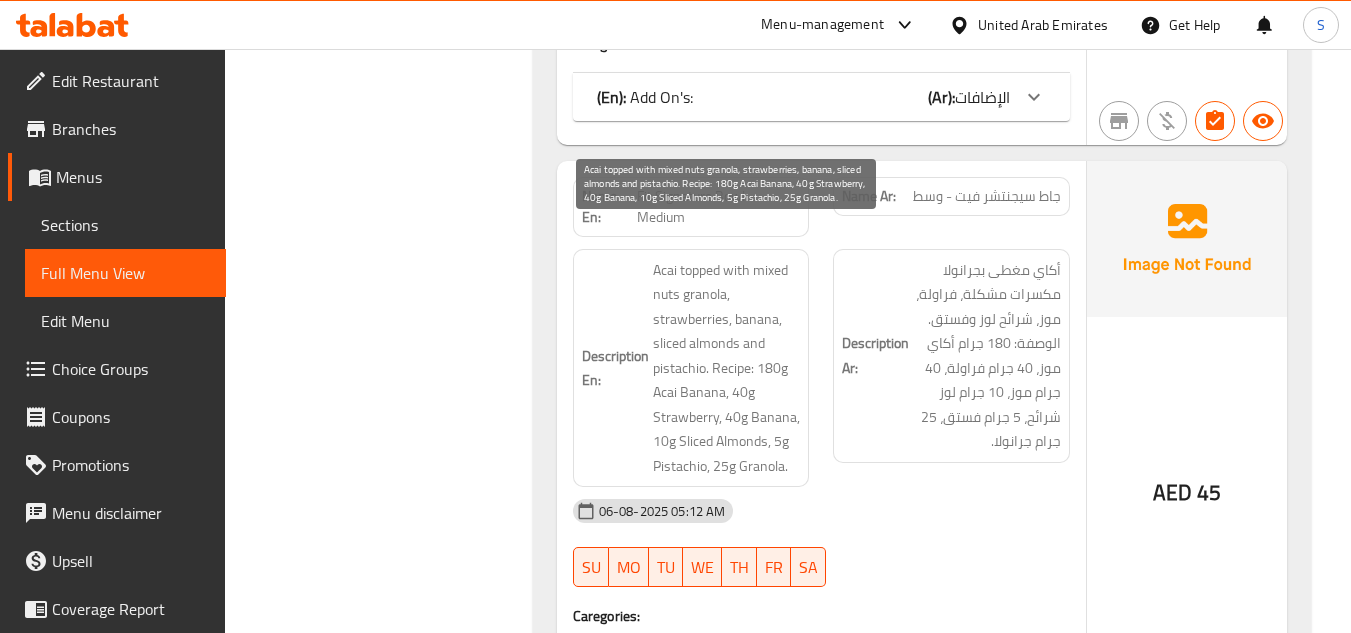 click on "Acai topped with mixed nuts granola, strawberries, banana, sliced almonds and pistachio. Recipe: 180g Acai Banana, 40g Strawberry, 40g Banana, 10g Sliced Almonds, 5g Pistachio, 25g Granola." at bounding box center [727, 368] 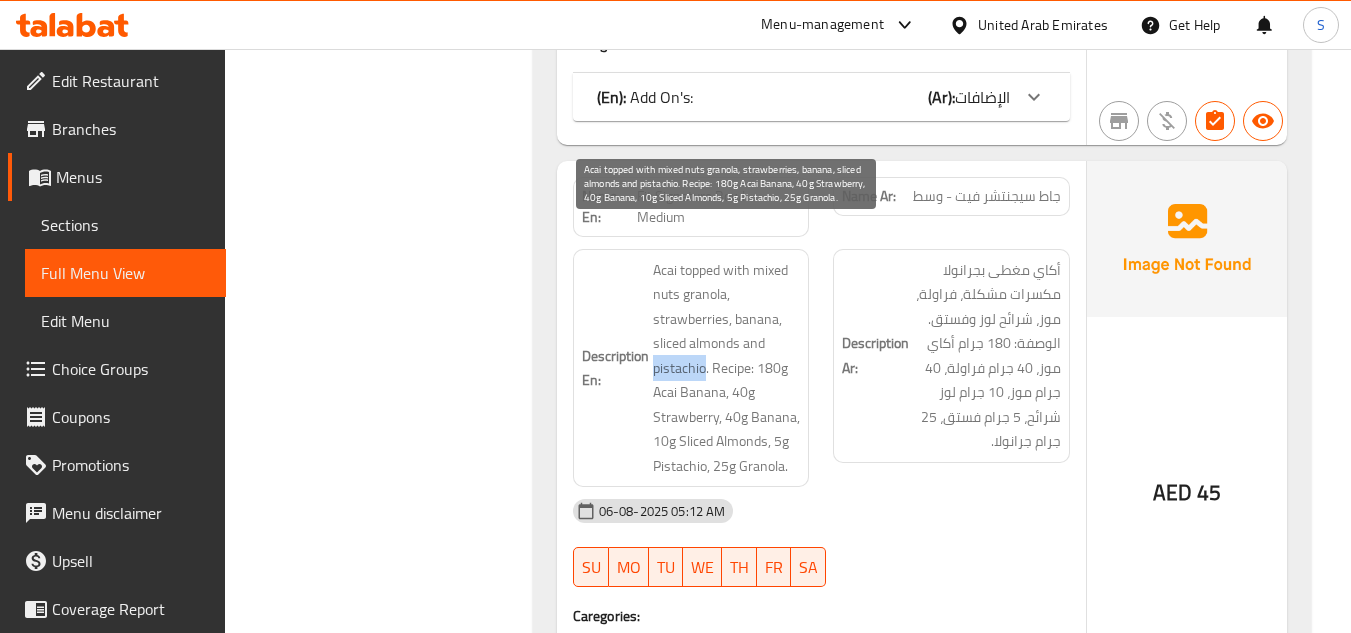 click on "Acai topped with mixed nuts granola, strawberries, banana, sliced almonds and pistachio. Recipe: 180g Acai Banana, 40g Strawberry, 40g Banana, 10g Sliced Almonds, 5g Pistachio, 25g Granola." at bounding box center [727, 368] 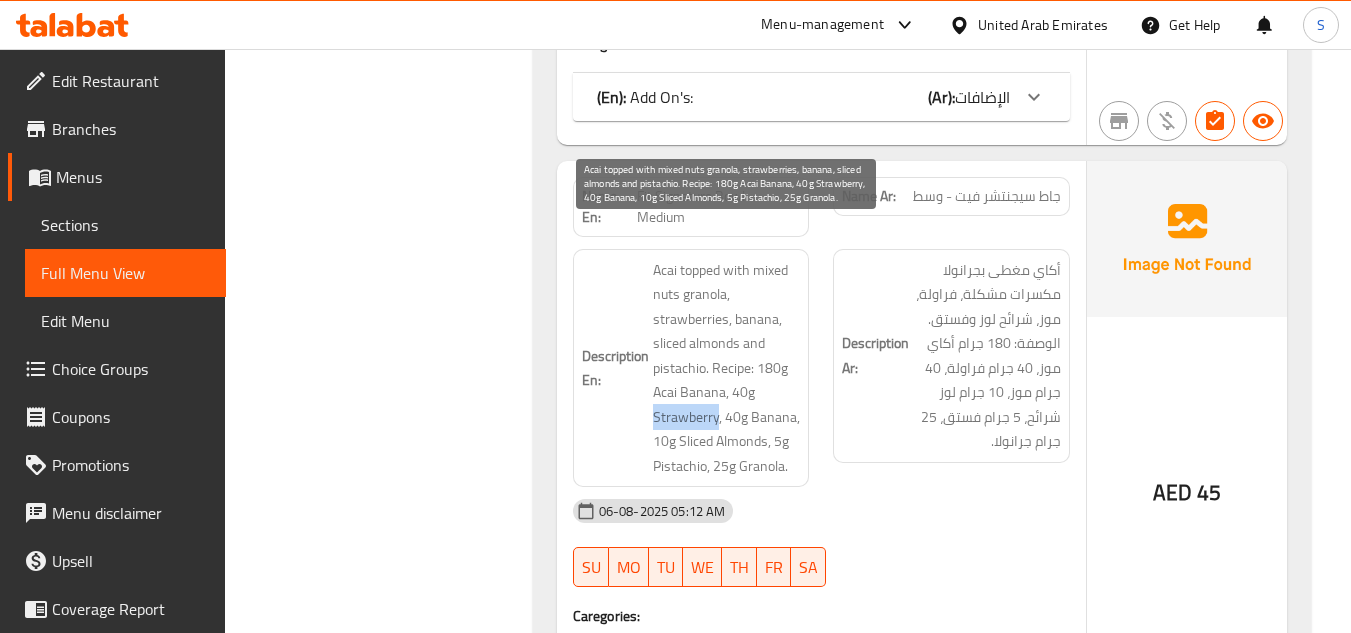 click on "Acai topped with mixed nuts granola, strawberries, banana, sliced almonds and pistachio. Recipe: 180g Acai Banana, 40g Strawberry, 40g Banana, 10g Sliced Almonds, 5g Pistachio, 25g Granola." at bounding box center (727, 368) 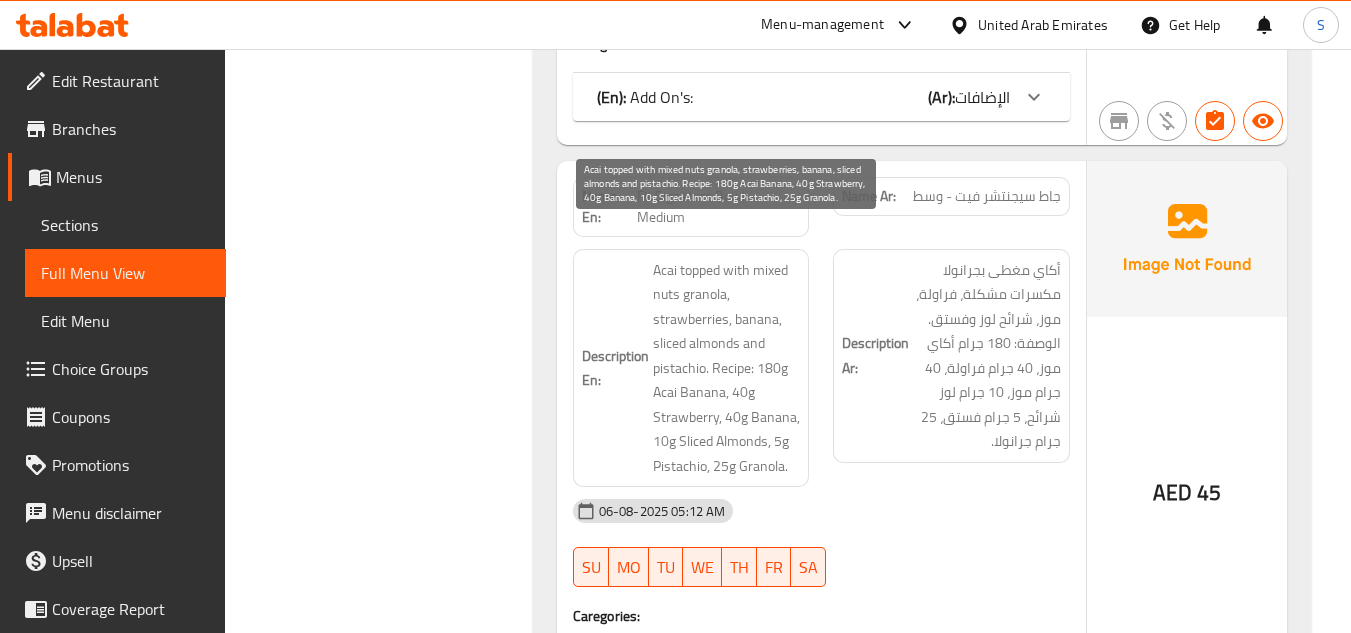 click on "Acai topped with mixed nuts granola, strawberries, banana, sliced almonds and pistachio. Recipe: 180g Acai Banana, 40g Strawberry, 40g Banana, 10g Sliced Almonds, 5g Pistachio, 25g Granola." at bounding box center (727, 368) 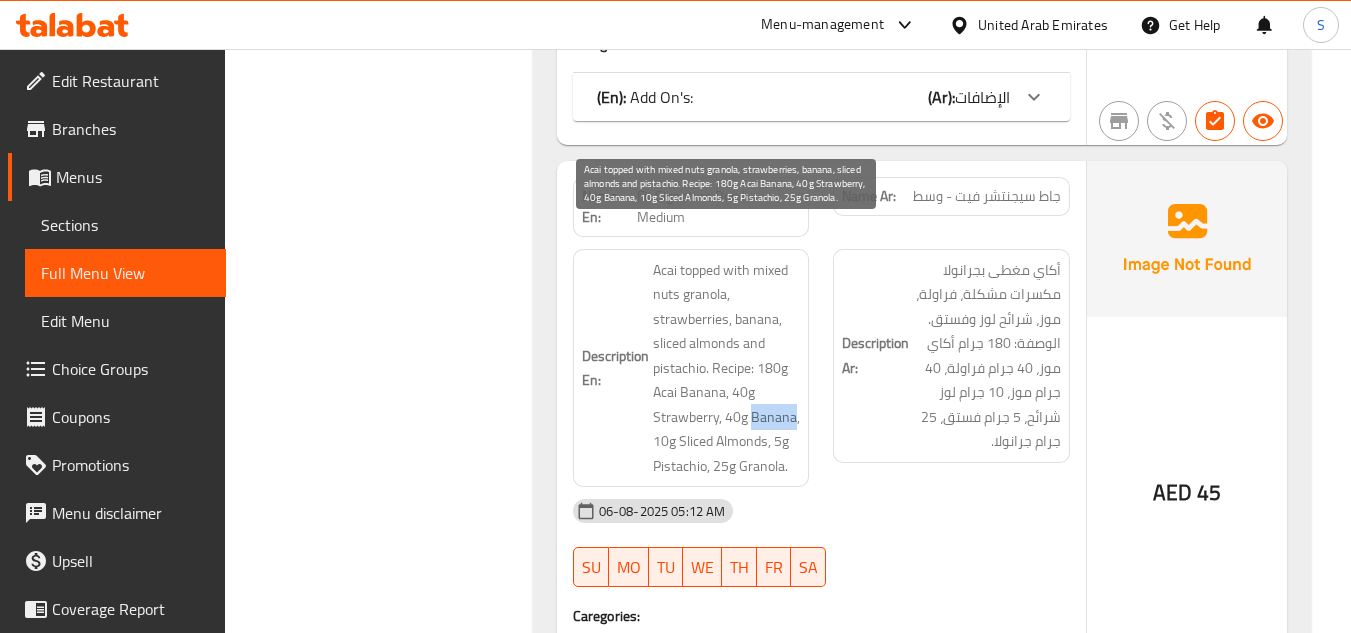 click on "Acai topped with mixed nuts granola, strawberries, banana, sliced almonds and pistachio. Recipe: 180g Acai Banana, 40g Strawberry, 40g Banana, 10g Sliced Almonds, 5g Pistachio, 25g Granola." at bounding box center (727, 368) 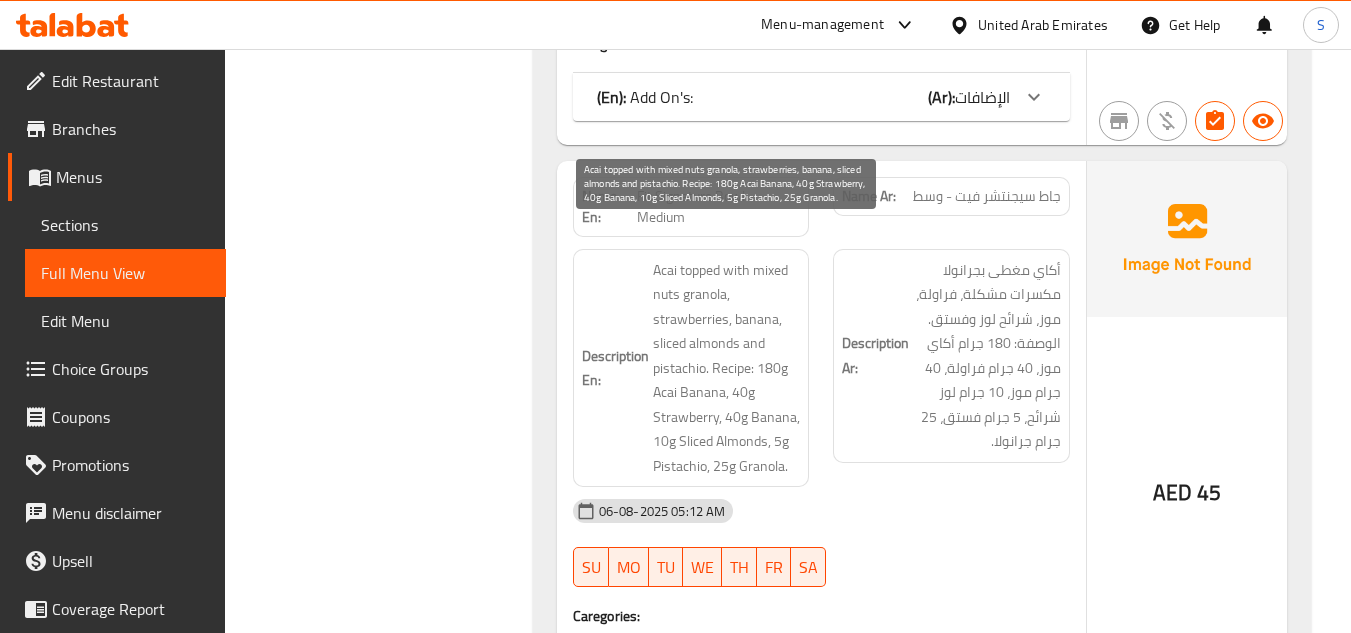 click on "Acai topped with mixed nuts granola, strawberries, banana, sliced almonds and pistachio. Recipe: 180g Acai Banana, 40g Strawberry, 40g Banana, 10g Sliced Almonds, 5g Pistachio, 25g Granola." at bounding box center [727, 368] 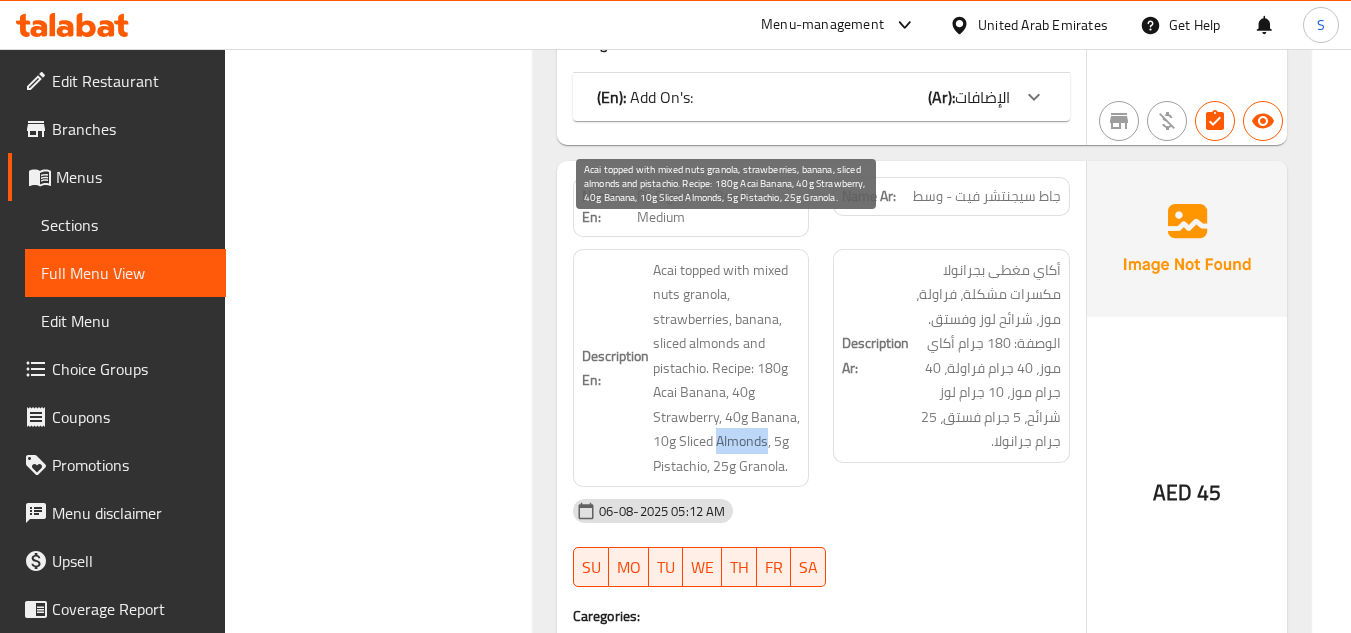 click on "Acai topped with mixed nuts granola, strawberries, banana, sliced almonds and pistachio. Recipe: 180g Acai Banana, 40g Strawberry, 40g Banana, 10g Sliced Almonds, 5g Pistachio, 25g Granola." at bounding box center (727, 368) 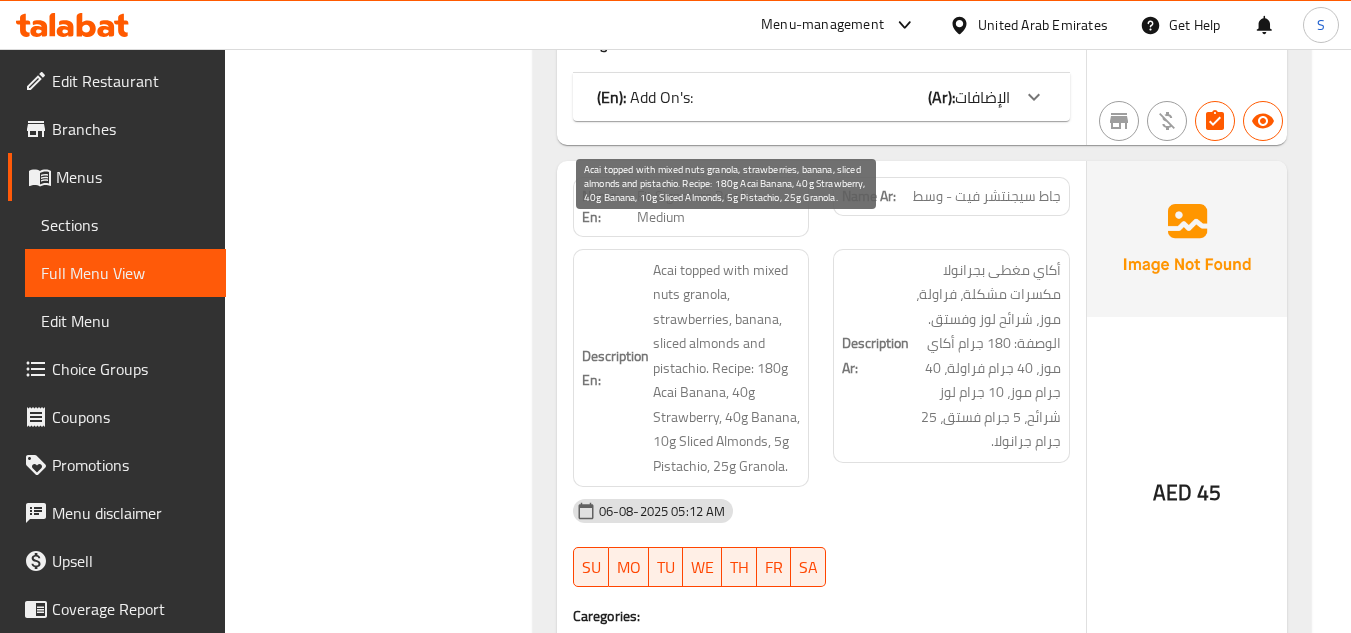 click on "Acai topped with mixed nuts granola, strawberries, banana, sliced almonds and pistachio. Recipe: 180g Acai Banana, 40g Strawberry, 40g Banana, 10g Sliced Almonds, 5g Pistachio, 25g Granola." at bounding box center (727, 368) 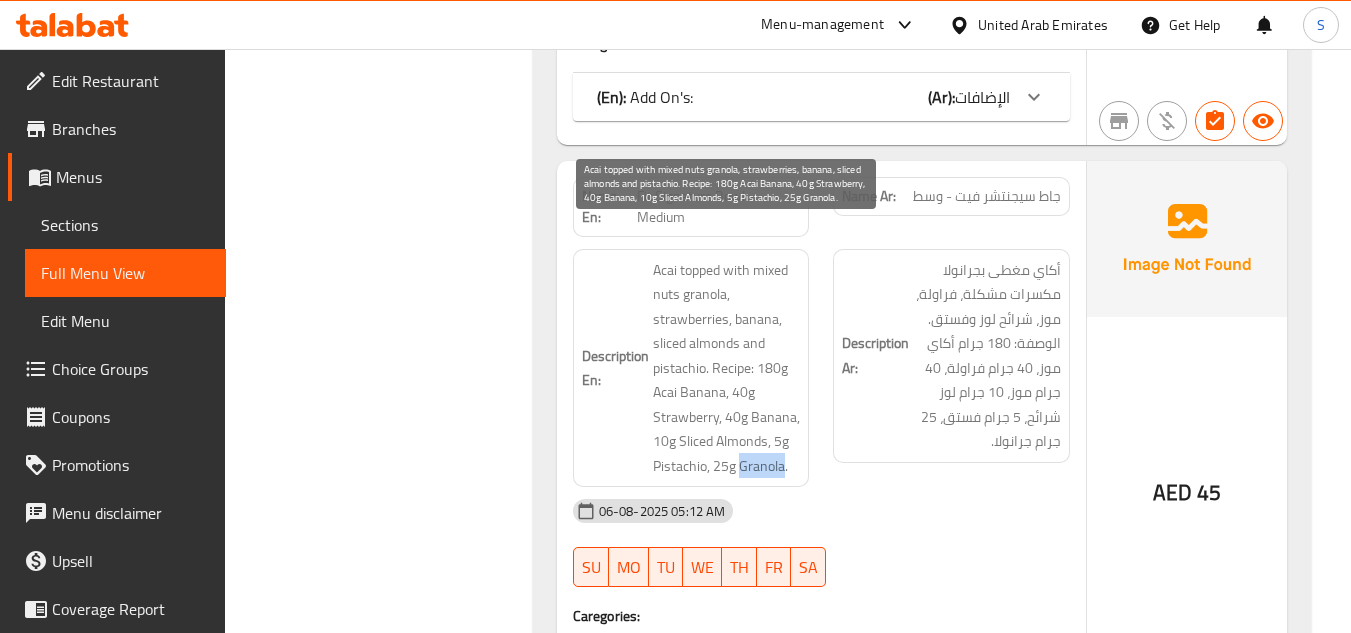 click on "Acai topped with mixed nuts granola, strawberries, banana, sliced almonds and pistachio. Recipe: 180g Acai Banana, 40g Strawberry, 40g Banana, 10g Sliced Almonds, 5g Pistachio, 25g Granola." at bounding box center (727, 368) 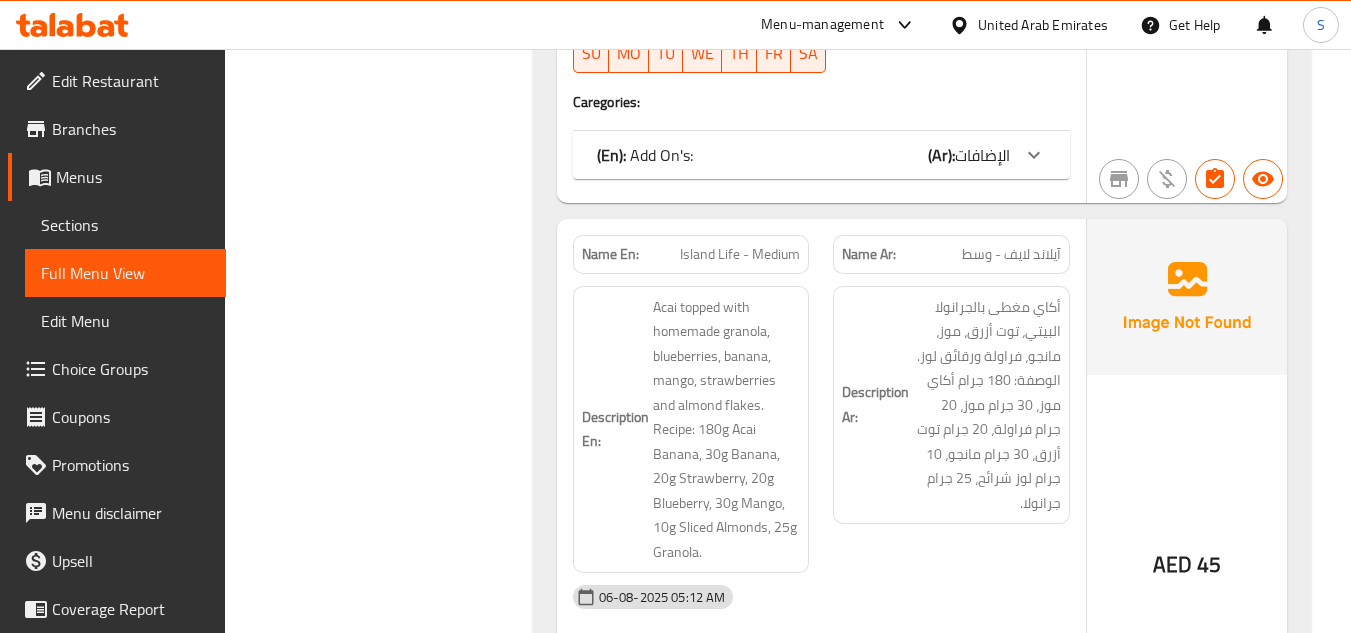 scroll, scrollTop: 3200, scrollLeft: 0, axis: vertical 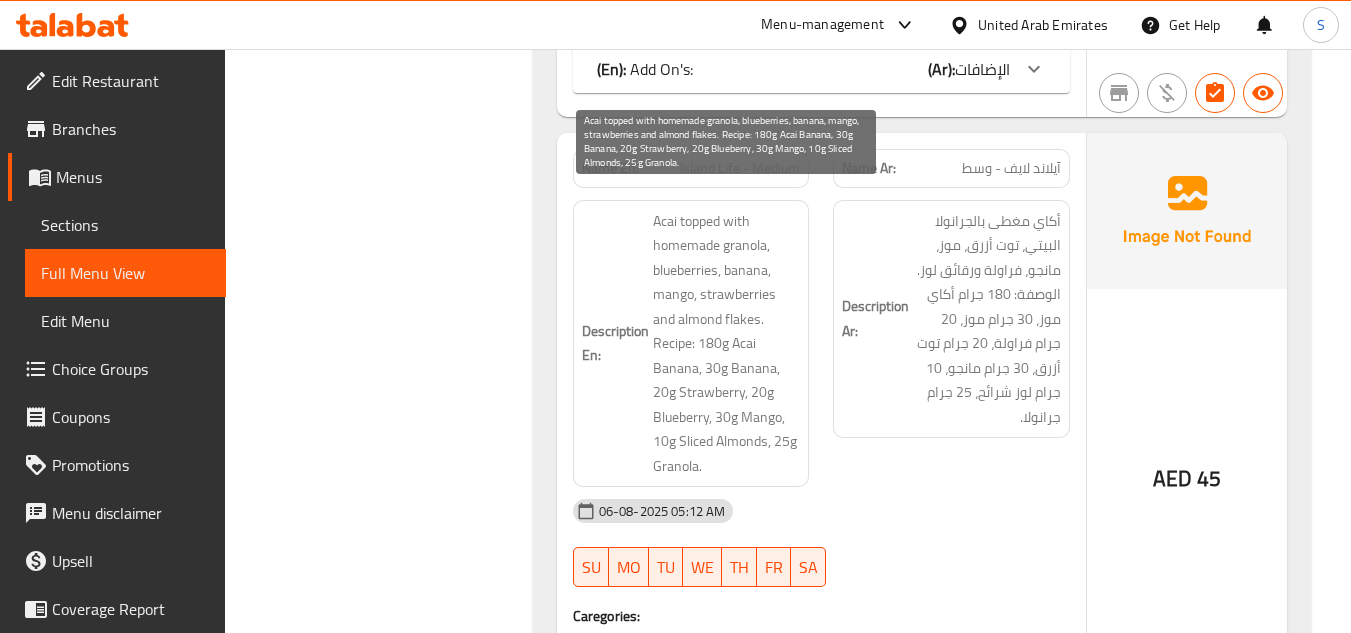 click on "Acai topped with homemade granola, blueberries, banana, mango, strawberries and almond flakes. Recipe: 180g Acai Banana, 30g Banana, 20g Strawberry, 20g Blueberry, 30g Mango, 10g Sliced Almonds, 25g Granola." at bounding box center [727, 344] 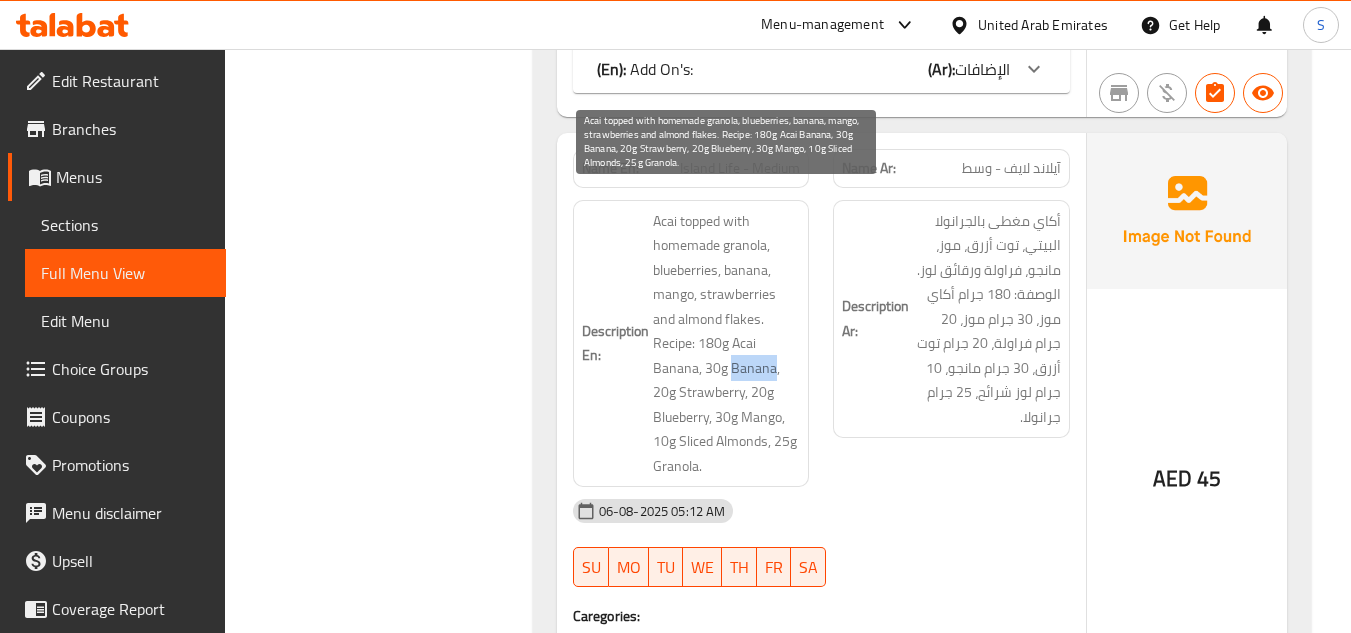 click on "Acai topped with homemade granola, blueberries, banana, mango, strawberries and almond flakes. Recipe: 180g Acai Banana, 30g Banana, 20g Strawberry, 20g Blueberry, 30g Mango, 10g Sliced Almonds, 25g Granola." at bounding box center [727, 344] 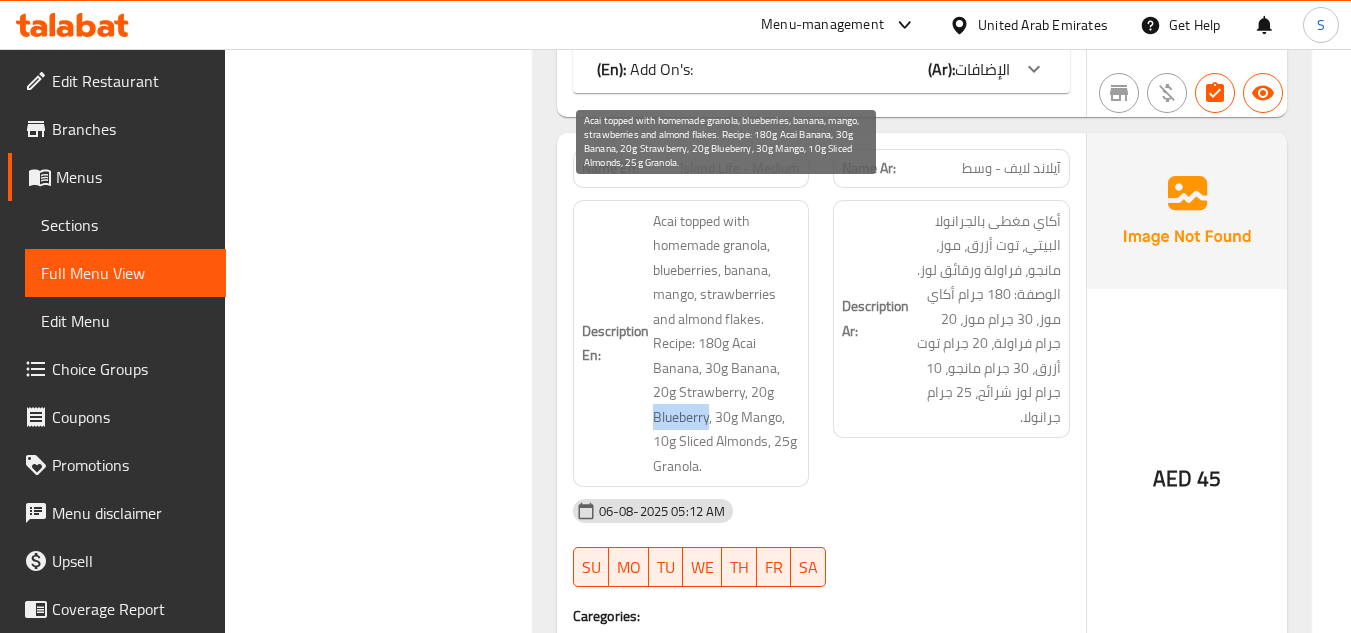 click on "Acai topped with homemade granola, blueberries, banana, mango, strawberries and almond flakes. Recipe: 180g Acai Banana, 30g Banana, 20g Strawberry, 20g Blueberry, 30g Mango, 10g Sliced Almonds, 25g Granola." at bounding box center (727, 344) 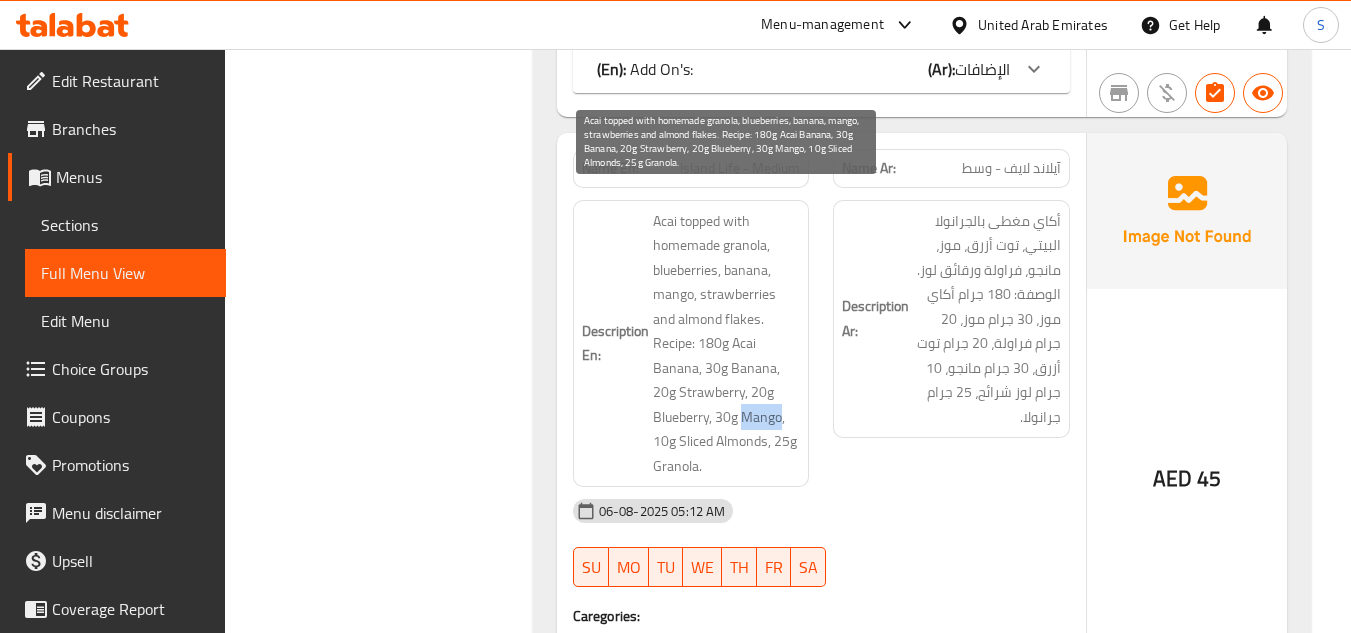 click on "Acai topped with homemade granola, blueberries, banana, mango, strawberries and almond flakes. Recipe: 180g Acai Banana, 30g Banana, 20g Strawberry, 20g Blueberry, 30g Mango, 10g Sliced Almonds, 25g Granola." at bounding box center [727, 344] 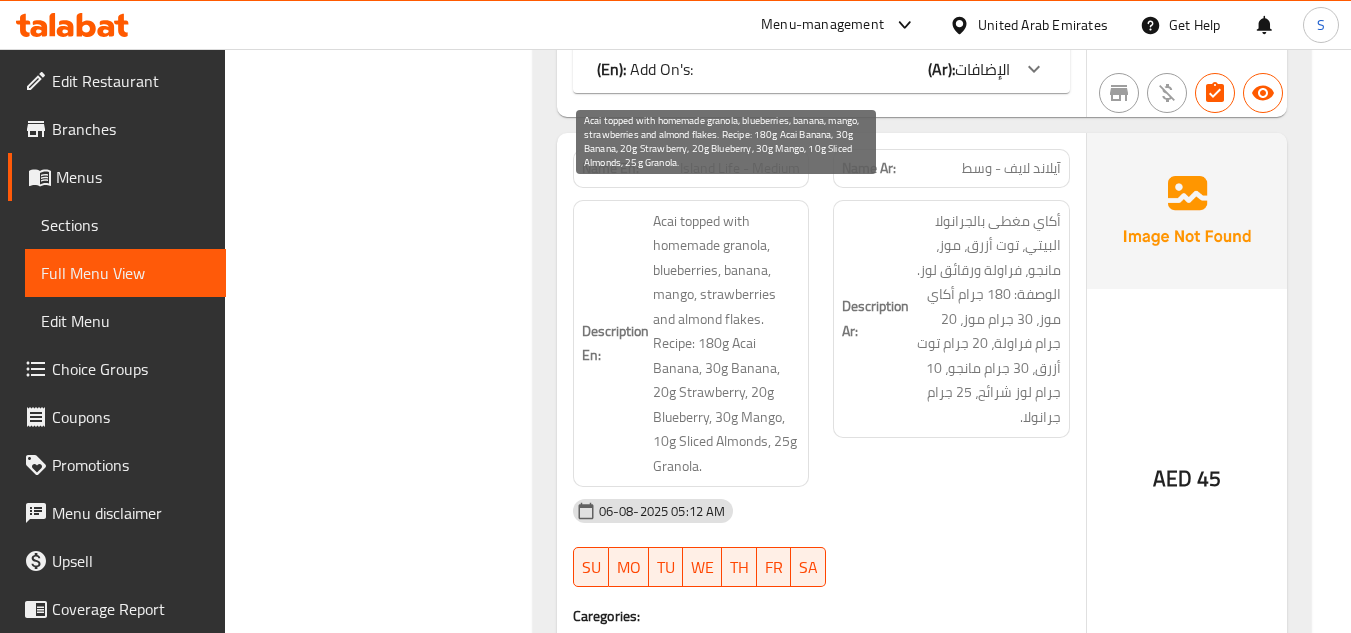 click on "Acai topped with homemade granola, blueberries, banana, mango, strawberries and almond flakes. Recipe: 180g Acai Banana, 30g Banana, 20g Strawberry, 20g Blueberry, 30g Mango, 10g Sliced Almonds, 25g Granola." at bounding box center (727, 344) 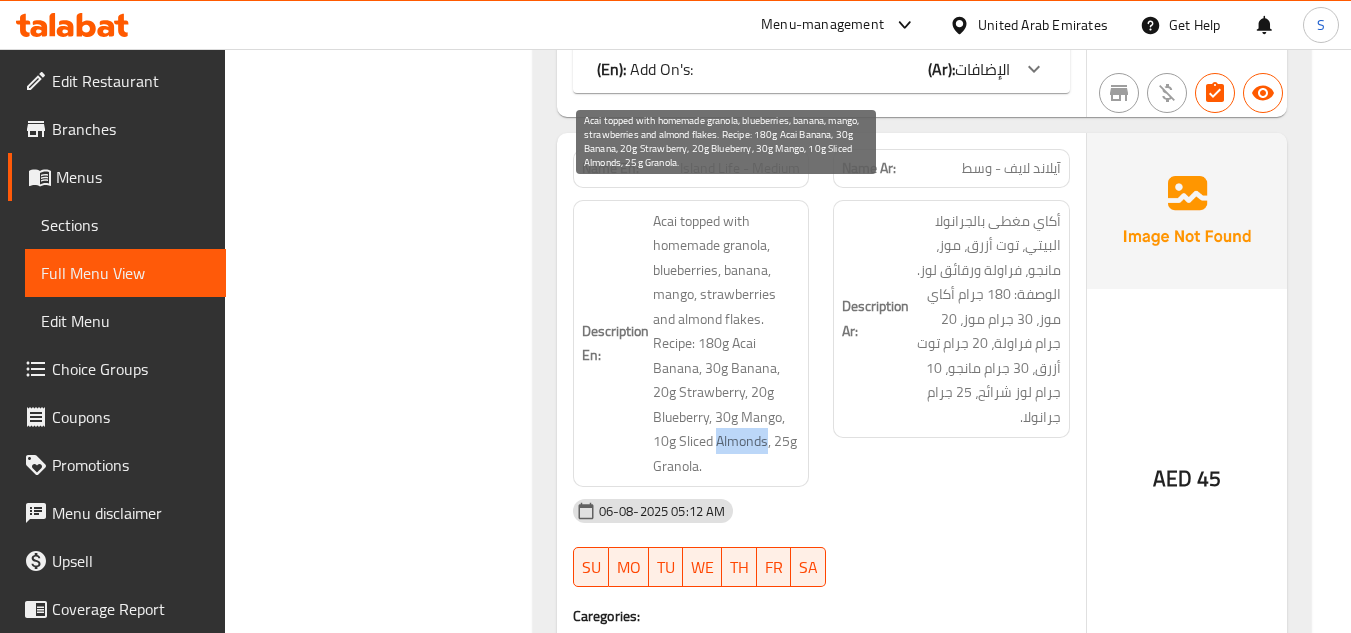 click on "Acai topped with homemade granola, blueberries, banana, mango, strawberries and almond flakes. Recipe: 180g Acai Banana, 30g Banana, 20g Strawberry, 20g Blueberry, 30g Mango, 10g Sliced Almonds, 25g Granola." at bounding box center (727, 344) 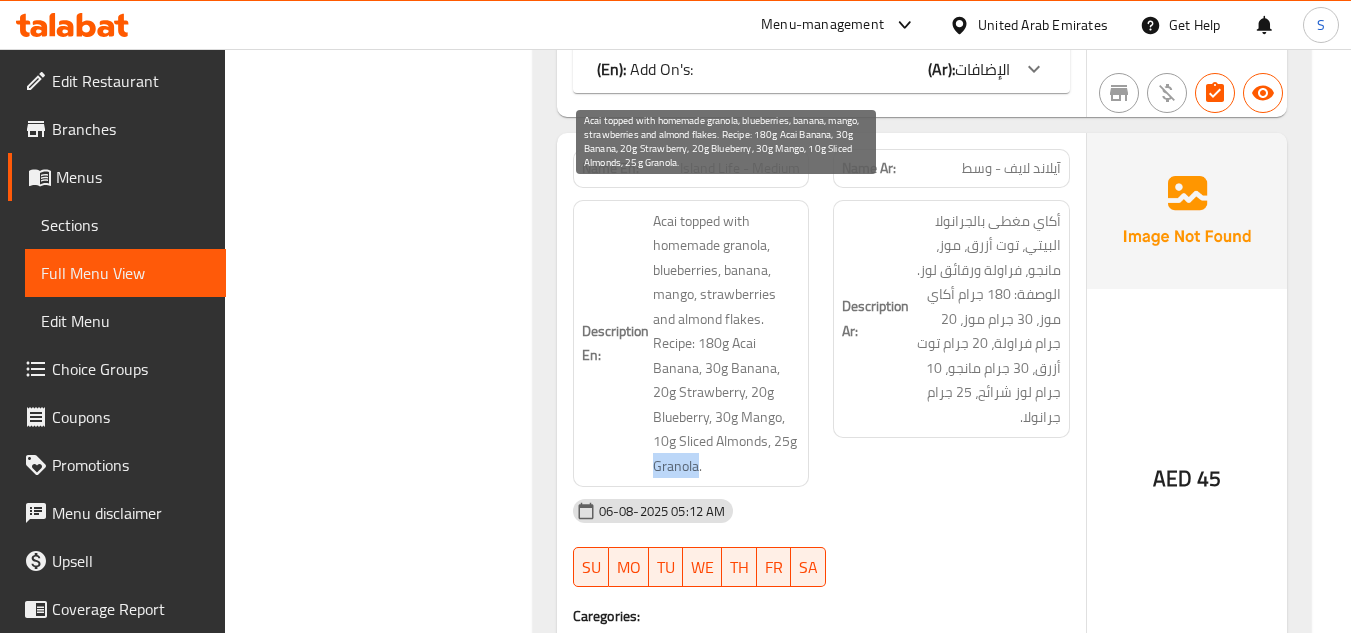 click on "Acai topped with homemade granola, blueberries, banana, mango, strawberries and almond flakes. Recipe: 180g Acai Banana, 30g Banana, 20g Strawberry, 20g Blueberry, 30g Mango, 10g Sliced Almonds, 25g Granola." at bounding box center [727, 344] 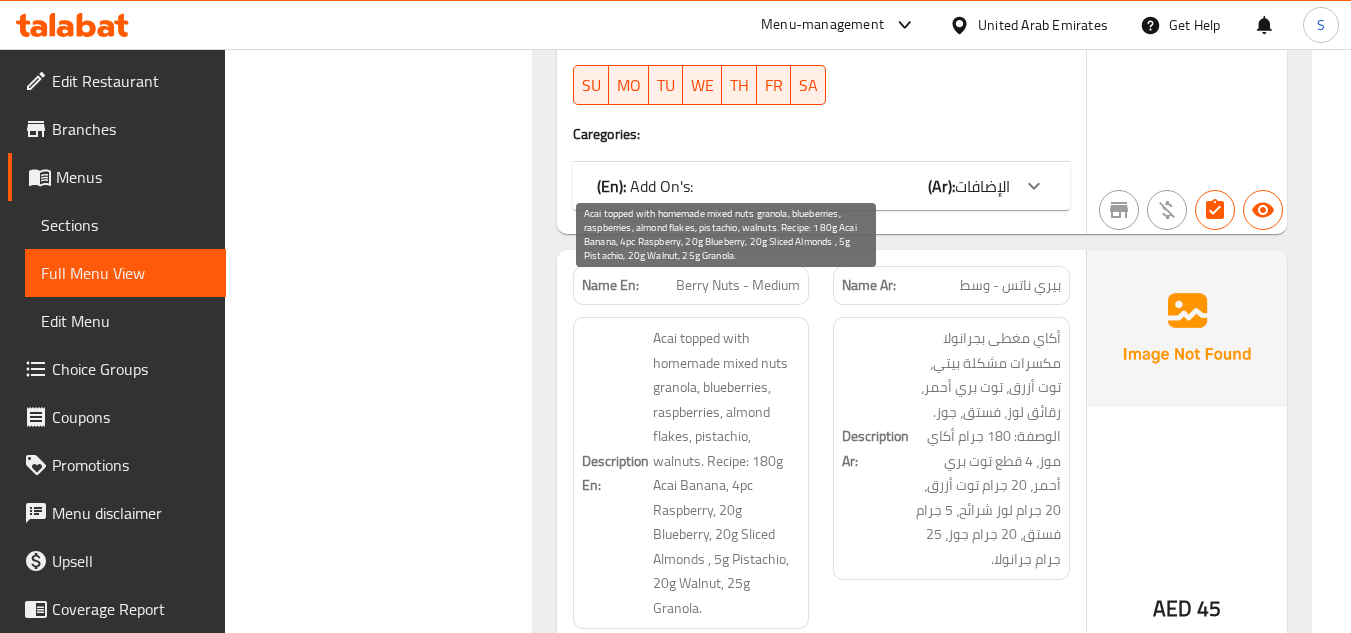 scroll, scrollTop: 3800, scrollLeft: 0, axis: vertical 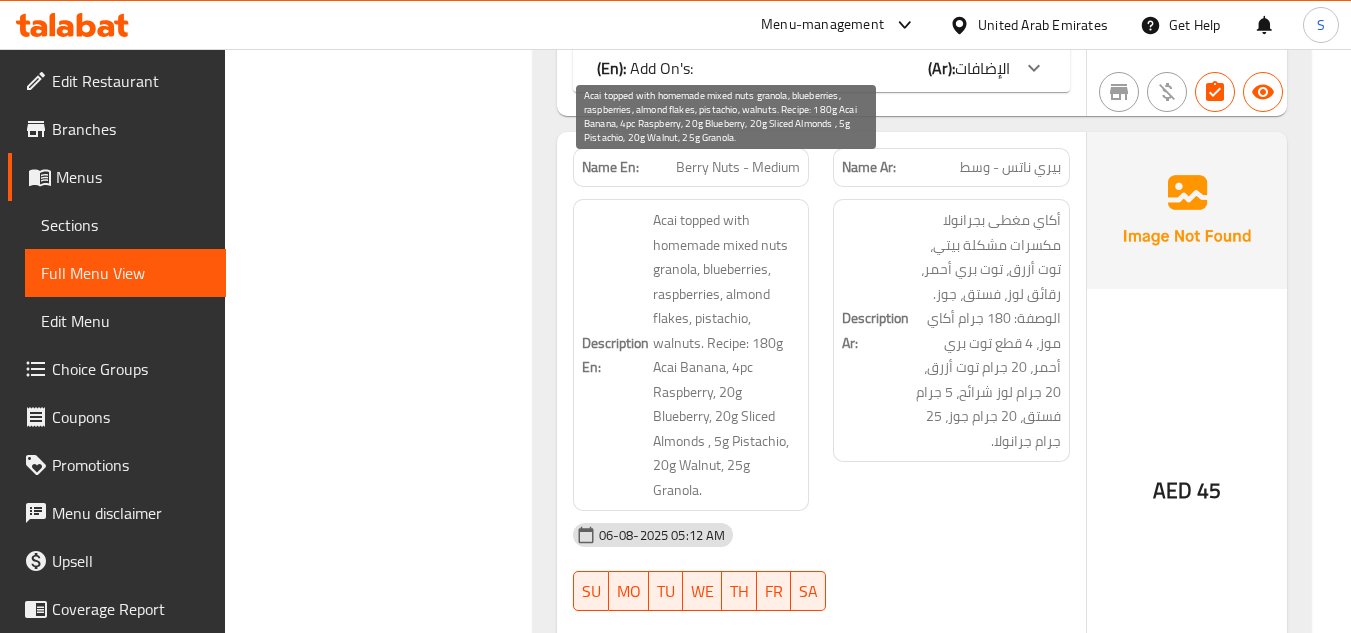 click on "Acai topped with homemade mixed nuts granola, blueberries, raspberries, almond flakes, pistachio, walnuts. Recipe: 180g Acai Banana, 4pc Raspberry, 20g Blueberry, 20g Sliced Almonds , 5g Pistachio, 20g Walnut, 25g Granola." at bounding box center (727, 355) 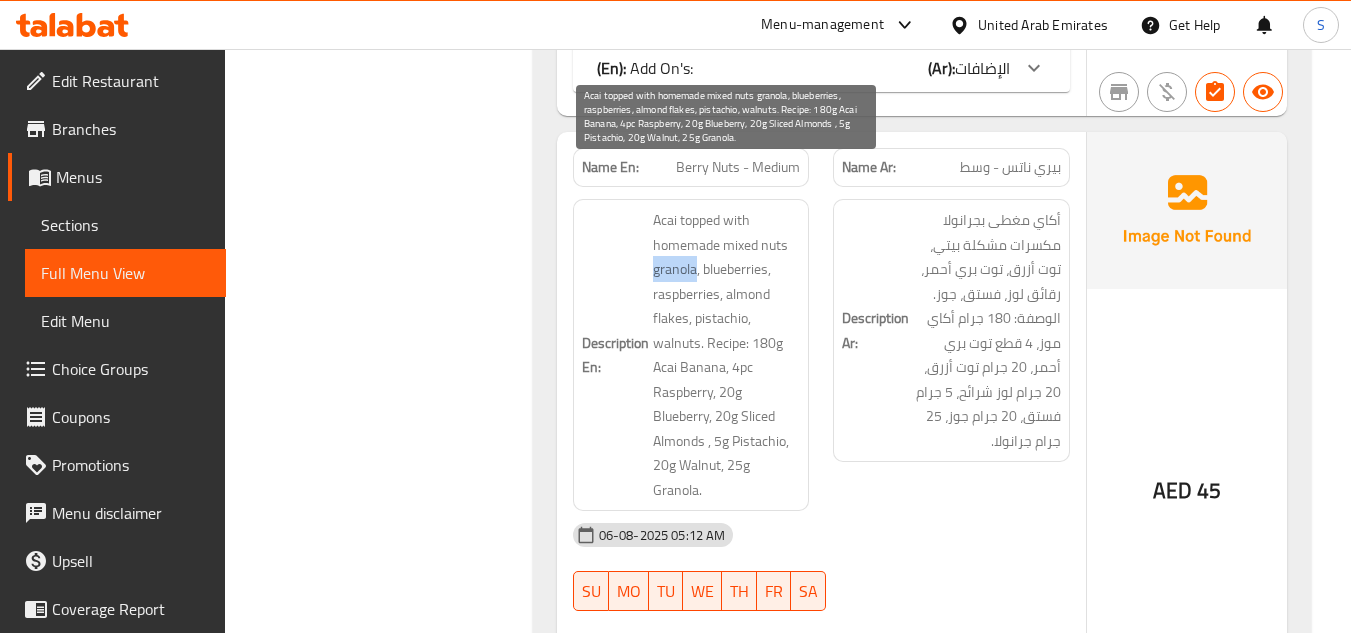 click on "Acai topped with homemade mixed nuts granola, blueberries, raspberries, almond flakes, pistachio, walnuts. Recipe: 180g Acai Banana, 4pc Raspberry, 20g Blueberry, 20g Sliced Almonds , 5g Pistachio, 20g Walnut, 25g Granola." at bounding box center [727, 355] 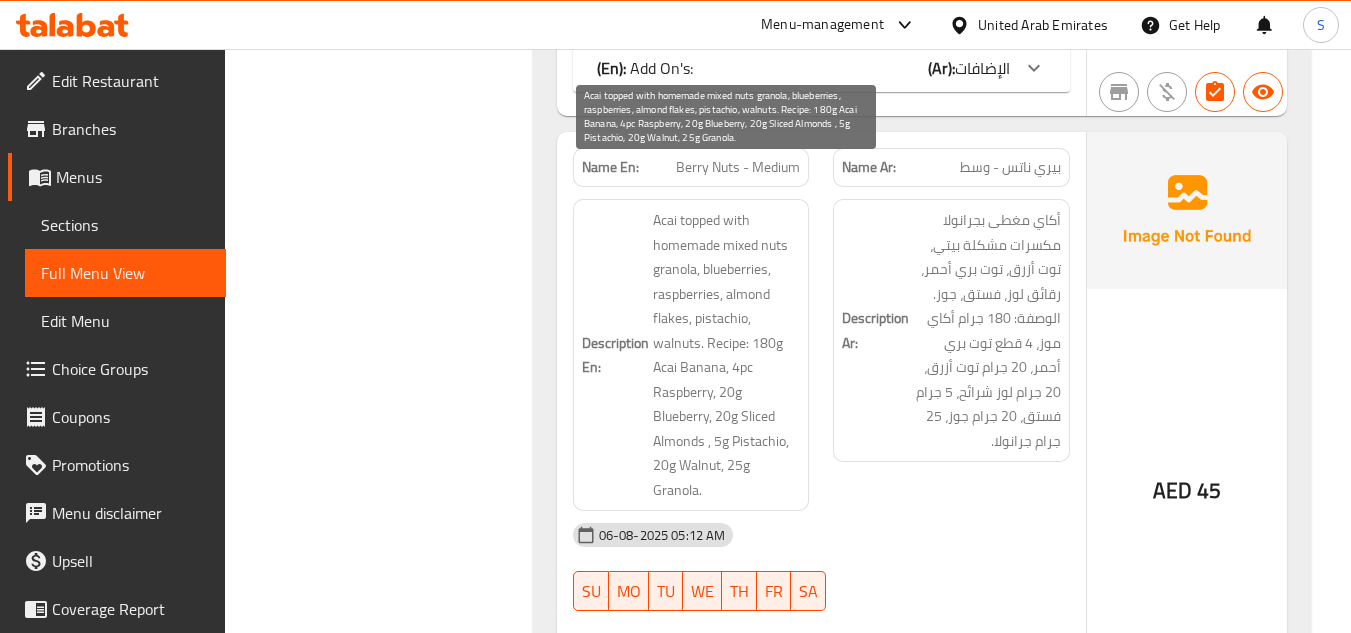 click on "Acai topped with homemade mixed nuts granola, blueberries, raspberries, almond flakes, pistachio, walnuts. Recipe: 180g Acai Banana, 4pc Raspberry, 20g Blueberry, 20g Sliced Almonds , 5g Pistachio, 20g Walnut, 25g Granola." at bounding box center [727, 355] 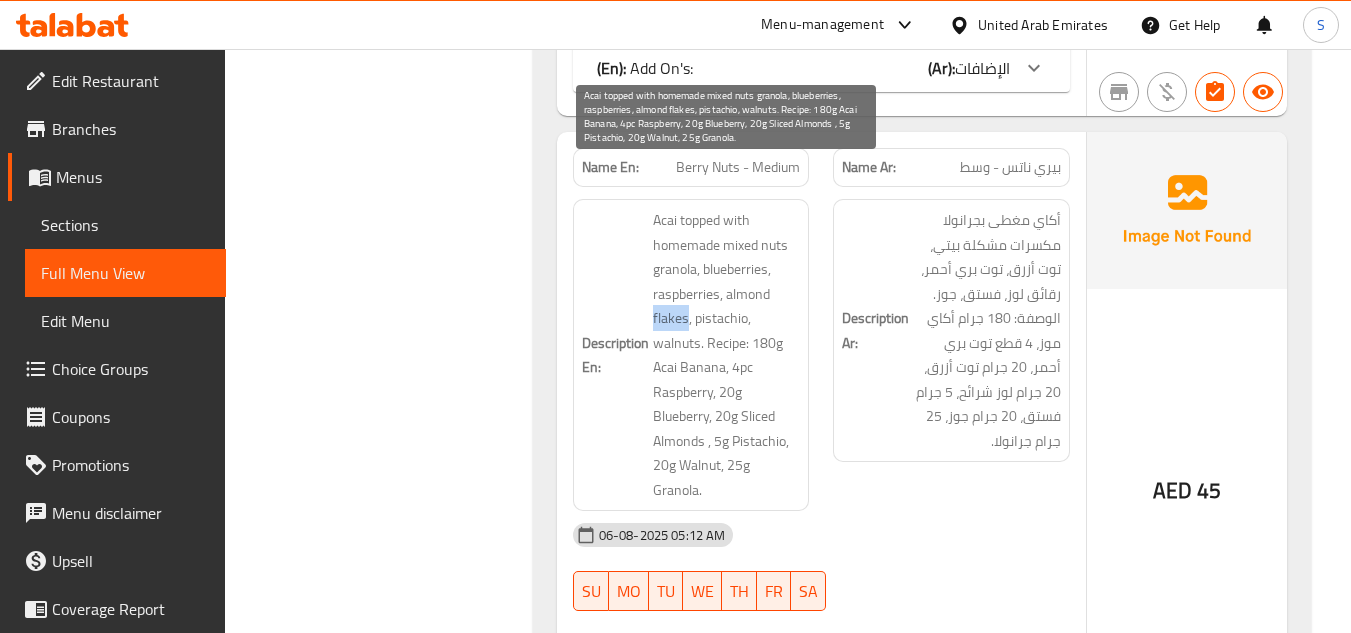 click on "Acai topped with homemade mixed nuts granola, blueberries, raspberries, almond flakes, pistachio, walnuts. Recipe: 180g Acai Banana, 4pc Raspberry, 20g Blueberry, 20g Sliced Almonds , 5g Pistachio, 20g Walnut, 25g Granola." at bounding box center (727, 355) 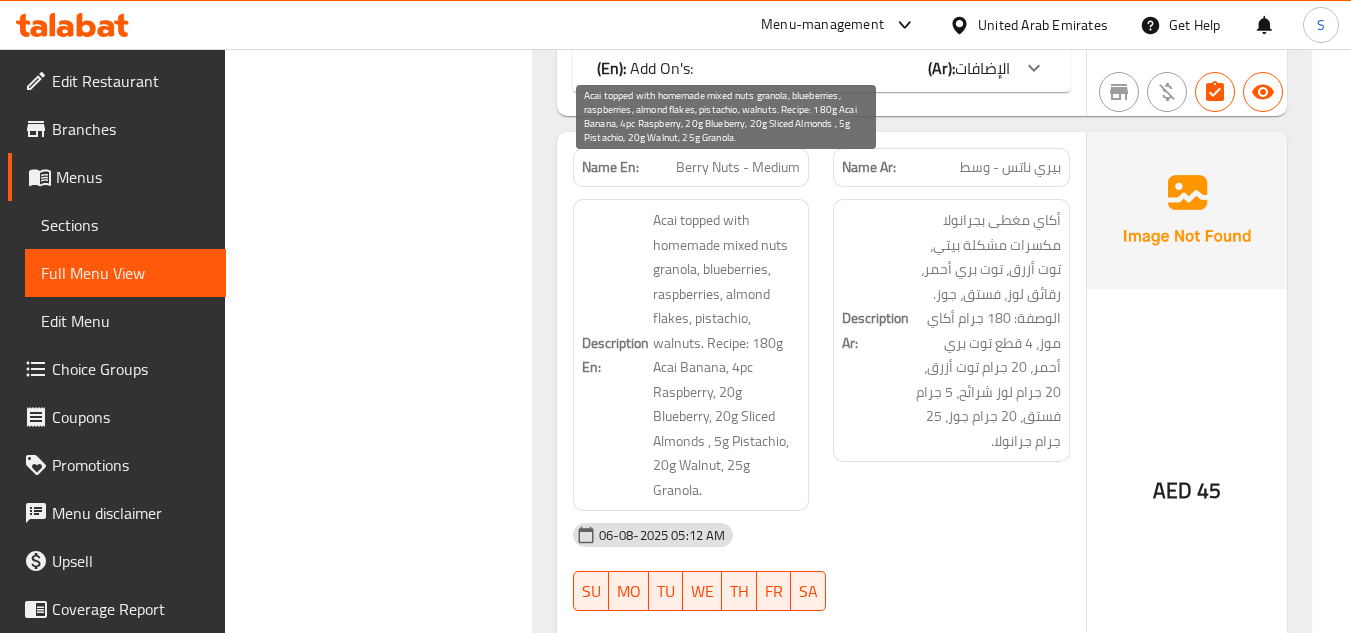click on "Acai topped with homemade mixed nuts granola, blueberries, raspberries, almond flakes, pistachio, walnuts. Recipe: 180g Acai Banana, 4pc Raspberry, 20g Blueberry, 20g Sliced Almonds , 5g Pistachio, 20g Walnut, 25g Granola." at bounding box center (727, 355) 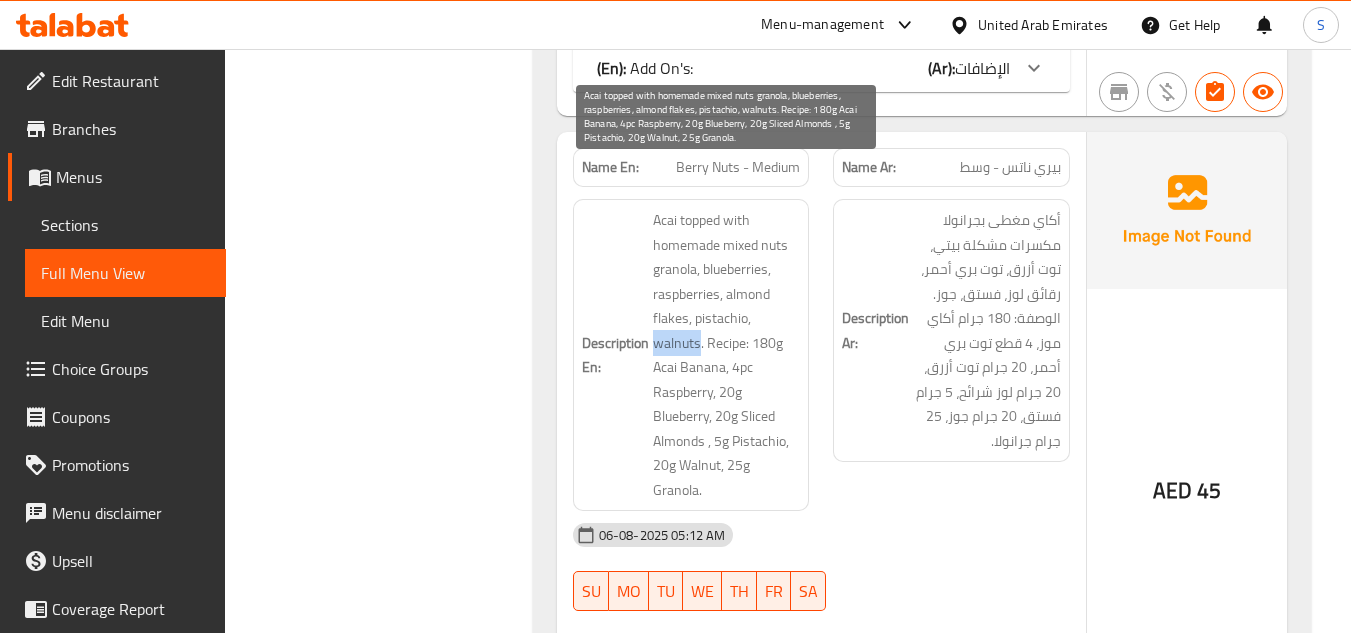 click on "Acai topped with homemade mixed nuts granola, blueberries, raspberries, almond flakes, pistachio, walnuts. Recipe: 180g Acai Banana, 4pc Raspberry, 20g Blueberry, 20g Sliced Almonds , 5g Pistachio, 20g Walnut, 25g Granola." at bounding box center [727, 355] 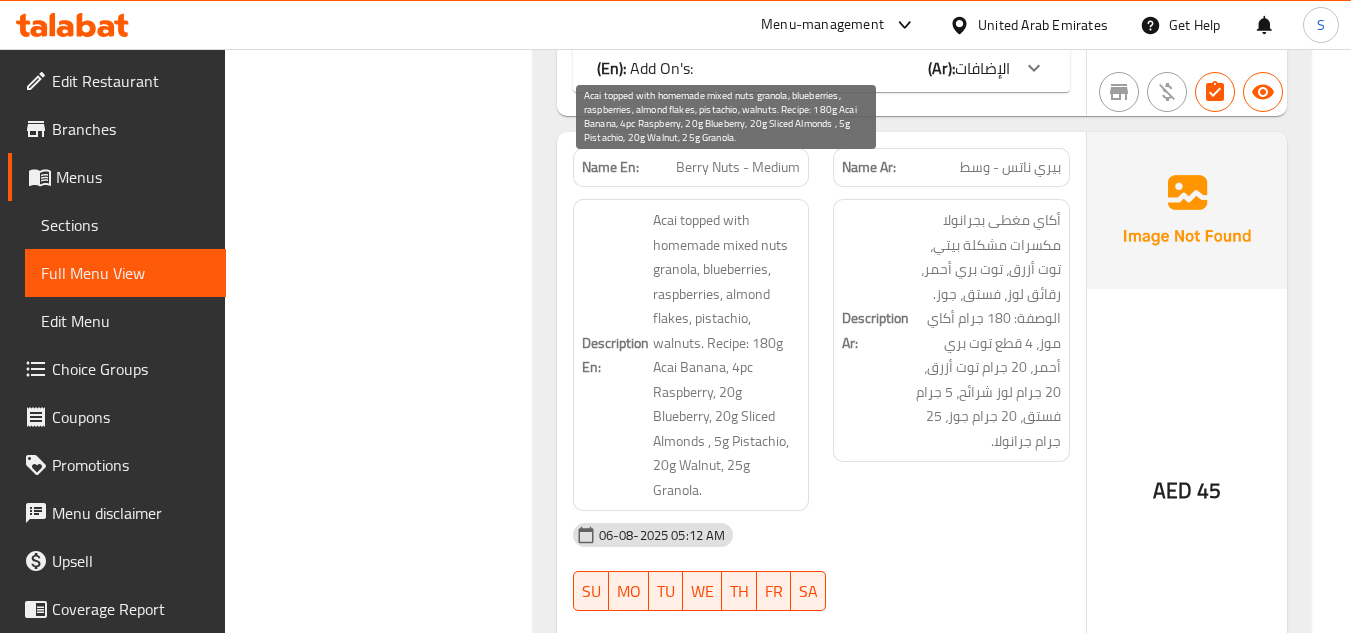 click on "Acai topped with homemade mixed nuts granola, blueberries, raspberries, almond flakes, pistachio, walnuts. Recipe: 180g Acai Banana, 4pc Raspberry, 20g Blueberry, 20g Sliced Almonds , 5g Pistachio, 20g Walnut, 25g Granola." at bounding box center (727, 355) 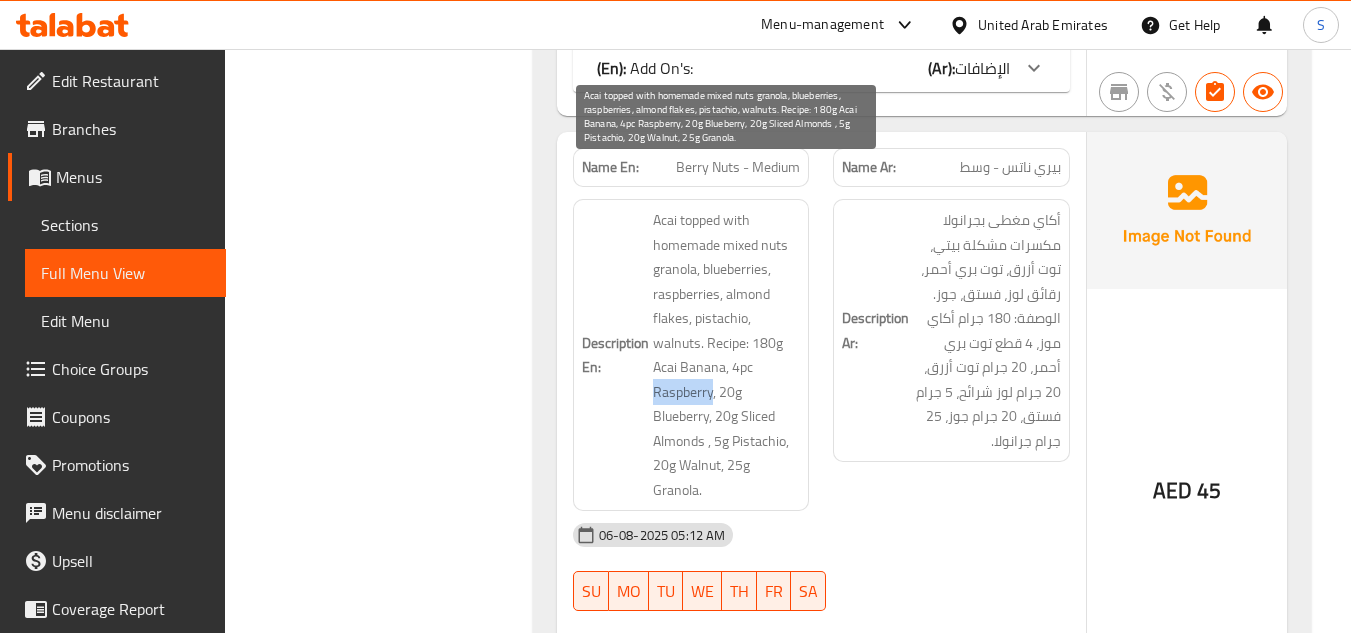 click on "Acai topped with homemade mixed nuts granola, blueberries, raspberries, almond flakes, pistachio, walnuts. Recipe: 180g Acai Banana, 4pc Raspberry, 20g Blueberry, 20g Sliced Almonds , 5g Pistachio, 20g Walnut, 25g Granola." at bounding box center [727, 355] 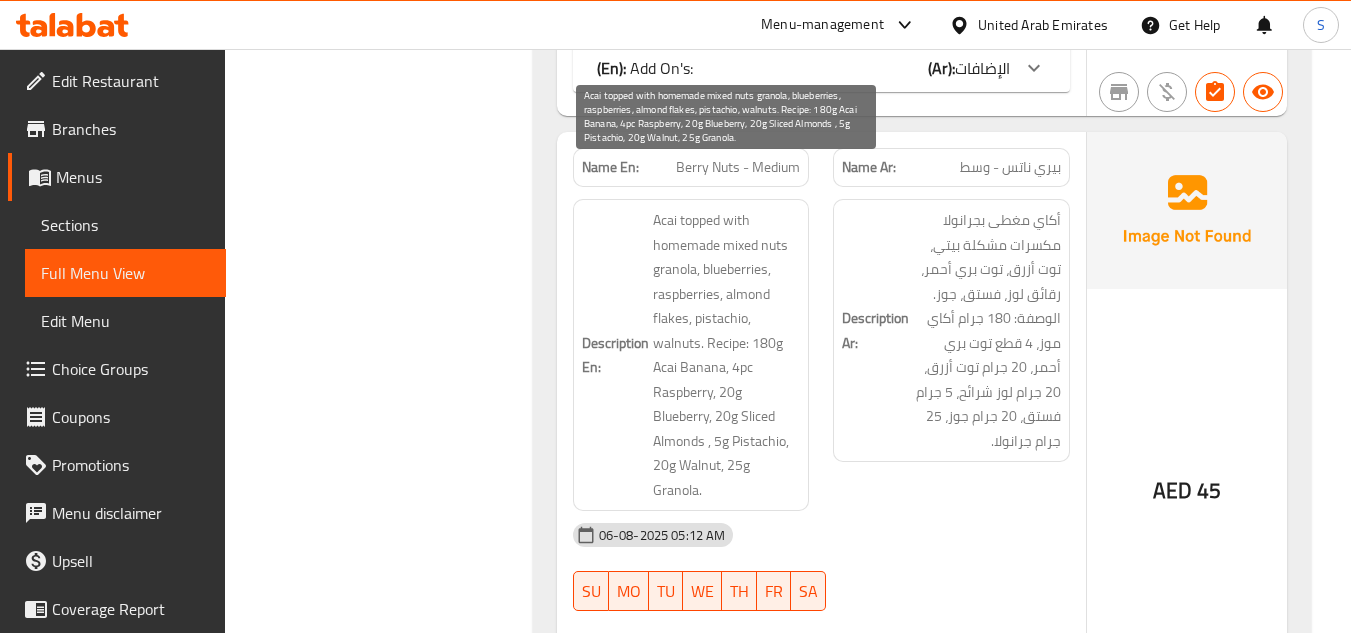 click on "Acai topped with homemade mixed nuts granola, blueberries, raspberries, almond flakes, pistachio, walnuts. Recipe: 180g Acai Banana, 4pc Raspberry, 20g Blueberry, 20g Sliced Almonds , 5g Pistachio, 20g Walnut, 25g Granola." at bounding box center (727, 355) 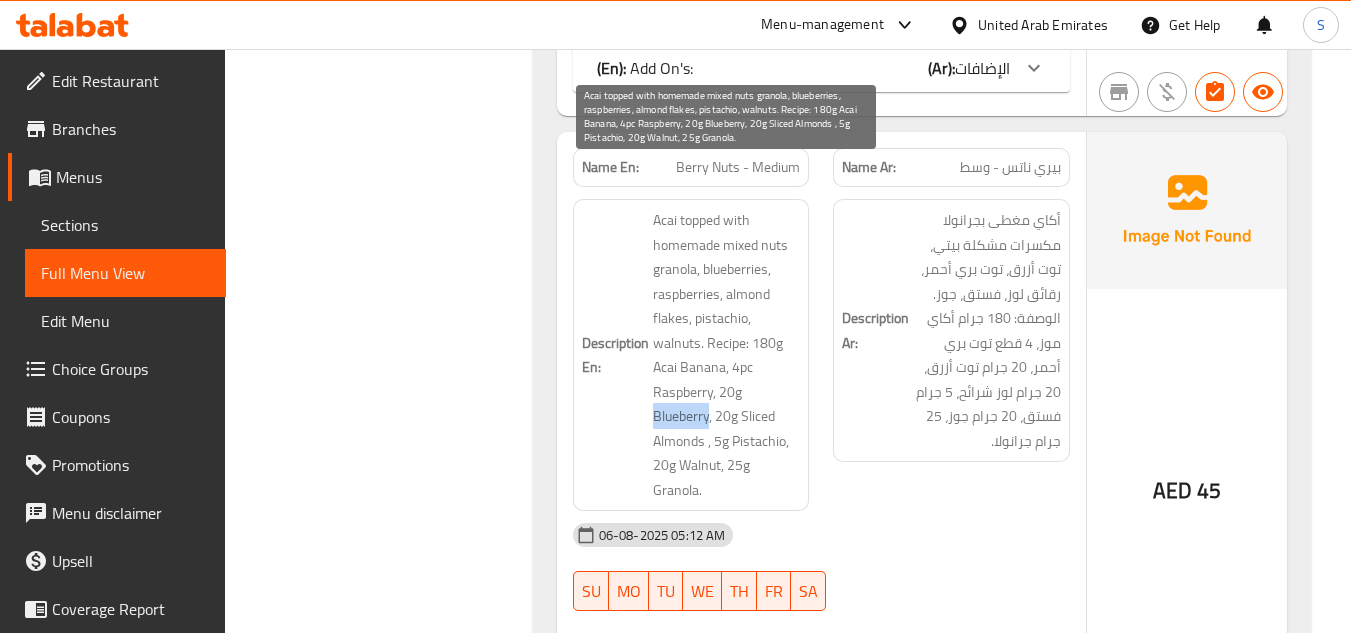 click on "Acai topped with homemade mixed nuts granola, blueberries, raspberries, almond flakes, pistachio, walnuts. Recipe: 180g Acai Banana, 4pc Raspberry, 20g Blueberry, 20g Sliced Almonds , 5g Pistachio, 20g Walnut, 25g Granola." at bounding box center (727, 355) 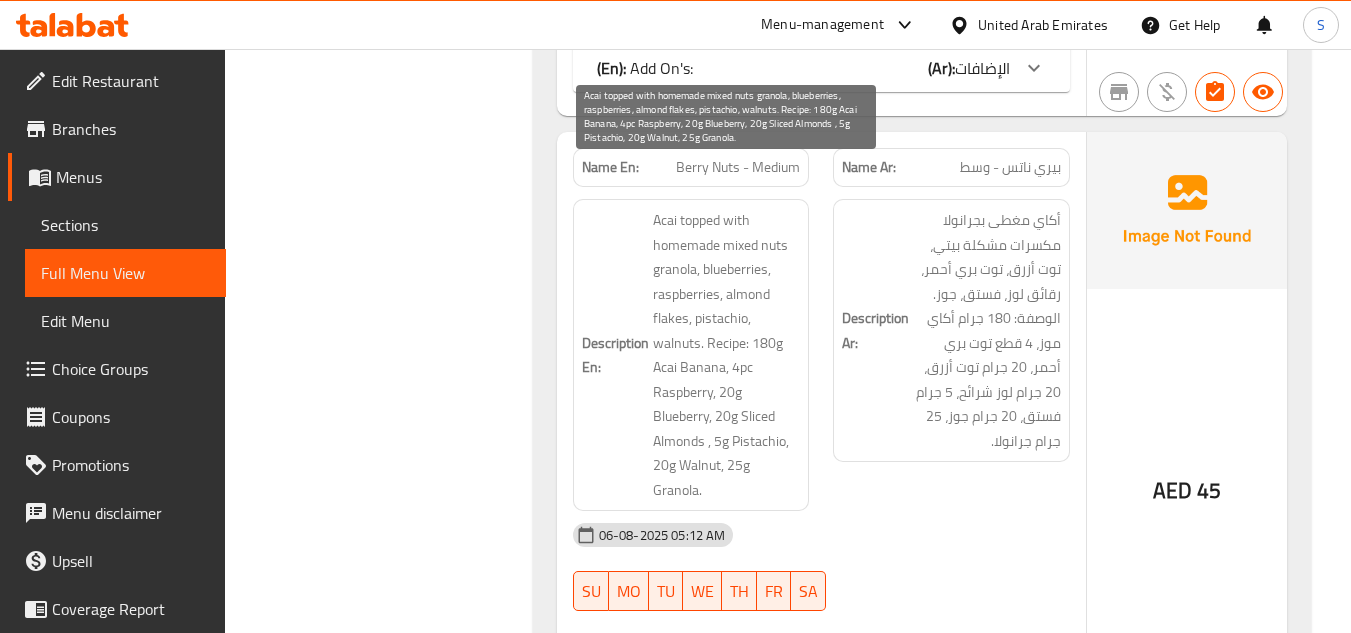 click on "Acai topped with homemade mixed nuts granola, blueberries, raspberries, almond flakes, pistachio, walnuts. Recipe: 180g Acai Banana, 4pc Raspberry, 20g Blueberry, 20g Sliced Almonds , 5g Pistachio, 20g Walnut, 25g Granola." at bounding box center (727, 355) 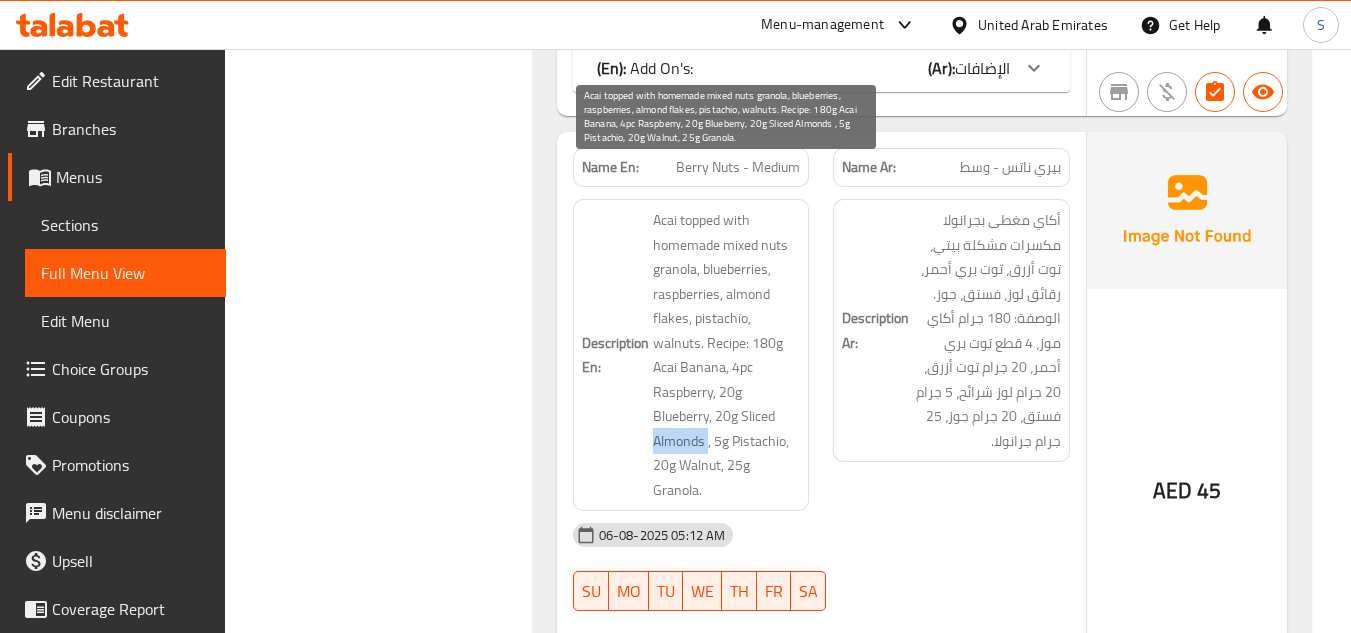 click on "Acai topped with homemade mixed nuts granola, blueberries, raspberries, almond flakes, pistachio, walnuts. Recipe: 180g Acai Banana, 4pc Raspberry, 20g Blueberry, 20g Sliced Almonds , 5g Pistachio, 20g Walnut, 25g Granola." at bounding box center [727, 355] 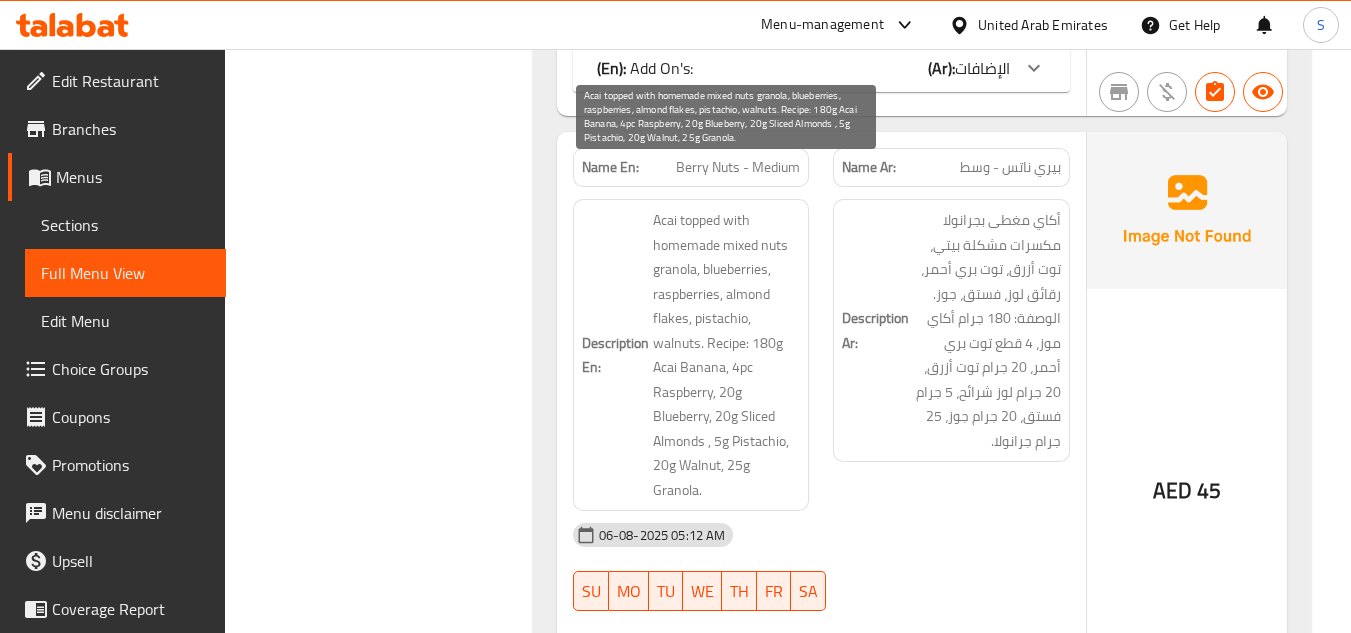 click on "Acai topped with homemade mixed nuts granola, blueberries, raspberries, almond flakes, pistachio, walnuts. Recipe: 180g Acai Banana, 4pc Raspberry, 20g Blueberry, 20g Sliced Almonds , 5g Pistachio, 20g Walnut, 25g Granola." at bounding box center (727, 355) 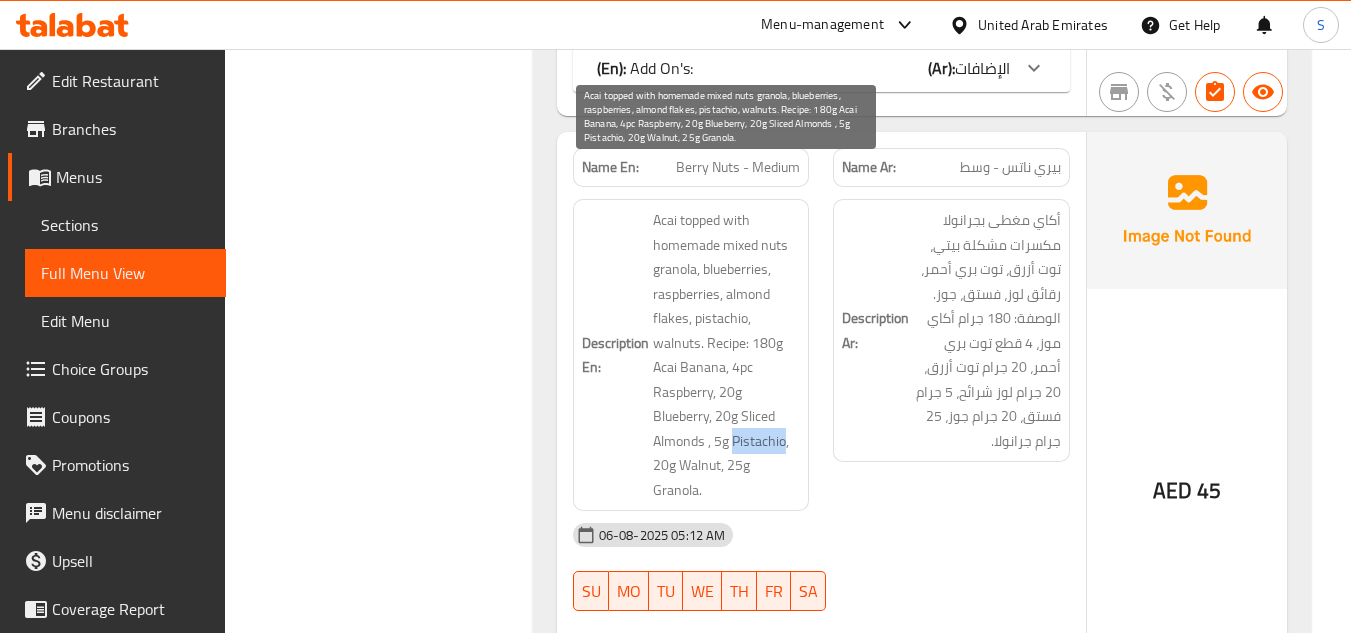 click on "Acai topped with homemade mixed nuts granola, blueberries, raspberries, almond flakes, pistachio, walnuts. Recipe: 180g Acai Banana, 4pc Raspberry, 20g Blueberry, 20g Sliced Almonds , 5g Pistachio, 20g Walnut, 25g Granola." at bounding box center (727, 355) 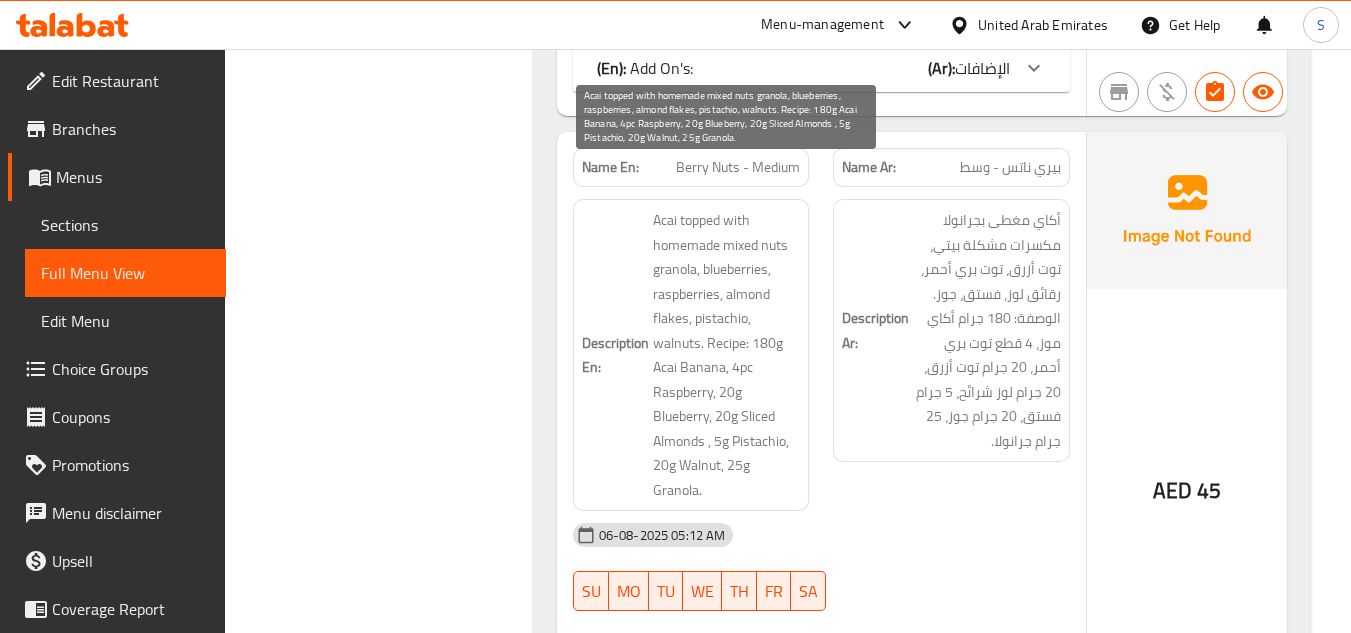click on "Acai topped with homemade mixed nuts granola, blueberries, raspberries, almond flakes, pistachio, walnuts. Recipe: 180g Acai Banana, 4pc Raspberry, 20g Blueberry, 20g Sliced Almonds , 5g Pistachio, 20g Walnut, 25g Granola." at bounding box center (727, 355) 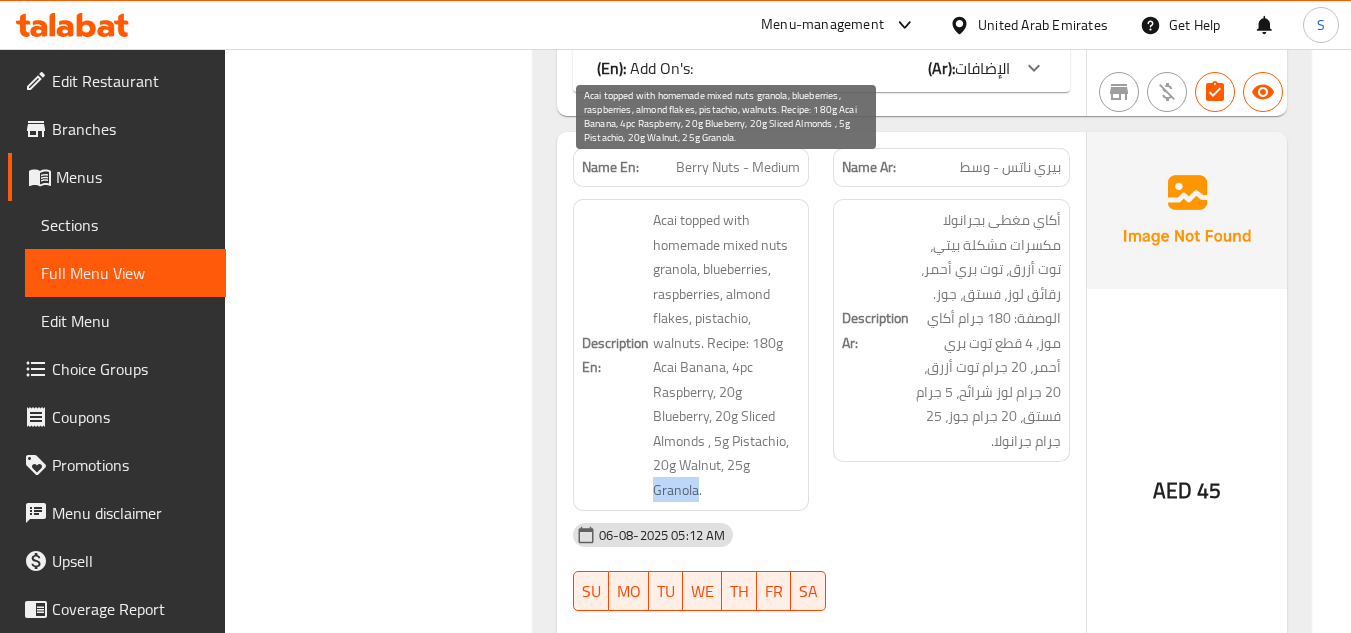 click on "Acai topped with homemade mixed nuts granola, blueberries, raspberries, almond flakes, pistachio, walnuts. Recipe: 180g Acai Banana, 4pc Raspberry, 20g Blueberry, 20g Sliced Almonds , 5g Pistachio, 20g Walnut, 25g Granola." at bounding box center [727, 355] 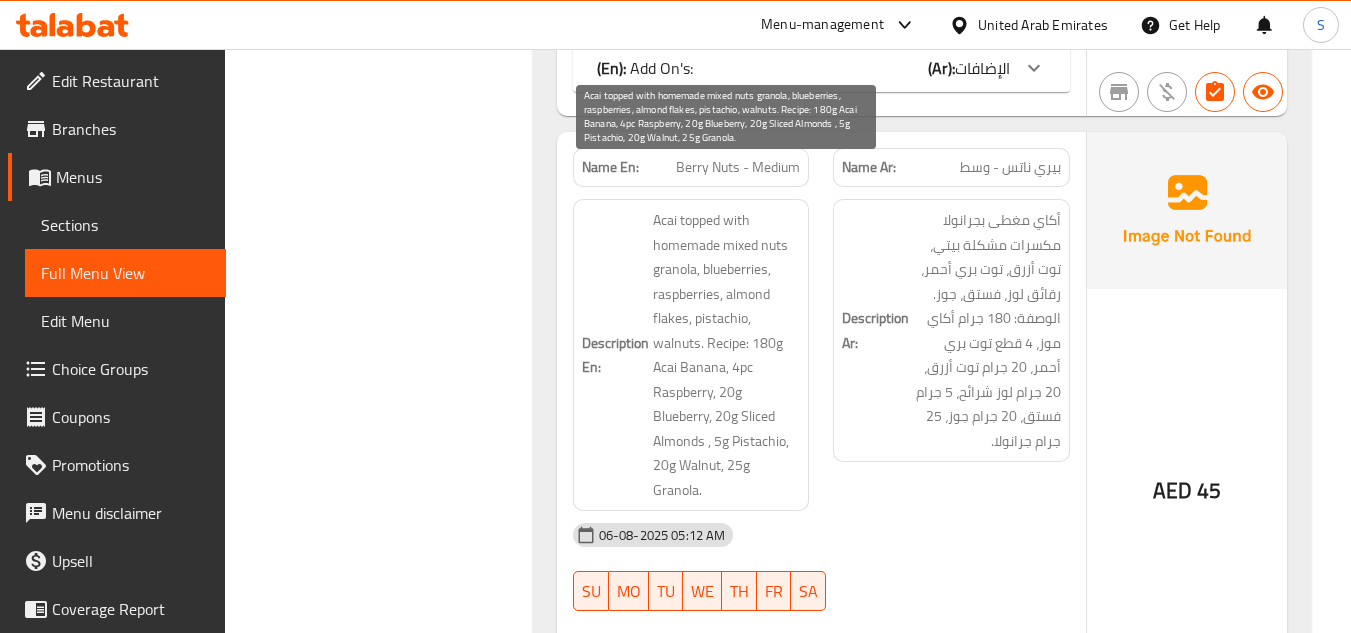 click on "Acai topped with homemade mixed nuts granola, blueberries, raspberries, almond flakes, pistachio, walnuts. Recipe: 180g Acai Banana, 4pc Raspberry, 20g Blueberry, 20g Sliced Almonds , 5g Pistachio, 20g Walnut, 25g Granola." at bounding box center [727, 355] 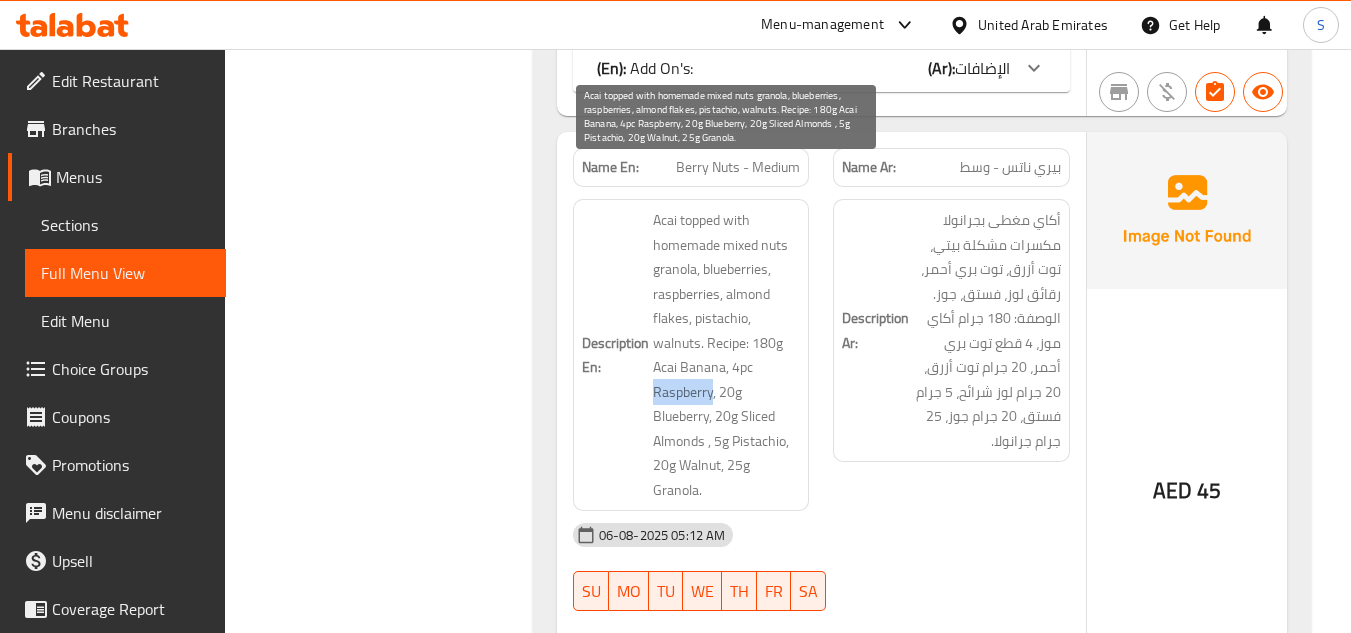 click on "Acai topped with homemade mixed nuts granola, blueberries, raspberries, almond flakes, pistachio, walnuts. Recipe: 180g Acai Banana, 4pc Raspberry, 20g Blueberry, 20g Sliced Almonds , 5g Pistachio, 20g Walnut, 25g Granola." at bounding box center [727, 355] 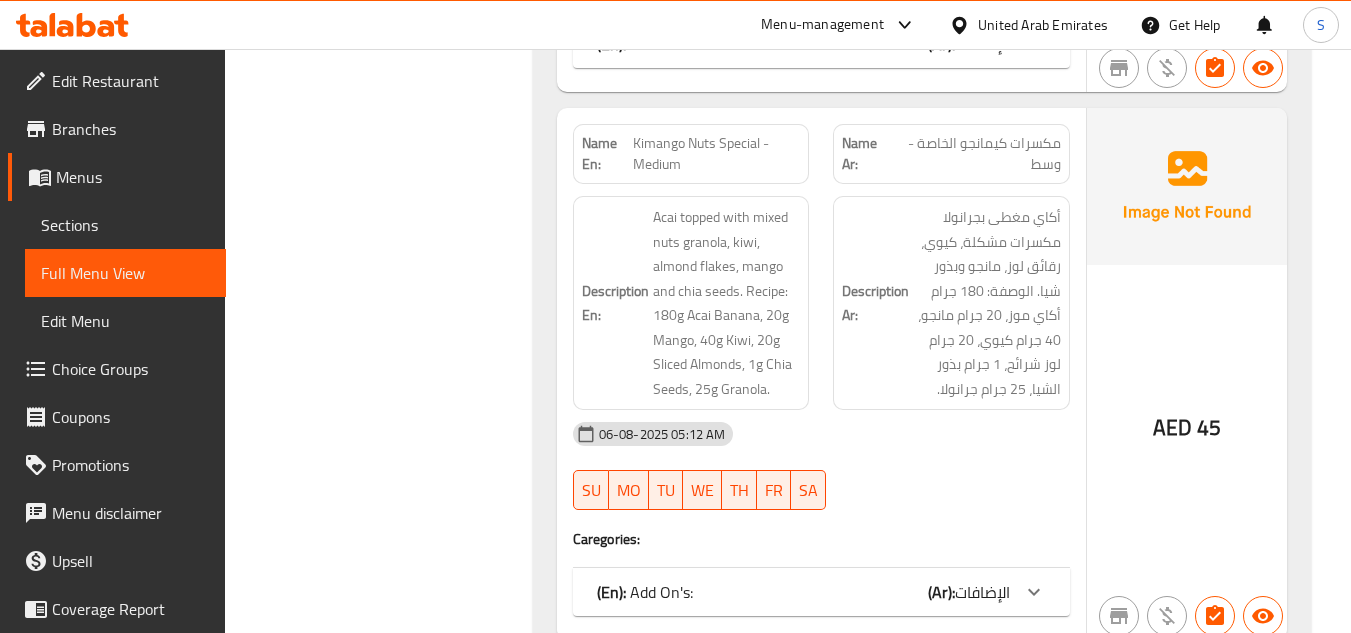 scroll, scrollTop: 4400, scrollLeft: 0, axis: vertical 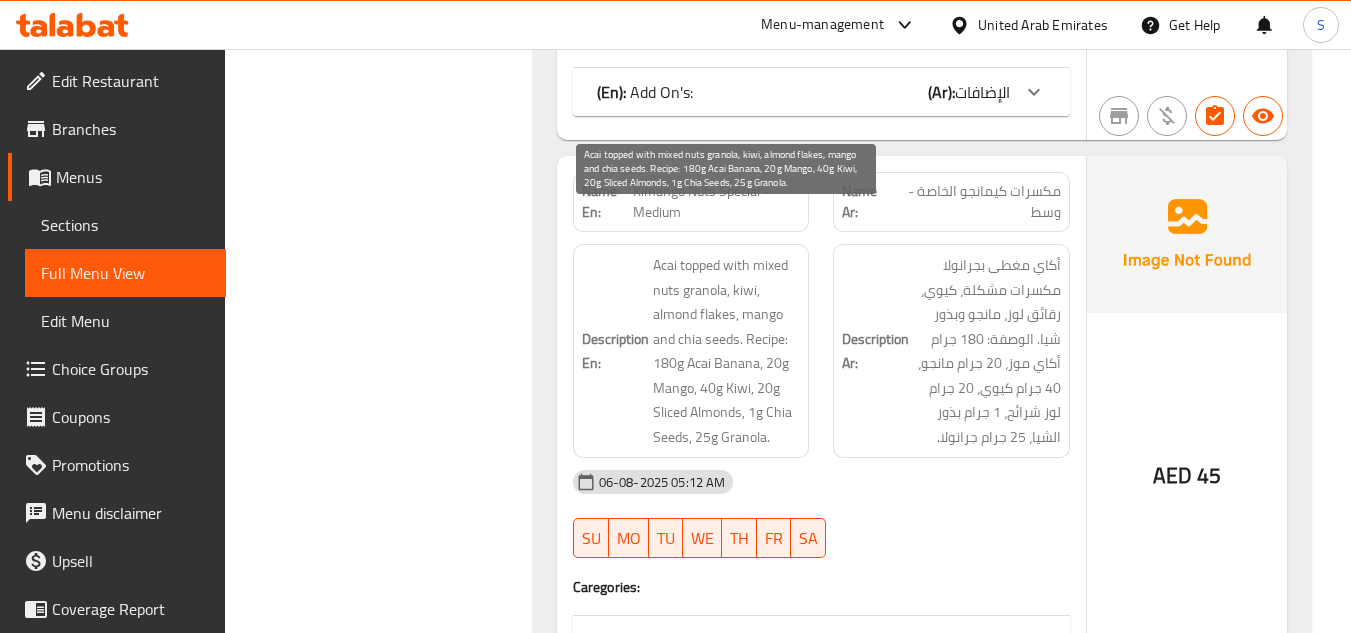click on "Acai topped with mixed nuts granola, kiwi, almond flakes, mango and chia seeds. Recipe: 180g Acai Banana, 20g Mango, 40g Kiwi, 20g Sliced Almonds, 1g Chia Seeds, 25g Granola." at bounding box center (727, 351) 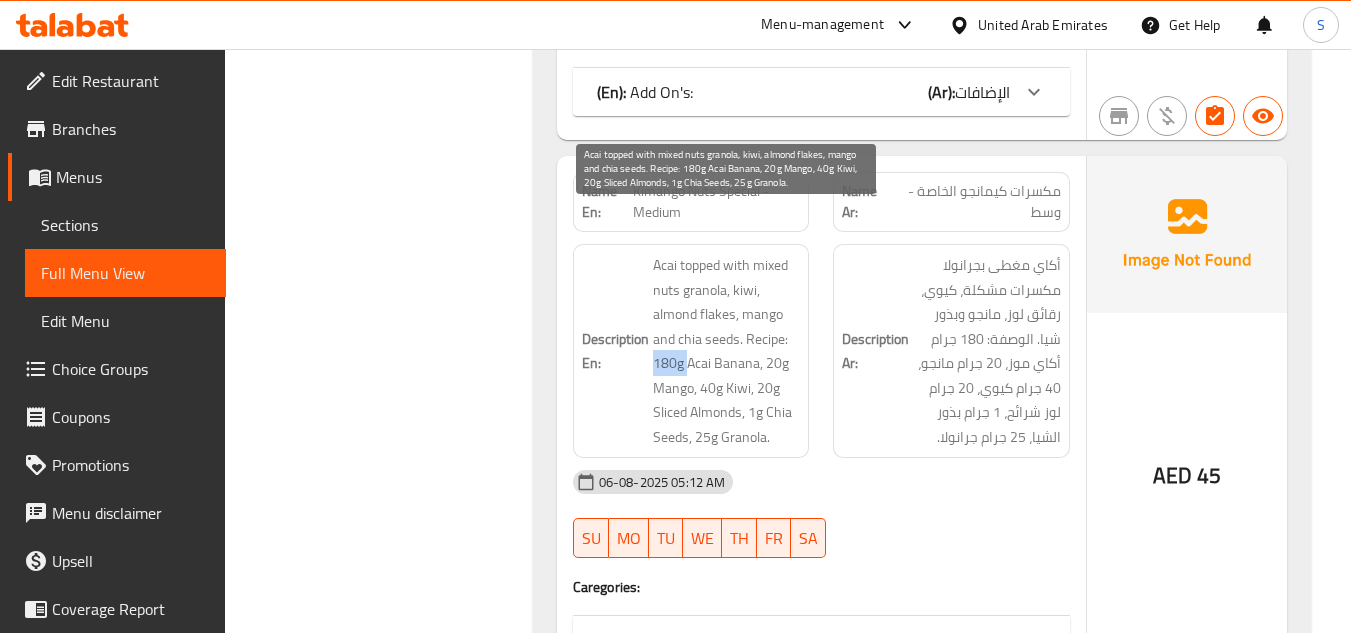 click on "Acai topped with mixed nuts granola, kiwi, almond flakes, mango and chia seeds. Recipe: 180g Acai Banana, 20g Mango, 40g Kiwi, 20g Sliced Almonds, 1g Chia Seeds, 25g Granola." at bounding box center [727, 351] 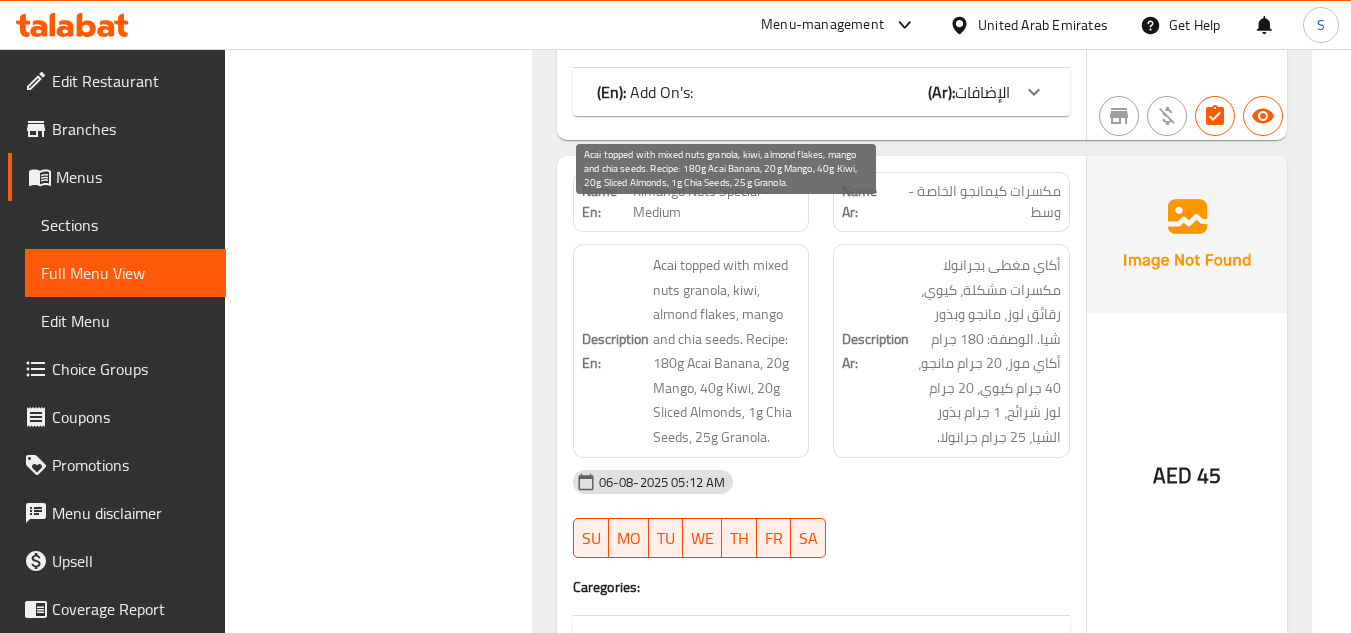 click on "Acai topped with mixed nuts granola, kiwi, almond flakes, mango and chia seeds. Recipe: 180g Acai Banana, 20g Mango, 40g Kiwi, 20g Sliced Almonds, 1g Chia Seeds, 25g Granola." at bounding box center (727, 351) 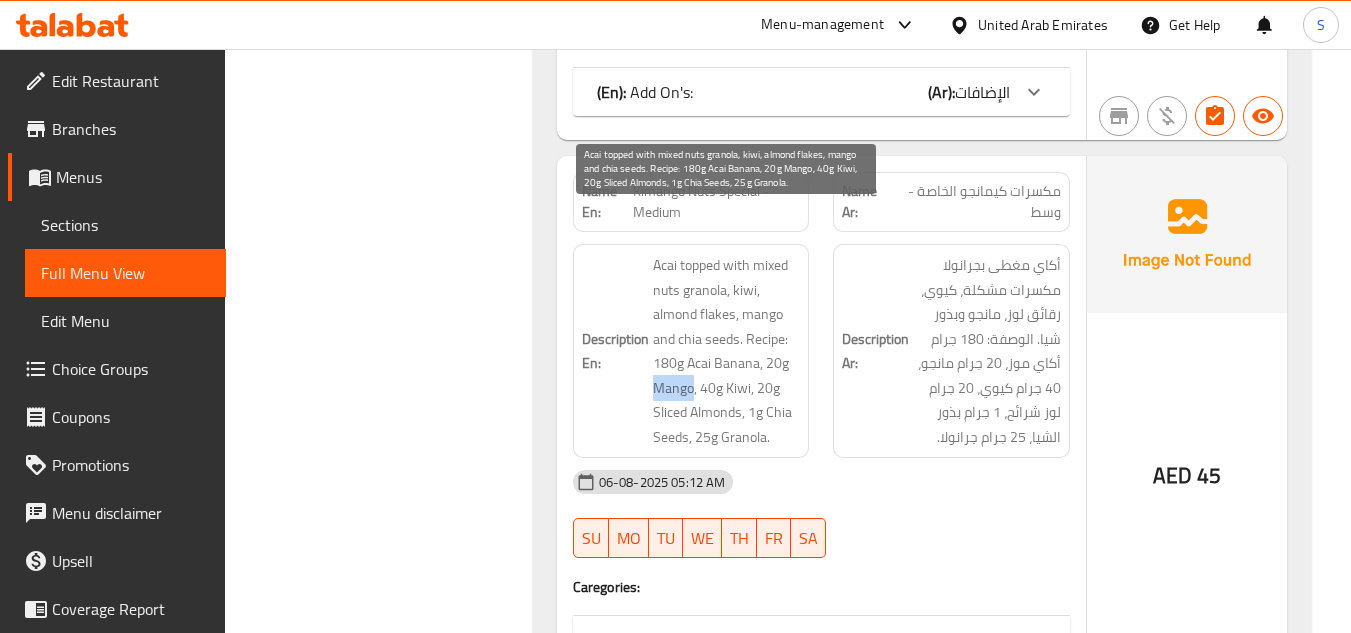 click on "Acai topped with mixed nuts granola, kiwi, almond flakes, mango and chia seeds. Recipe: 180g Acai Banana, 20g Mango, 40g Kiwi, 20g Sliced Almonds, 1g Chia Seeds, 25g Granola." at bounding box center [727, 351] 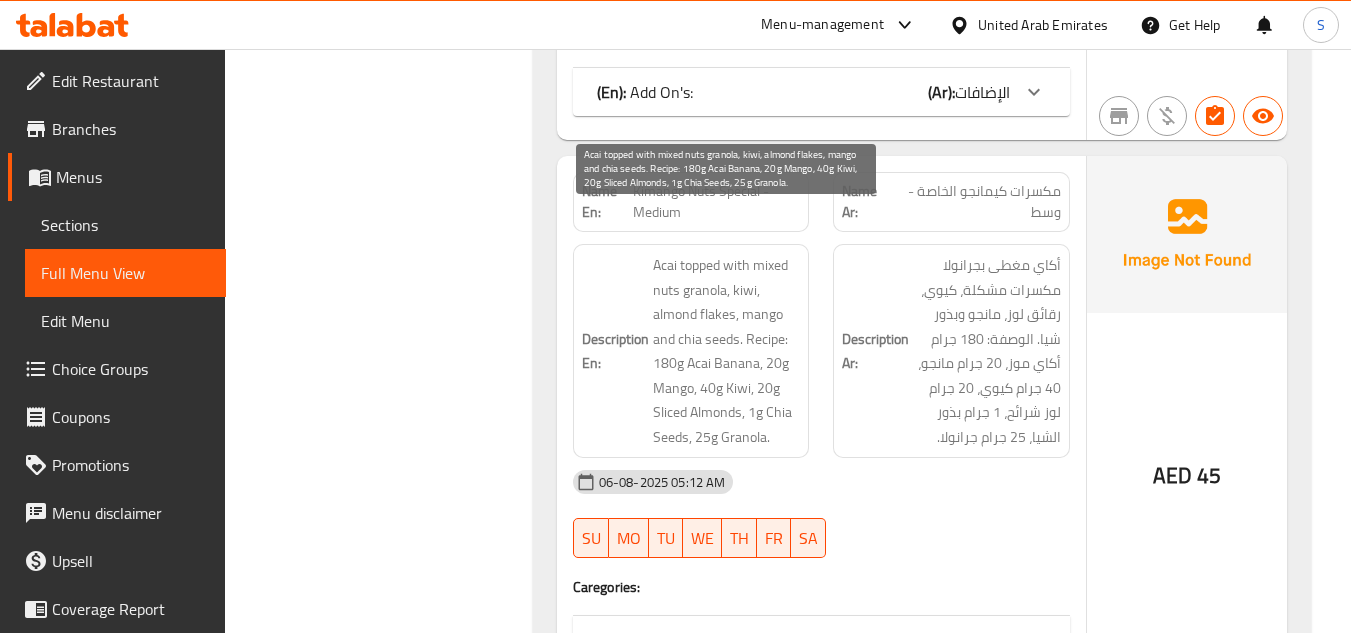 click on "Acai topped with mixed nuts granola, kiwi, almond flakes, mango and chia seeds. Recipe: 180g Acai Banana, 20g Mango, 40g Kiwi, 20g Sliced Almonds, 1g Chia Seeds, 25g Granola." at bounding box center (727, 351) 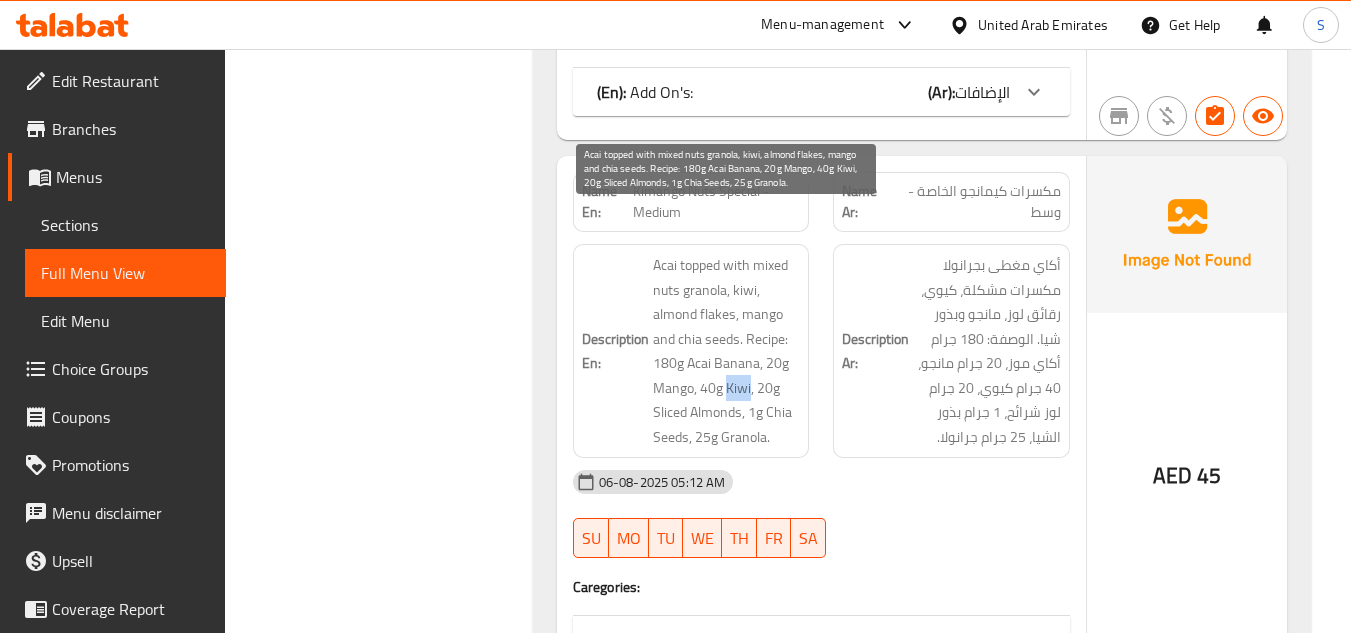 click on "Acai topped with mixed nuts granola, kiwi, almond flakes, mango and chia seeds. Recipe: 180g Acai Banana, 20g Mango, 40g Kiwi, 20g Sliced Almonds, 1g Chia Seeds, 25g Granola." at bounding box center [727, 351] 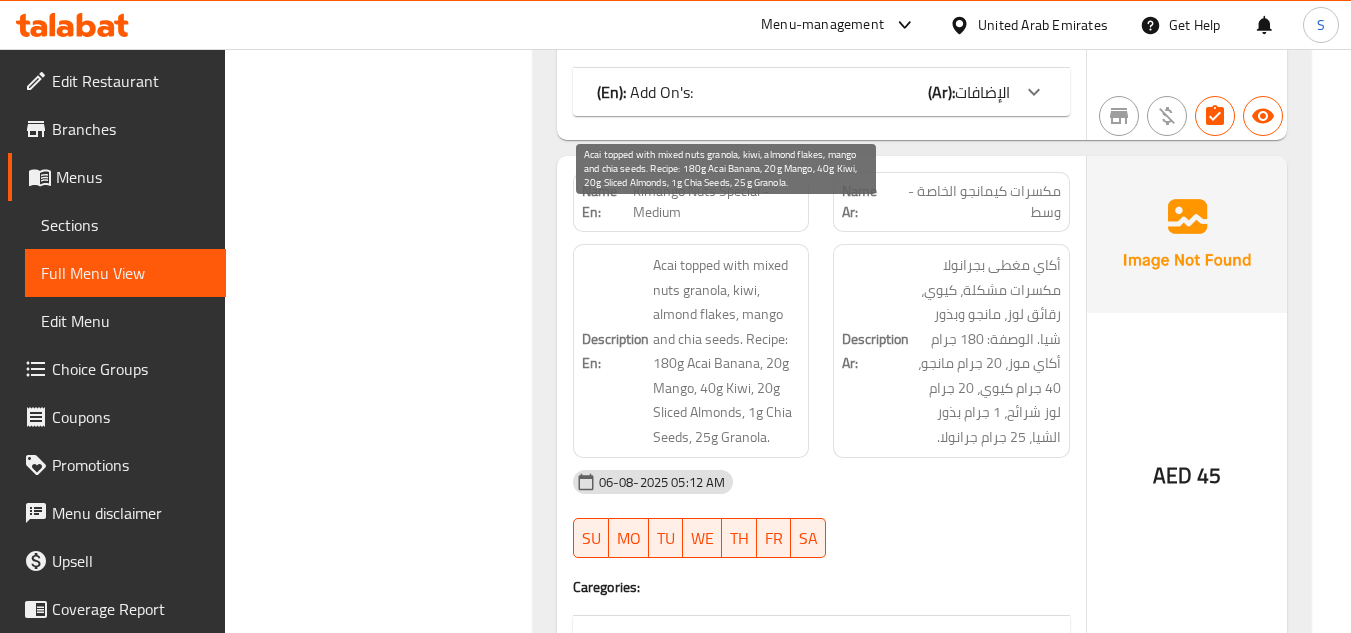 click on "Acai topped with mixed nuts granola, kiwi, almond flakes, mango and chia seeds. Recipe: 180g Acai Banana, 20g Mango, 40g Kiwi, 20g Sliced Almonds, 1g Chia Seeds, 25g Granola." at bounding box center (727, 351) 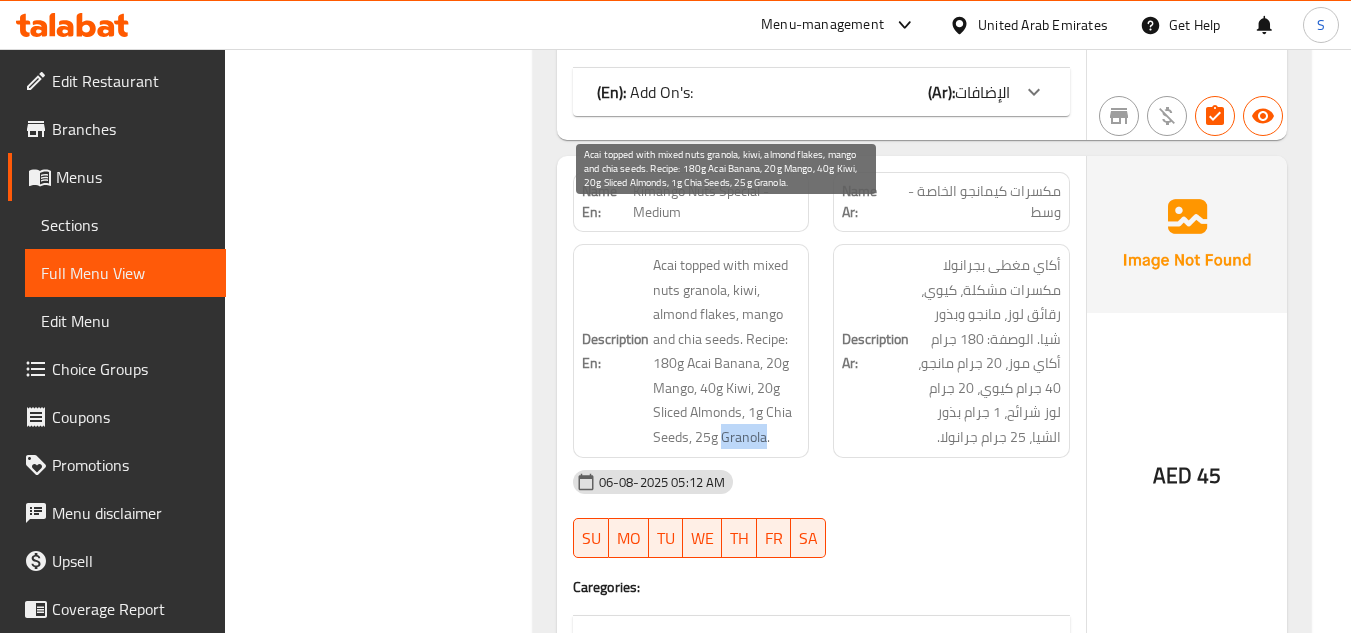 click on "Acai topped with mixed nuts granola, kiwi, almond flakes, mango and chia seeds. Recipe: 180g Acai Banana, 20g Mango, 40g Kiwi, 20g Sliced Almonds, 1g Chia Seeds, 25g Granola." at bounding box center [727, 351] 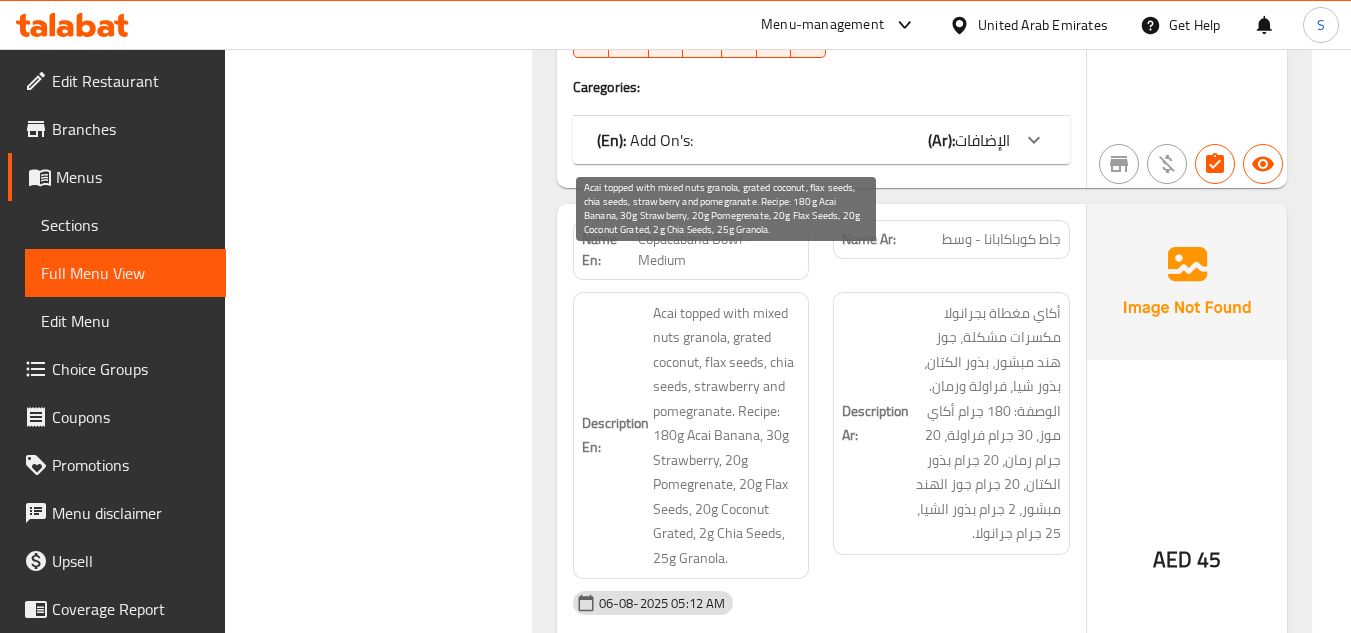 scroll, scrollTop: 5000, scrollLeft: 0, axis: vertical 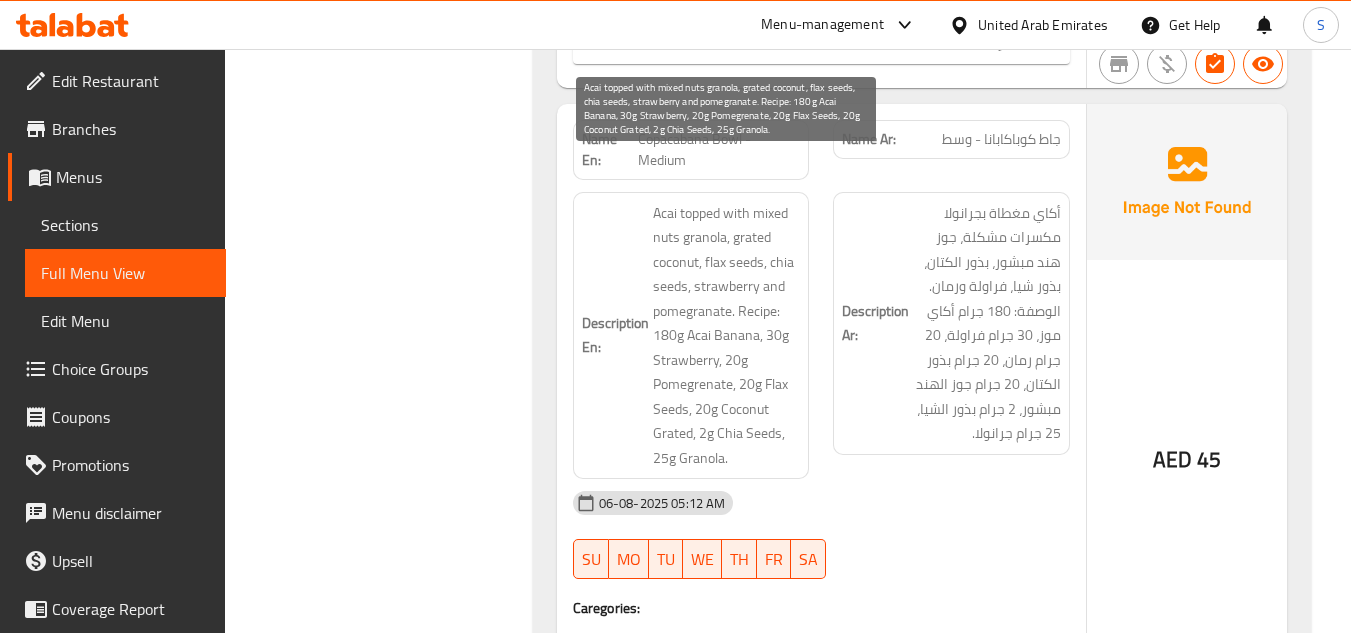 click on "Acai topped with mixed nuts granola, grated coconut, flax seeds, chia seeds, strawberry and pomegranate. Recipe: 180g Acai Banana, 30g Strawberry, 20g Pomegrenate, 20g Flax Seeds, 20g Coconut Grated, 2g Chia Seeds, 25g Granola." at bounding box center (727, 336) 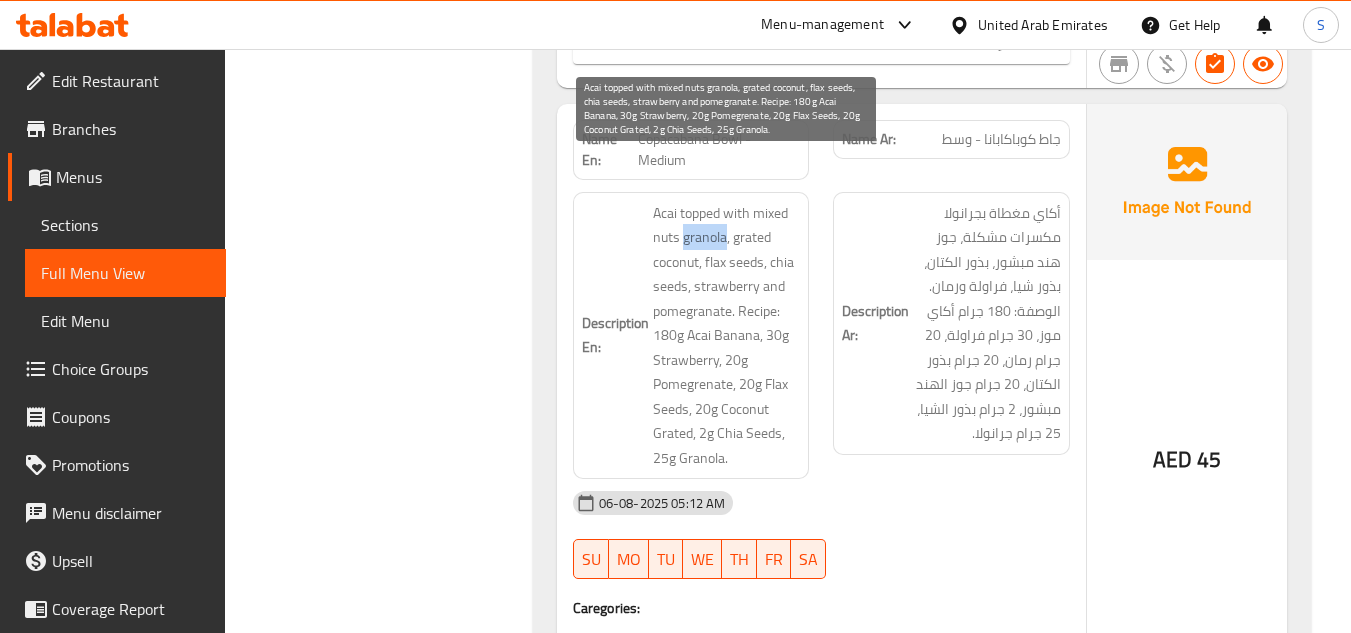 click on "Acai topped with mixed nuts granola, grated coconut, flax seeds, chia seeds, strawberry and pomegranate. Recipe: 180g Acai Banana, 30g Strawberry, 20g Pomegrenate, 20g Flax Seeds, 20g Coconut Grated, 2g Chia Seeds, 25g Granola." at bounding box center (727, 336) 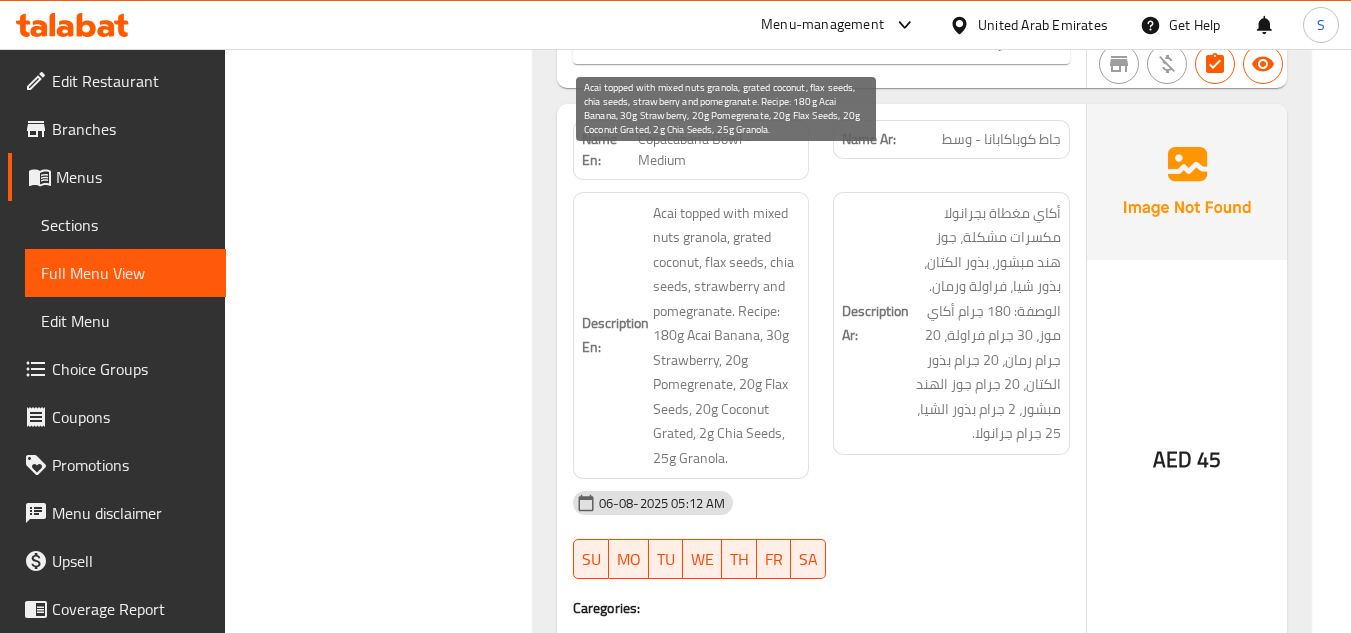 click on "Acai topped with mixed nuts granola, grated coconut, flax seeds, chia seeds, strawberry and pomegranate. Recipe: 180g Acai Banana, 30g Strawberry, 20g Pomegrenate, 20g Flax Seeds, 20g Coconut Grated, 2g Chia Seeds, 25g Granola." at bounding box center (727, 336) 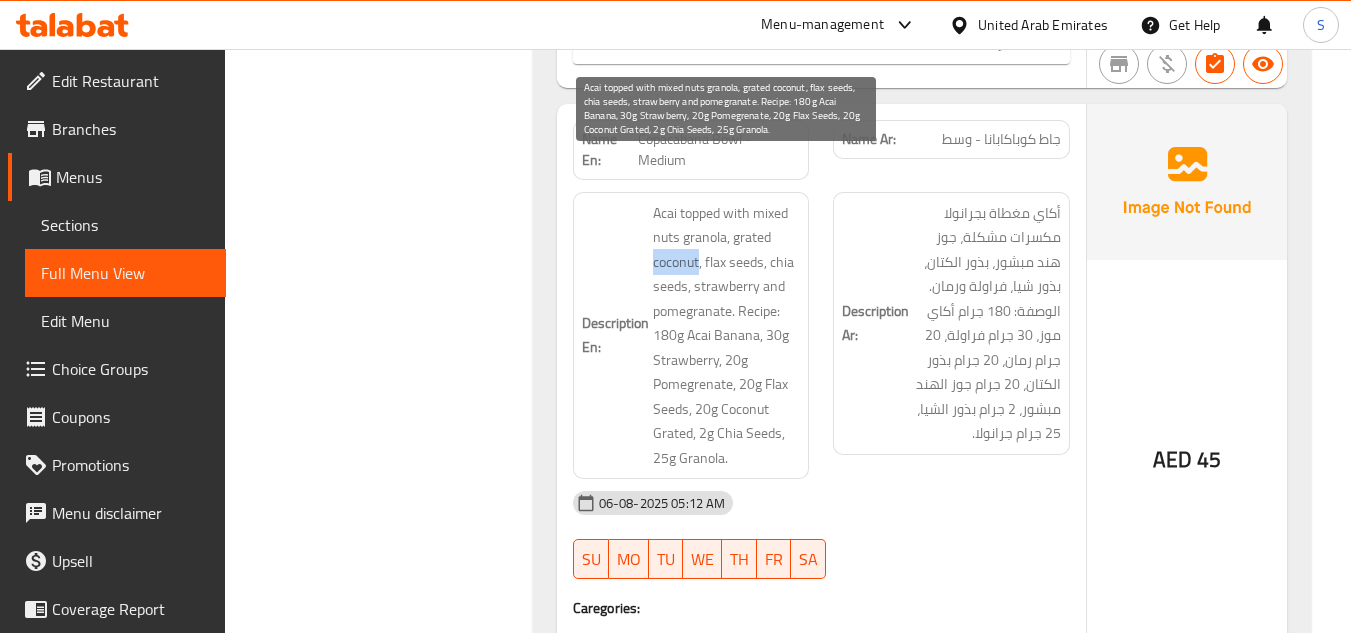 click on "Acai topped with mixed nuts granola, grated coconut, flax seeds, chia seeds, strawberry and pomegranate. Recipe: 180g Acai Banana, 30g Strawberry, 20g Pomegrenate, 20g Flax Seeds, 20g Coconut Grated, 2g Chia Seeds, 25g Granola." at bounding box center [727, 336] 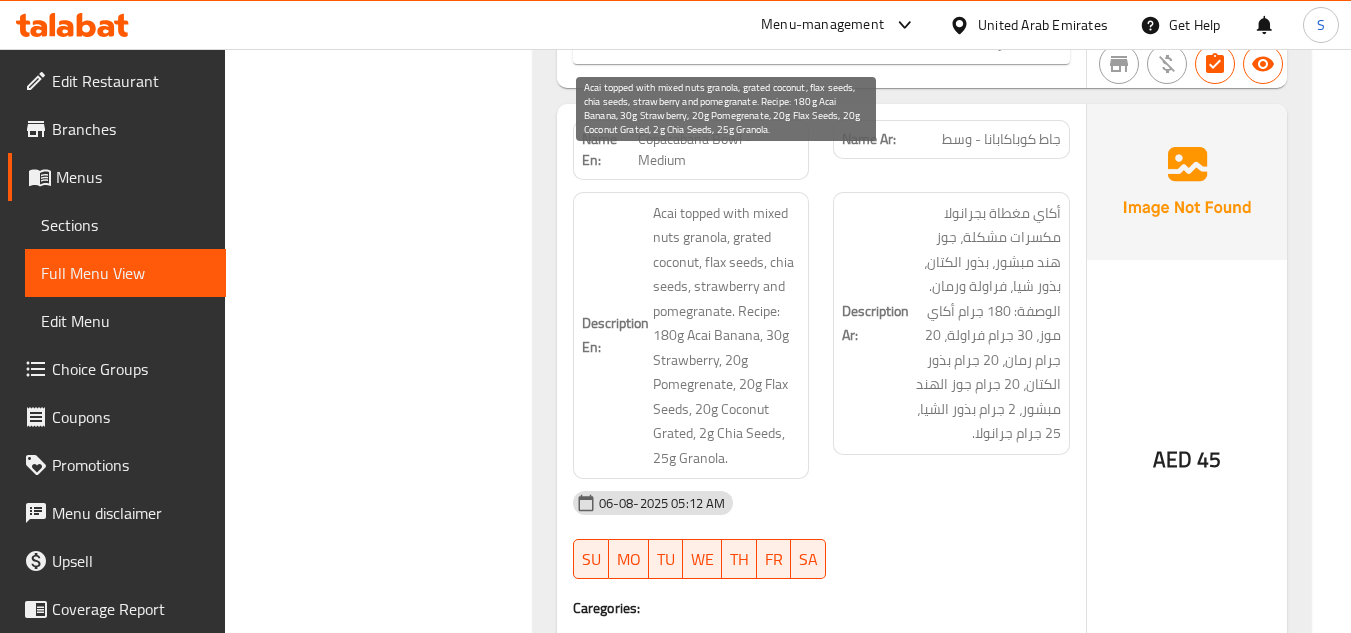 click on "Acai topped with mixed nuts granola, grated coconut, flax seeds, chia seeds, strawberry and pomegranate. Recipe: 180g Acai Banana, 30g Strawberry, 20g Pomegrenate, 20g Flax Seeds, 20g Coconut Grated, 2g Chia Seeds, 25g Granola." at bounding box center (727, 336) 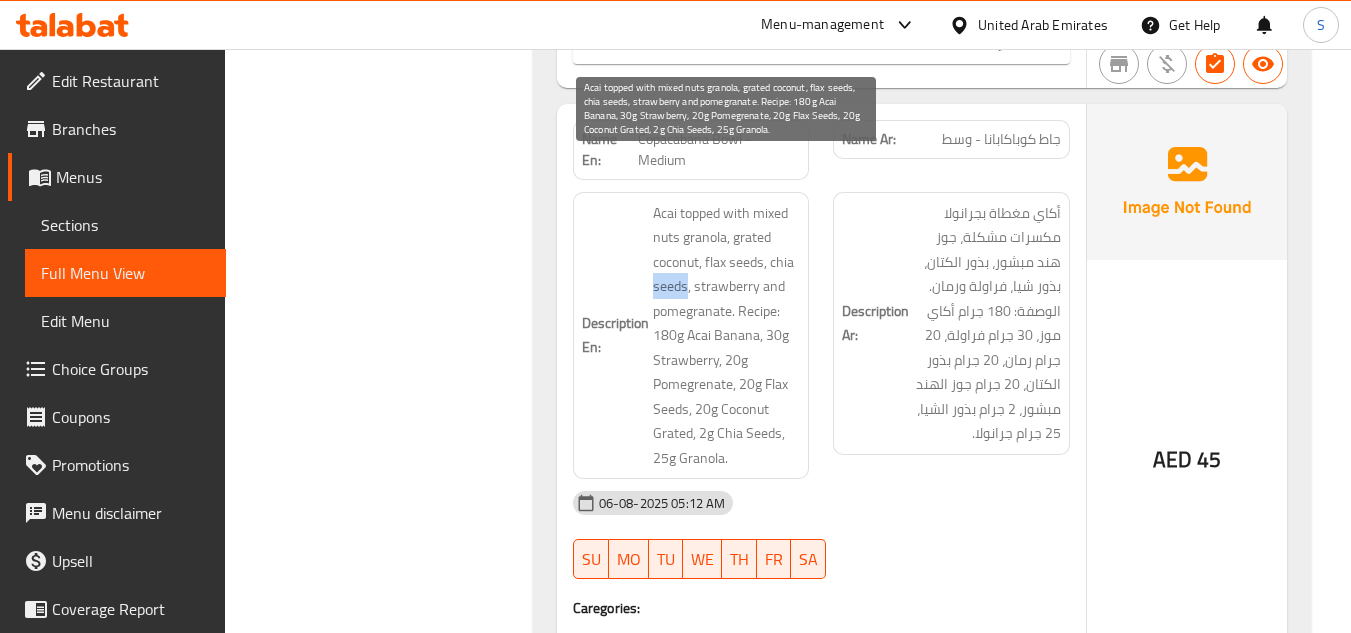 click on "Acai topped with mixed nuts granola, grated coconut, flax seeds, chia seeds, strawberry and pomegranate. Recipe: 180g Acai Banana, 30g Strawberry, 20g Pomegrenate, 20g Flax Seeds, 20g Coconut Grated, 2g Chia Seeds, 25g Granola." at bounding box center [727, 336] 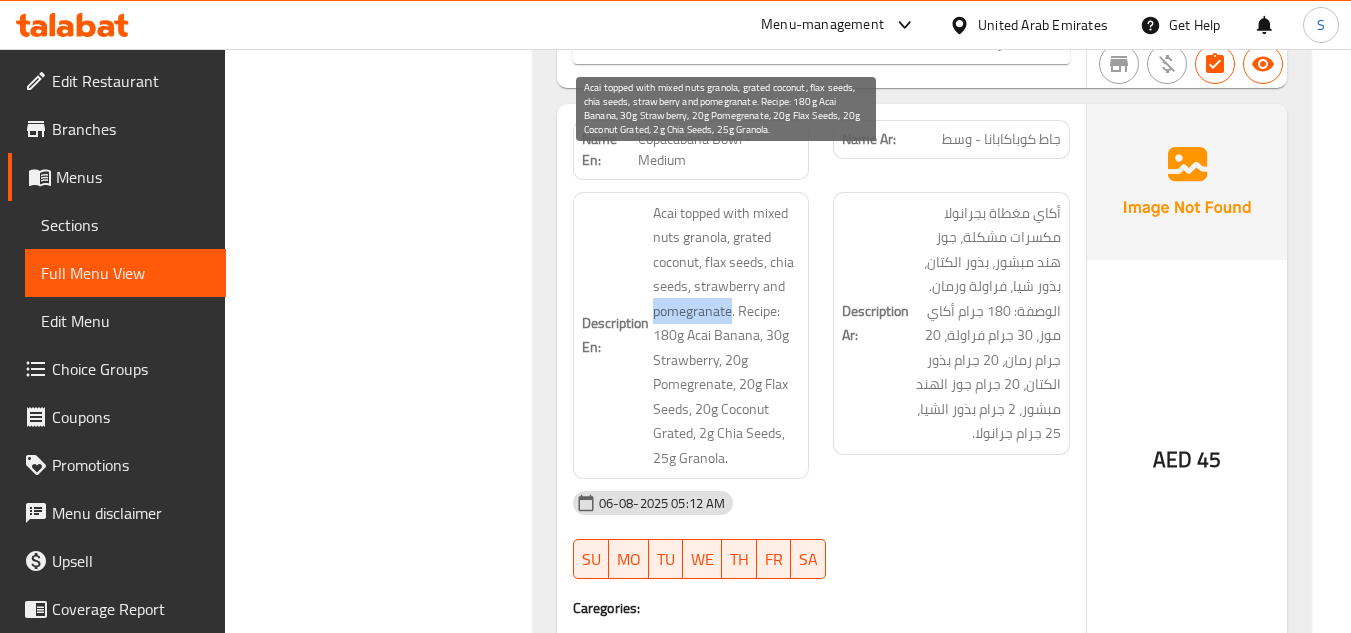 click on "Acai topped with mixed nuts granola, grated coconut, flax seeds, chia seeds, strawberry and pomegranate. Recipe: 180g Acai Banana, 30g Strawberry, 20g Pomegrenate, 20g Flax Seeds, 20g Coconut Grated, 2g Chia Seeds, 25g Granola." at bounding box center [727, 336] 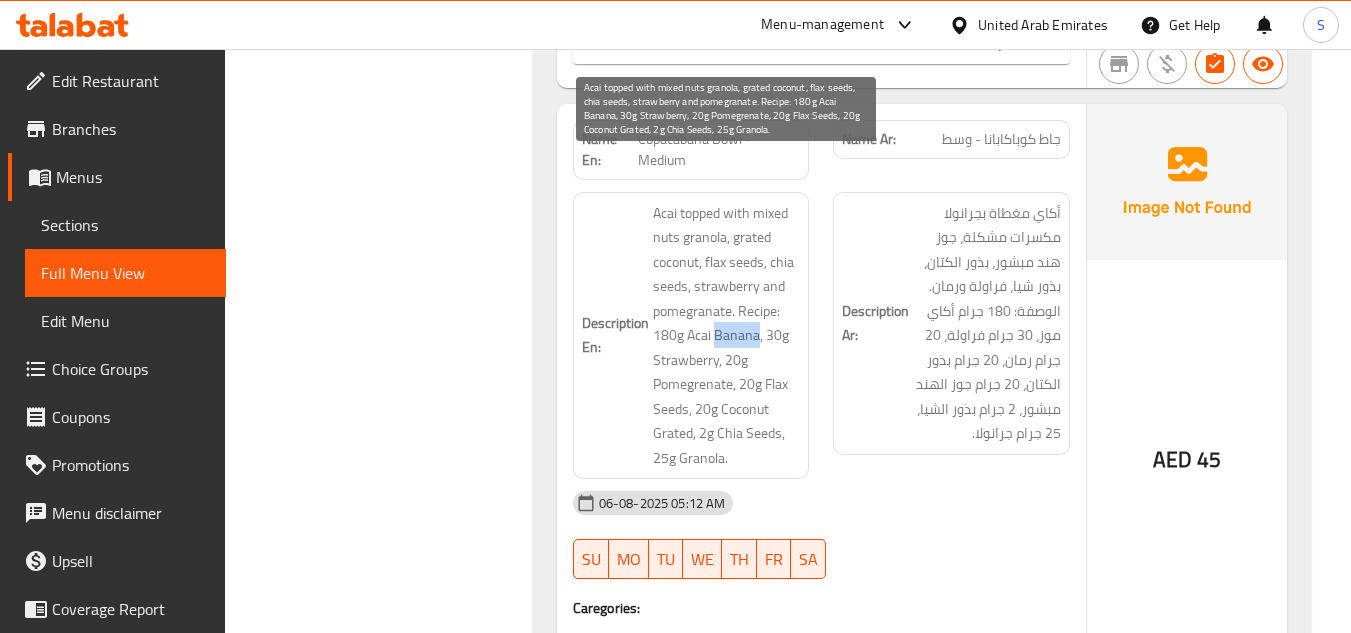 click on "Acai topped with mixed nuts granola, grated coconut, flax seeds, chia seeds, strawberry and pomegranate. Recipe: 180g Acai Banana, 30g Strawberry, 20g Pomegrenate, 20g Flax Seeds, 20g Coconut Grated, 2g Chia Seeds, 25g Granola." at bounding box center (727, 336) 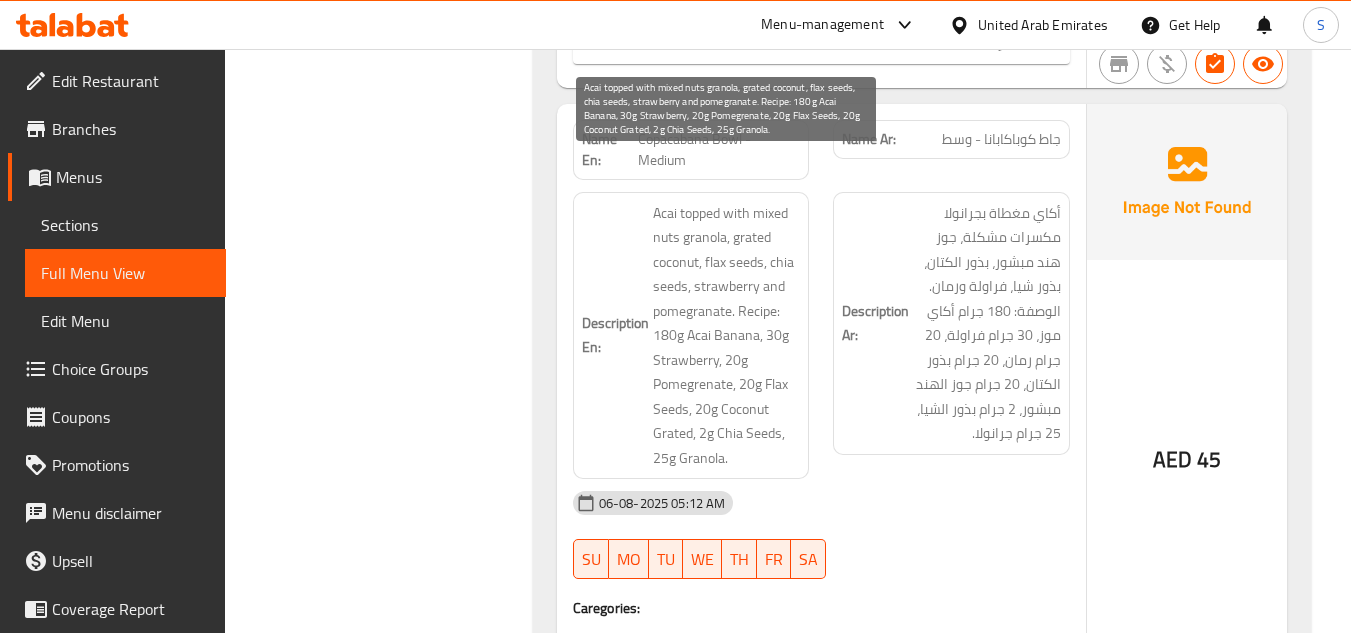 click on "Acai topped with mixed nuts granola, grated coconut, flax seeds, chia seeds, strawberry and pomegranate. Recipe: 180g Acai Banana, 30g Strawberry, 20g Pomegrenate, 20g Flax Seeds, 20g Coconut Grated, 2g Chia Seeds, 25g Granola." at bounding box center [727, 336] 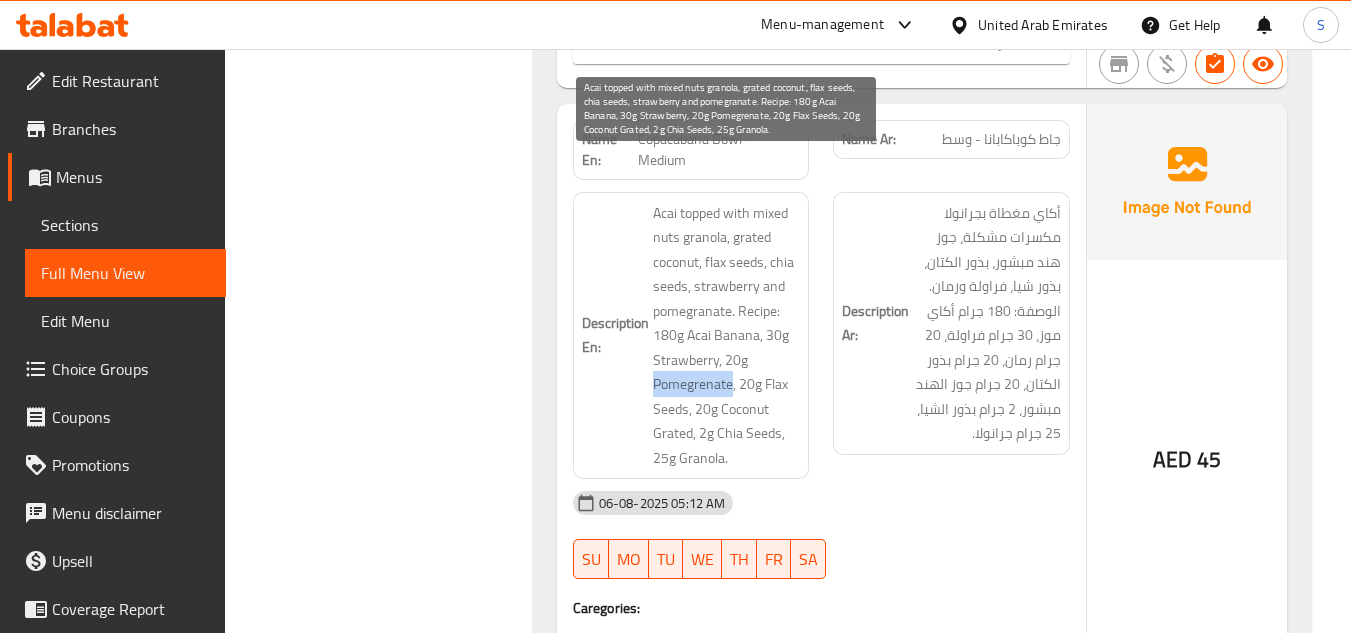 click on "Acai topped with mixed nuts granola, grated coconut, flax seeds, chia seeds, strawberry and pomegranate. Recipe: 180g Acai Banana, 30g Strawberry, 20g Pomegrenate, 20g Flax Seeds, 20g Coconut Grated, 2g Chia Seeds, 25g Granola." at bounding box center [727, 336] 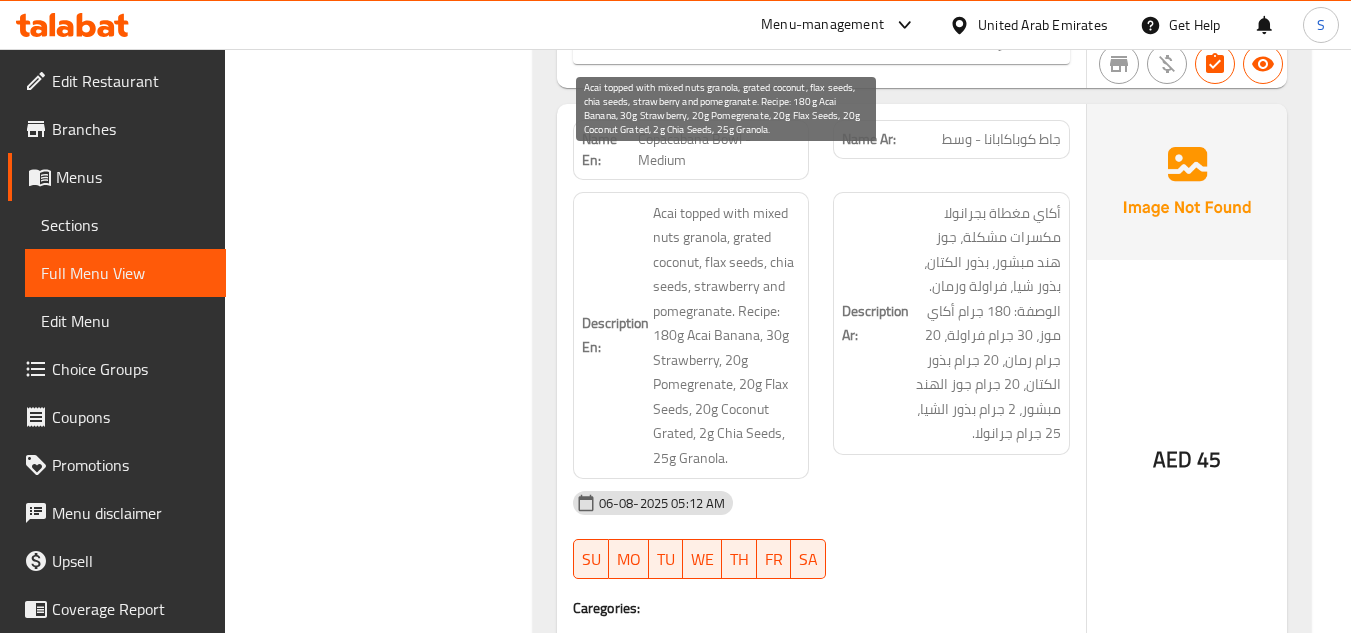 click on "Acai topped with mixed nuts granola, grated coconut, flax seeds, chia seeds, strawberry and pomegranate. Recipe: 180g Acai Banana, 30g Strawberry, 20g Pomegrenate, 20g Flax Seeds, 20g Coconut Grated, 2g Chia Seeds, 25g Granola." at bounding box center (727, 336) 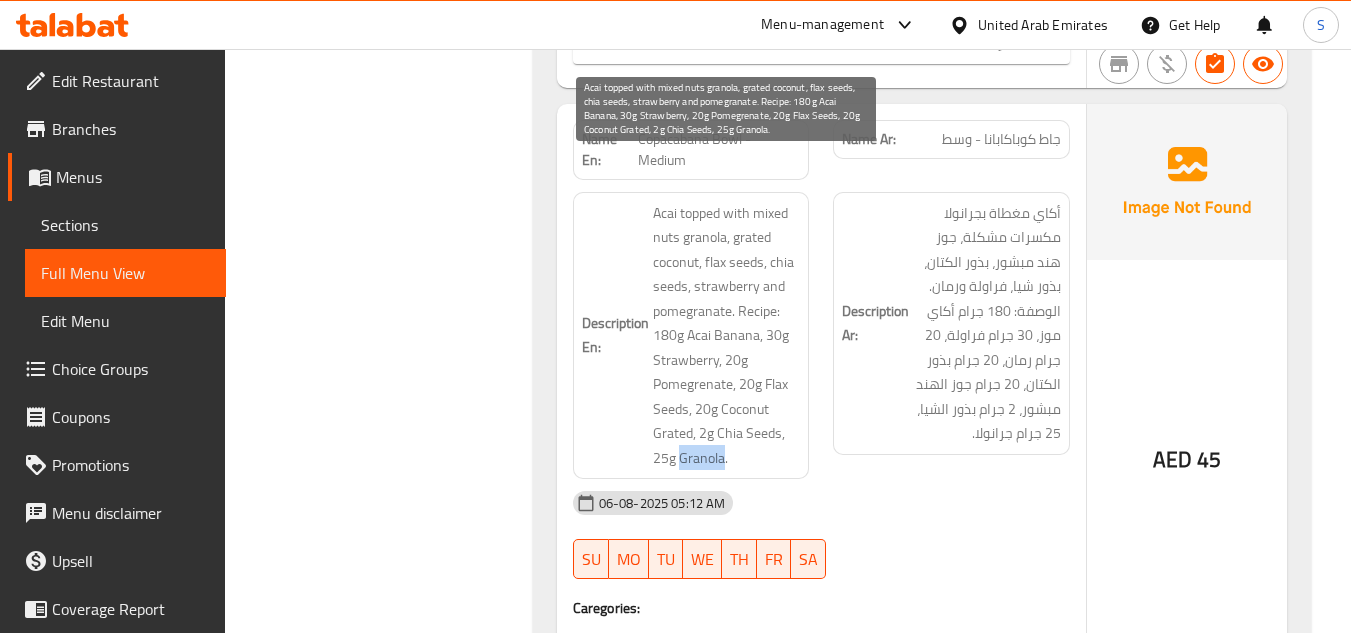 click on "Acai topped with mixed nuts granola, grated coconut, flax seeds, chia seeds, strawberry and pomegranate. Recipe: 180g Acai Banana, 30g Strawberry, 20g Pomegrenate, 20g Flax Seeds, 20g Coconut Grated, 2g Chia Seeds, 25g Granola." at bounding box center [727, 336] 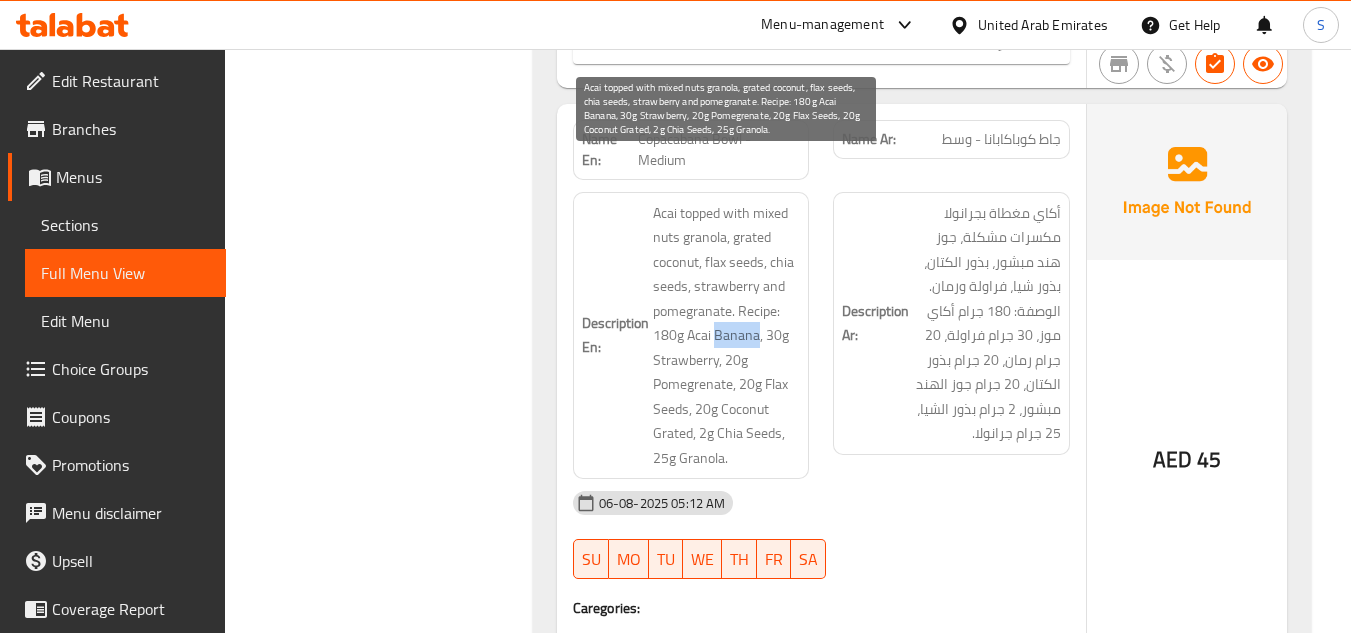 click on "Acai topped with mixed nuts granola, grated coconut, flax seeds, chia seeds, strawberry and pomegranate. Recipe: 180g Acai Banana, 30g Strawberry, 20g Pomegrenate, 20g Flax Seeds, 20g Coconut Grated, 2g Chia Seeds, 25g Granola." at bounding box center [727, 336] 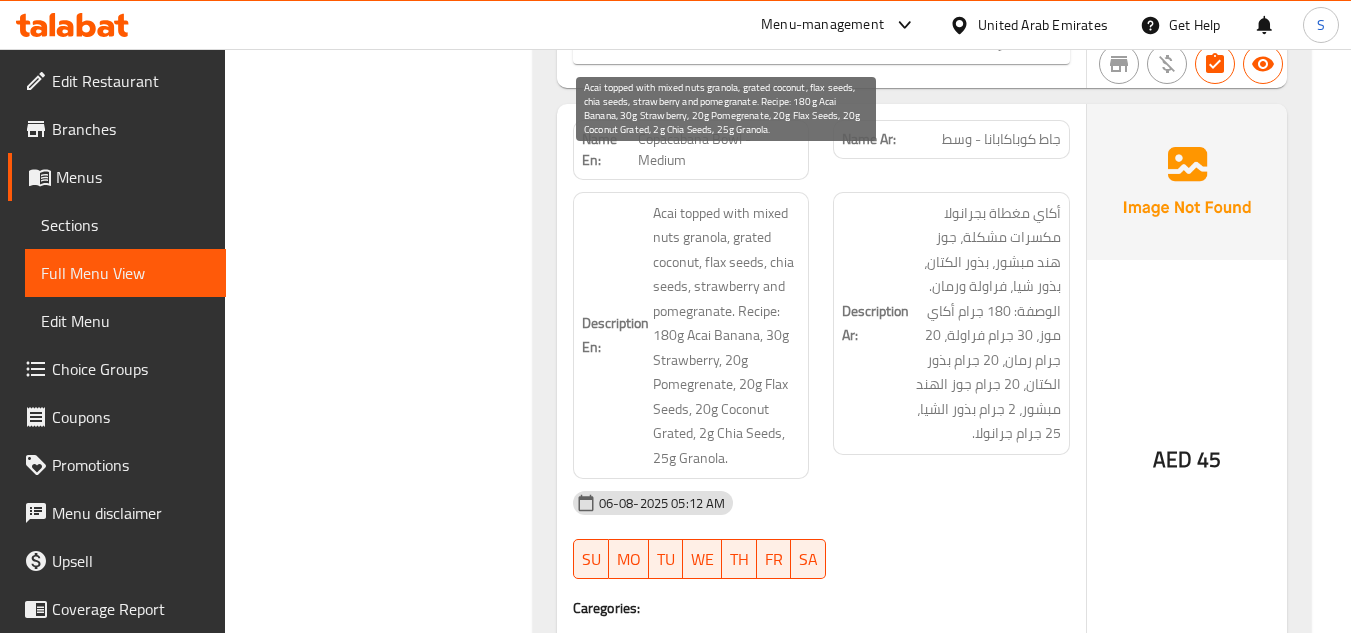 click on "Acai topped with mixed nuts granola, grated coconut, flax seeds, chia seeds, strawberry and pomegranate. Recipe: 180g Acai Banana, 30g Strawberry, 20g Pomegrenate, 20g Flax Seeds, 20g Coconut Grated, 2g Chia Seeds, 25g Granola." at bounding box center (727, 336) 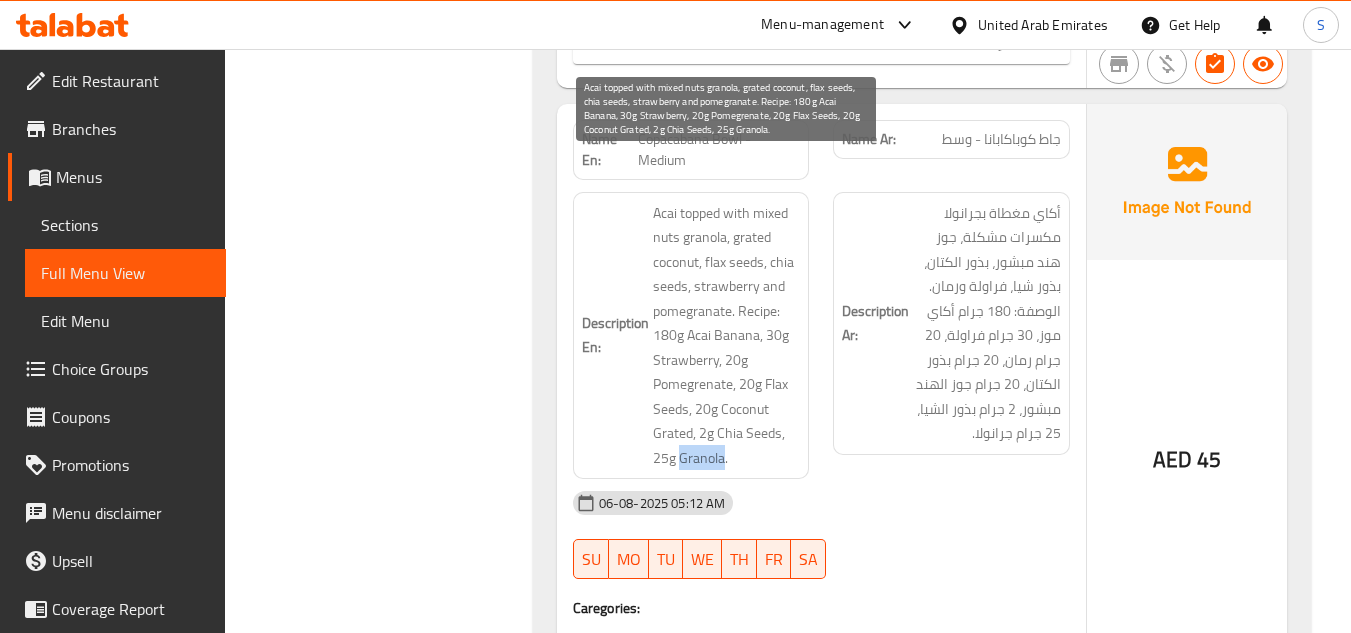 click on "Acai topped with mixed nuts granola, grated coconut, flax seeds, chia seeds, strawberry and pomegranate. Recipe: 180g Acai Banana, 30g Strawberry, 20g Pomegrenate, 20g Flax Seeds, 20g Coconut Grated, 2g Chia Seeds, 25g Granola." at bounding box center [727, 336] 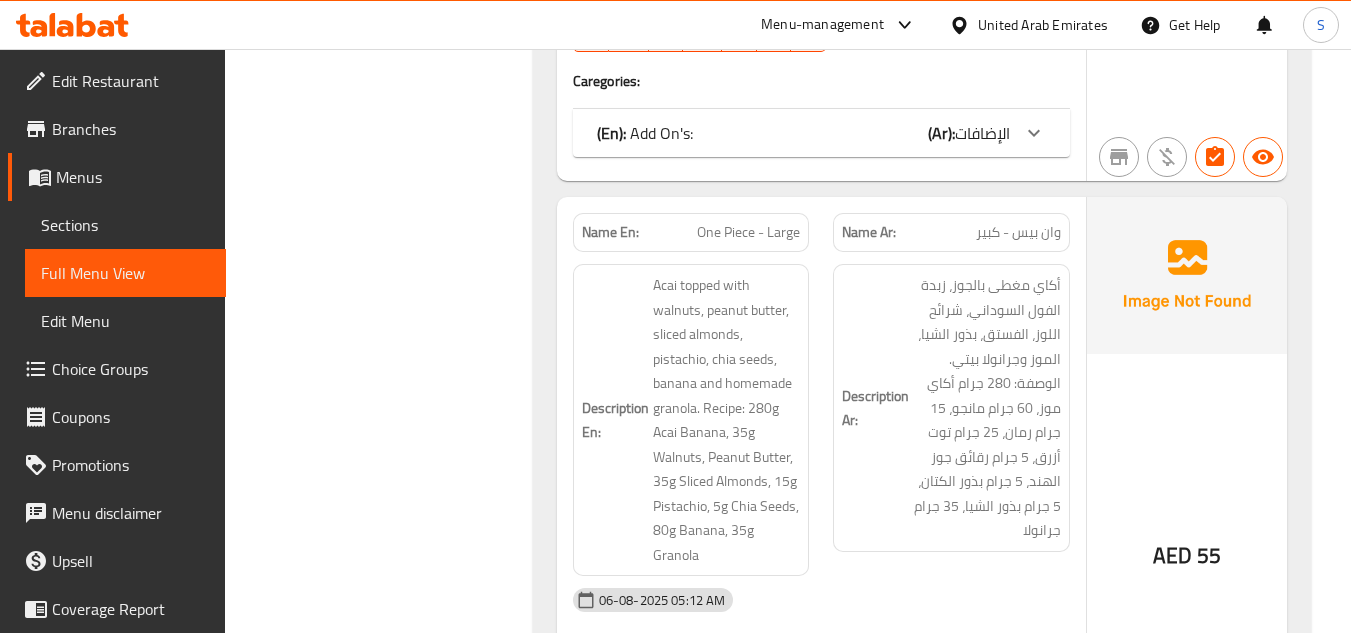 scroll, scrollTop: 5600, scrollLeft: 0, axis: vertical 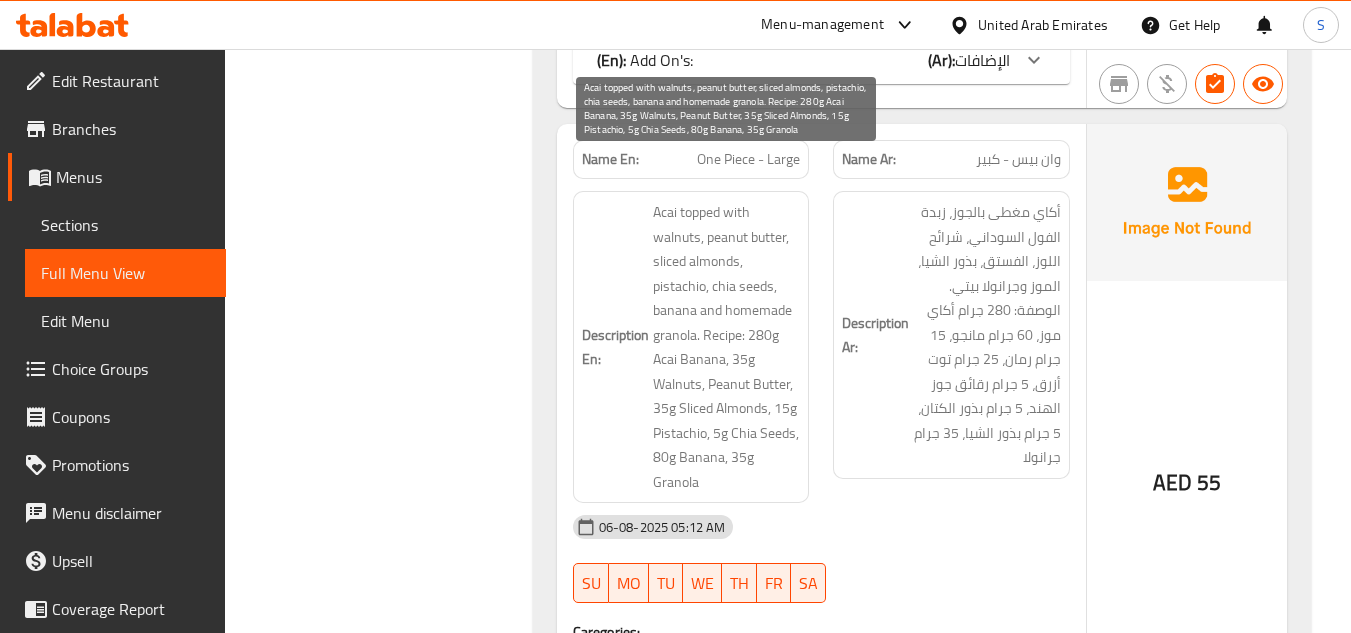 click on "Acai topped with walnuts, peanut butter, sliced almonds, pistachio, chia seeds, banana and homemade granola. Recipe: 280g Acai Banana, 35g Walnuts,  Peanut Butter, 35g Sliced Almonds, 15g Pistachio, 5g Chia Seeds, 80g Banana, 35g Granola" at bounding box center [727, 347] 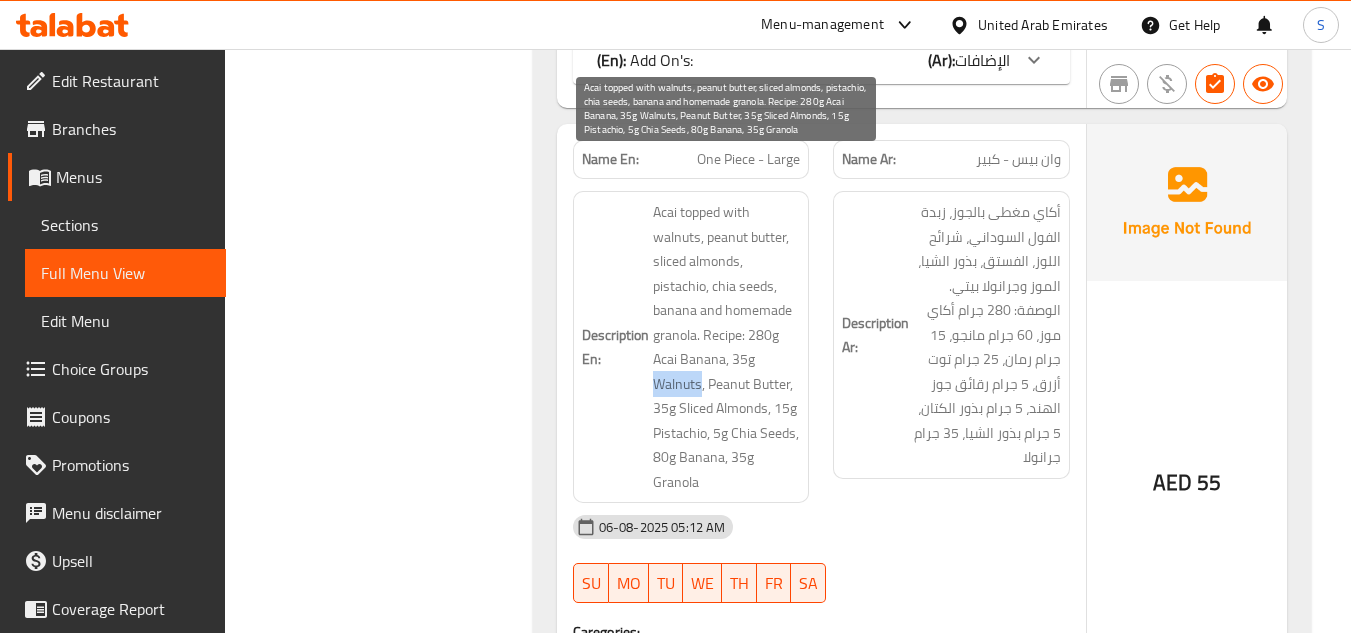click on "Acai topped with walnuts, peanut butter, sliced almonds, pistachio, chia seeds, banana and homemade granola. Recipe: 280g Acai Banana, 35g Walnuts,  Peanut Butter, 35g Sliced Almonds, 15g Pistachio, 5g Chia Seeds, 80g Banana, 35g Granola" at bounding box center (727, 347) 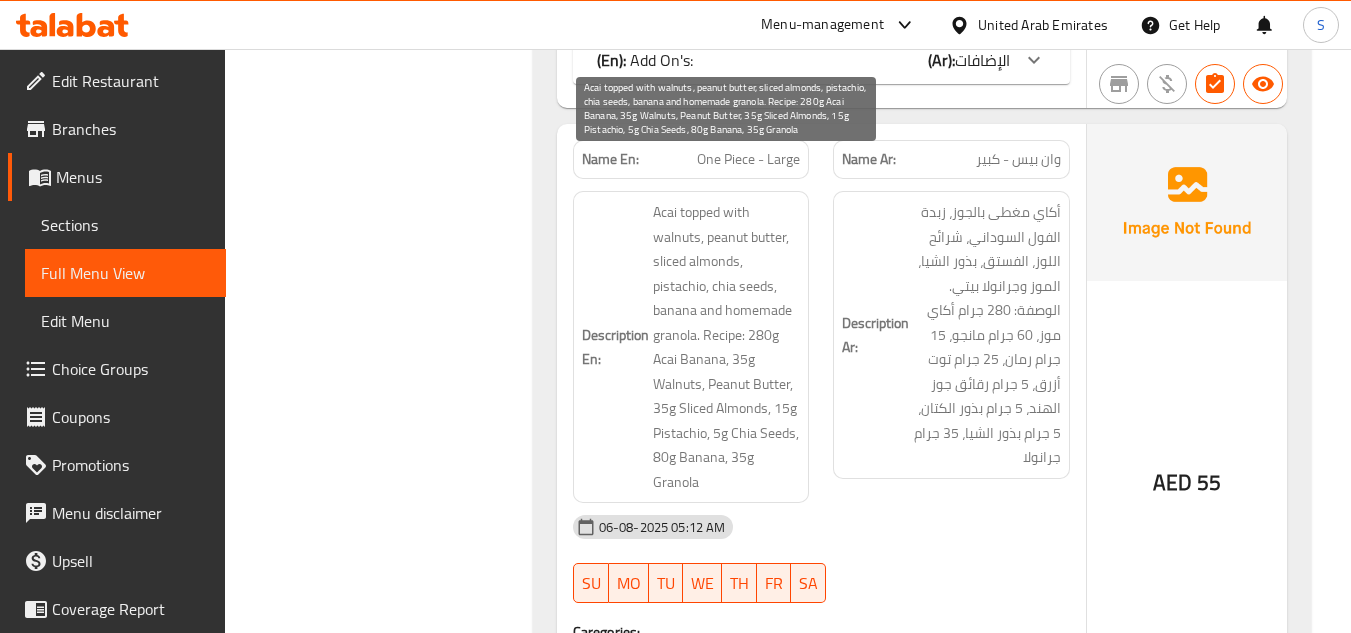 click on "Acai topped with walnuts, peanut butter, sliced almonds, pistachio, chia seeds, banana and homemade granola. Recipe: 280g Acai Banana, 35g Walnuts,  Peanut Butter, 35g Sliced Almonds, 15g Pistachio, 5g Chia Seeds, 80g Banana, 35g Granola" at bounding box center [727, 347] 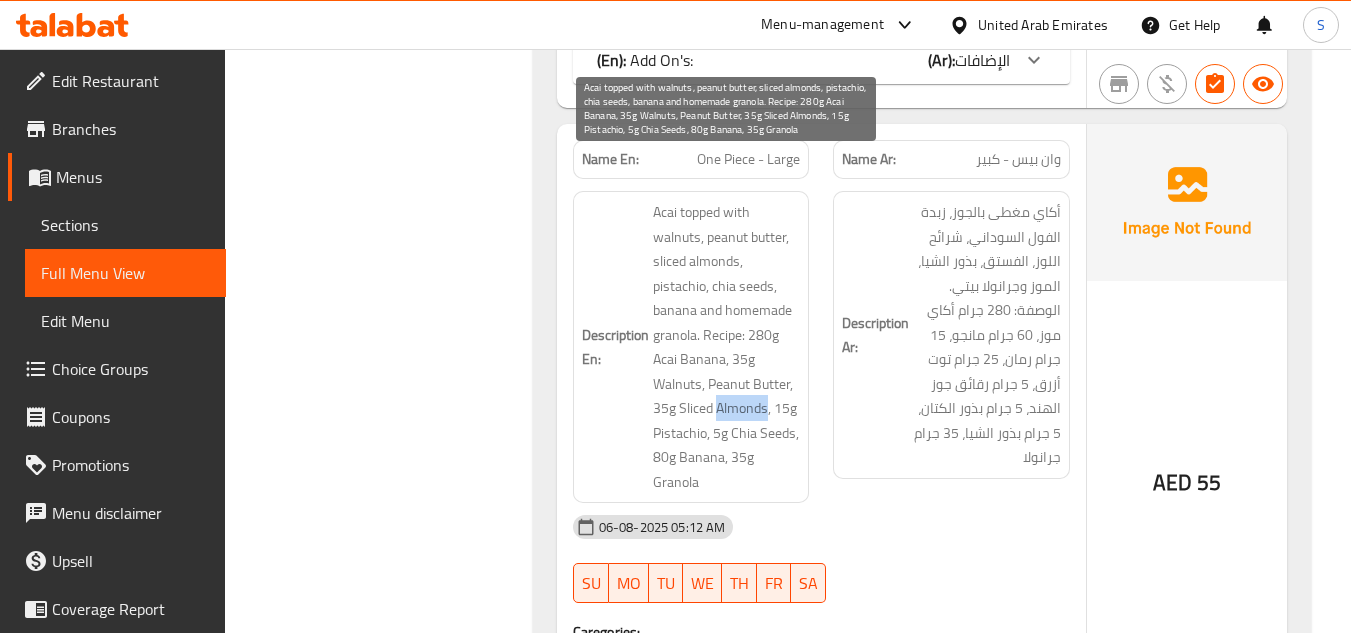 click on "Acai topped with walnuts, peanut butter, sliced almonds, pistachio, chia seeds, banana and homemade granola. Recipe: 280g Acai Banana, 35g Walnuts,  Peanut Butter, 35g Sliced Almonds, 15g Pistachio, 5g Chia Seeds, 80g Banana, 35g Granola" at bounding box center (727, 347) 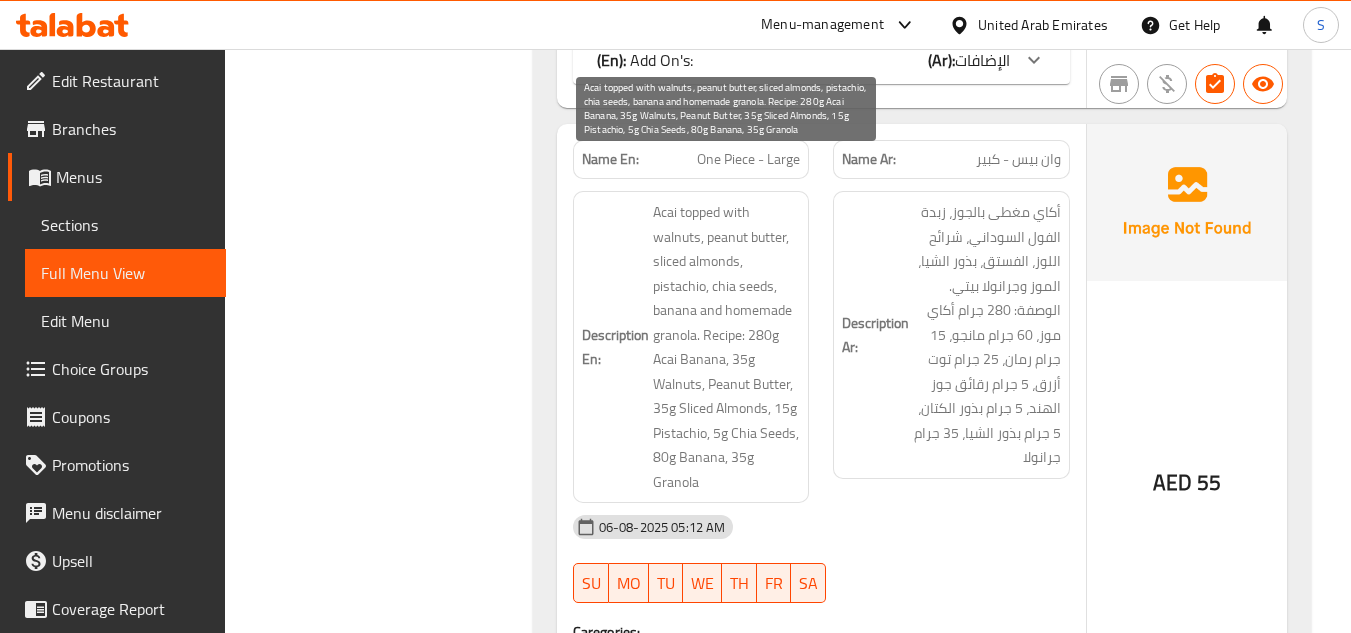 click on "Acai topped with walnuts, peanut butter, sliced almonds, pistachio, chia seeds, banana and homemade granola. Recipe: 280g Acai Banana, 35g Walnuts,  Peanut Butter, 35g Sliced Almonds, 15g Pistachio, 5g Chia Seeds, 80g Banana, 35g Granola" at bounding box center (727, 347) 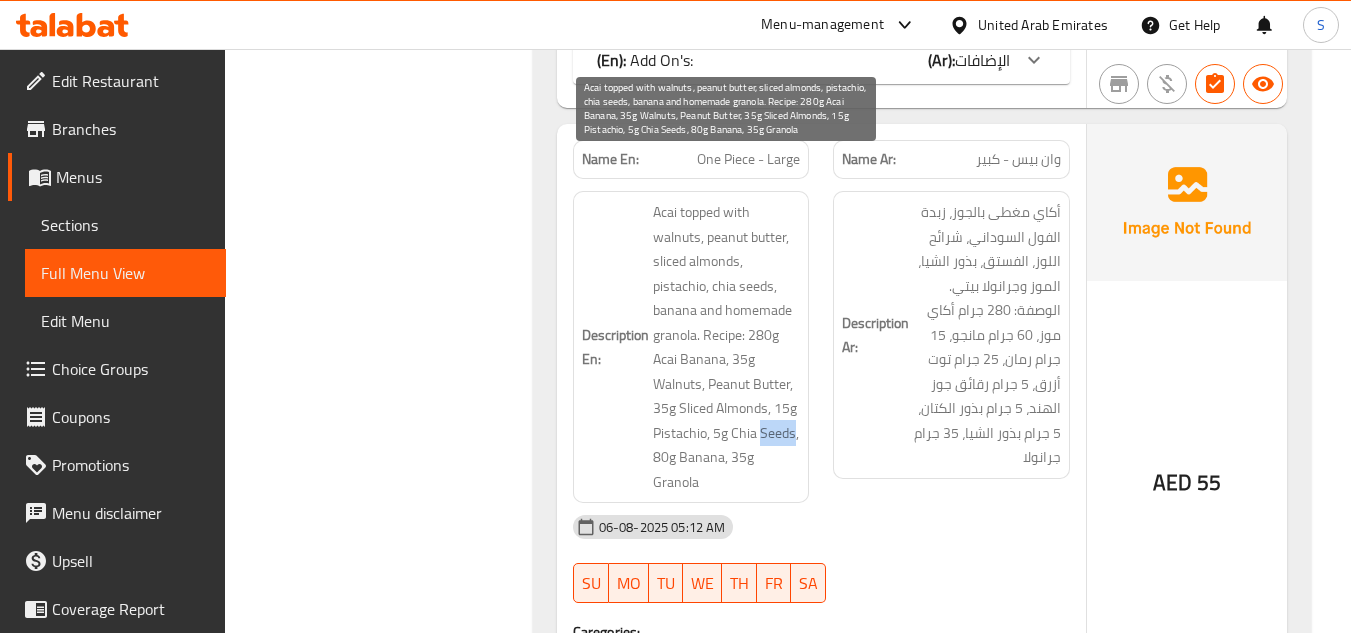 click on "Acai topped with walnuts, peanut butter, sliced almonds, pistachio, chia seeds, banana and homemade granola. Recipe: 280g Acai Banana, 35g Walnuts,  Peanut Butter, 35g Sliced Almonds, 15g Pistachio, 5g Chia Seeds, 80g Banana, 35g Granola" at bounding box center (727, 347) 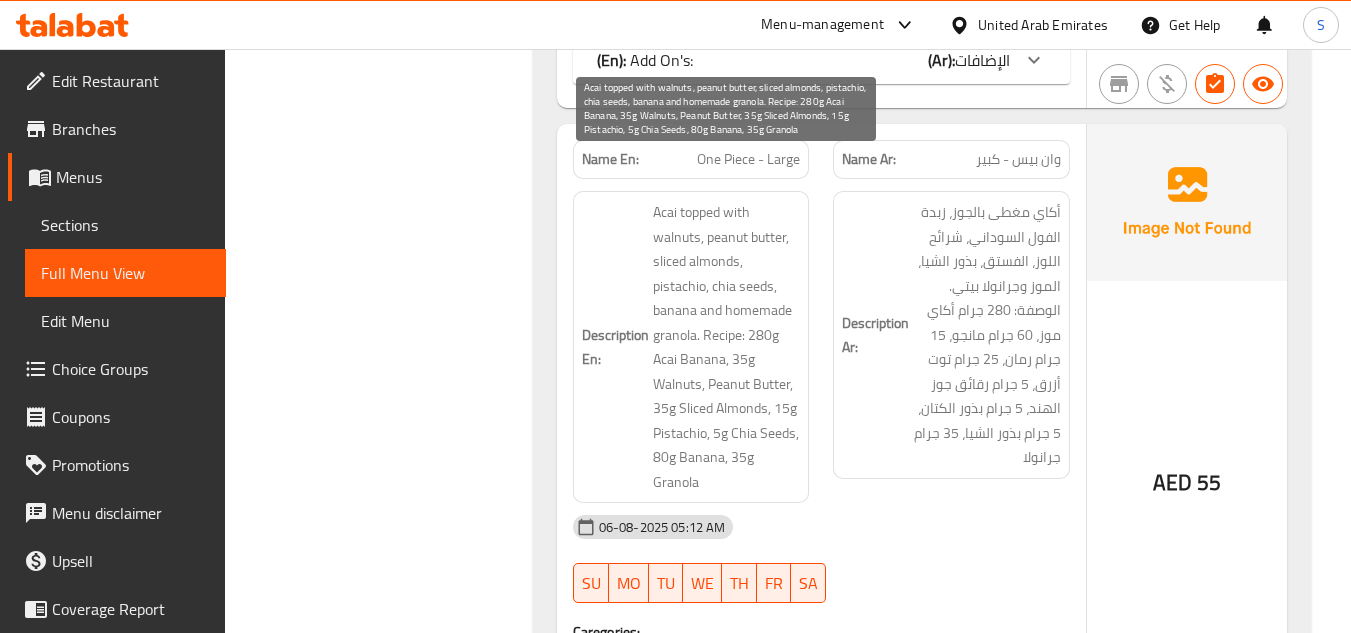 click on "Acai topped with walnuts, peanut butter, sliced almonds, pistachio, chia seeds, banana and homemade granola. Recipe: 280g Acai Banana, 35g Walnuts,  Peanut Butter, 35g Sliced Almonds, 15g Pistachio, 5g Chia Seeds, 80g Banana, 35g Granola" at bounding box center [727, 347] 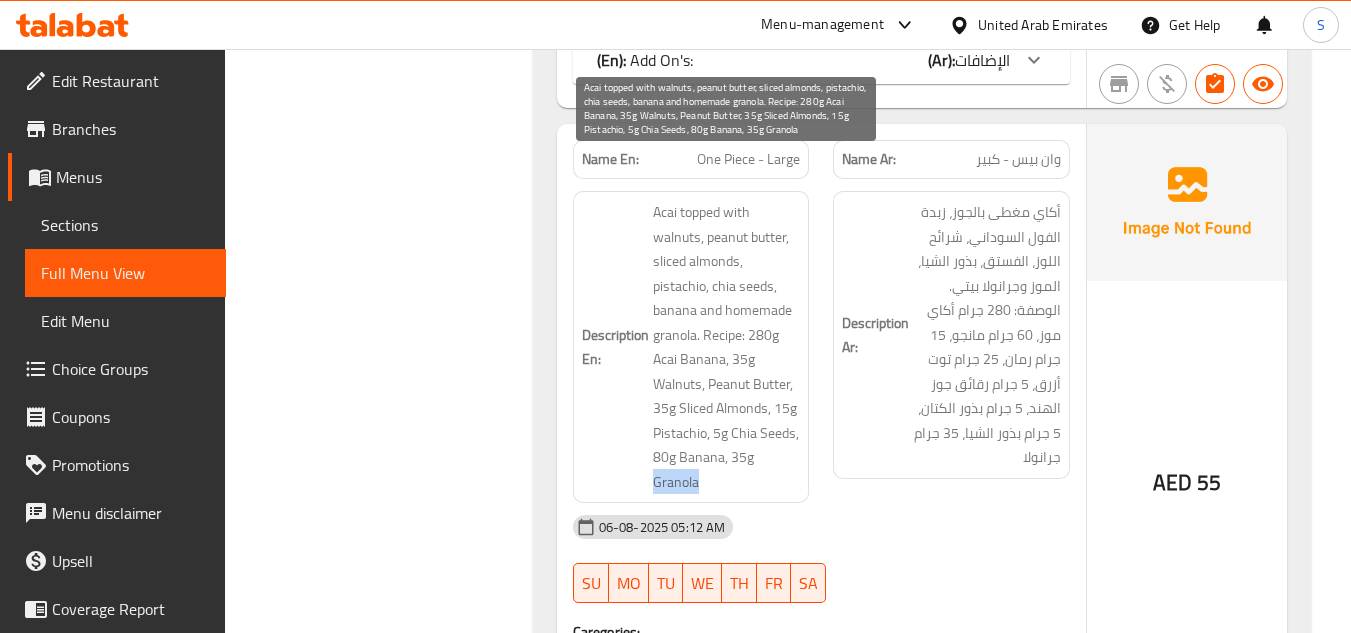 click on "Acai topped with walnuts, peanut butter, sliced almonds, pistachio, chia seeds, banana and homemade granola. Recipe: 280g Acai Banana, 35g Walnuts,  Peanut Butter, 35g Sliced Almonds, 15g Pistachio, 5g Chia Seeds, 80g Banana, 35g Granola" at bounding box center (727, 347) 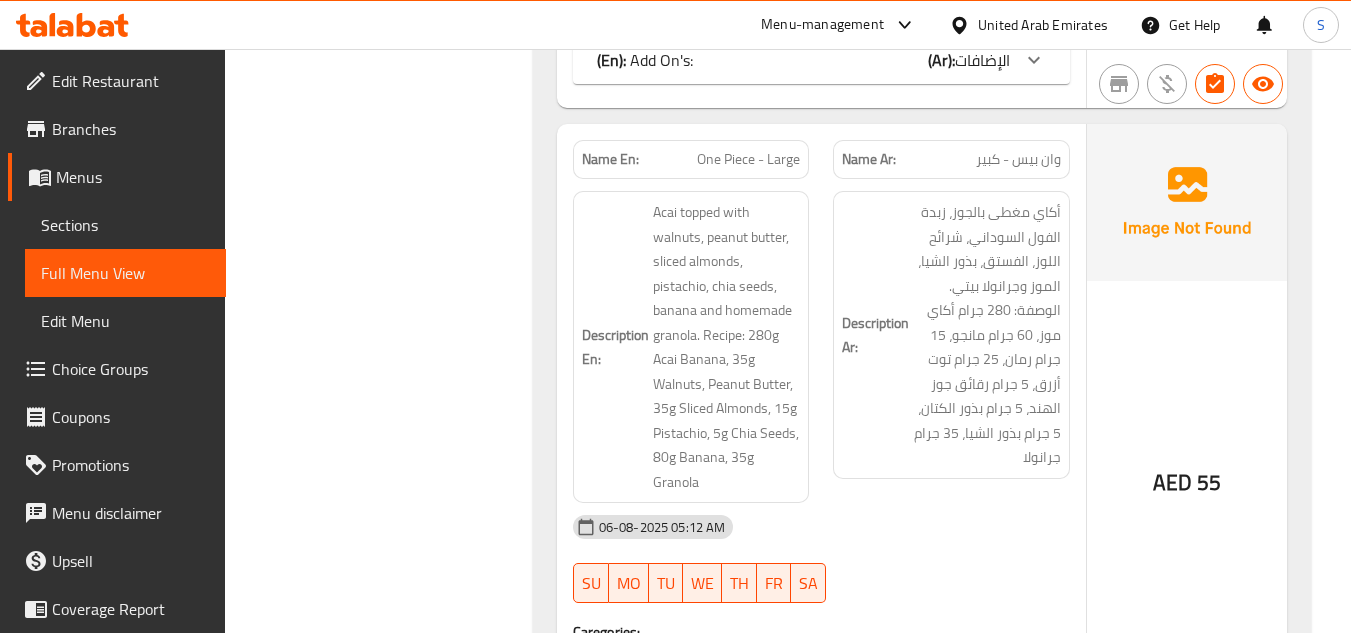 click on "One Piece - Large" at bounding box center (748, 159) 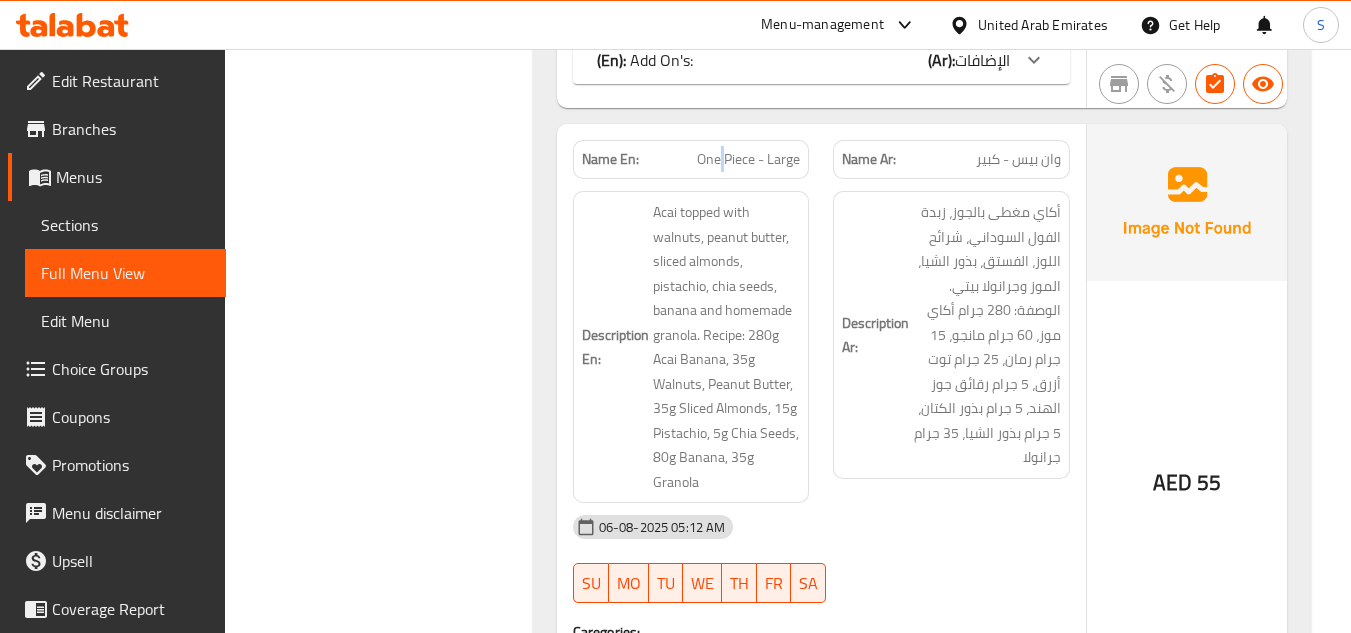 click on "One Piece - Large" at bounding box center [748, 159] 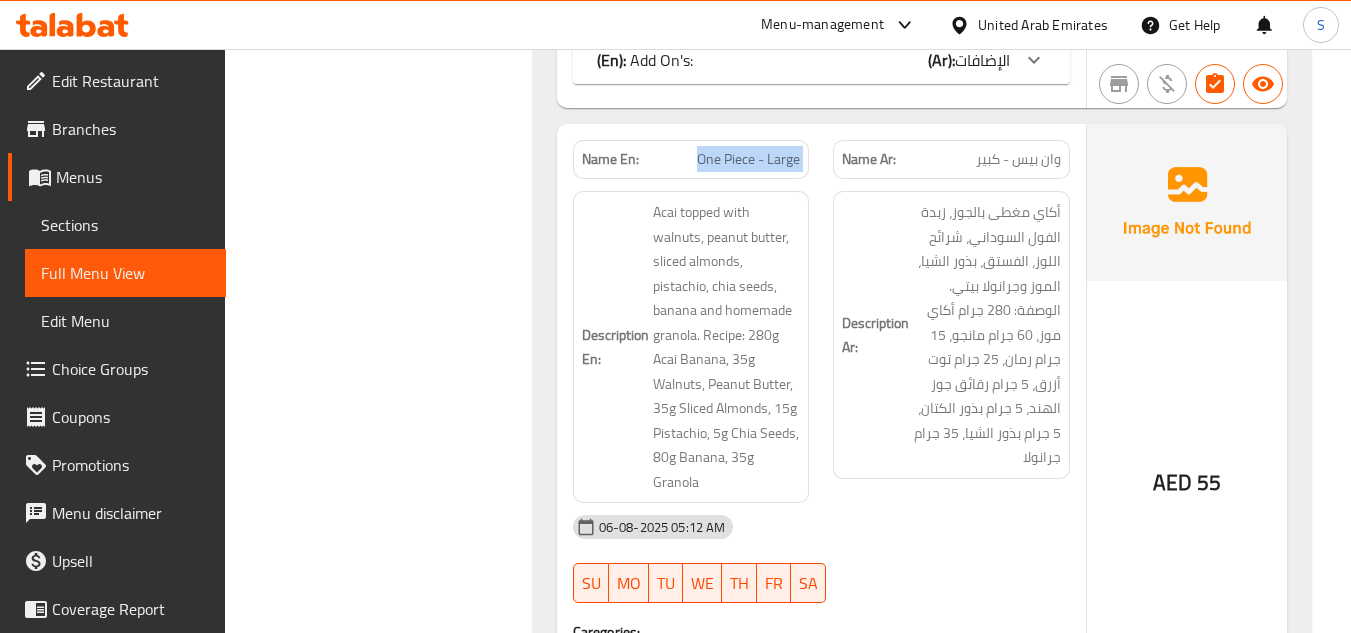 click on "One Piece - Large" at bounding box center (748, 159) 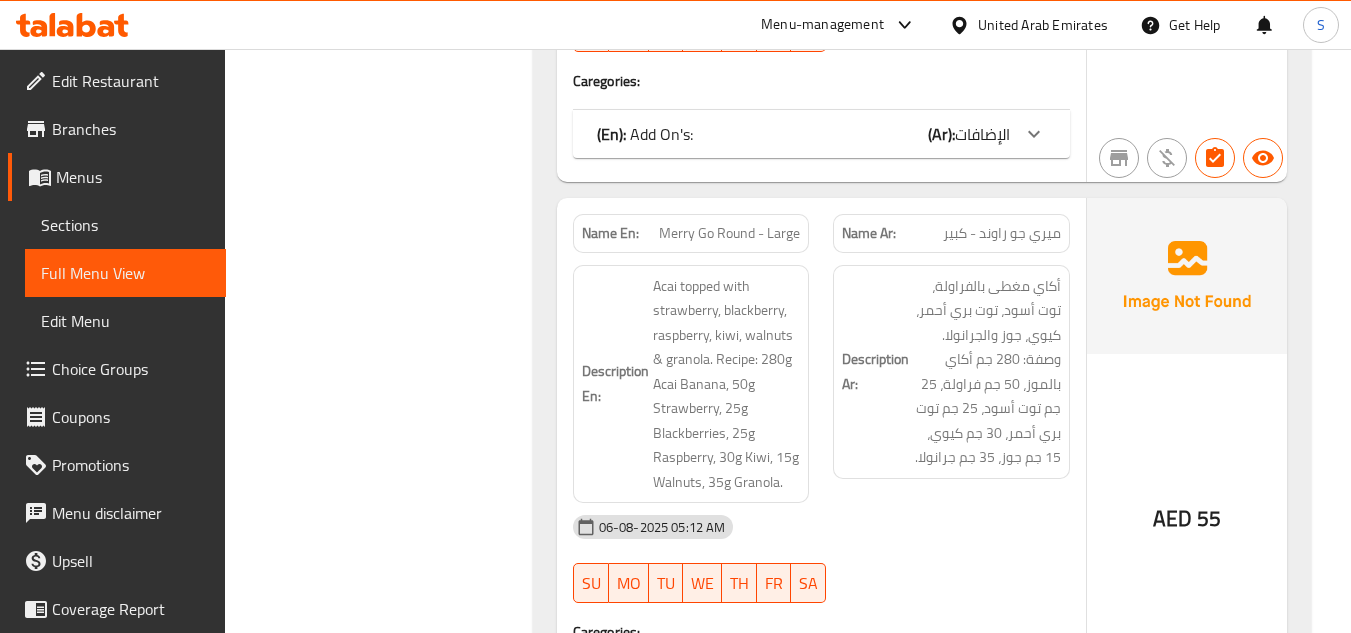 scroll, scrollTop: 6200, scrollLeft: 0, axis: vertical 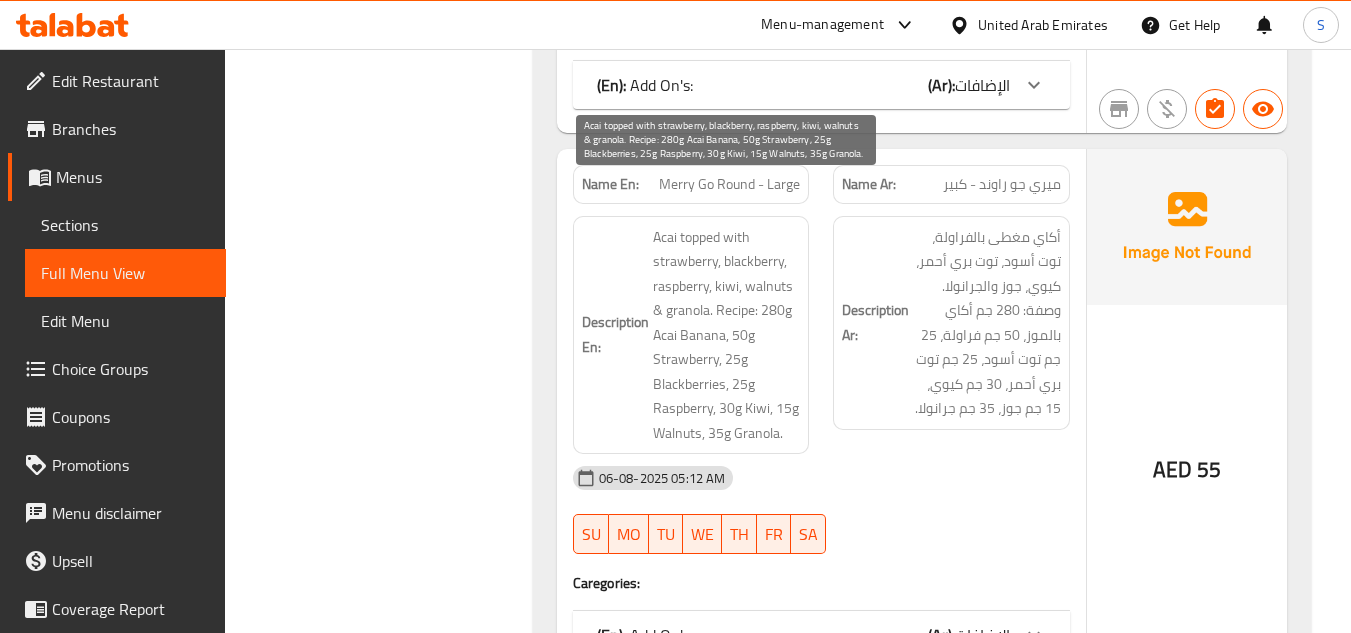 click on "Acai topped with strawberry, blackberry, raspberry, kiwi, walnuts & granola. Recipe: 280g Acai Banana, 50g Strawberry, 25g Blackberries, 25g Raspberry, 30g Kiwi, 15g Walnuts, 35g Granola." at bounding box center [727, 335] 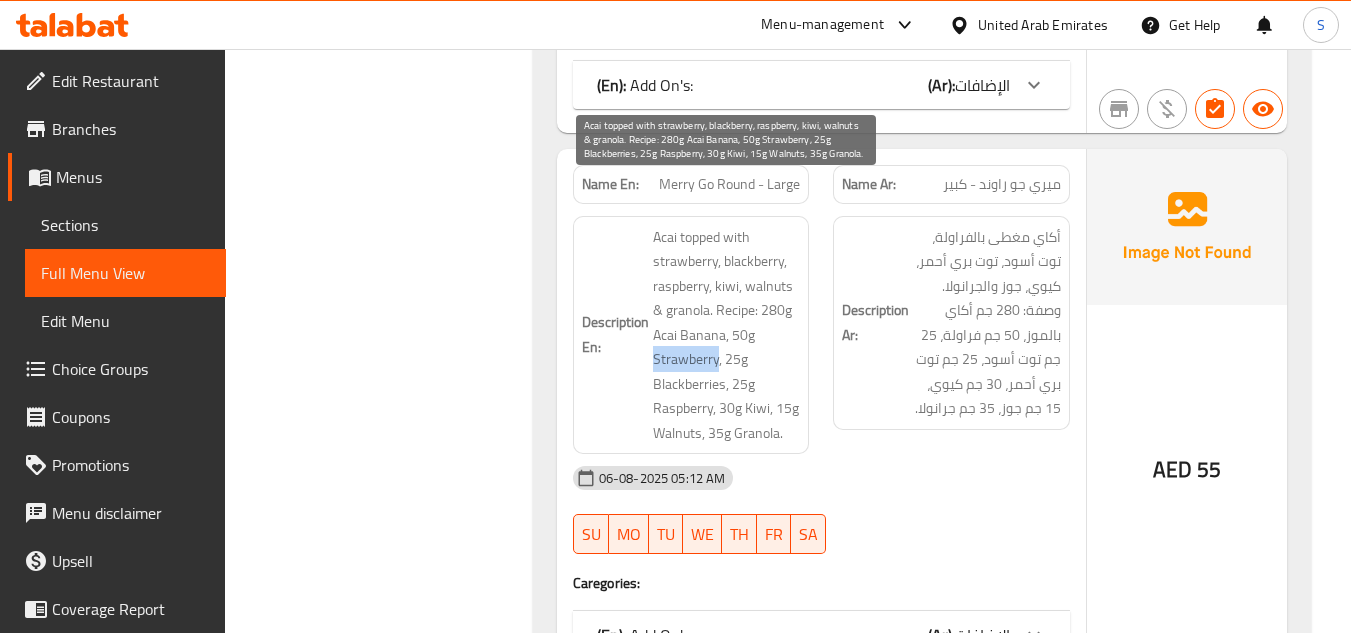 click on "Acai topped with strawberry, blackberry, raspberry, kiwi, walnuts & granola. Recipe: 280g Acai Banana, 50g Strawberry, 25g Blackberries, 25g Raspberry, 30g Kiwi, 15g Walnuts, 35g Granola." at bounding box center [727, 335] 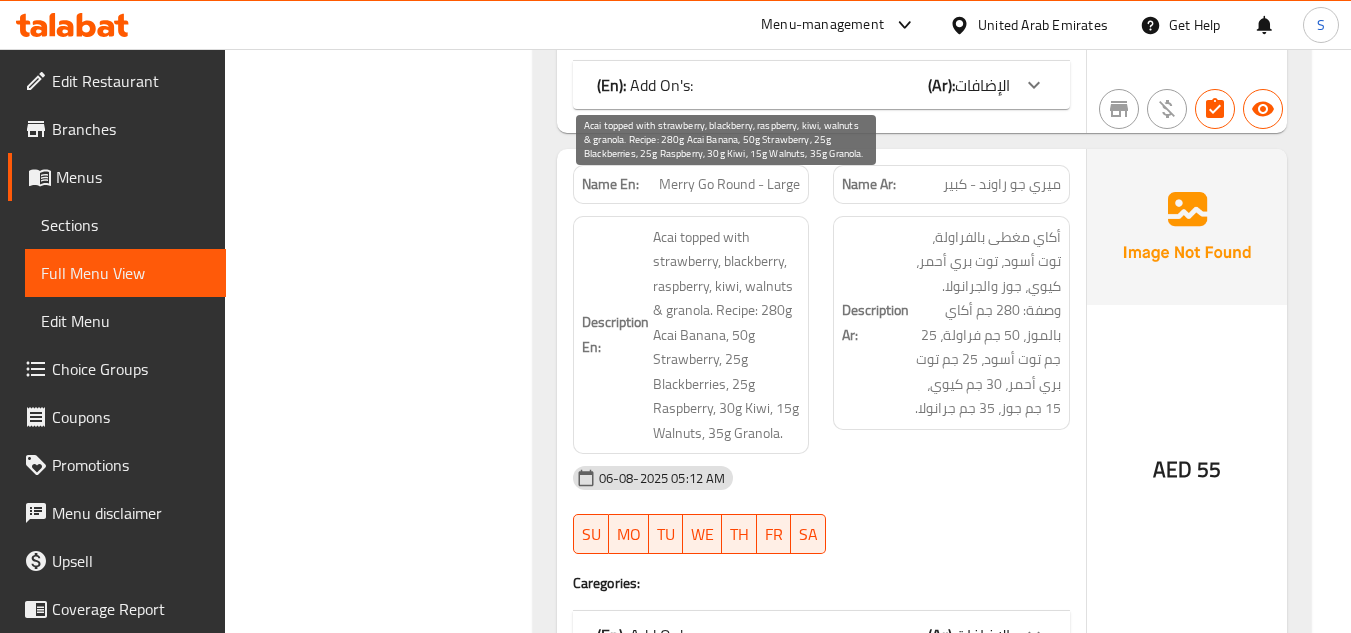 click on "Acai topped with strawberry, blackberry, raspberry, kiwi, walnuts & granola. Recipe: 280g Acai Banana, 50g Strawberry, 25g Blackberries, 25g Raspberry, 30g Kiwi, 15g Walnuts, 35g Granola." at bounding box center [727, 335] 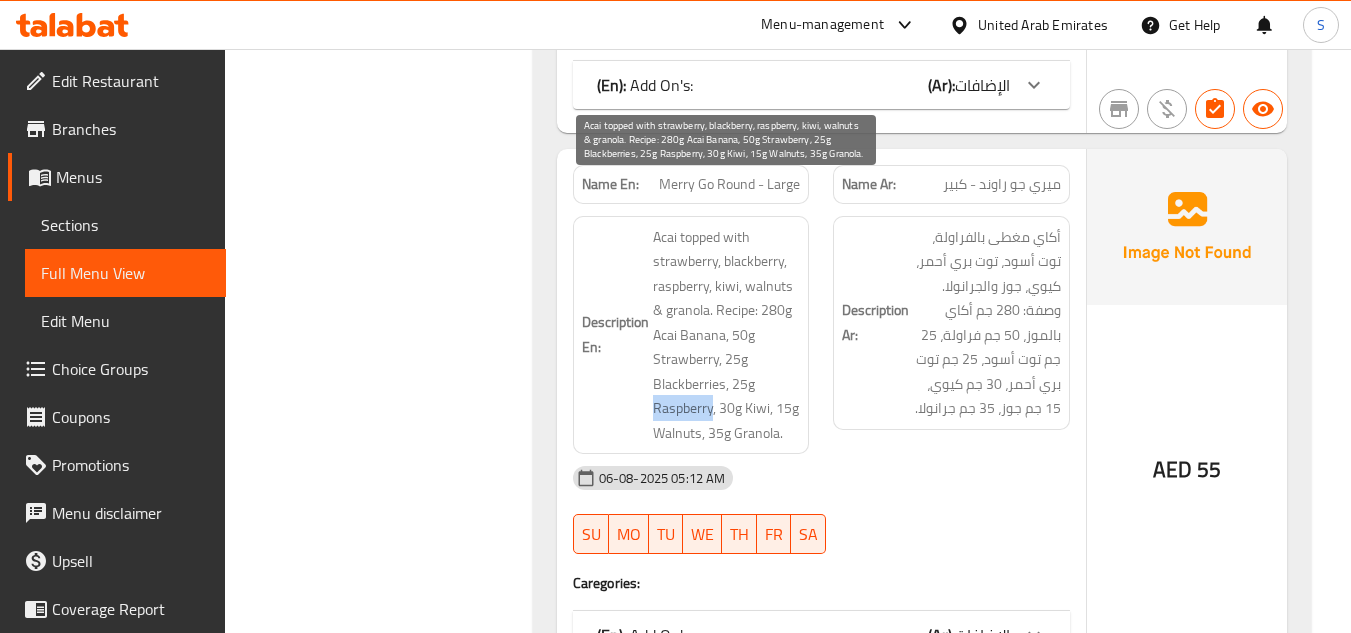 click on "Acai topped with strawberry, blackberry, raspberry, kiwi, walnuts & granola. Recipe: 280g Acai Banana, 50g Strawberry, 25g Blackberries, 25g Raspberry, 30g Kiwi, 15g Walnuts, 35g Granola." at bounding box center [727, 335] 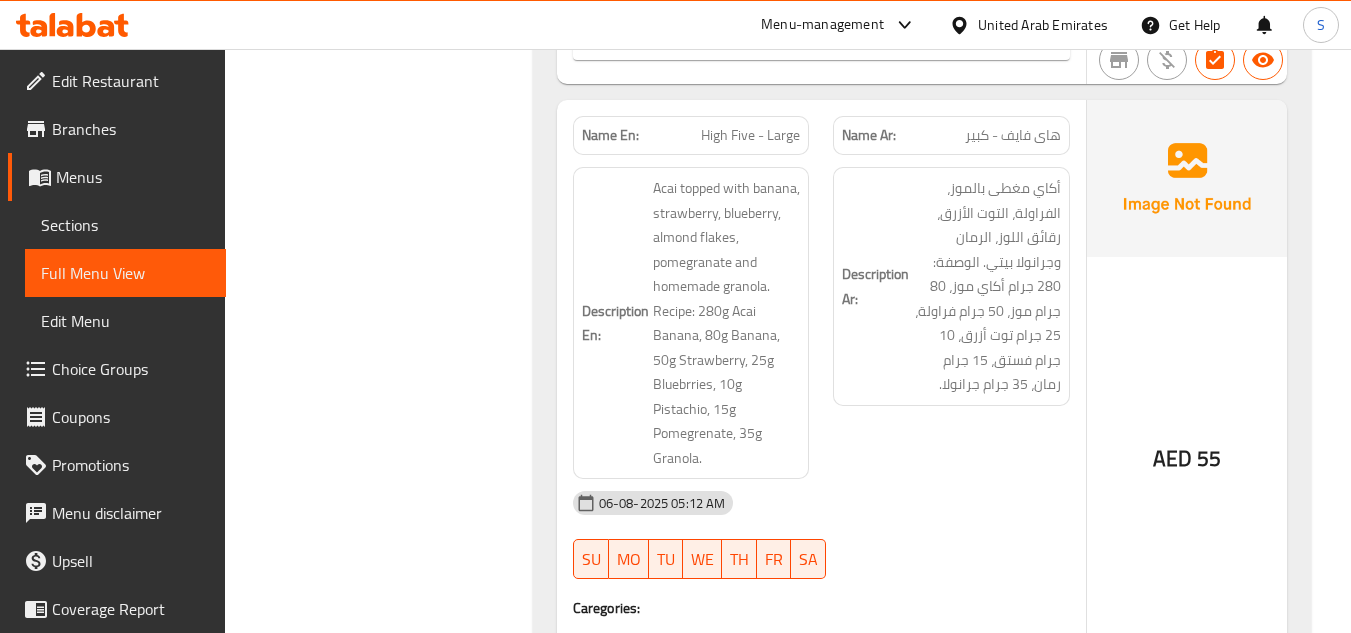 scroll, scrollTop: 6800, scrollLeft: 0, axis: vertical 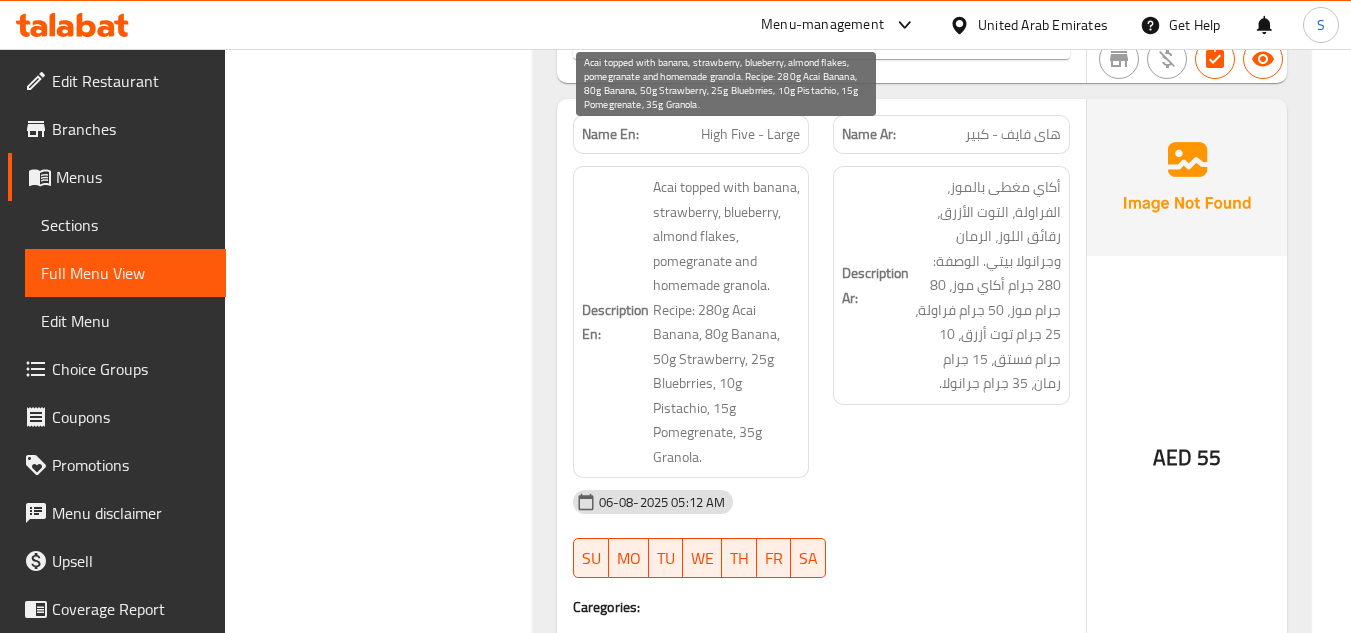 click on "Acai topped with banana, strawberry, blueberry, almond flakes, pomegranate and homemade granola. Recipe: 280g Acai Banana, 80g Banana, 50g Strawberry, 25g Bluebrries, 10g Pistachio, 15g Pomegrenate, 35g Granola." at bounding box center [727, 322] 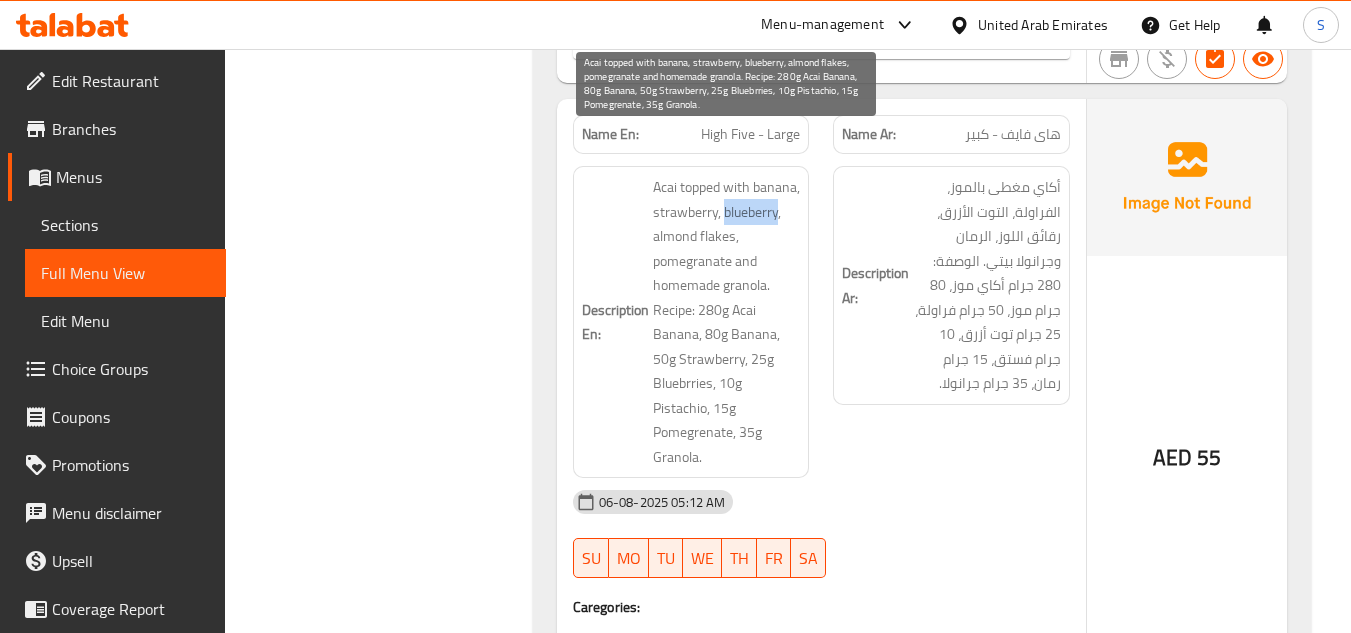click on "Acai topped with banana, strawberry, blueberry, almond flakes, pomegranate and homemade granola. Recipe: 280g Acai Banana, 80g Banana, 50g Strawberry, 25g Bluebrries, 10g Pistachio, 15g Pomegrenate, 35g Granola." at bounding box center [727, 322] 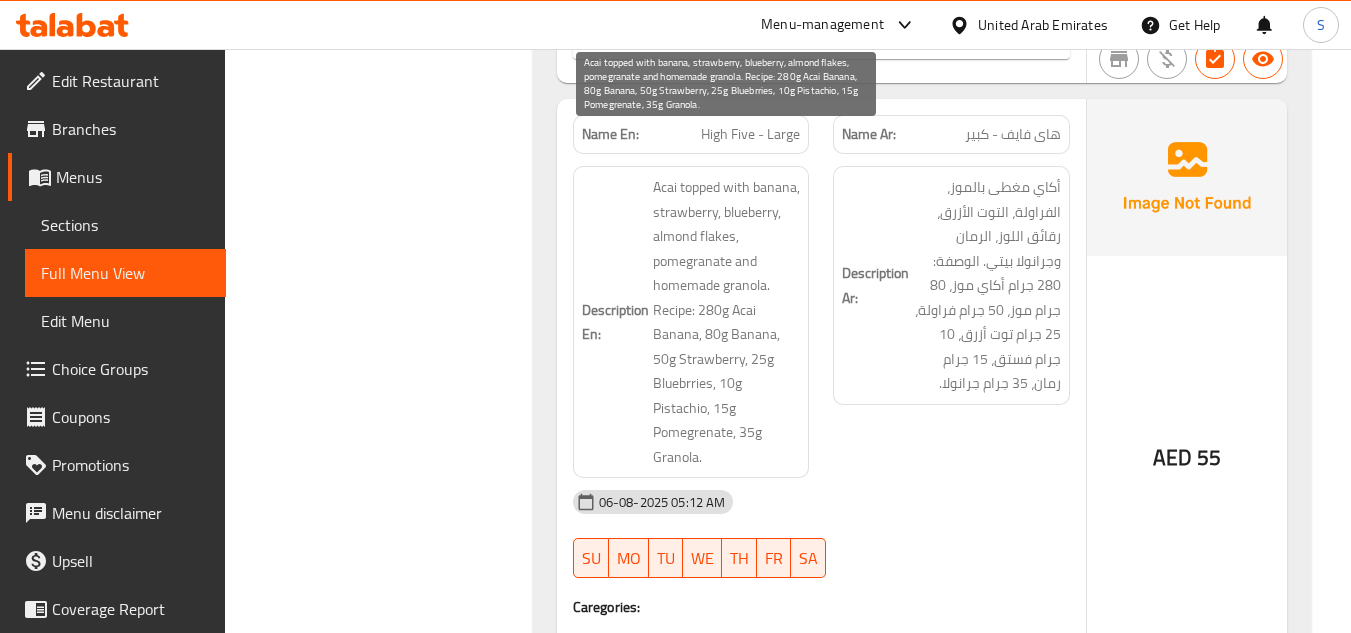 click on "Acai topped with banana, strawberry, blueberry, almond flakes, pomegranate and homemade granola. Recipe: 280g Acai Banana, 80g Banana, 50g Strawberry, 25g Bluebrries, 10g Pistachio, 15g Pomegrenate, 35g Granola." at bounding box center (727, 322) 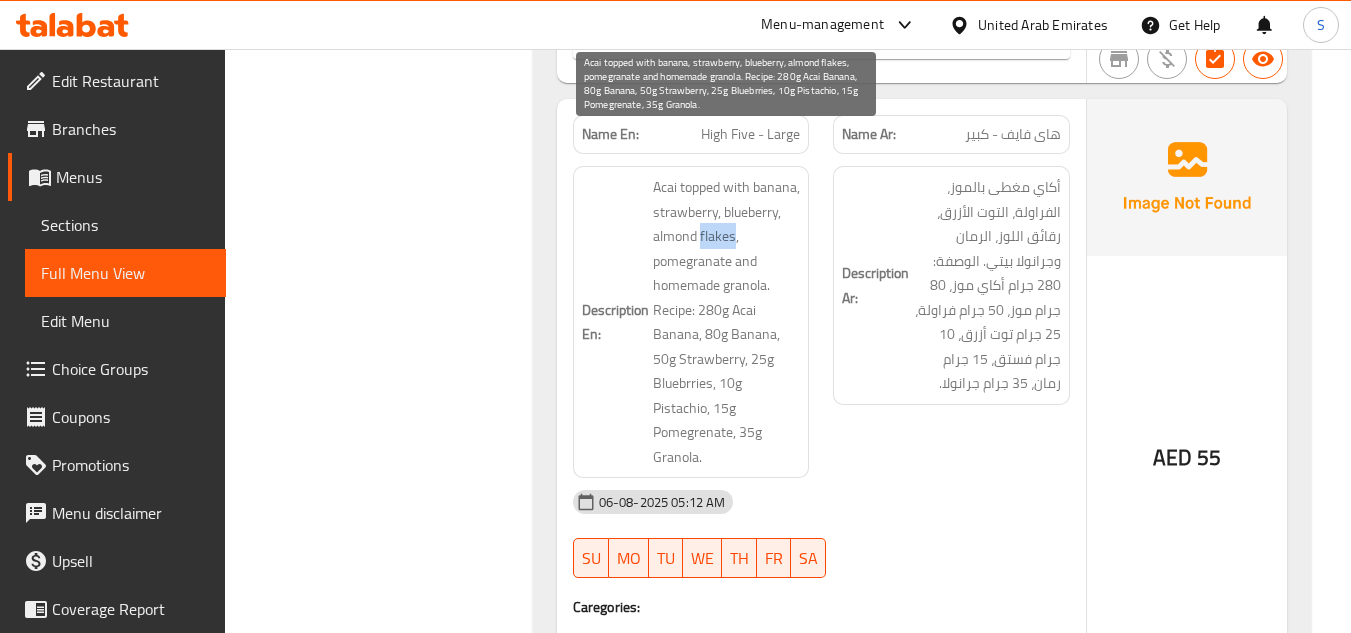 click on "Acai topped with banana, strawberry, blueberry, almond flakes, pomegranate and homemade granola. Recipe: 280g Acai Banana, 80g Banana, 50g Strawberry, 25g Bluebrries, 10g Pistachio, 15g Pomegrenate, 35g Granola." at bounding box center (727, 322) 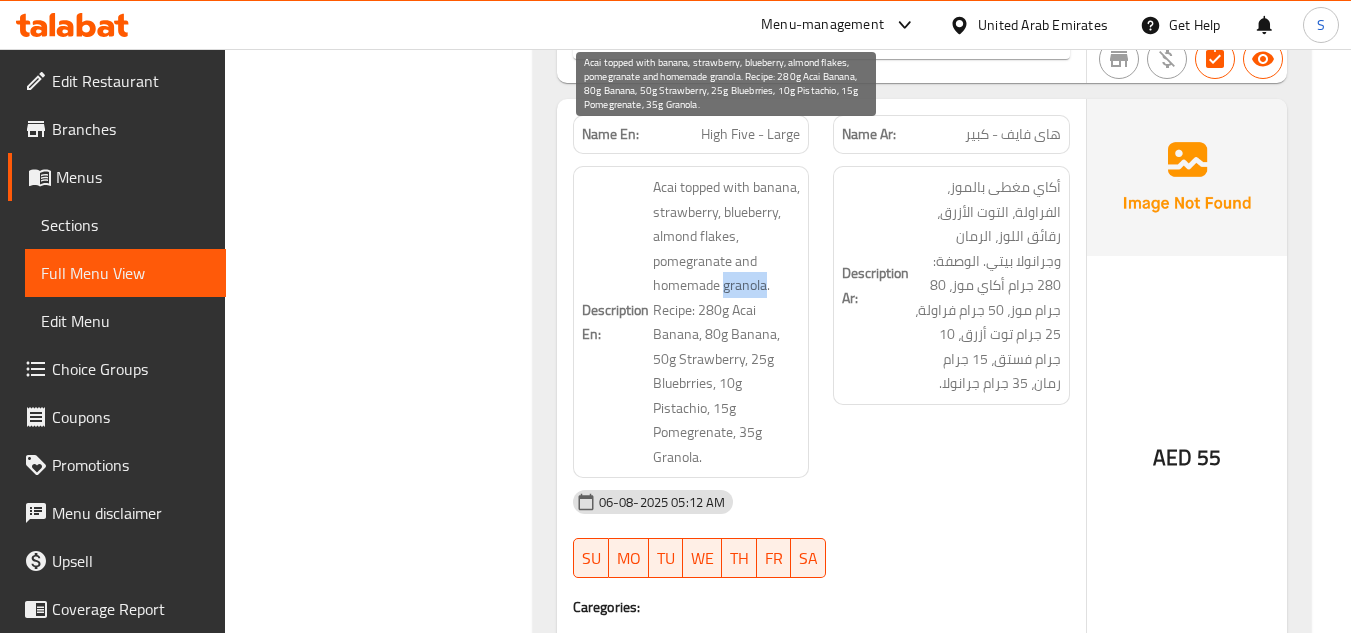 click on "Acai topped with banana, strawberry, blueberry, almond flakes, pomegranate and homemade granola. Recipe: 280g Acai Banana, 80g Banana, 50g Strawberry, 25g Bluebrries, 10g Pistachio, 15g Pomegrenate, 35g Granola." at bounding box center [727, 322] 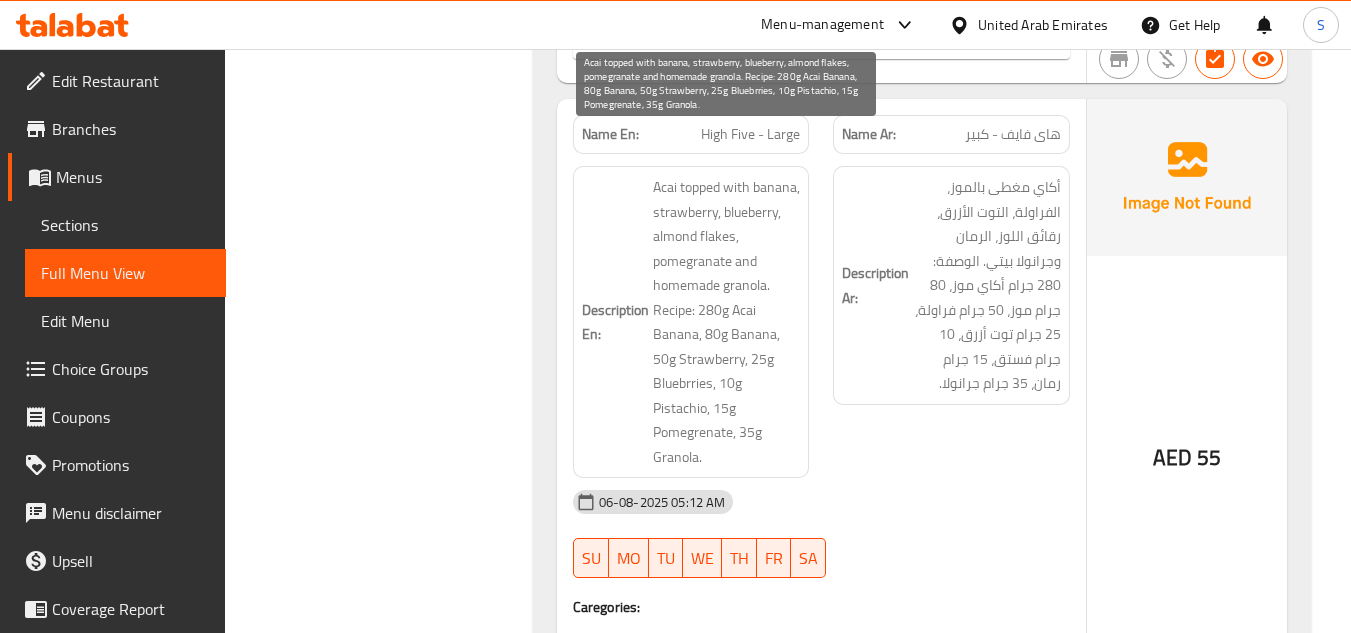 click on "Acai topped with banana, strawberry, blueberry, almond flakes, pomegranate and homemade granola. Recipe: 280g Acai Banana, 80g Banana, 50g Strawberry, 25g Bluebrries, 10g Pistachio, 15g Pomegrenate, 35g Granola." at bounding box center [727, 322] 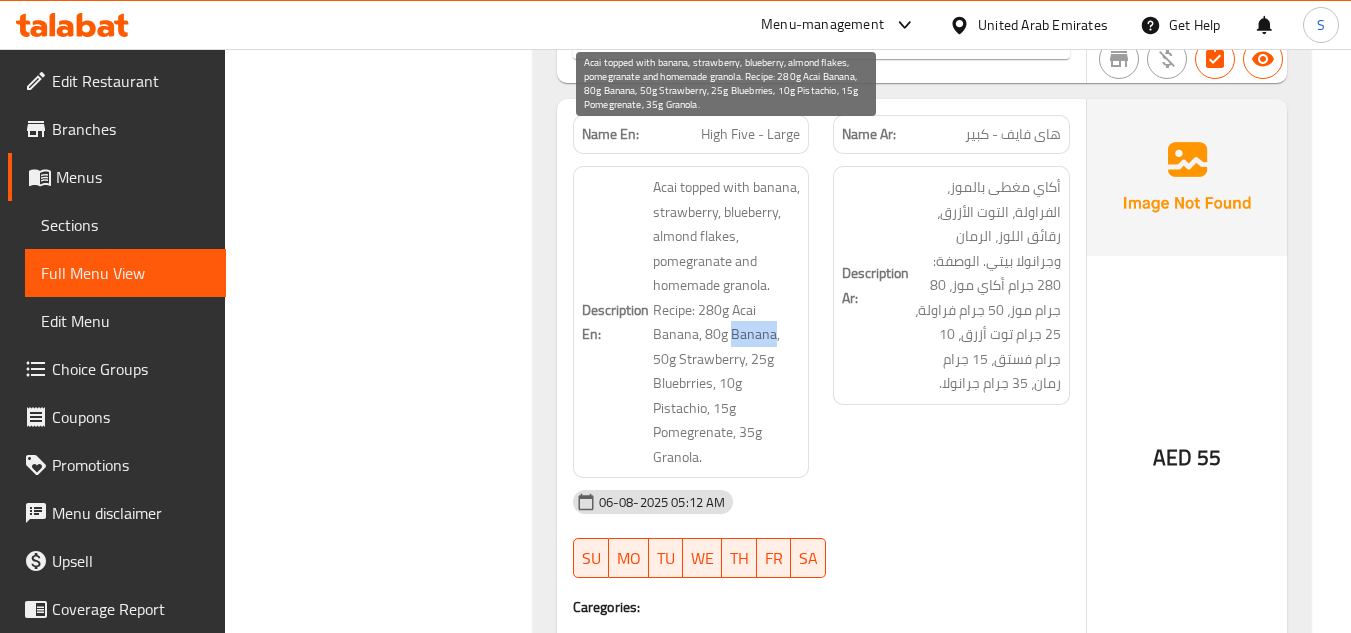 click on "Acai topped with banana, strawberry, blueberry, almond flakes, pomegranate and homemade granola. Recipe: 280g Acai Banana, 80g Banana, 50g Strawberry, 25g Bluebrries, 10g Pistachio, 15g Pomegrenate, 35g Granola." at bounding box center [727, 322] 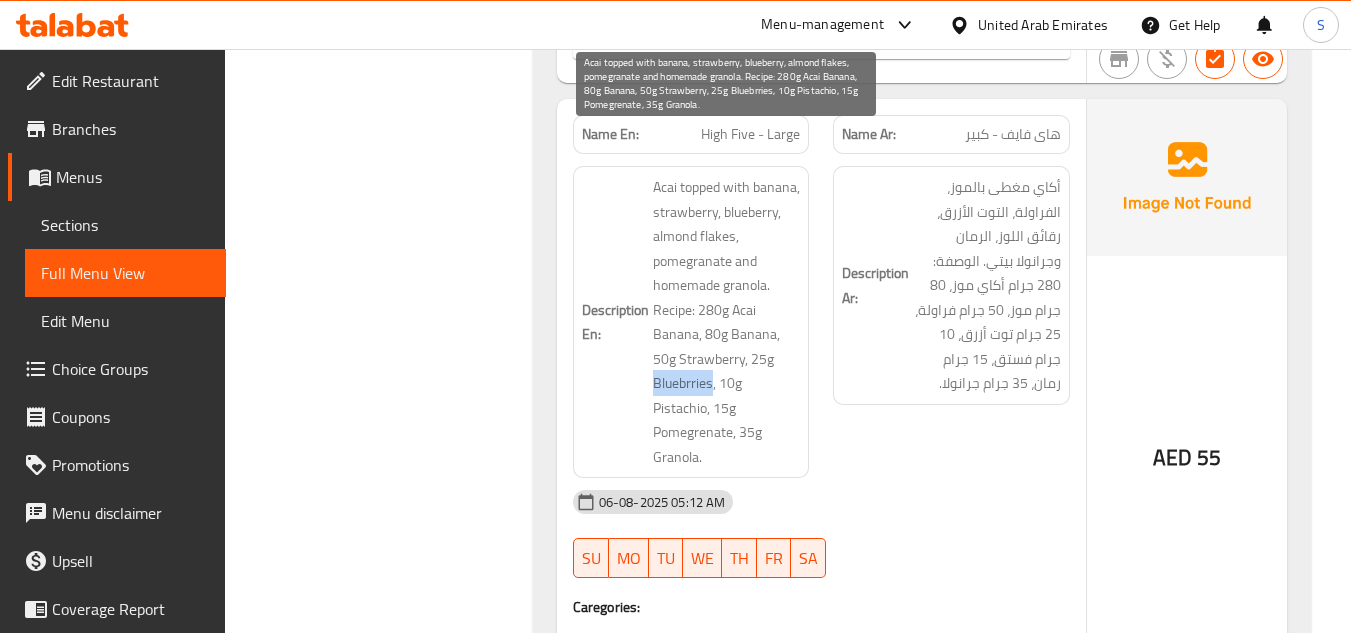 click on "Acai topped with banana, strawberry, blueberry, almond flakes, pomegranate and homemade granola. Recipe: 280g Acai Banana, 80g Banana, 50g Strawberry, 25g Bluebrries, 10g Pistachio, 15g Pomegrenate, 35g Granola." at bounding box center (727, 322) 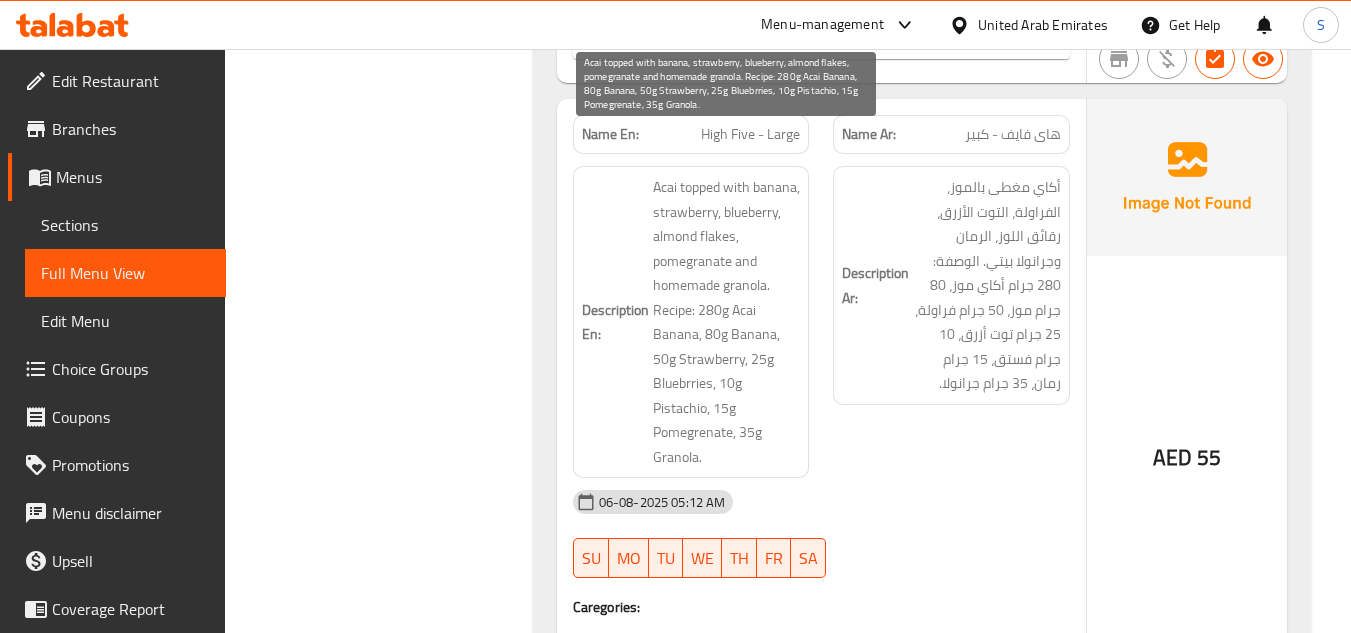 click on "Acai topped with banana, strawberry, blueberry, almond flakes, pomegranate and homemade granola. Recipe: 280g Acai Banana, 80g Banana, 50g Strawberry, 25g Bluebrries, 10g Pistachio, 15g Pomegrenate, 35g Granola." at bounding box center (727, 322) 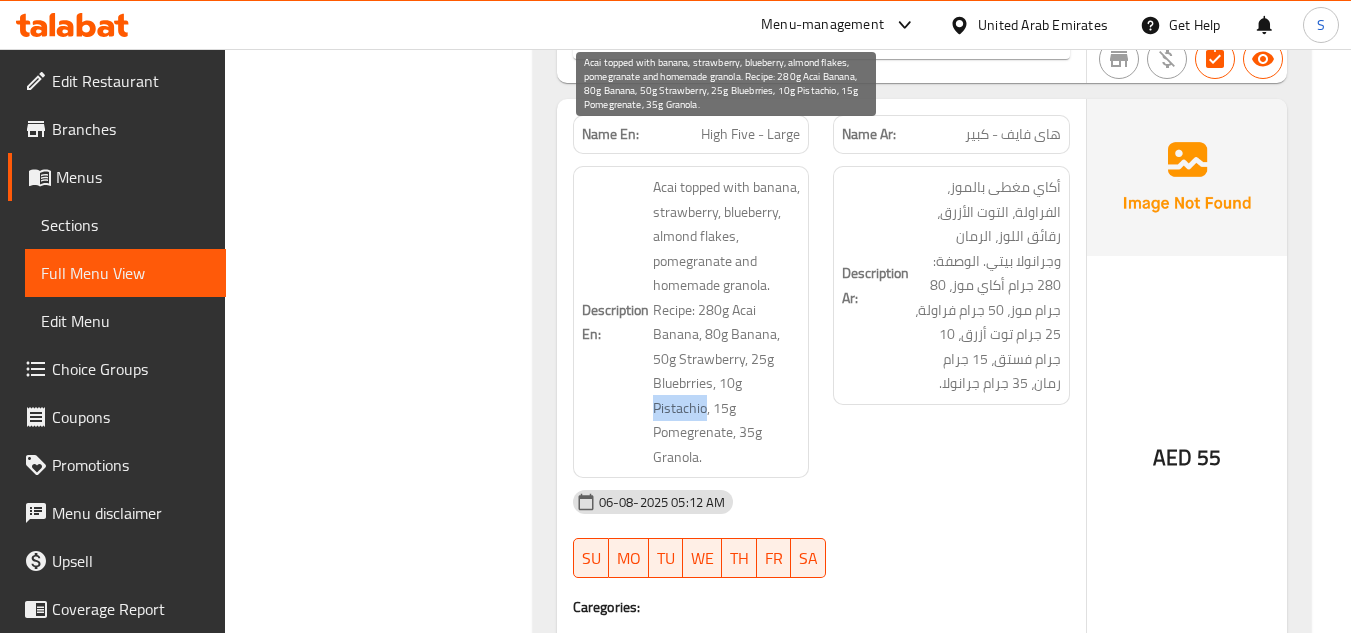 click on "Acai topped with banana, strawberry, blueberry, almond flakes, pomegranate and homemade granola. Recipe: 280g Acai Banana, 80g Banana, 50g Strawberry, 25g Bluebrries, 10g Pistachio, 15g Pomegrenate, 35g Granola." at bounding box center [727, 322] 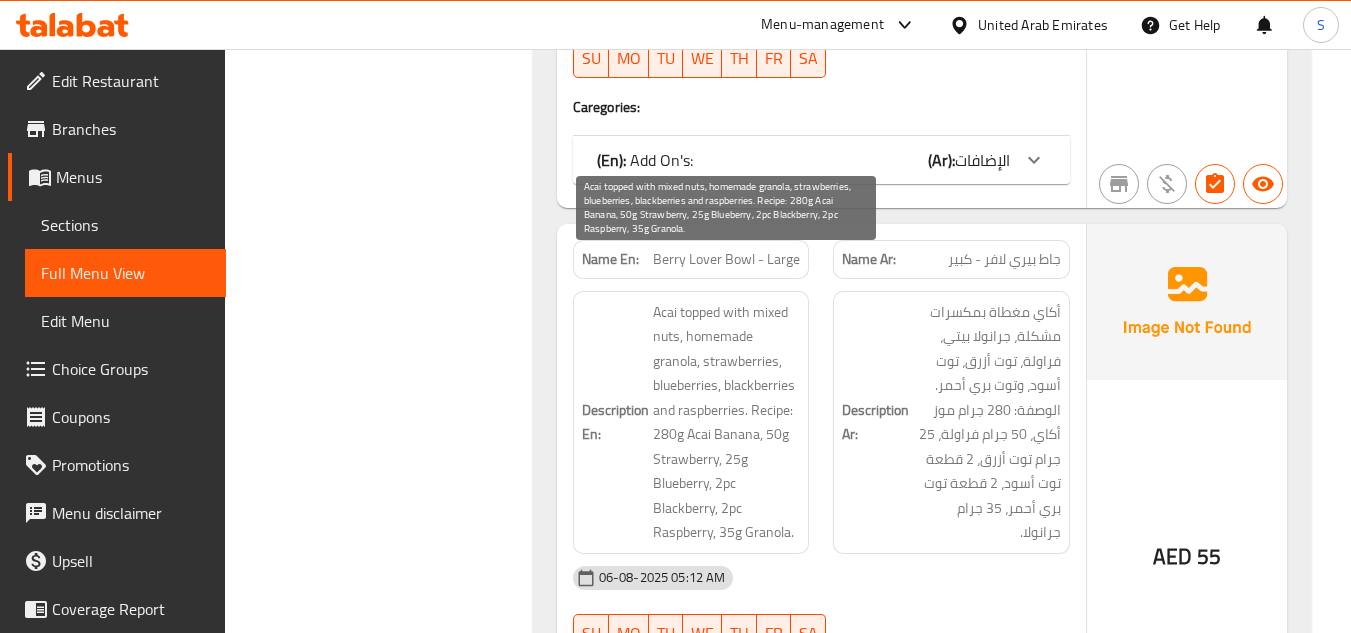 scroll, scrollTop: 7400, scrollLeft: 0, axis: vertical 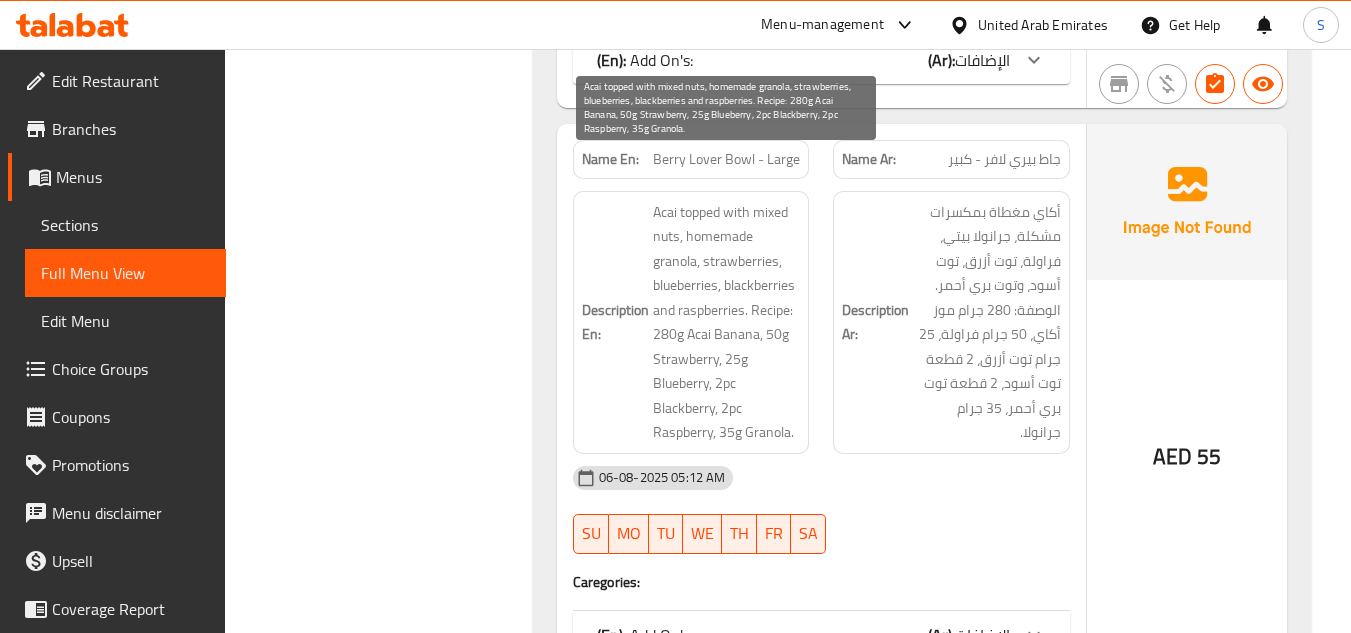 click on "Acai topped with mixed nuts, homemade granola, strawberries, blueberries, blackberries and raspberries. Recipe: 280g Acai Banana, 50g Strawberry, 25g Blueberry, 2pc Blackberry, 2pc Raspberry, 35g Granola." at bounding box center (727, 322) 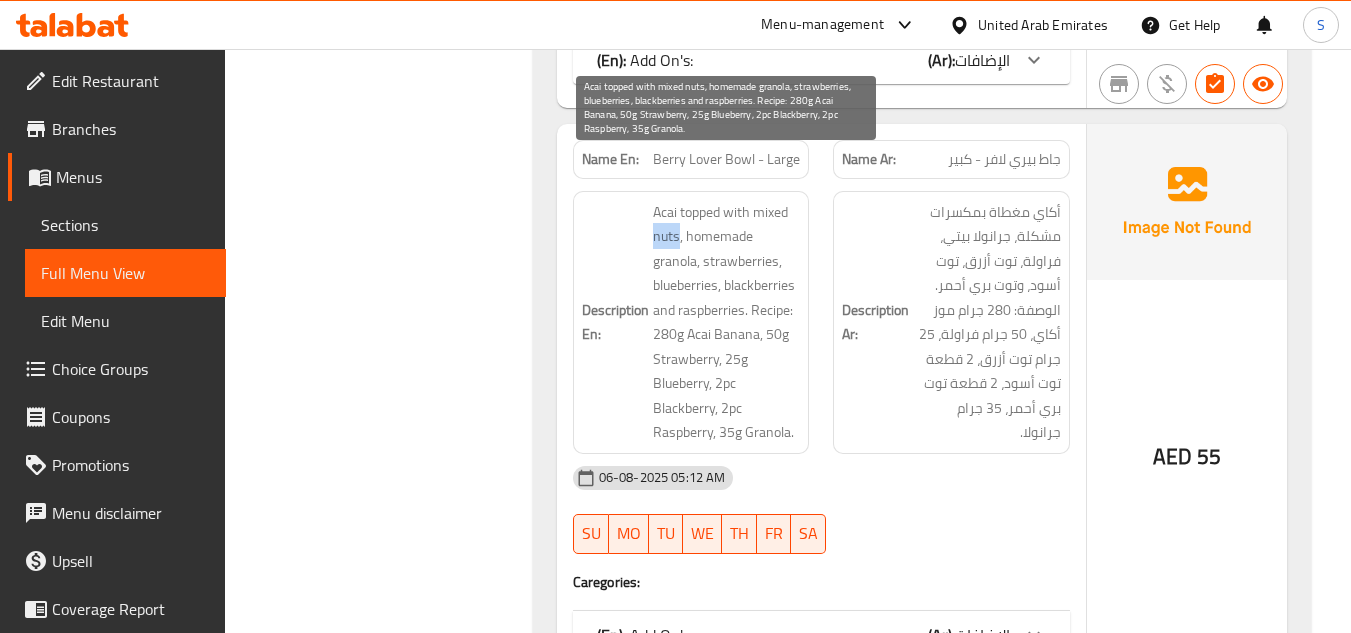 click on "Acai topped with mixed nuts, homemade granola, strawberries, blueberries, blackberries and raspberries. Recipe: 280g Acai Banana, 50g Strawberry, 25g Blueberry, 2pc Blackberry, 2pc Raspberry, 35g Granola." at bounding box center [727, 322] 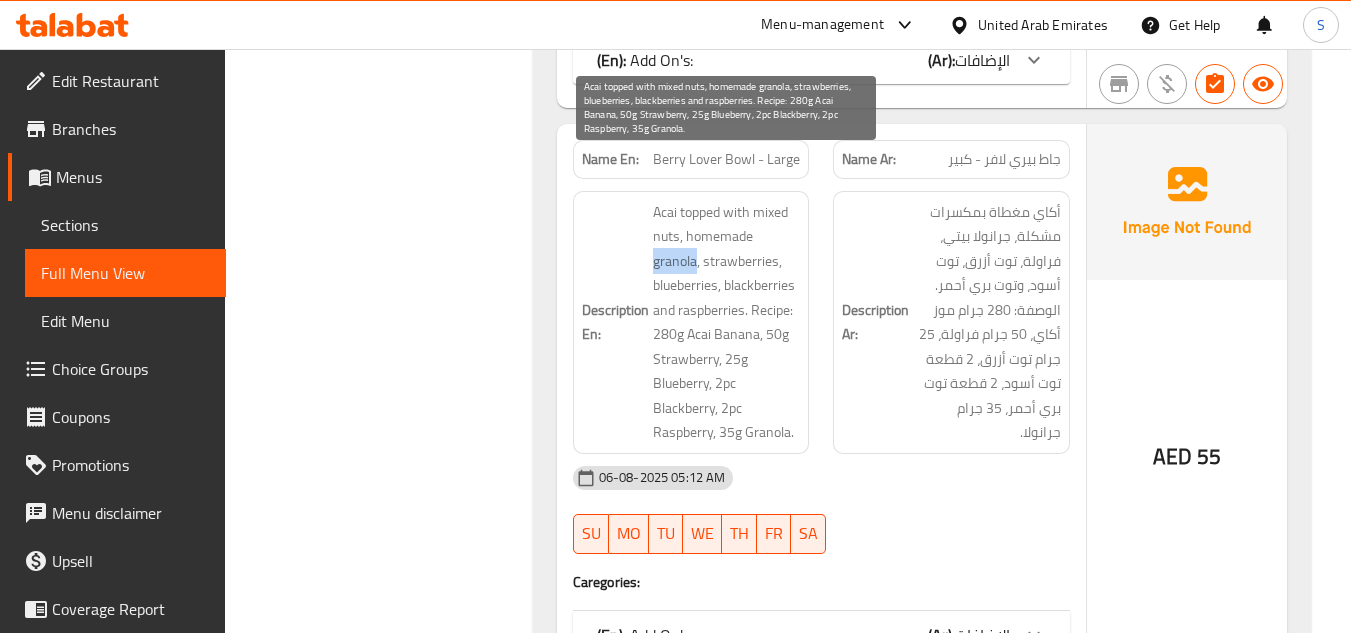 click on "Acai topped with mixed nuts, homemade granola, strawberries, blueberries, blackberries and raspberries. Recipe: 280g Acai Banana, 50g Strawberry, 25g Blueberry, 2pc Blackberry, 2pc Raspberry, 35g Granola." at bounding box center (727, 322) 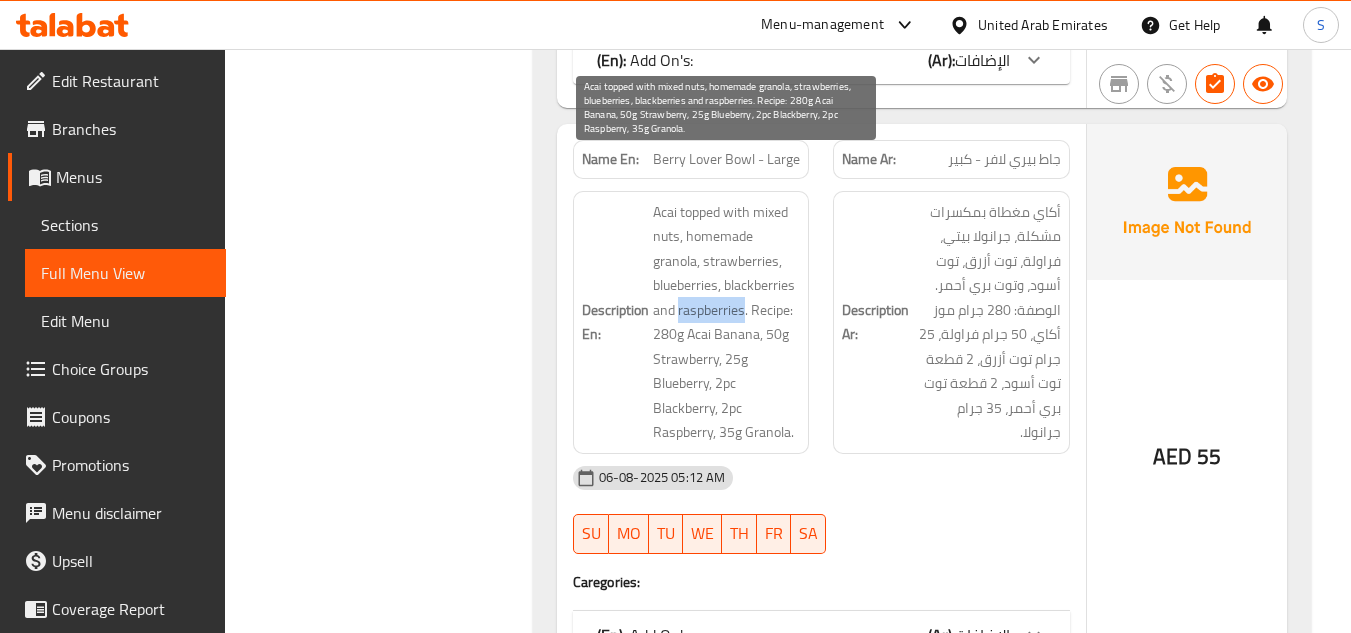 click on "Acai topped with mixed nuts, homemade granola, strawberries, blueberries, blackberries and raspberries. Recipe: 280g Acai Banana, 50g Strawberry, 25g Blueberry, 2pc Blackberry, 2pc Raspberry, 35g Granola." at bounding box center [727, 322] 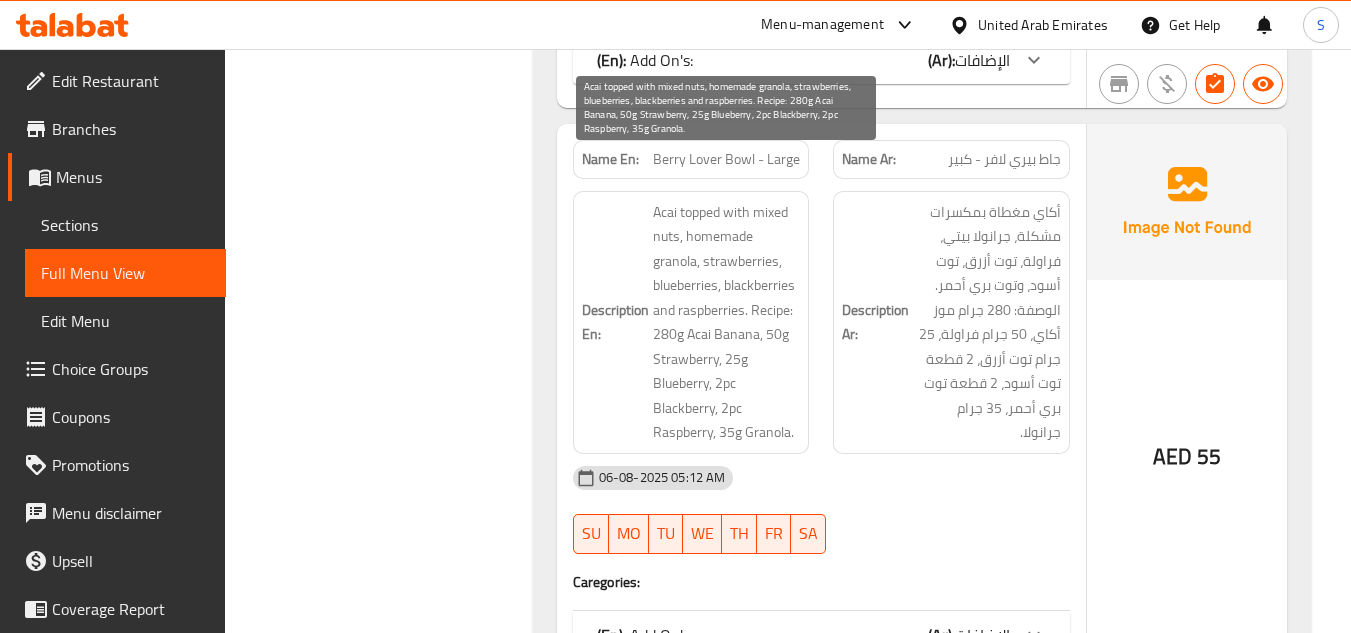 click on "Acai topped with mixed nuts, homemade granola, strawberries, blueberries, blackberries and raspberries. Recipe: 280g Acai Banana, 50g Strawberry, 25g Blueberry, 2pc Blackberry, 2pc Raspberry, 35g Granola." at bounding box center (727, 322) 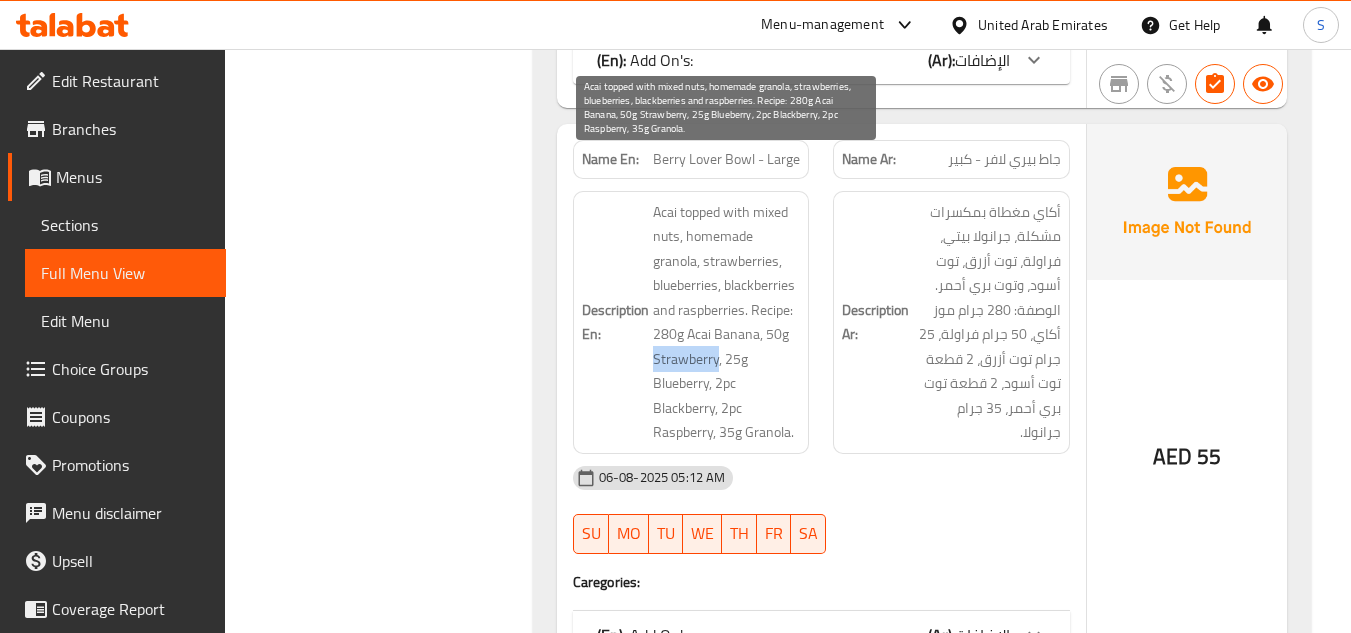 click on "Acai topped with mixed nuts, homemade granola, strawberries, blueberries, blackberries and raspberries. Recipe: 280g Acai Banana, 50g Strawberry, 25g Blueberry, 2pc Blackberry, 2pc Raspberry, 35g Granola." at bounding box center [727, 322] 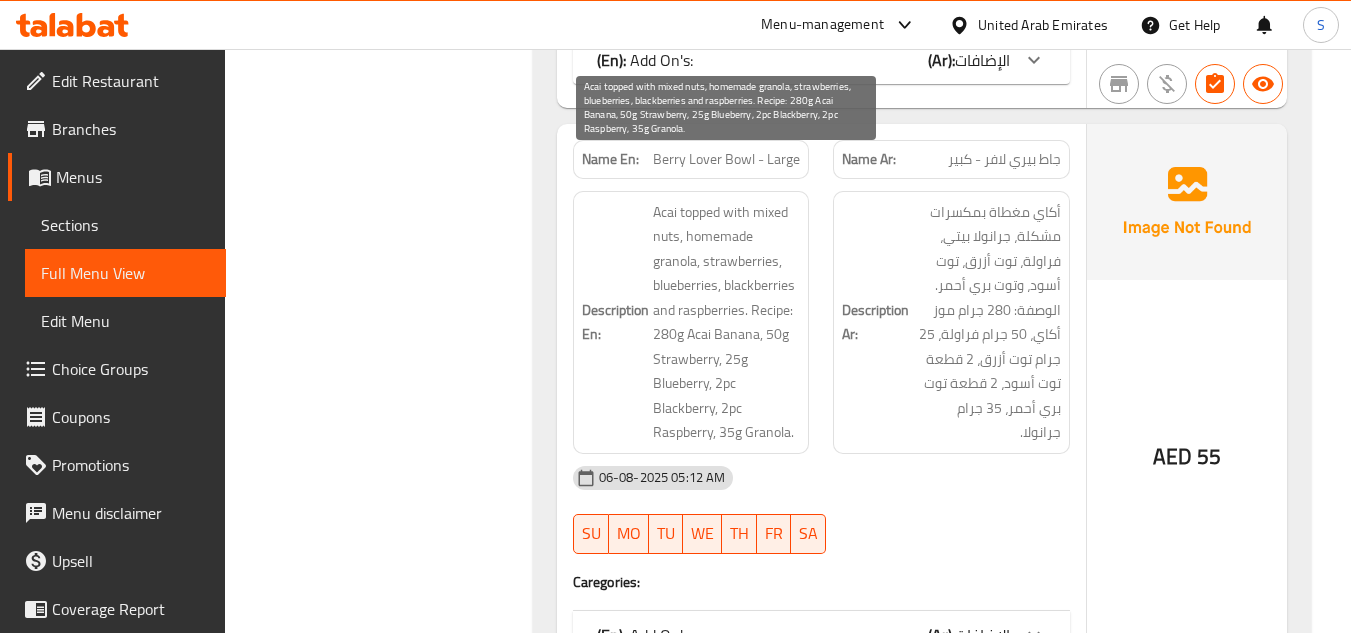 click on "Acai topped with mixed nuts, homemade granola, strawberries, blueberries, blackberries and raspberries. Recipe: 280g Acai Banana, 50g Strawberry, 25g Blueberry, 2pc Blackberry, 2pc Raspberry, 35g Granola." at bounding box center (727, 322) 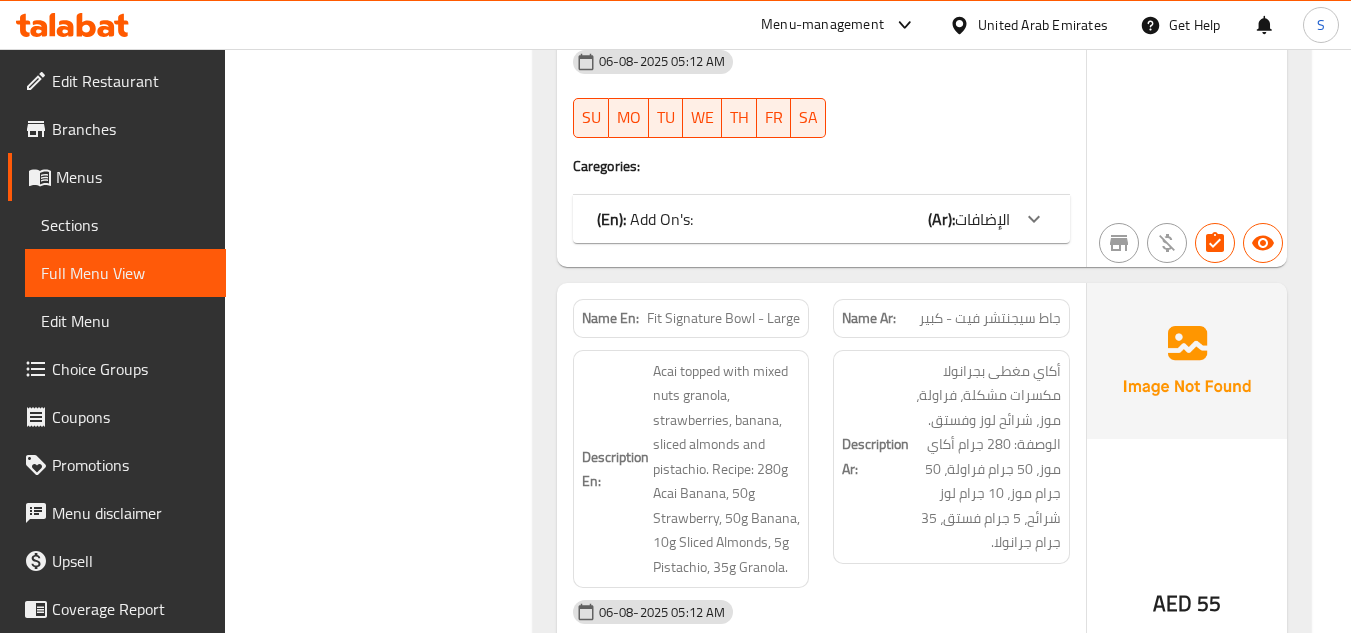 scroll, scrollTop: 8000, scrollLeft: 0, axis: vertical 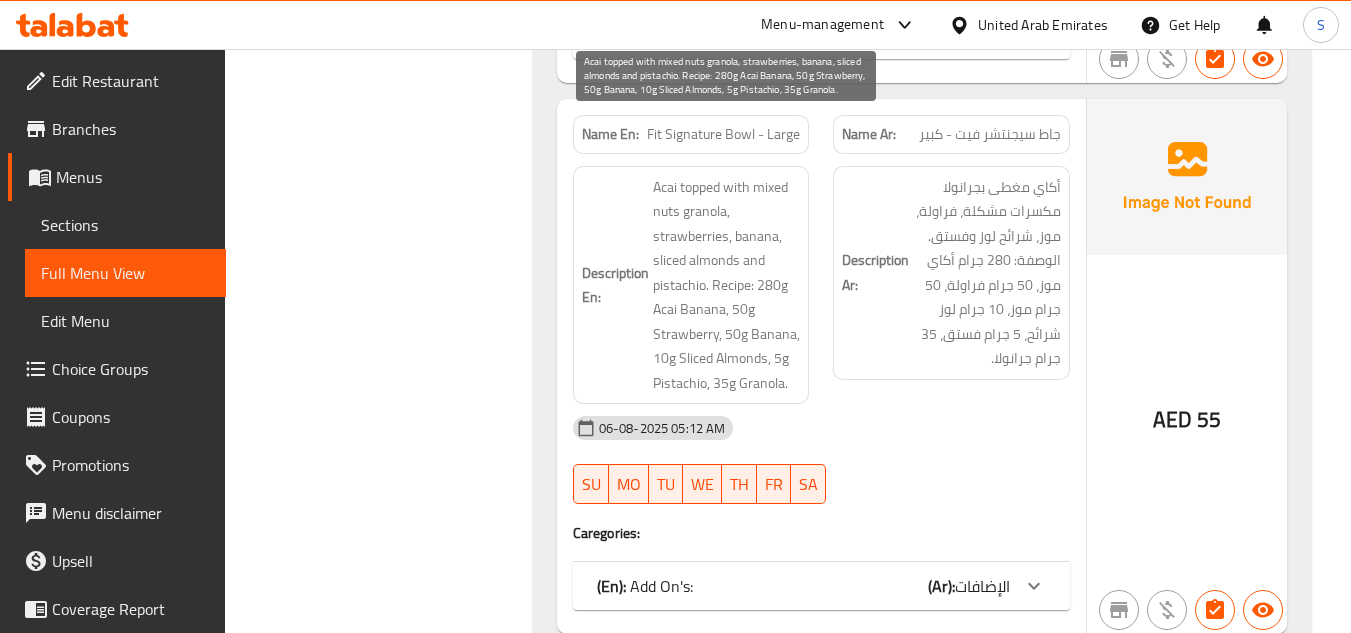 click on "Acai topped with mixed nuts granola, strawberries, banana, sliced almonds and pistachio. Recipe: 280g Acai Banana, 50g Strawberry, 50g Banana, 10g Sliced Almonds, 5g Pistachio, 35g Granola." at bounding box center (727, 285) 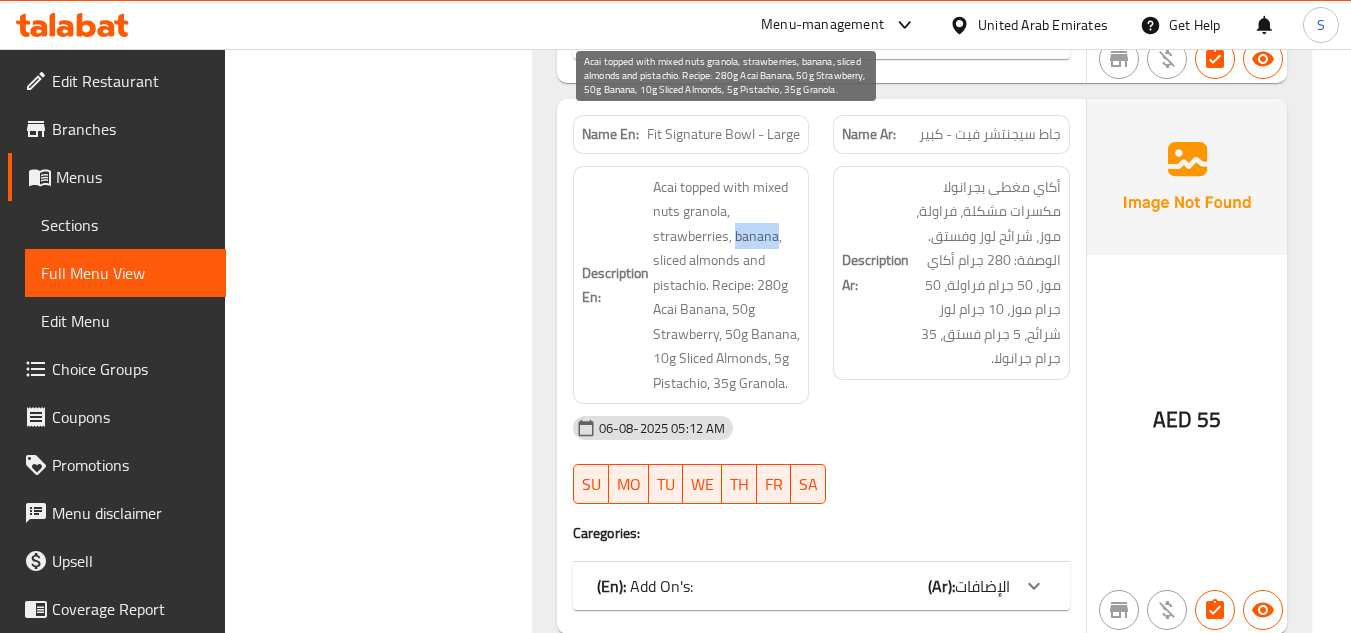 click on "Acai topped with mixed nuts granola, strawberries, banana, sliced almonds and pistachio. Recipe: 280g Acai Banana, 50g Strawberry, 50g Banana, 10g Sliced Almonds, 5g Pistachio, 35g Granola." at bounding box center [727, 285] 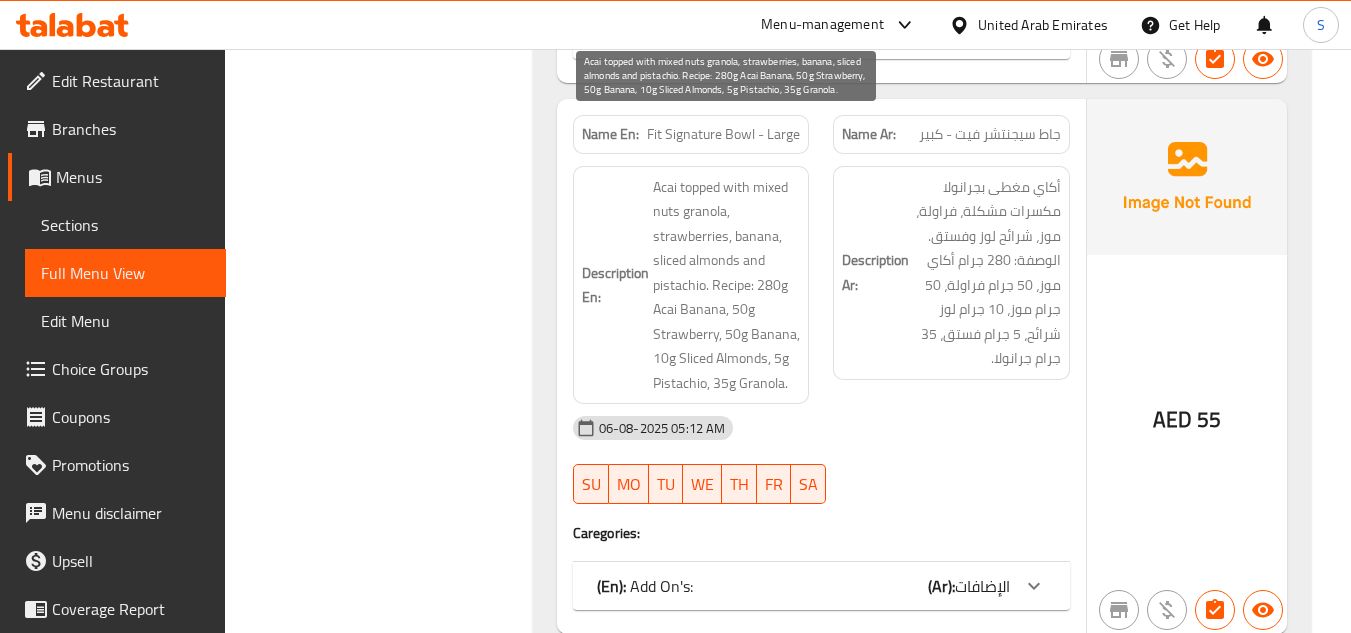 click on "Acai topped with mixed nuts granola, strawberries, banana, sliced almonds and pistachio. Recipe: 280g Acai Banana, 50g Strawberry, 50g Banana, 10g Sliced Almonds, 5g Pistachio, 35g Granola." at bounding box center (727, 285) 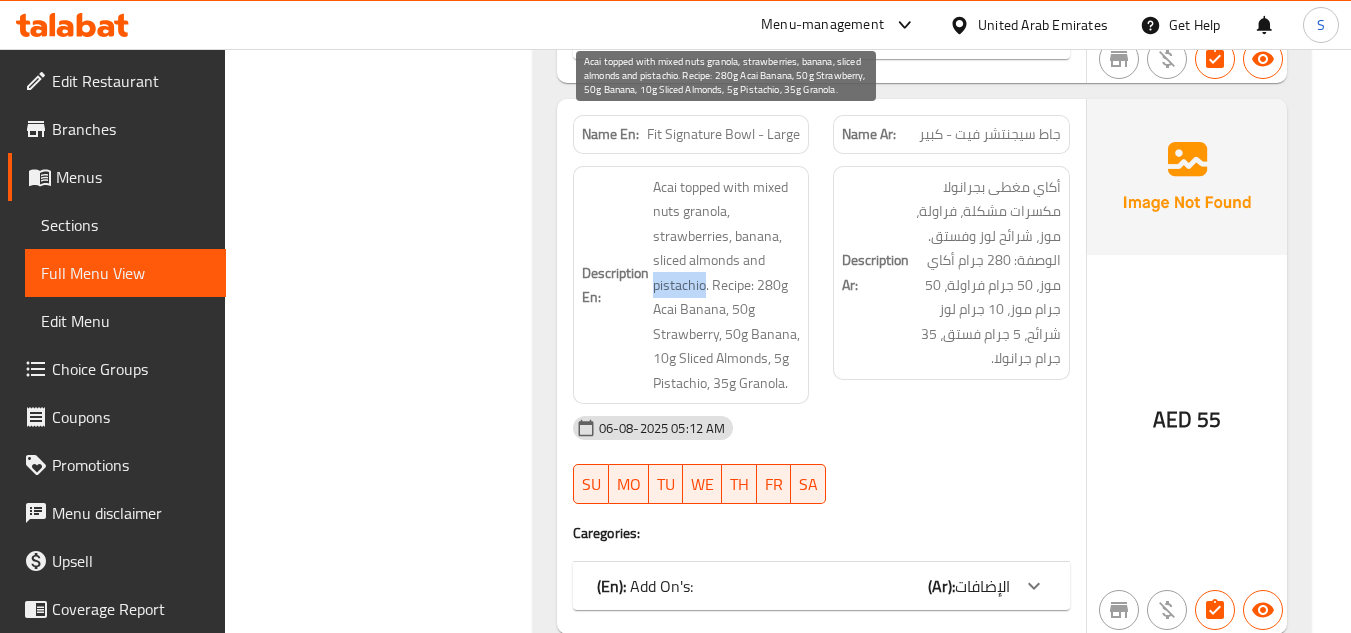 click on "Acai topped with mixed nuts granola, strawberries, banana, sliced almonds and pistachio. Recipe: 280g Acai Banana, 50g Strawberry, 50g Banana, 10g Sliced Almonds, 5g Pistachio, 35g Granola." at bounding box center [727, 285] 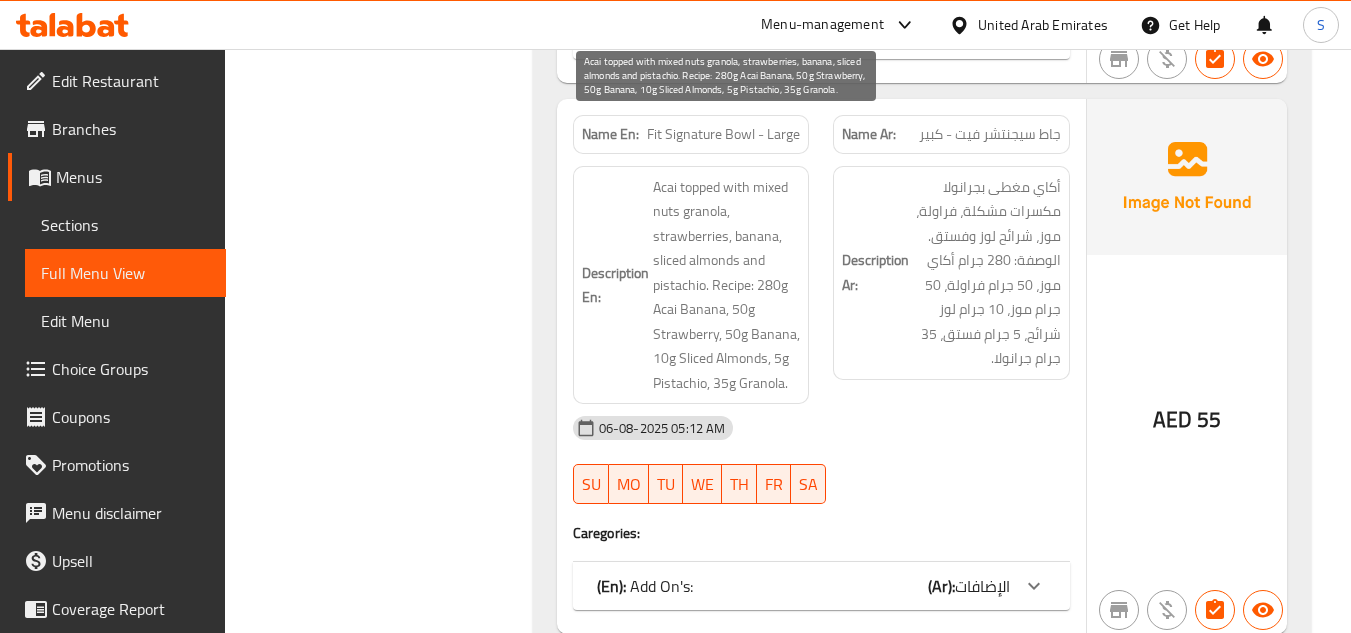 click on "Acai topped with mixed nuts granola, strawberries, banana, sliced almonds and pistachio. Recipe: 280g Acai Banana, 50g Strawberry, 50g Banana, 10g Sliced Almonds, 5g Pistachio, 35g Granola." at bounding box center [727, 285] 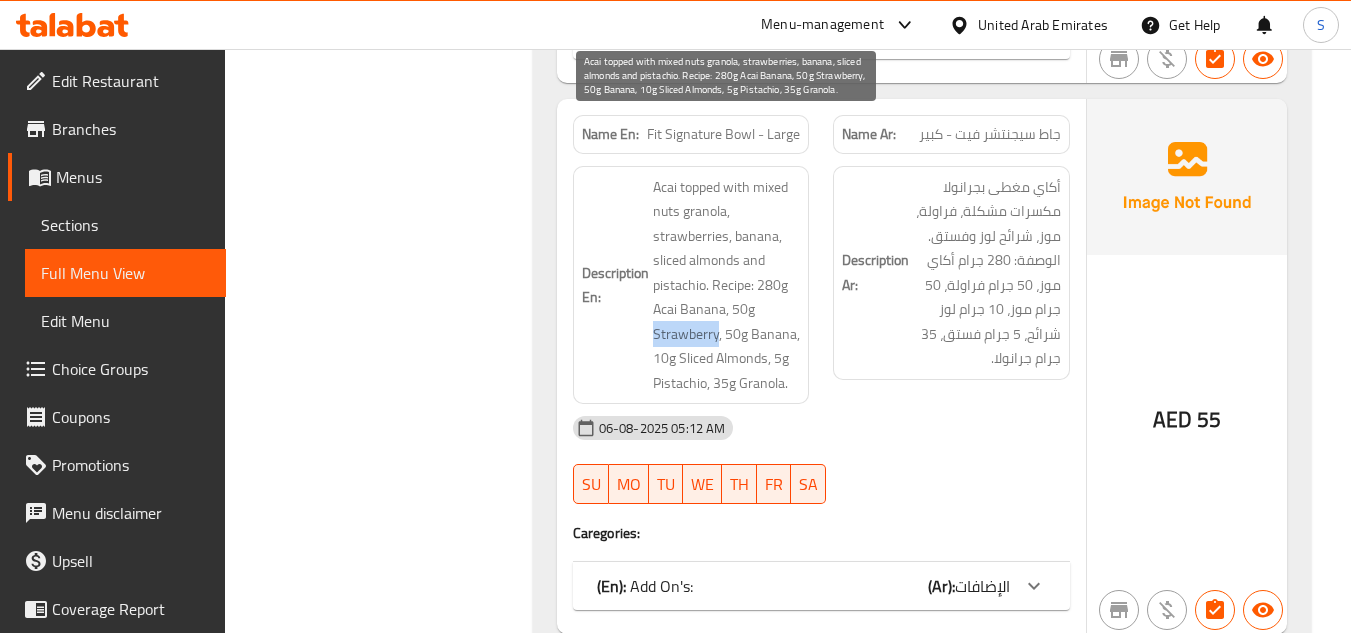 click on "Acai topped with mixed nuts granola, strawberries, banana, sliced almonds and pistachio. Recipe: 280g Acai Banana, 50g Strawberry, 50g Banana, 10g Sliced Almonds, 5g Pistachio, 35g Granola." at bounding box center (727, 285) 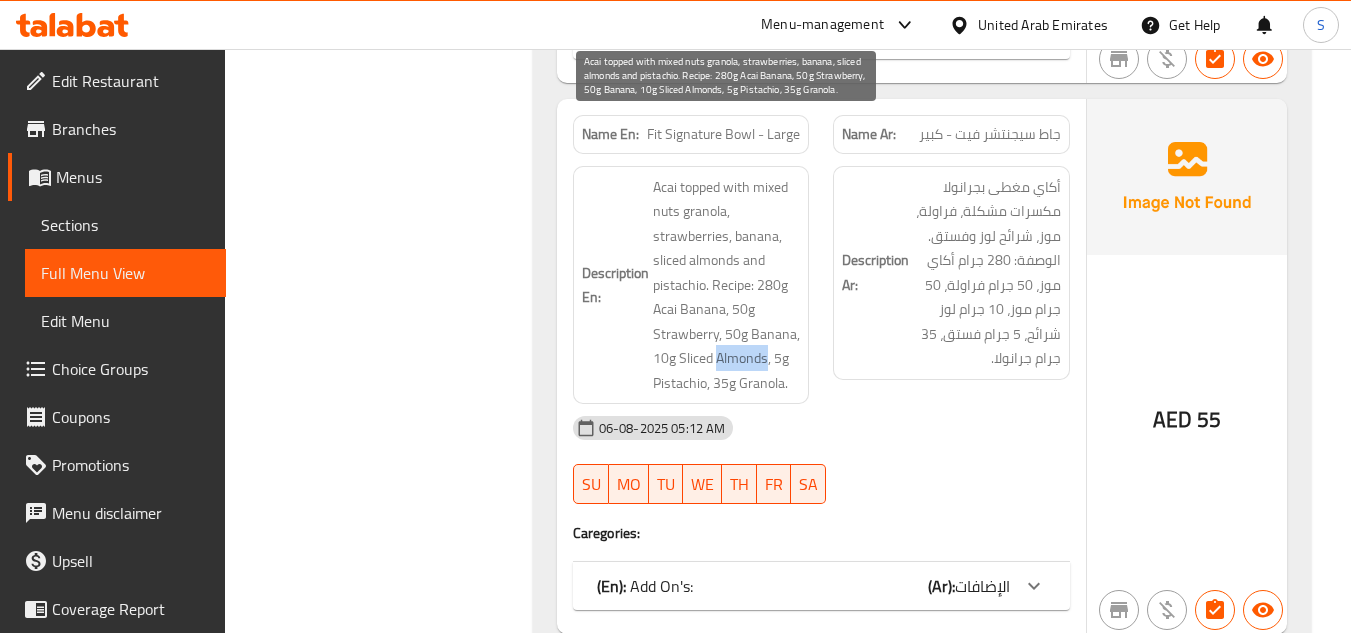 click on "Acai topped with mixed nuts granola, strawberries, banana, sliced almonds and pistachio. Recipe: 280g Acai Banana, 50g Strawberry, 50g Banana, 10g Sliced Almonds, 5g Pistachio, 35g Granola." at bounding box center [727, 285] 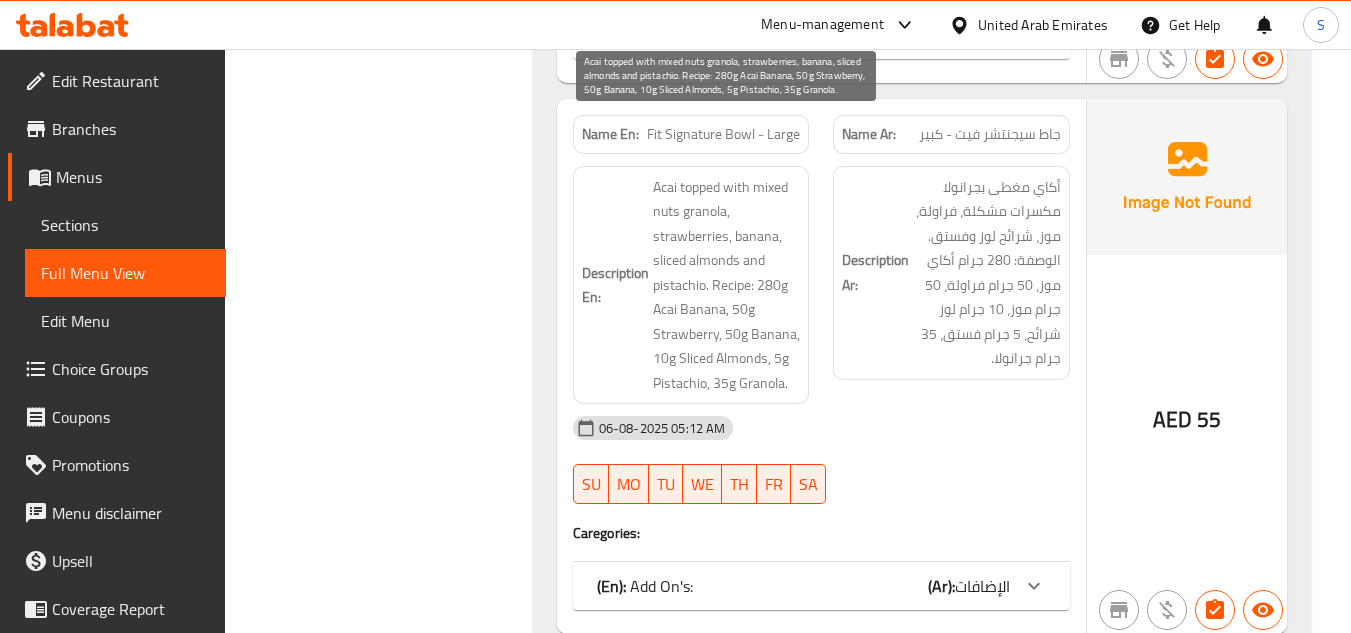 click on "Acai topped with mixed nuts granola, strawberries, banana, sliced almonds and pistachio. Recipe: 280g Acai Banana, 50g Strawberry, 50g Banana, 10g Sliced Almonds, 5g Pistachio, 35g Granola." at bounding box center [727, 285] 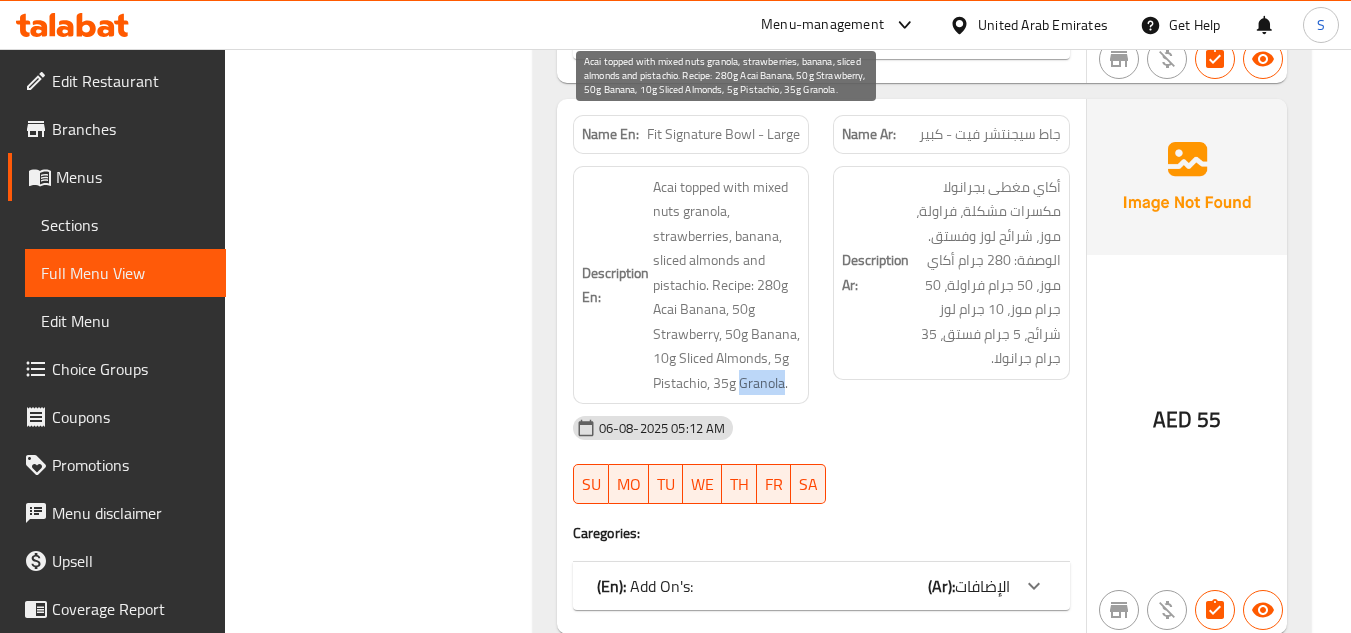 click on "Acai topped with mixed nuts granola, strawberries, banana, sliced almonds and pistachio. Recipe: 280g Acai Banana, 50g Strawberry, 50g Banana, 10g Sliced Almonds, 5g Pistachio, 35g Granola." at bounding box center (727, 285) 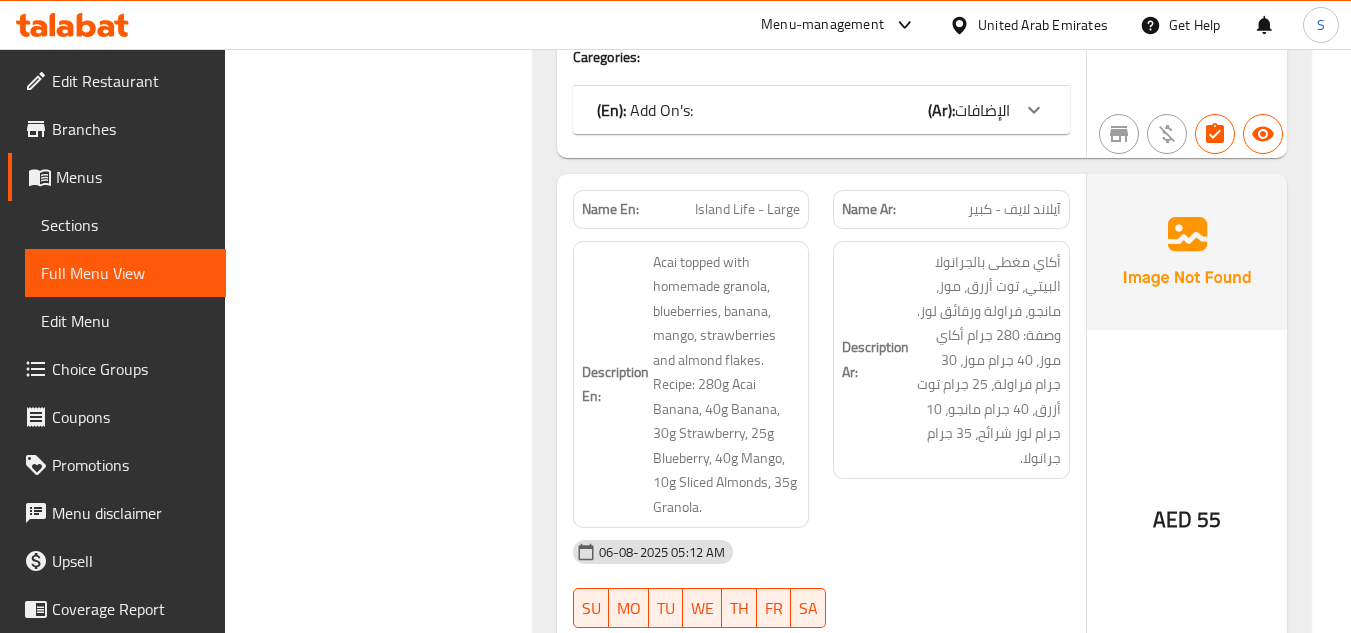 scroll, scrollTop: 8500, scrollLeft: 0, axis: vertical 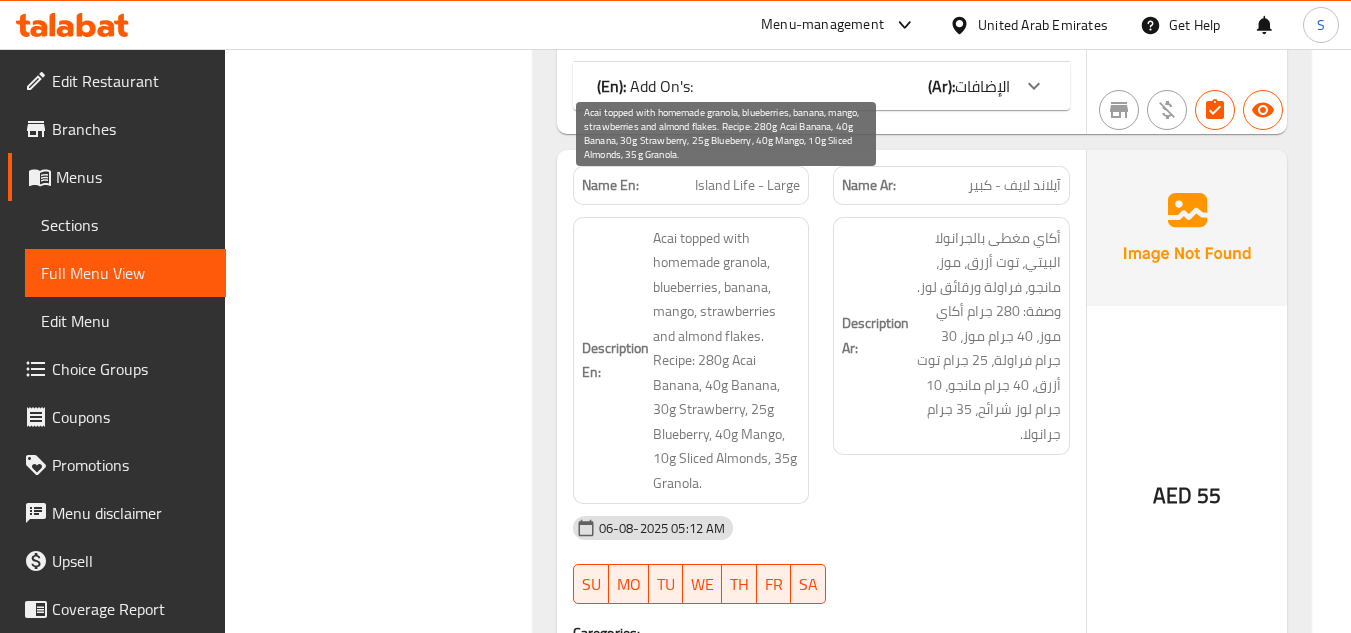 click on "Acai topped with homemade granola, blueberries, banana, mango, strawberries and almond flakes. Recipe: 280g Acai Banana, 40g Banana, 30g Strawberry, 25g Blueberry, 40g Mango, 10g Sliced Almonds, 35g Granola." at bounding box center (727, 361) 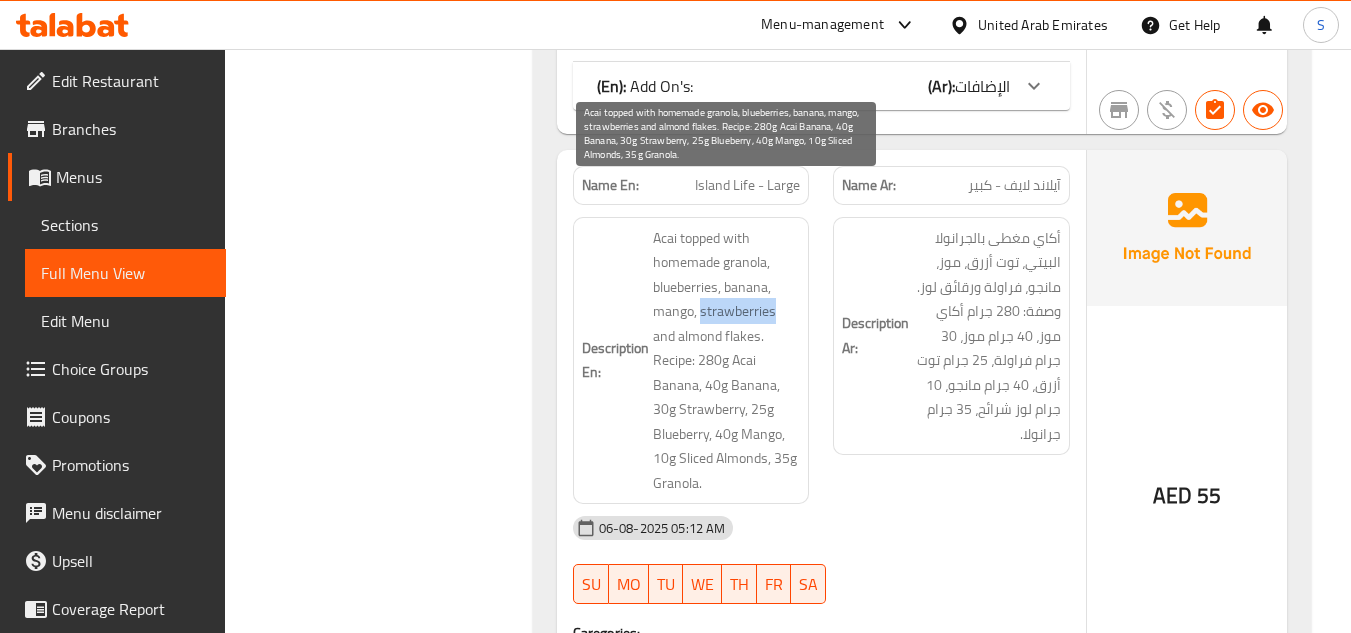 click on "Acai topped with homemade granola, blueberries, banana, mango, strawberries and almond flakes. Recipe: 280g Acai Banana, 40g Banana, 30g Strawberry, 25g Blueberry, 40g Mango, 10g Sliced Almonds, 35g Granola." at bounding box center [727, 361] 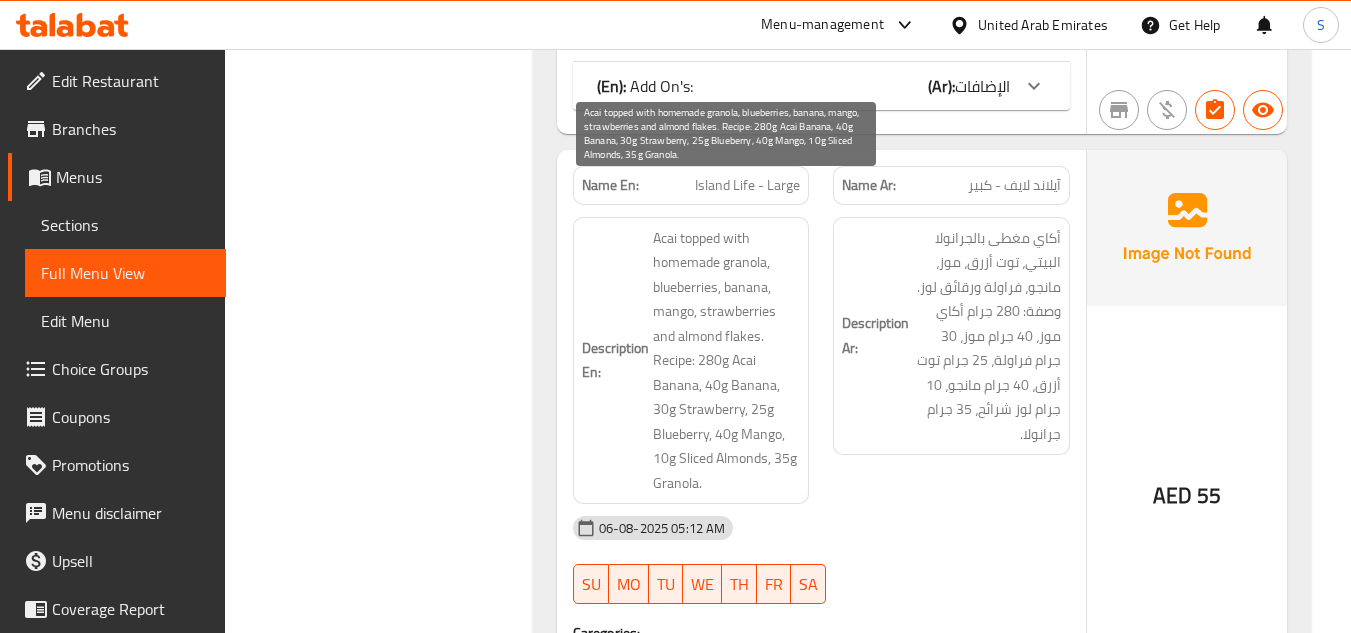 click on "Acai topped with homemade granola, blueberries, banana, mango, strawberries and almond flakes. Recipe: 280g Acai Banana, 40g Banana, 30g Strawberry, 25g Blueberry, 40g Mango, 10g Sliced Almonds, 35g Granola." at bounding box center (727, 361) 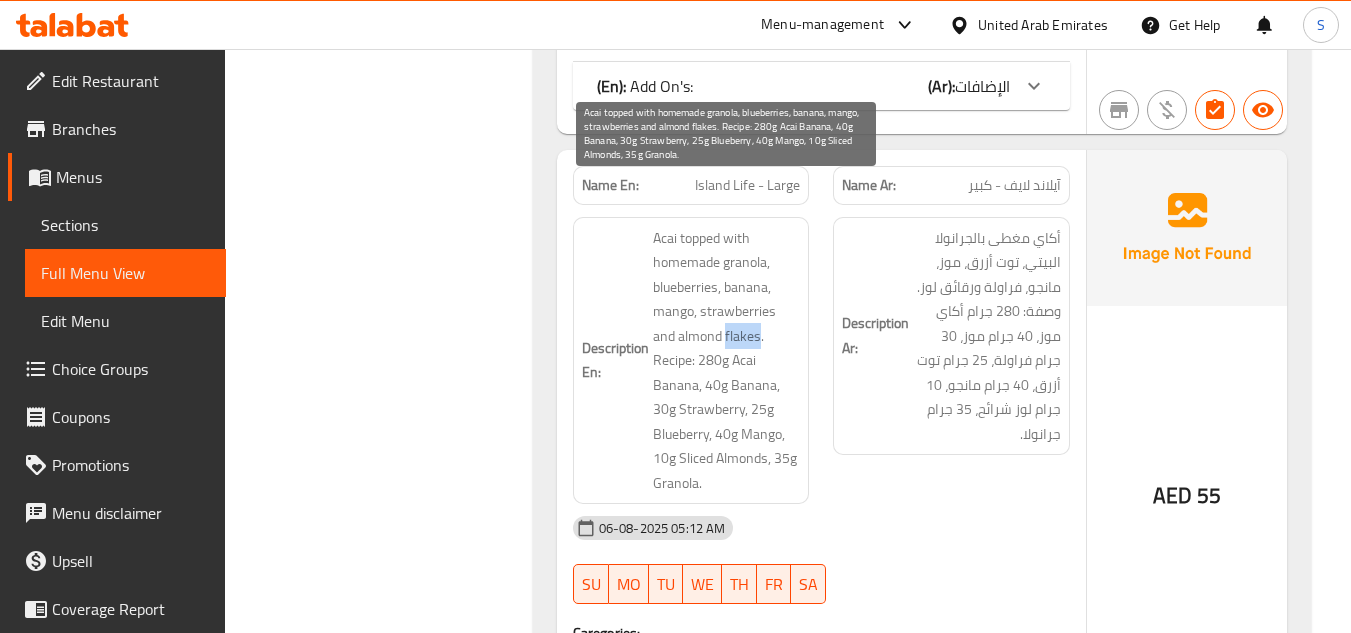 click on "Acai topped with homemade granola, blueberries, banana, mango, strawberries and almond flakes. Recipe: 280g Acai Banana, 40g Banana, 30g Strawberry, 25g Blueberry, 40g Mango, 10g Sliced Almonds, 35g Granola." at bounding box center [727, 361] 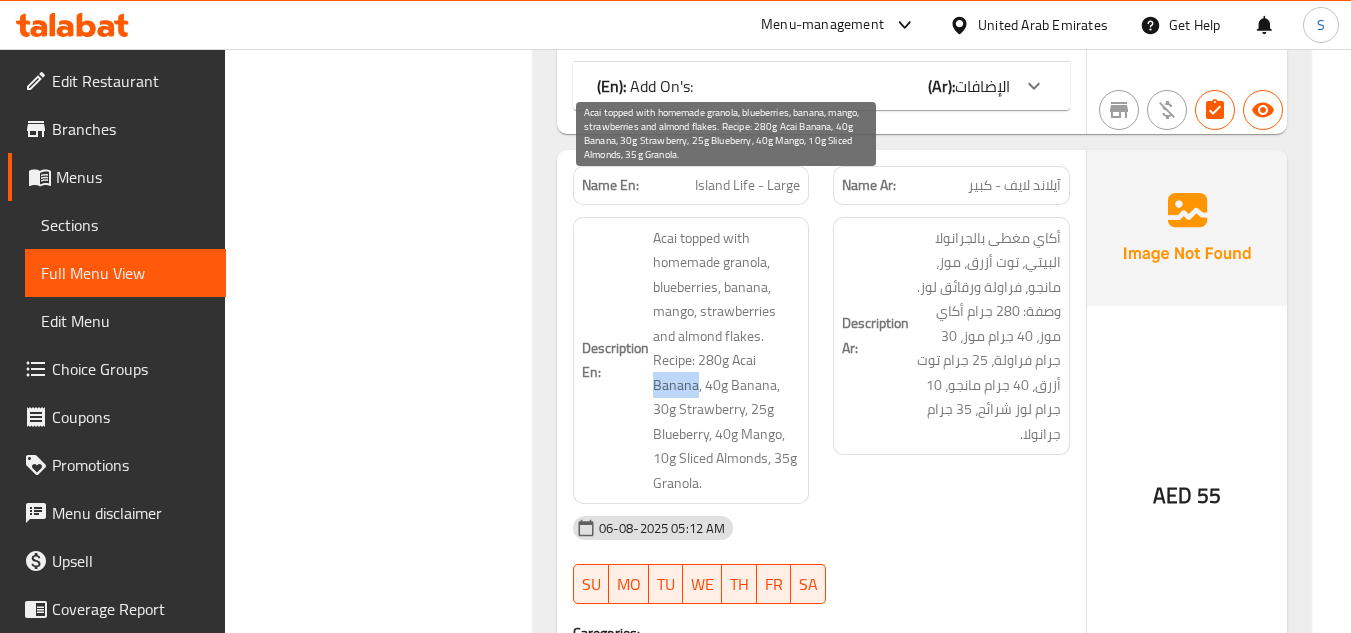 click on "Acai topped with homemade granola, blueberries, banana, mango, strawberries and almond flakes. Recipe: 280g Acai Banana, 40g Banana, 30g Strawberry, 25g Blueberry, 40g Mango, 10g Sliced Almonds, 35g Granola." at bounding box center (727, 361) 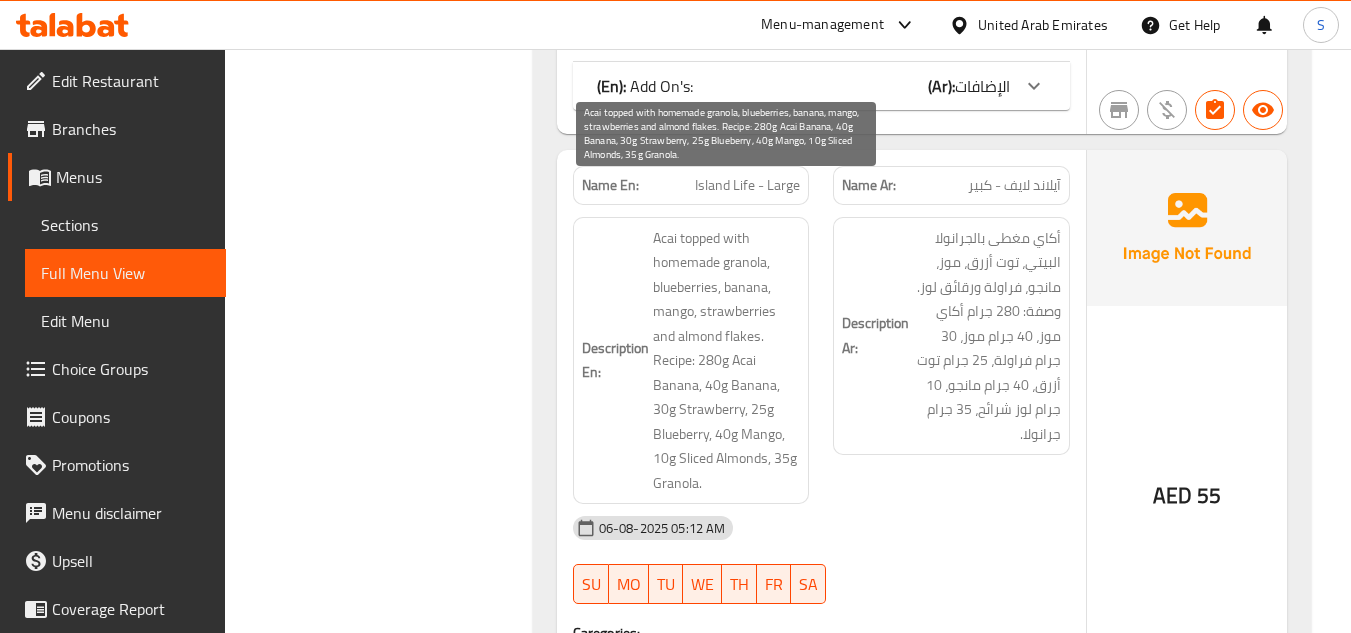 click on "Acai topped with homemade granola, blueberries, banana, mango, strawberries and almond flakes. Recipe: 280g Acai Banana, 40g Banana, 30g Strawberry, 25g Blueberry, 40g Mango, 10g Sliced Almonds, 35g Granola." at bounding box center (727, 361) 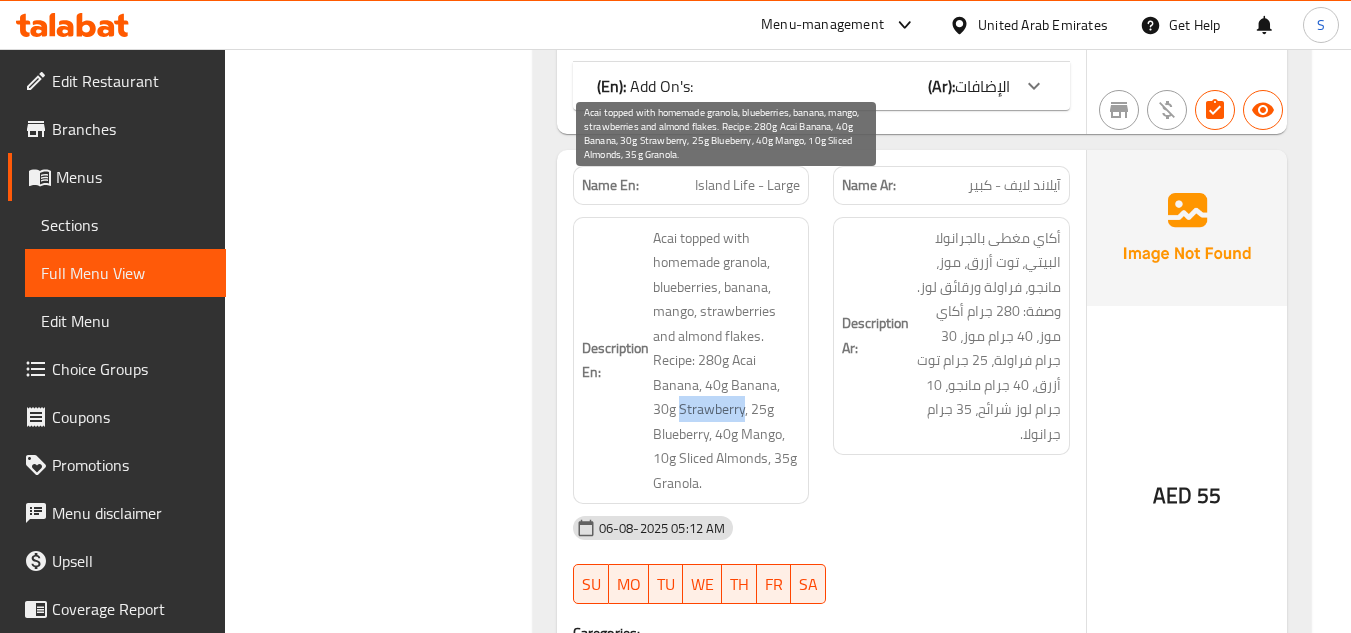 click on "Acai topped with homemade granola, blueberries, banana, mango, strawberries and almond flakes. Recipe: 280g Acai Banana, 40g Banana, 30g Strawberry, 25g Blueberry, 40g Mango, 10g Sliced Almonds, 35g Granola." at bounding box center [727, 361] 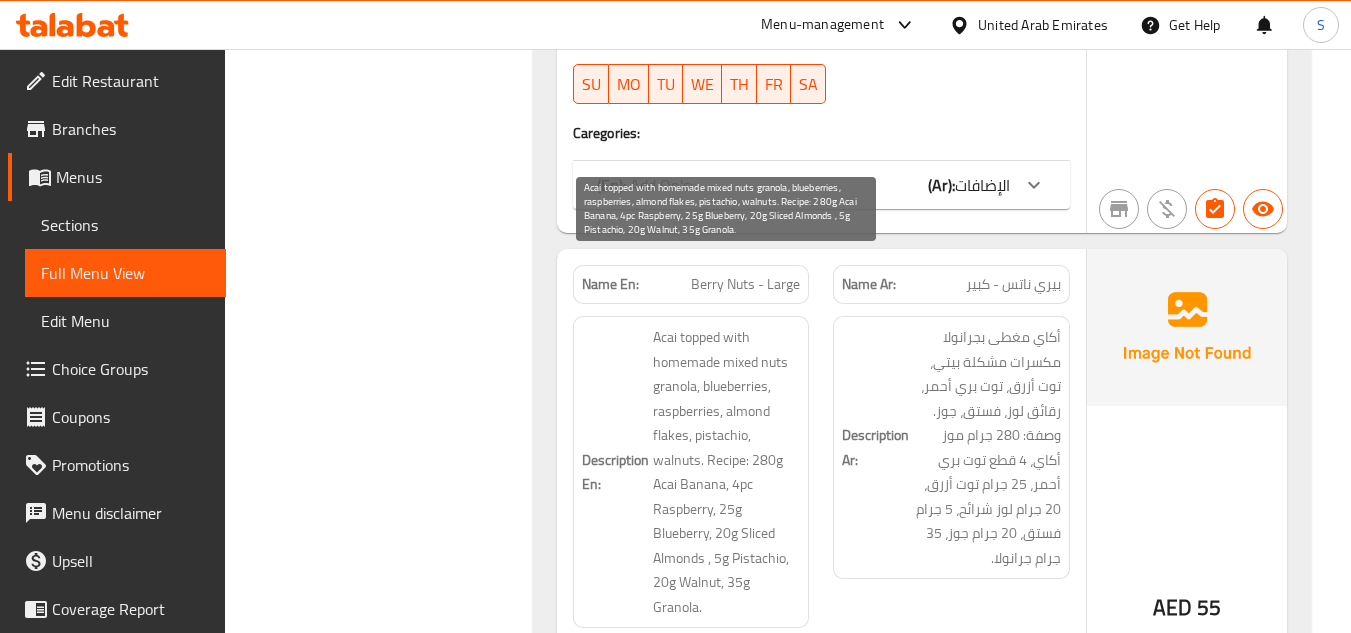scroll, scrollTop: 9100, scrollLeft: 0, axis: vertical 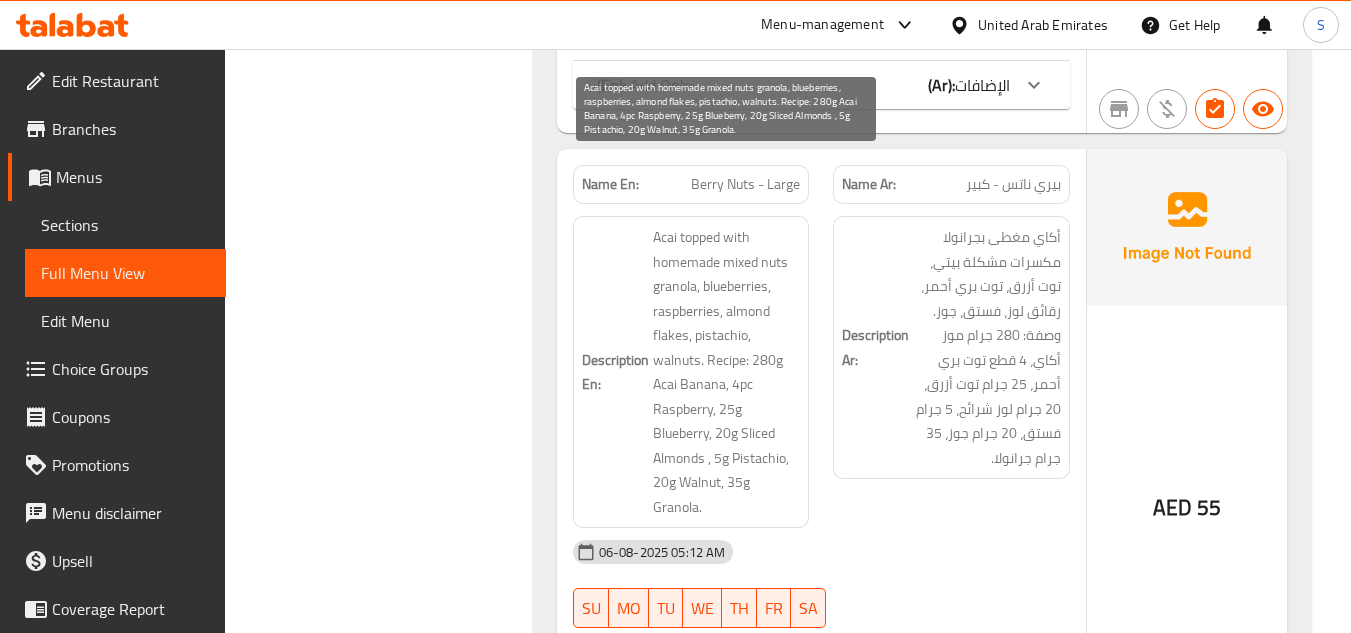 click on "Acai topped with homemade mixed nuts granola, blueberries, raspberries, almond flakes, pistachio, walnuts. Recipe: 280g Acai Banana, 4pc Raspberry, 25g Blueberry, 20g Sliced Almonds , 5g Pistachio, 20g Walnut, 35g Granola." at bounding box center (727, 372) 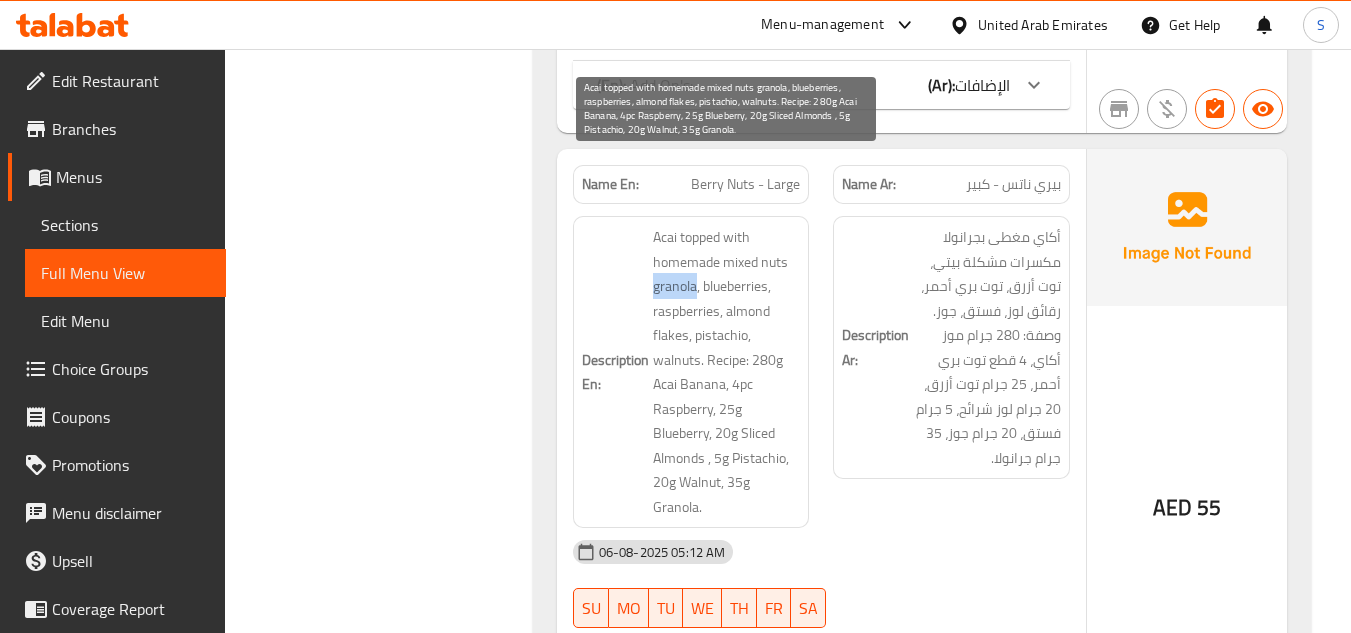 click on "Acai topped with homemade mixed nuts granola, blueberries, raspberries, almond flakes, pistachio, walnuts. Recipe: 280g Acai Banana, 4pc Raspberry, 25g Blueberry, 20g Sliced Almonds , 5g Pistachio, 20g Walnut, 35g Granola." at bounding box center [727, 372] 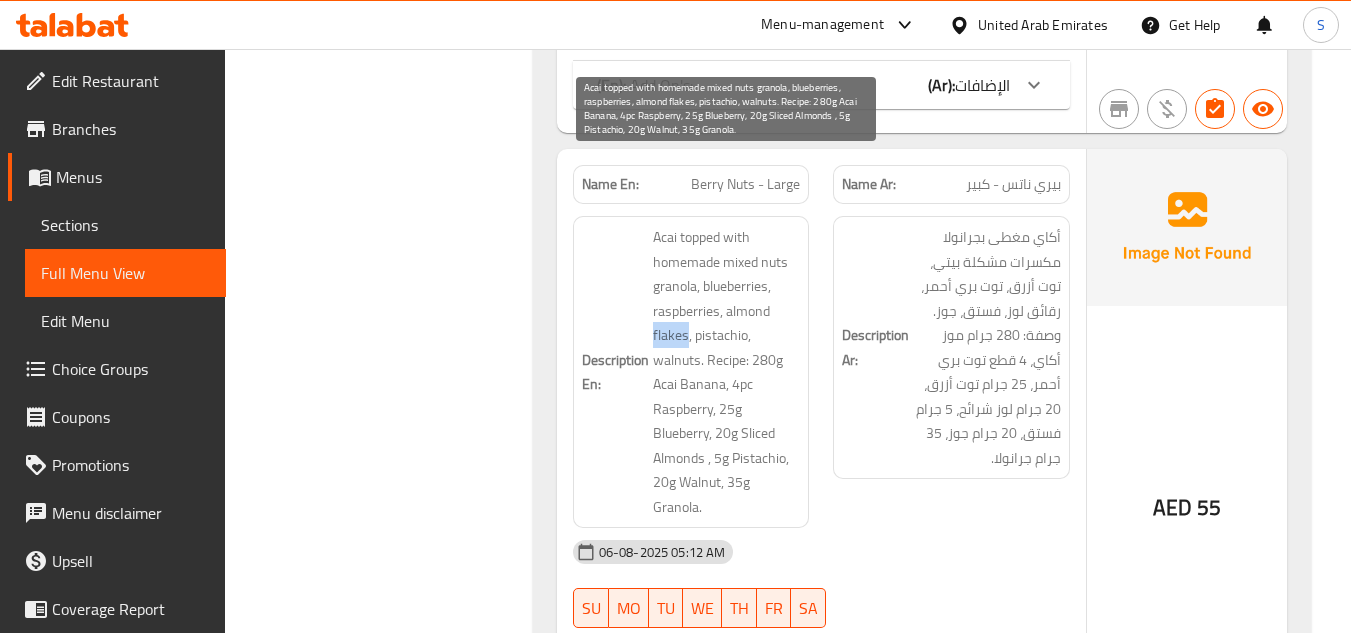 click on "Acai topped with homemade mixed nuts granola, blueberries, raspberries, almond flakes, pistachio, walnuts. Recipe: 280g Acai Banana, 4pc Raspberry, 25g Blueberry, 20g Sliced Almonds , 5g Pistachio, 20g Walnut, 35g Granola." at bounding box center [727, 372] 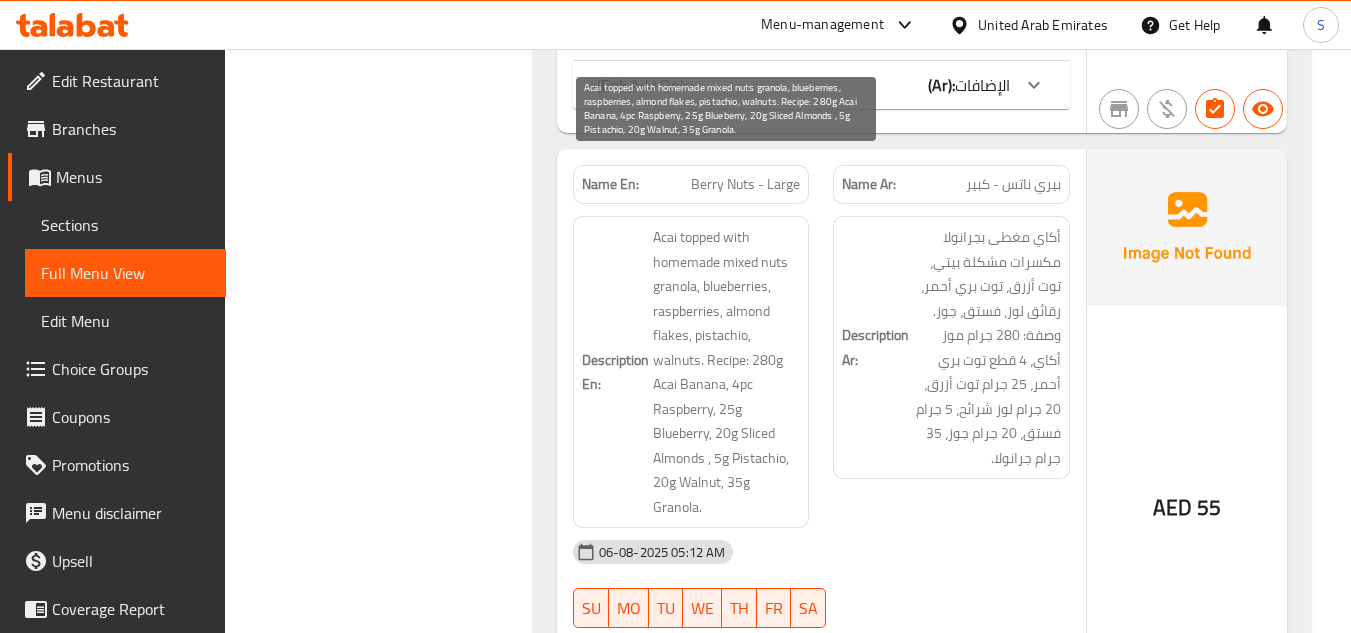 click on "Acai topped with homemade mixed nuts granola, blueberries, raspberries, almond flakes, pistachio, walnuts. Recipe: 280g Acai Banana, 4pc Raspberry, 25g Blueberry, 20g Sliced Almonds , 5g Pistachio, 20g Walnut, 35g Granola." at bounding box center (727, 372) 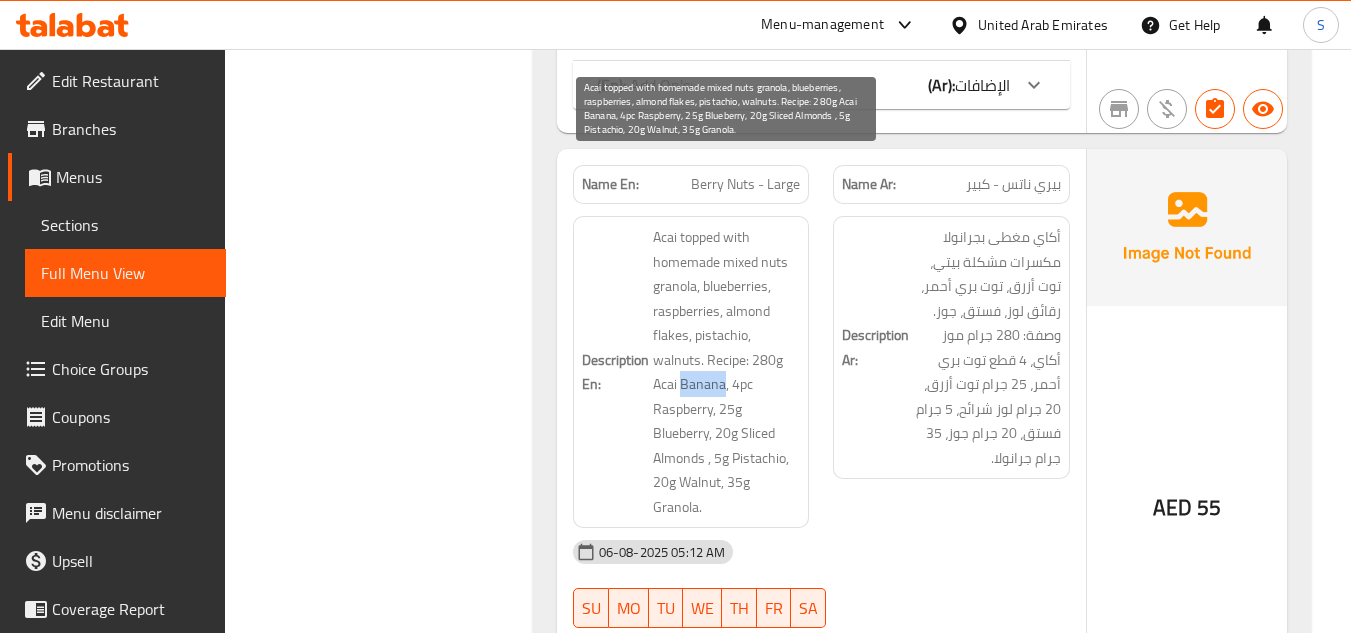 click on "Acai topped with homemade mixed nuts granola, blueberries, raspberries, almond flakes, pistachio, walnuts. Recipe: 280g Acai Banana, 4pc Raspberry, 25g Blueberry, 20g Sliced Almonds , 5g Pistachio, 20g Walnut, 35g Granola." at bounding box center [727, 372] 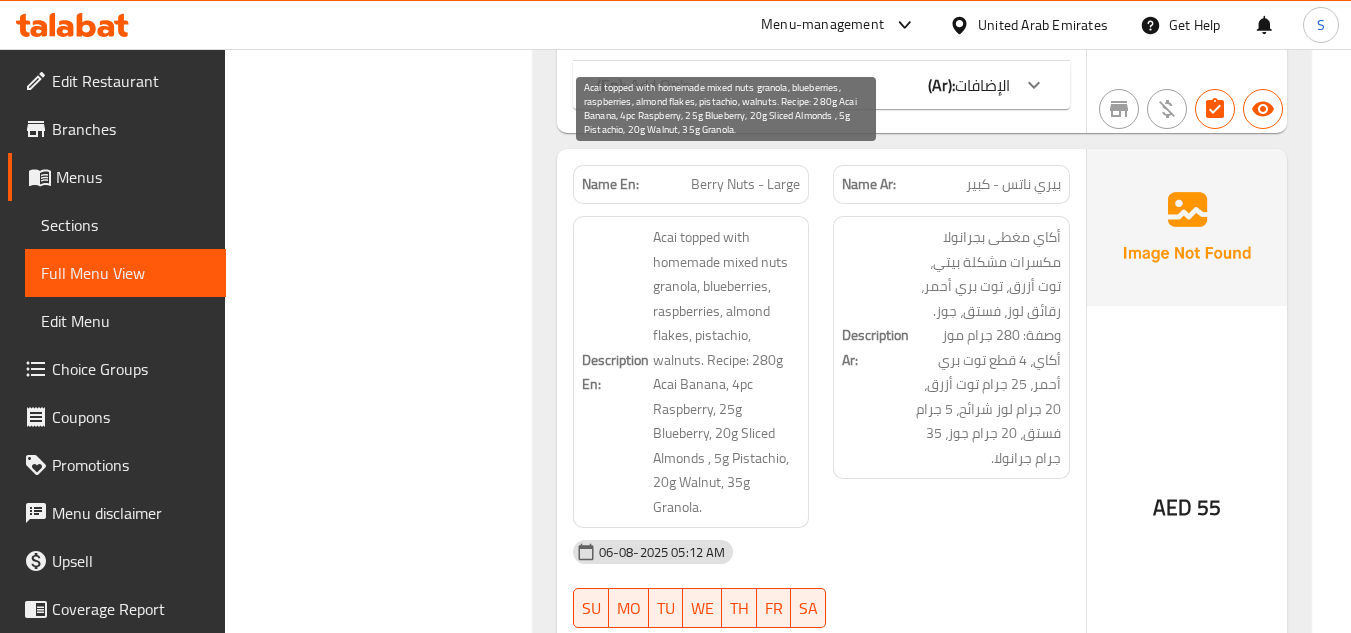 click on "Acai topped with homemade mixed nuts granola, blueberries, raspberries, almond flakes, pistachio, walnuts. Recipe: 280g Acai Banana, 4pc Raspberry, 25g Blueberry, 20g Sliced Almonds , 5g Pistachio, 20g Walnut, 35g Granola." at bounding box center [727, 372] 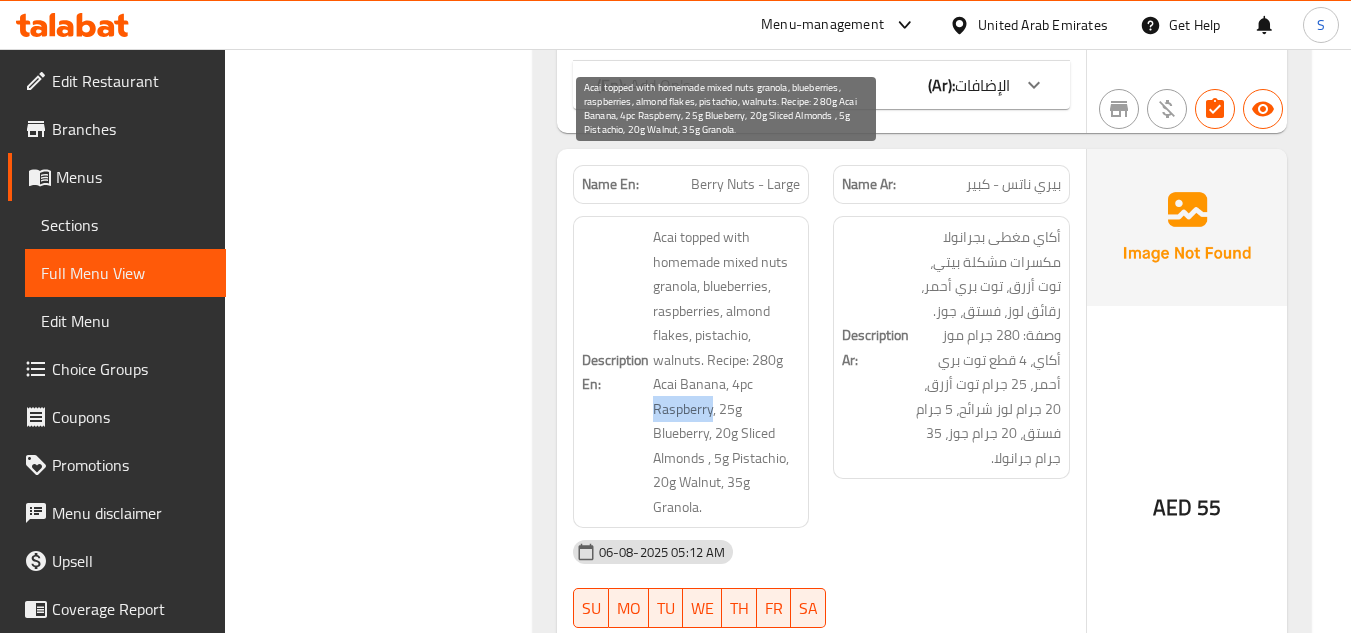 click on "Acai topped with homemade mixed nuts granola, blueberries, raspberries, almond flakes, pistachio, walnuts. Recipe: 280g Acai Banana, 4pc Raspberry, 25g Blueberry, 20g Sliced Almonds , 5g Pistachio, 20g Walnut, 35g Granola." at bounding box center [727, 372] 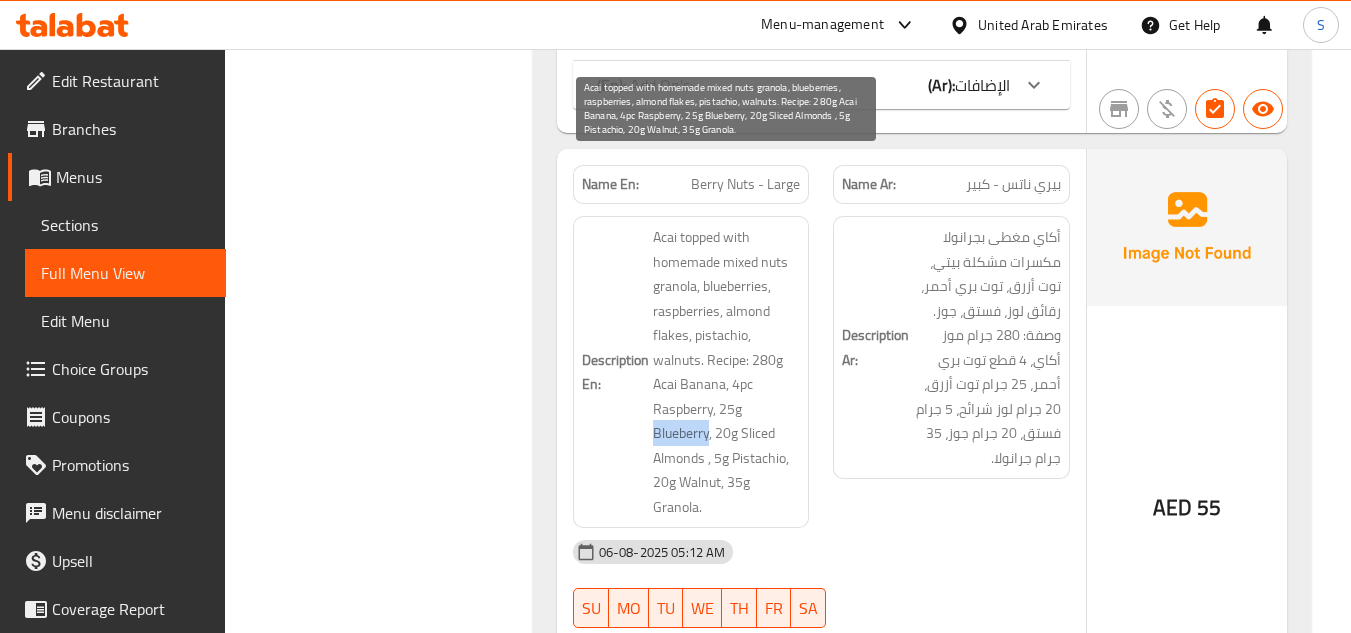click on "Acai topped with homemade mixed nuts granola, blueberries, raspberries, almond flakes, pistachio, walnuts. Recipe: 280g Acai Banana, 4pc Raspberry, 25g Blueberry, 20g Sliced Almonds , 5g Pistachio, 20g Walnut, 35g Granola." at bounding box center (727, 372) 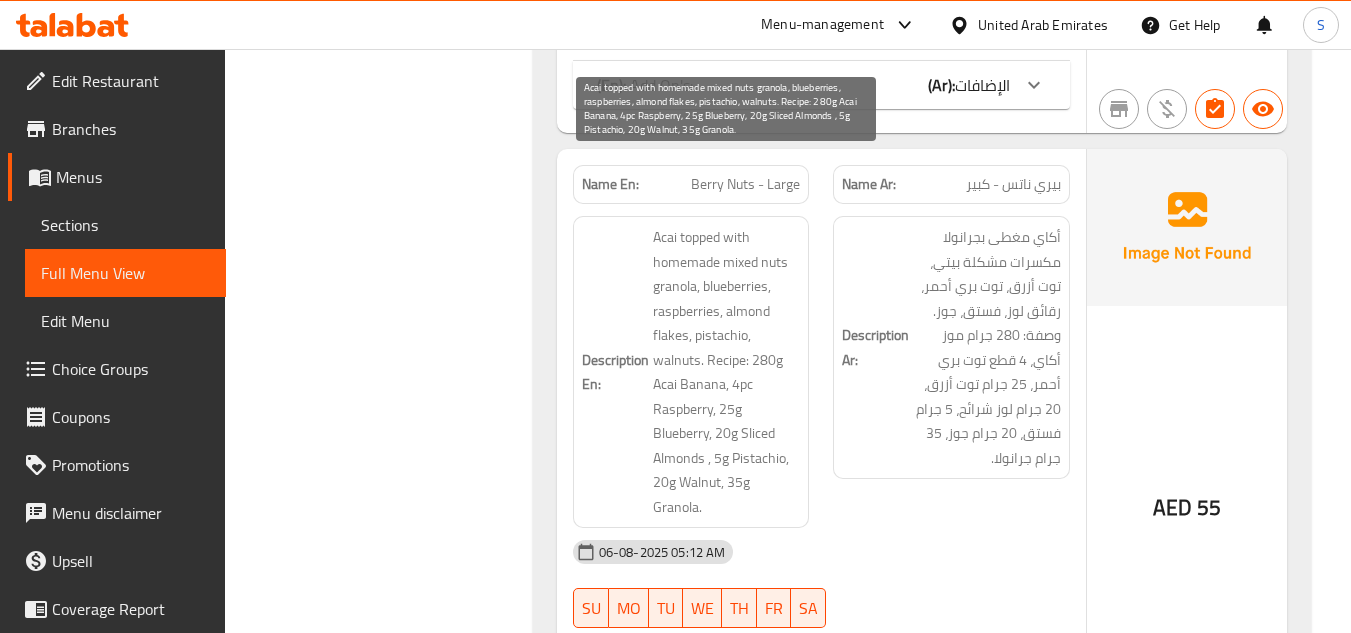 click on "Acai topped with homemade mixed nuts granola, blueberries, raspberries, almond flakes, pistachio, walnuts. Recipe: 280g Acai Banana, 4pc Raspberry, 25g Blueberry, 20g Sliced Almonds , 5g Pistachio, 20g Walnut, 35g Granola." at bounding box center [727, 372] 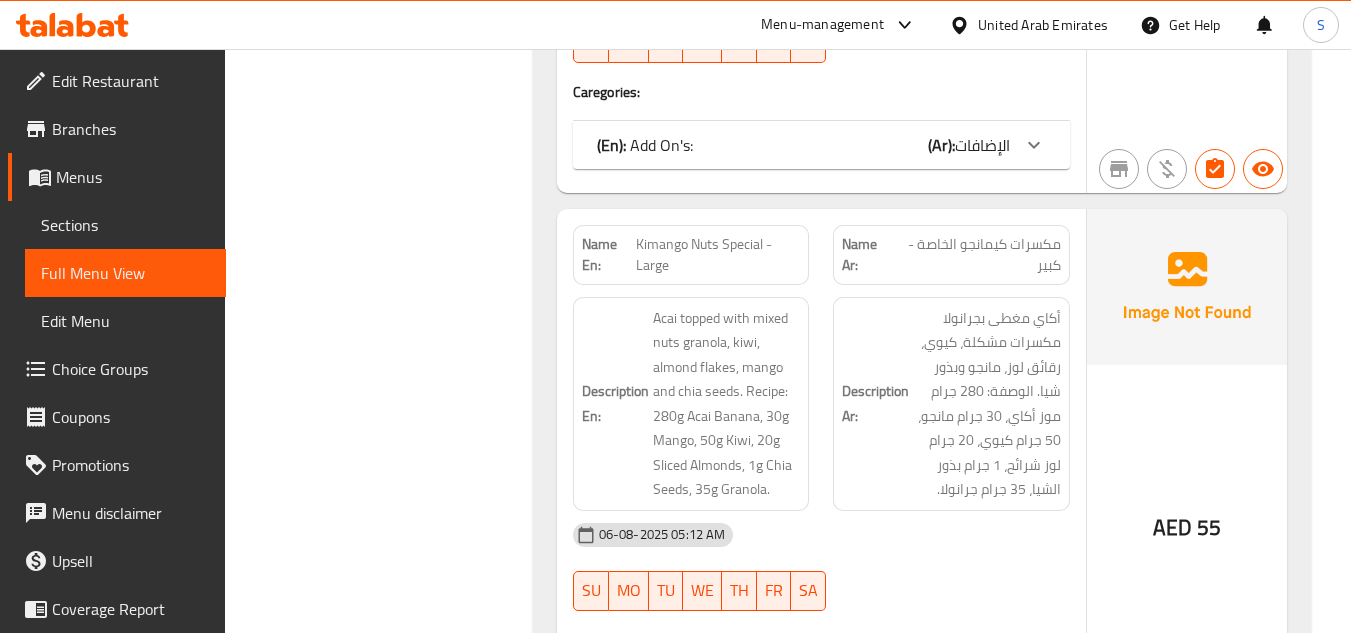 scroll, scrollTop: 9700, scrollLeft: 0, axis: vertical 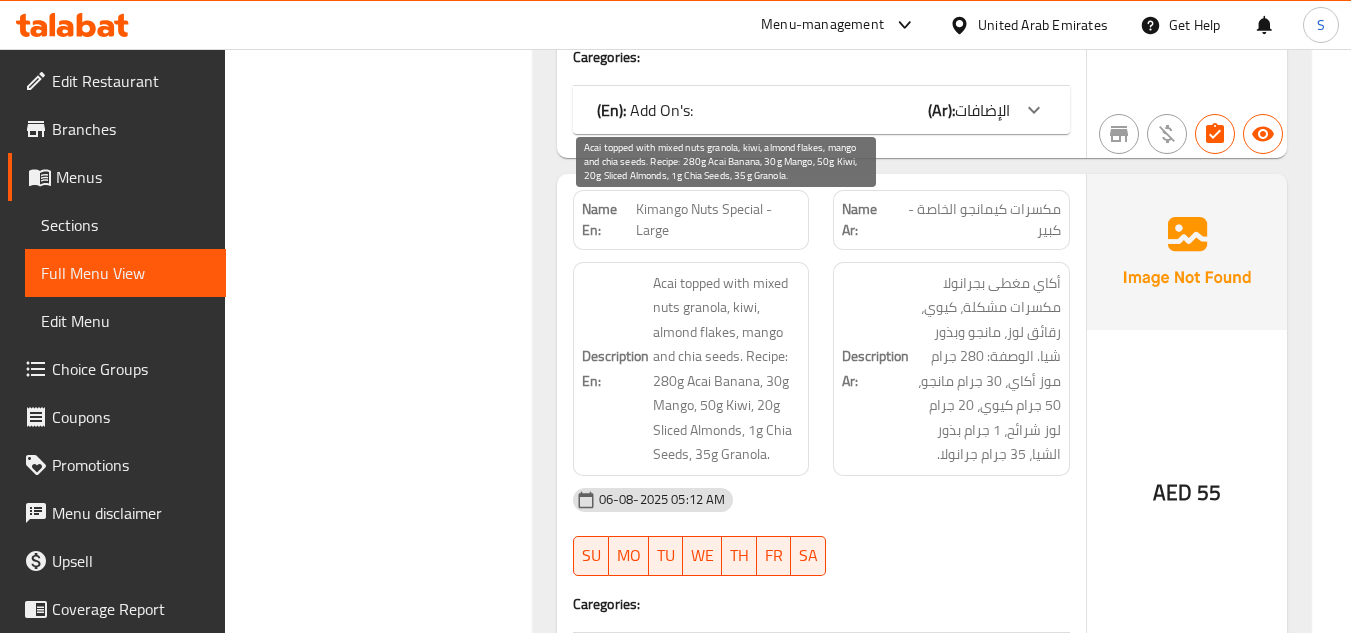click on "Acai topped with mixed nuts granola, kiwi, almond flakes, mango and chia seeds. Recipe: 280g Acai Banana, 30g Mango, 50g Kiwi, 20g Sliced Almonds, 1g Chia Seeds, 35g Granola." at bounding box center [727, 369] 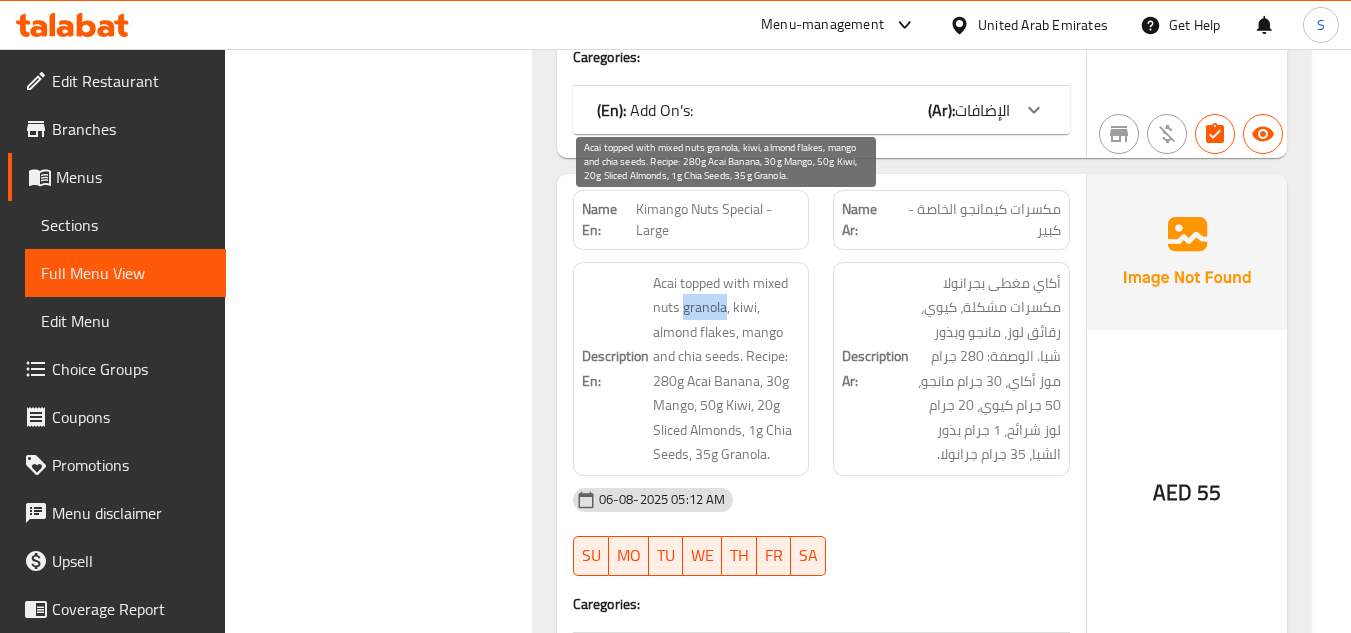 click on "Acai topped with mixed nuts granola, kiwi, almond flakes, mango and chia seeds. Recipe: 280g Acai Banana, 30g Mango, 50g Kiwi, 20g Sliced Almonds, 1g Chia Seeds, 35g Granola." at bounding box center (727, 369) 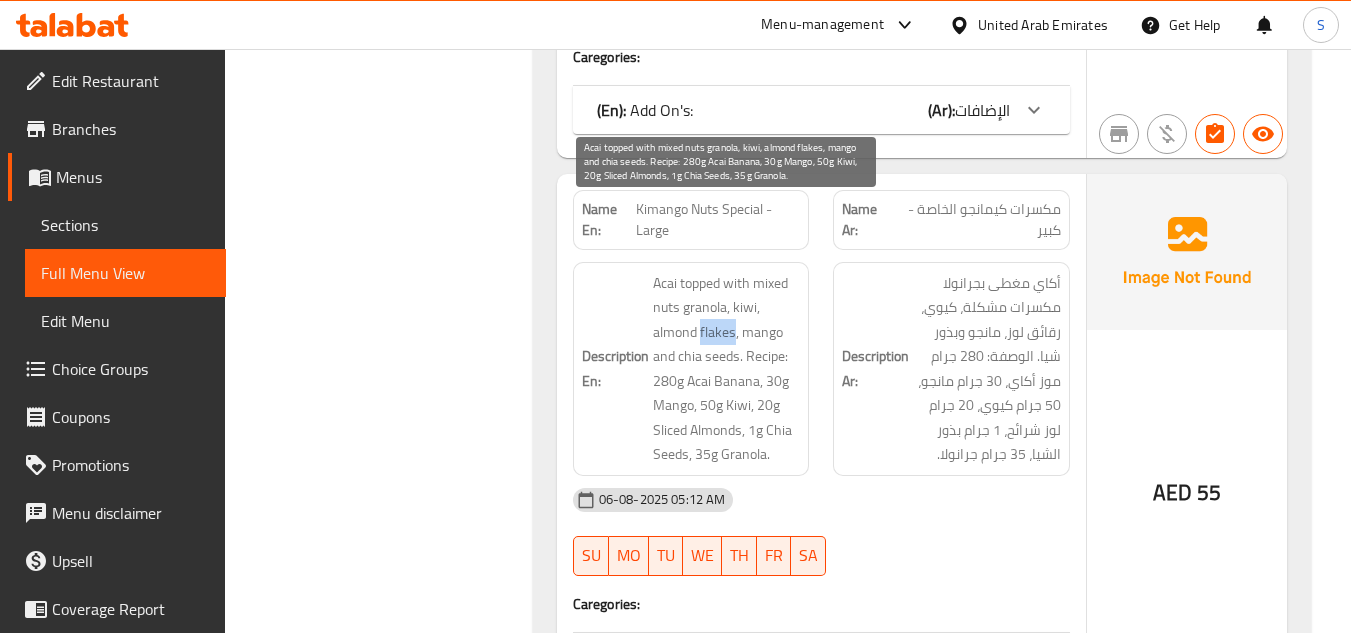 click on "Acai topped with mixed nuts granola, kiwi, almond flakes, mango and chia seeds. Recipe: 280g Acai Banana, 30g Mango, 50g Kiwi, 20g Sliced Almonds, 1g Chia Seeds, 35g Granola." at bounding box center (727, 369) 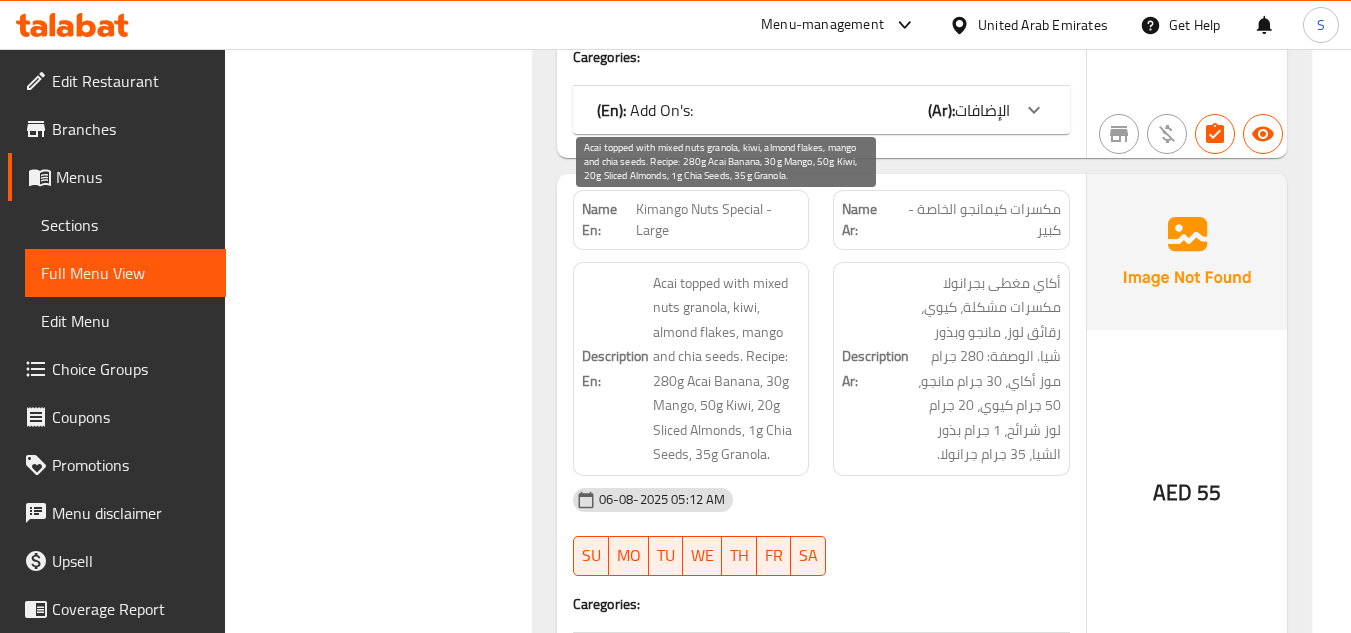 click on "Acai topped with mixed nuts granola, kiwi, almond flakes, mango and chia seeds. Recipe: 280g Acai Banana, 30g Mango, 50g Kiwi, 20g Sliced Almonds, 1g Chia Seeds, 35g Granola." at bounding box center (727, 369) 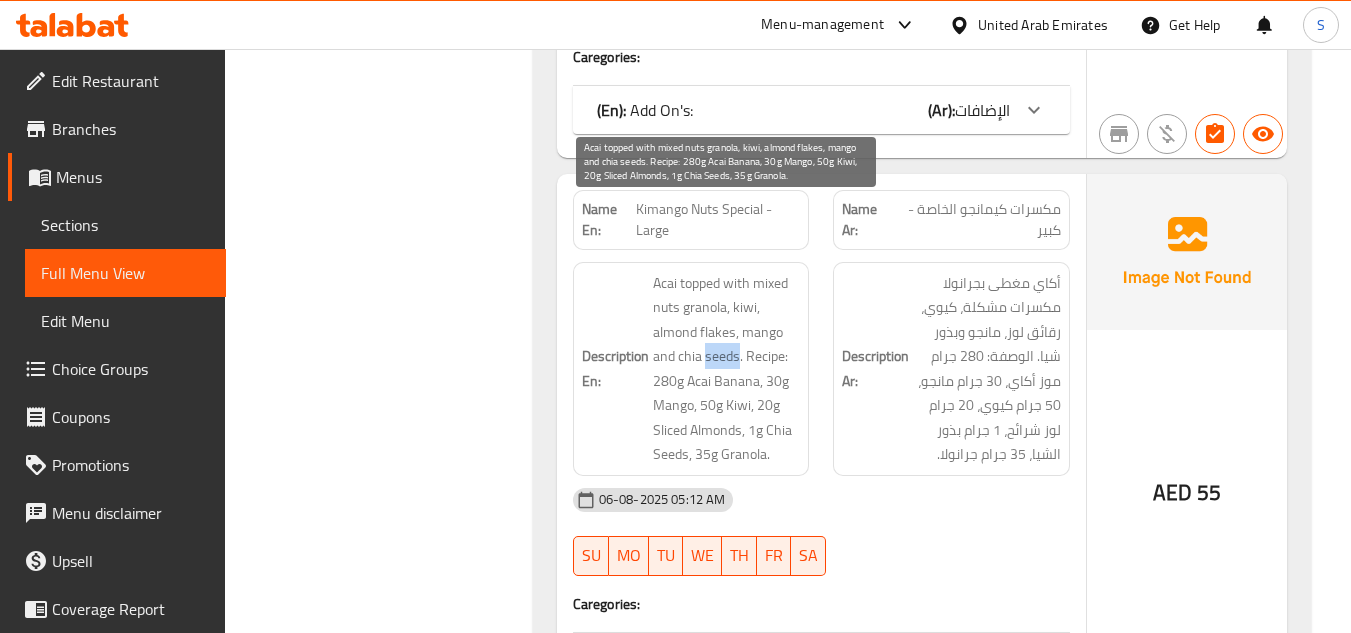 click on "Acai topped with mixed nuts granola, kiwi, almond flakes, mango and chia seeds. Recipe: 280g Acai Banana, 30g Mango, 50g Kiwi, 20g Sliced Almonds, 1g Chia Seeds, 35g Granola." at bounding box center [727, 369] 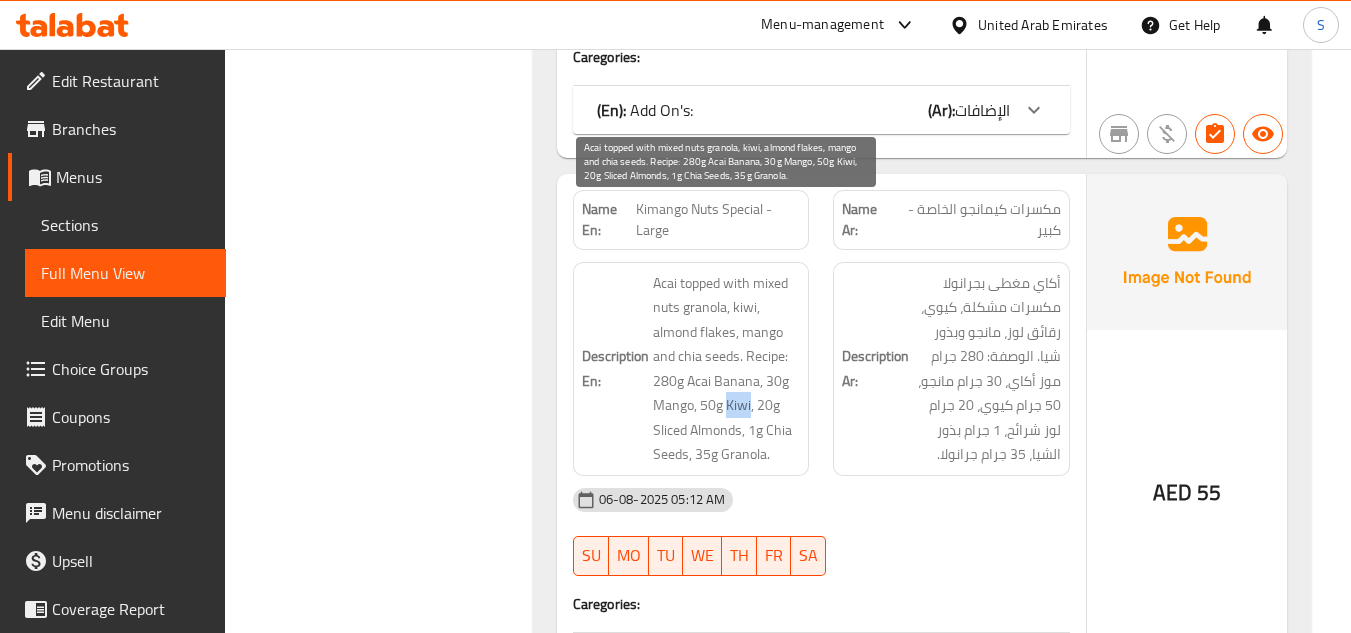 click on "Acai topped with mixed nuts granola, kiwi, almond flakes, mango and chia seeds. Recipe: 280g Acai Banana, 30g Mango, 50g Kiwi, 20g Sliced Almonds, 1g Chia Seeds, 35g Granola." at bounding box center (727, 369) 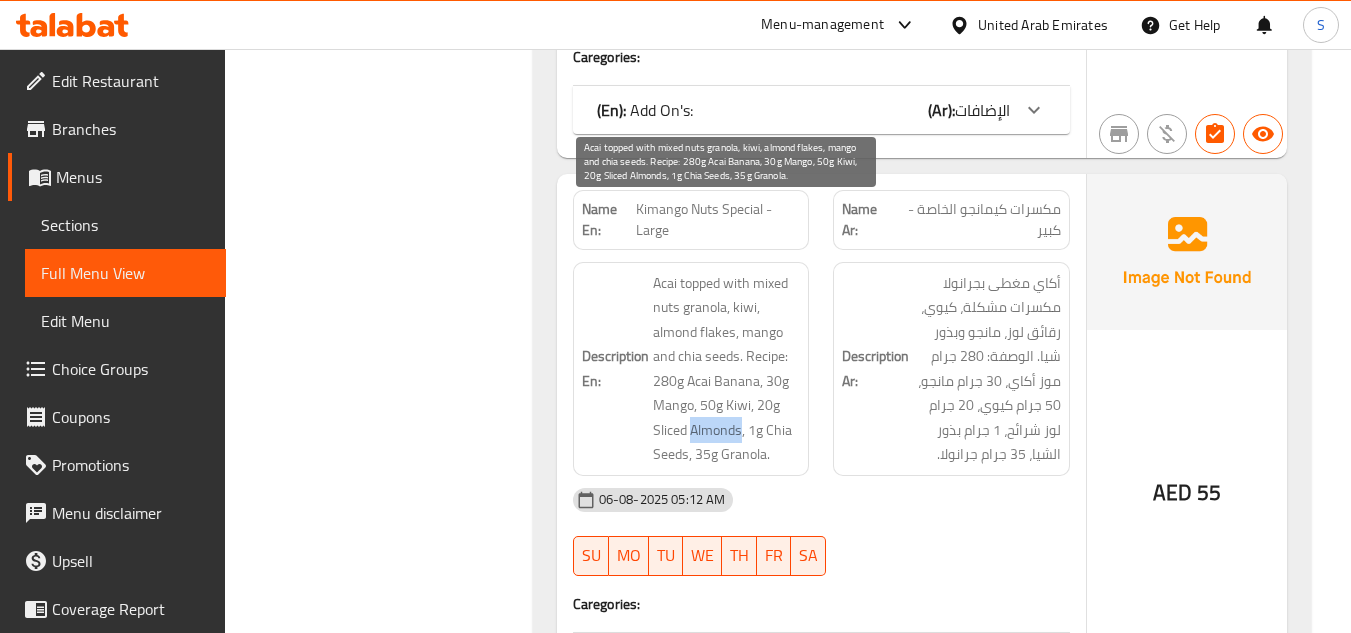 click on "Acai topped with mixed nuts granola, kiwi, almond flakes, mango and chia seeds. Recipe: 280g Acai Banana, 30g Mango, 50g Kiwi, 20g Sliced Almonds, 1g Chia Seeds, 35g Granola." at bounding box center [727, 369] 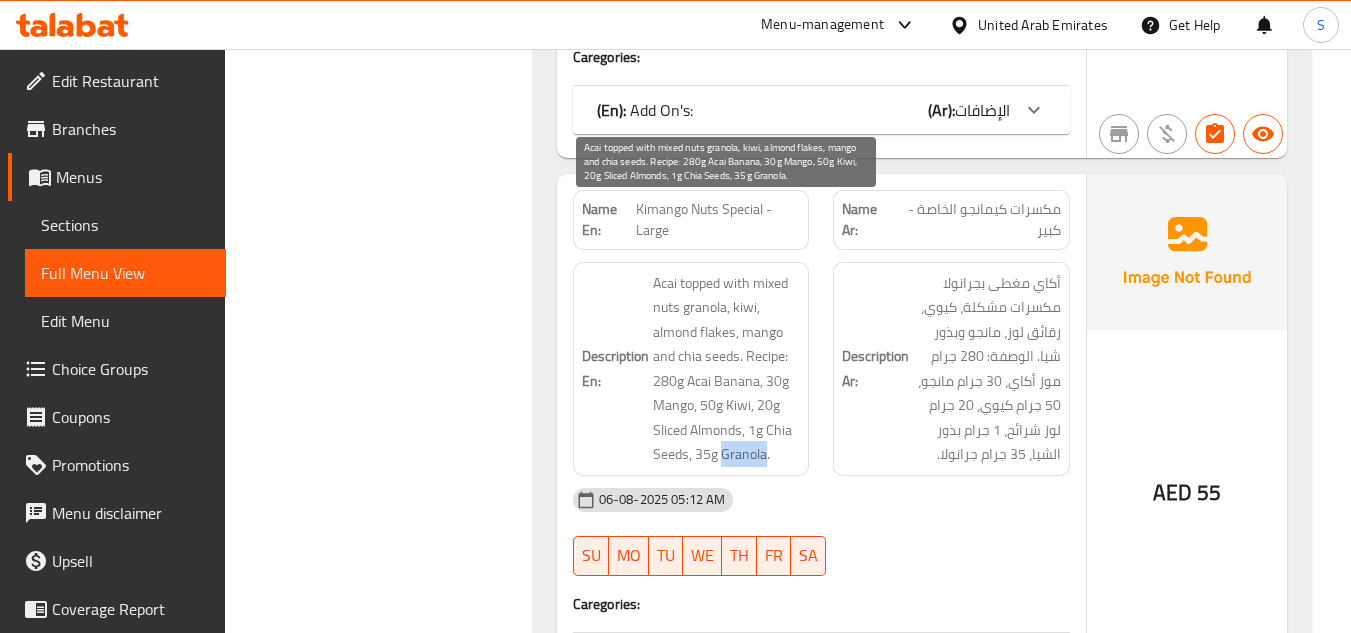 click on "Acai topped with mixed nuts granola, kiwi, almond flakes, mango and chia seeds. Recipe: 280g Acai Banana, 30g Mango, 50g Kiwi, 20g Sliced Almonds, 1g Chia Seeds, 35g Granola." at bounding box center [727, 369] 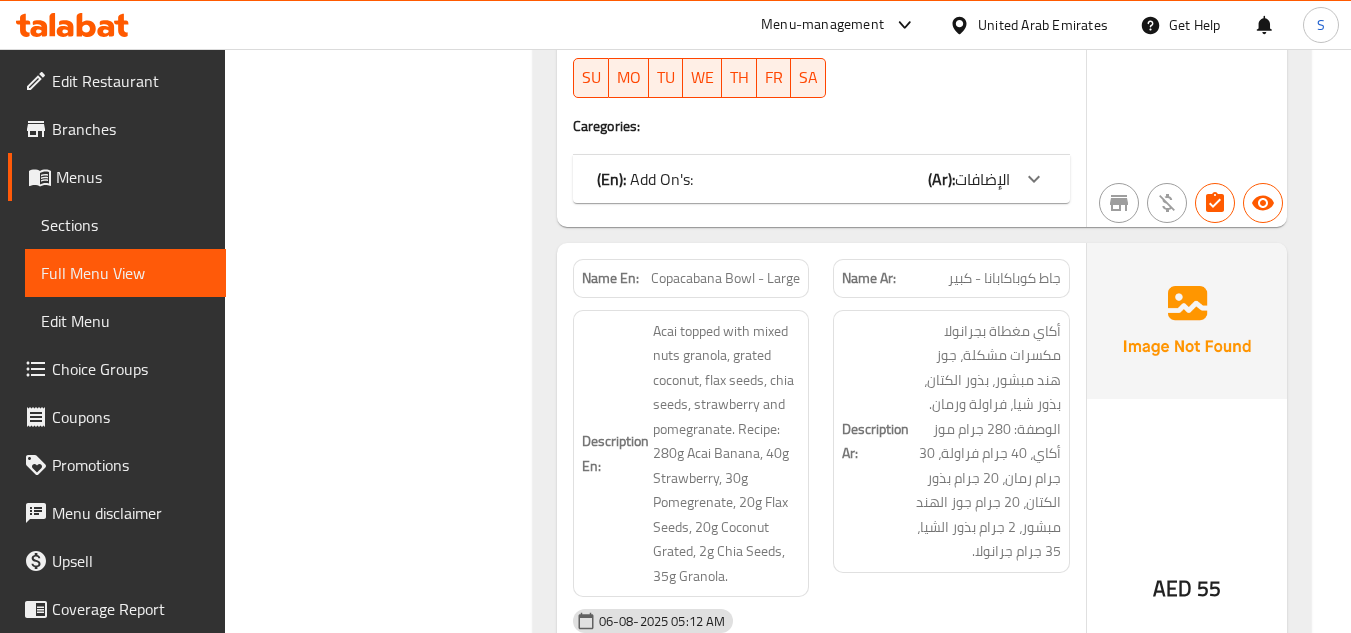 scroll, scrollTop: 10300, scrollLeft: 0, axis: vertical 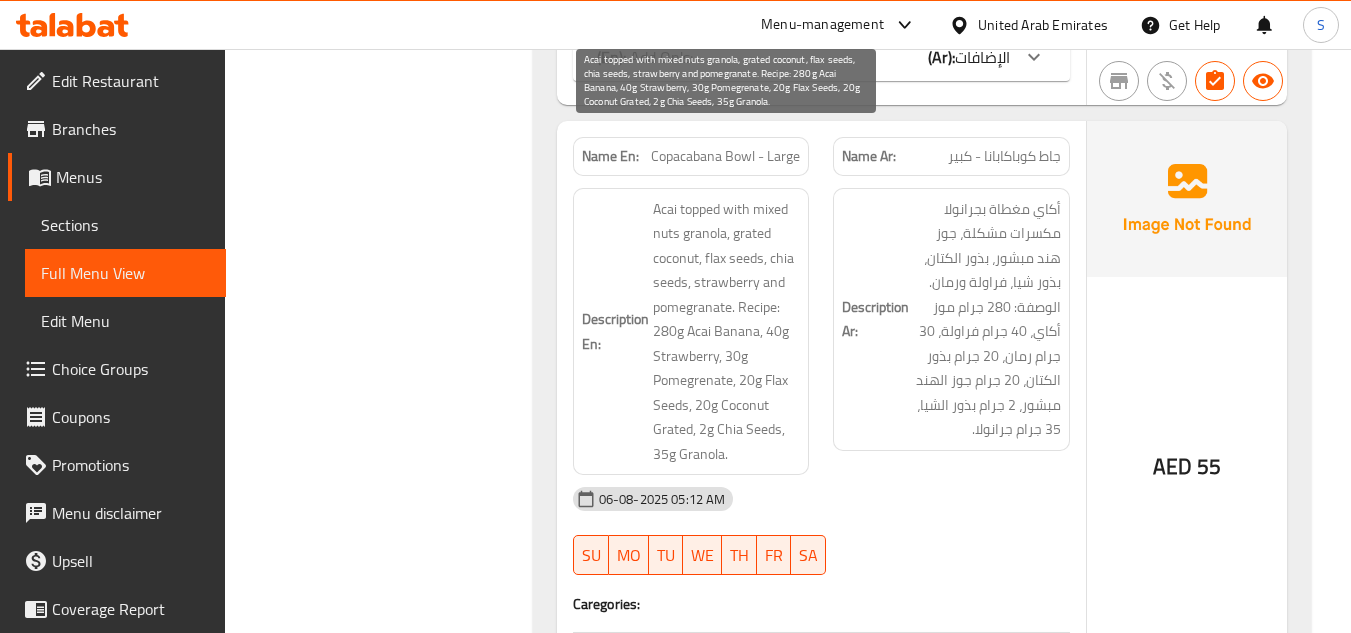 click on "Acai topped with mixed nuts granola, grated coconut, flax seeds, chia seeds, strawberry and pomegranate. Recipe: 280g Acai Banana, 40g Strawberry, 30g Pomegrenate, 20g Flax Seeds, 20g Coconut Grated, 2g Chia Seeds, 35g Granola." at bounding box center (727, 332) 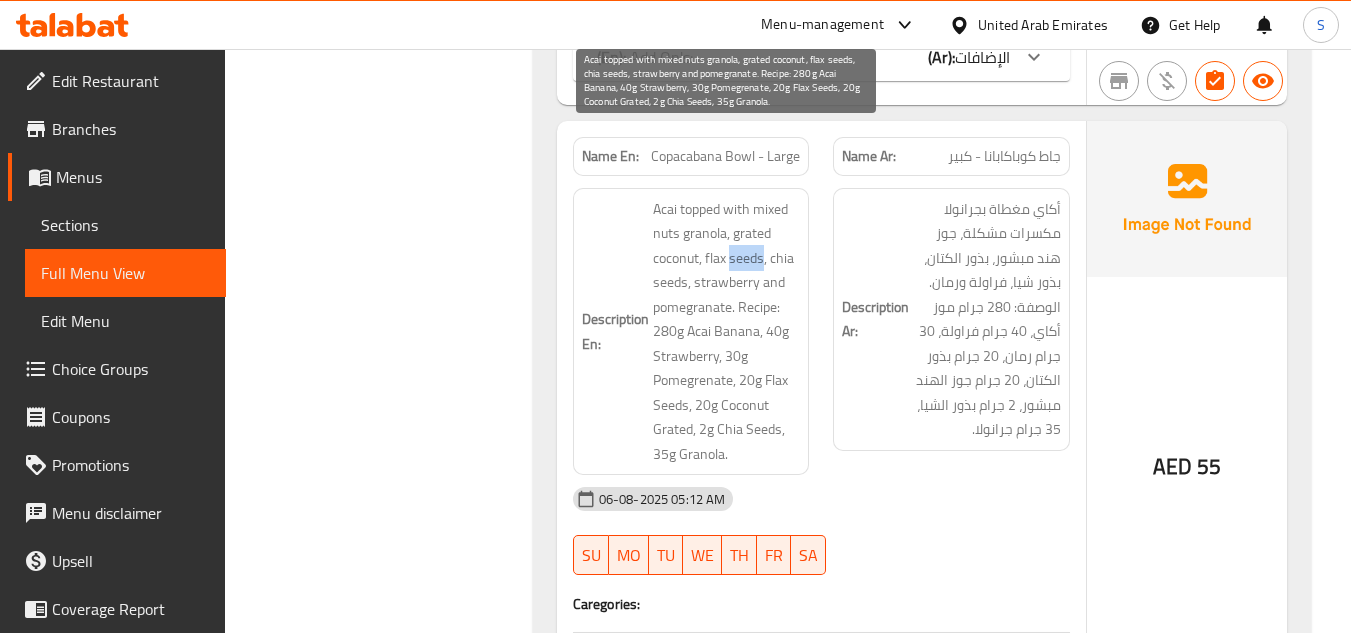 click on "Acai topped with mixed nuts granola, grated coconut, flax seeds, chia seeds, strawberry and pomegranate. Recipe: 280g Acai Banana, 40g Strawberry, 30g Pomegrenate, 20g Flax Seeds, 20g Coconut Grated, 2g Chia Seeds, 35g Granola." at bounding box center [727, 332] 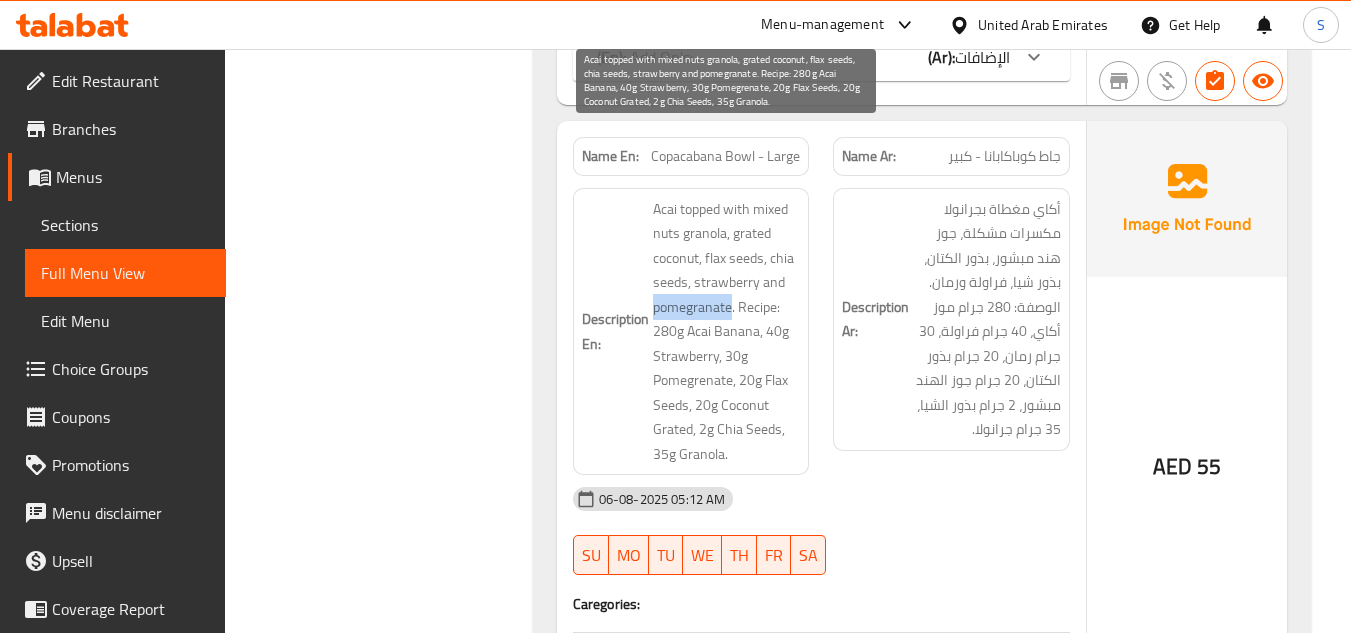 click on "Acai topped with mixed nuts granola, grated coconut, flax seeds, chia seeds, strawberry and pomegranate. Recipe: 280g Acai Banana, 40g Strawberry, 30g Pomegrenate, 20g Flax Seeds, 20g Coconut Grated, 2g Chia Seeds, 35g Granola." at bounding box center [727, 332] 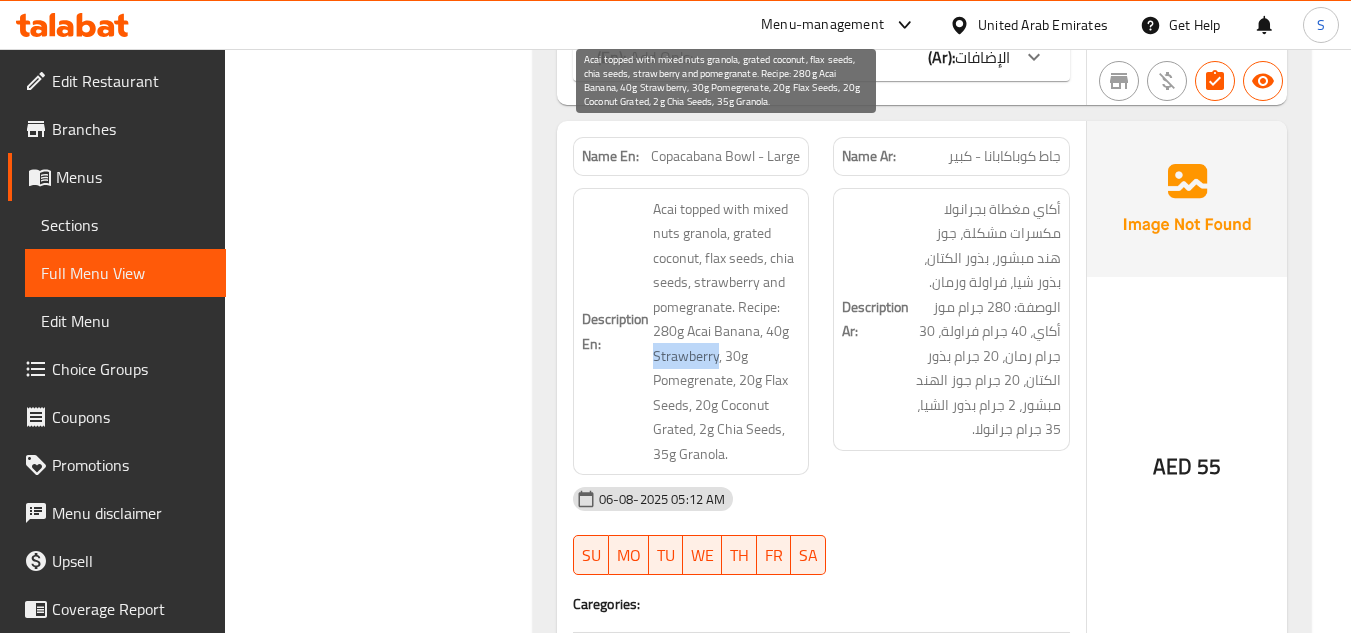 click on "Acai topped with mixed nuts granola, grated coconut, flax seeds, chia seeds, strawberry and pomegranate. Recipe: 280g Acai Banana, 40g Strawberry, 30g Pomegrenate, 20g Flax Seeds, 20g Coconut Grated, 2g Chia Seeds, 35g Granola." at bounding box center [727, 332] 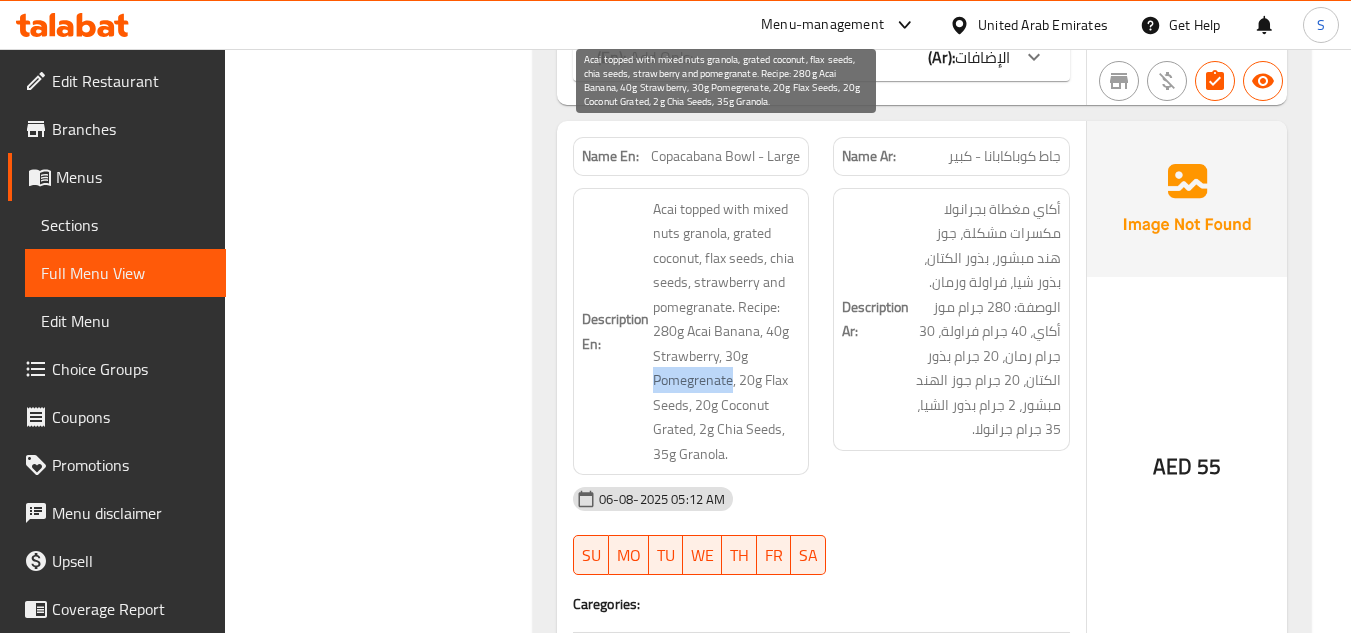 click on "Acai topped with mixed nuts granola, grated coconut, flax seeds, chia seeds, strawberry and pomegranate. Recipe: 280g Acai Banana, 40g Strawberry, 30g Pomegrenate, 20g Flax Seeds, 20g Coconut Grated, 2g Chia Seeds, 35g Granola." at bounding box center (727, 332) 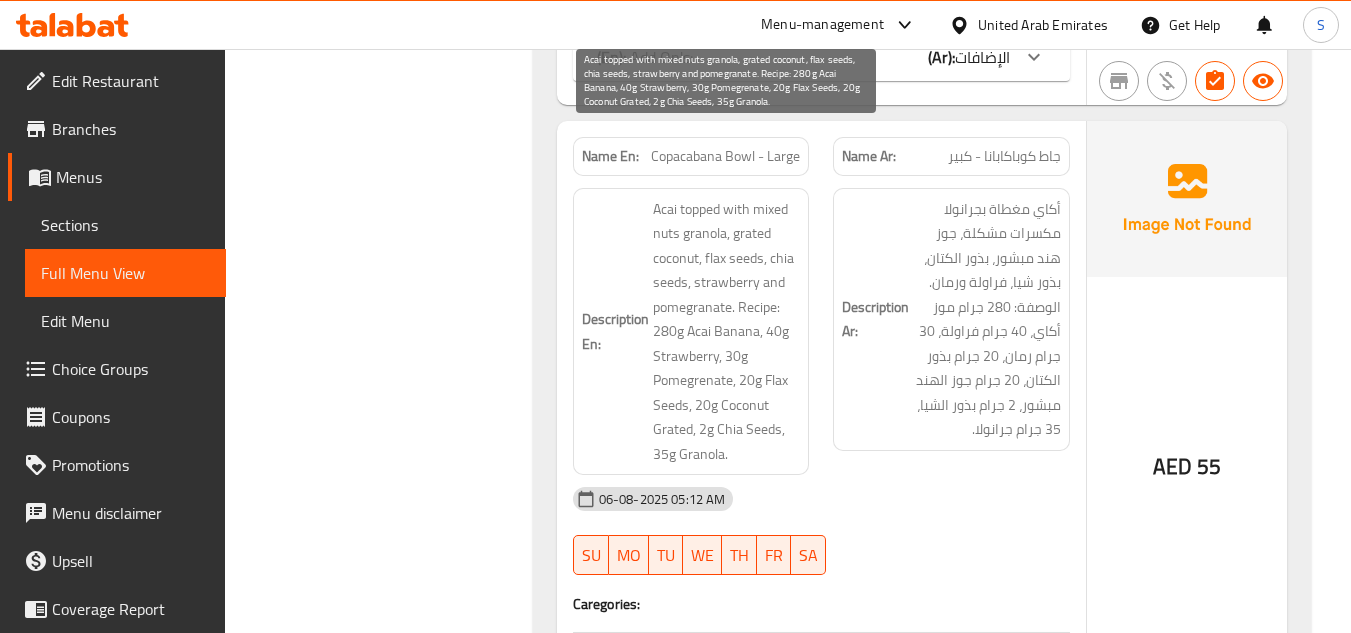 click on "Acai topped with mixed nuts granola, grated coconut, flax seeds, chia seeds, strawberry and pomegranate. Recipe: 280g Acai Banana, 40g Strawberry, 30g Pomegrenate, 20g Flax Seeds, 20g Coconut Grated, 2g Chia Seeds, 35g Granola." at bounding box center [727, 332] 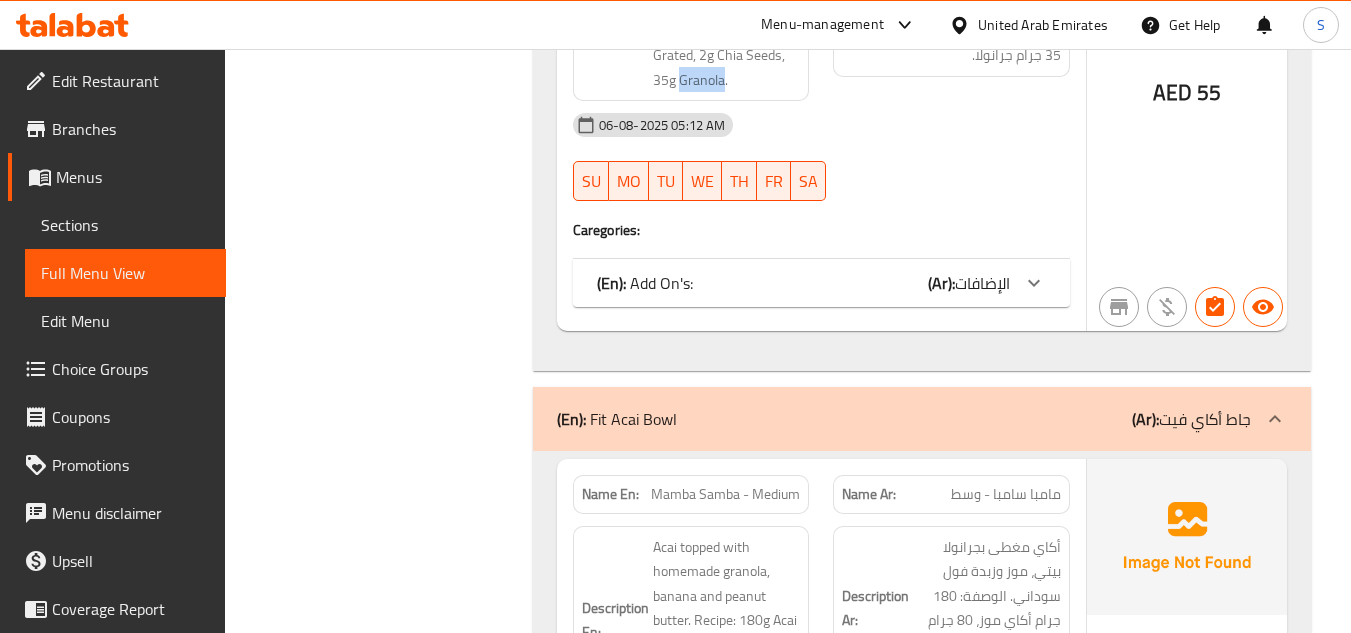 scroll, scrollTop: 10800, scrollLeft: 0, axis: vertical 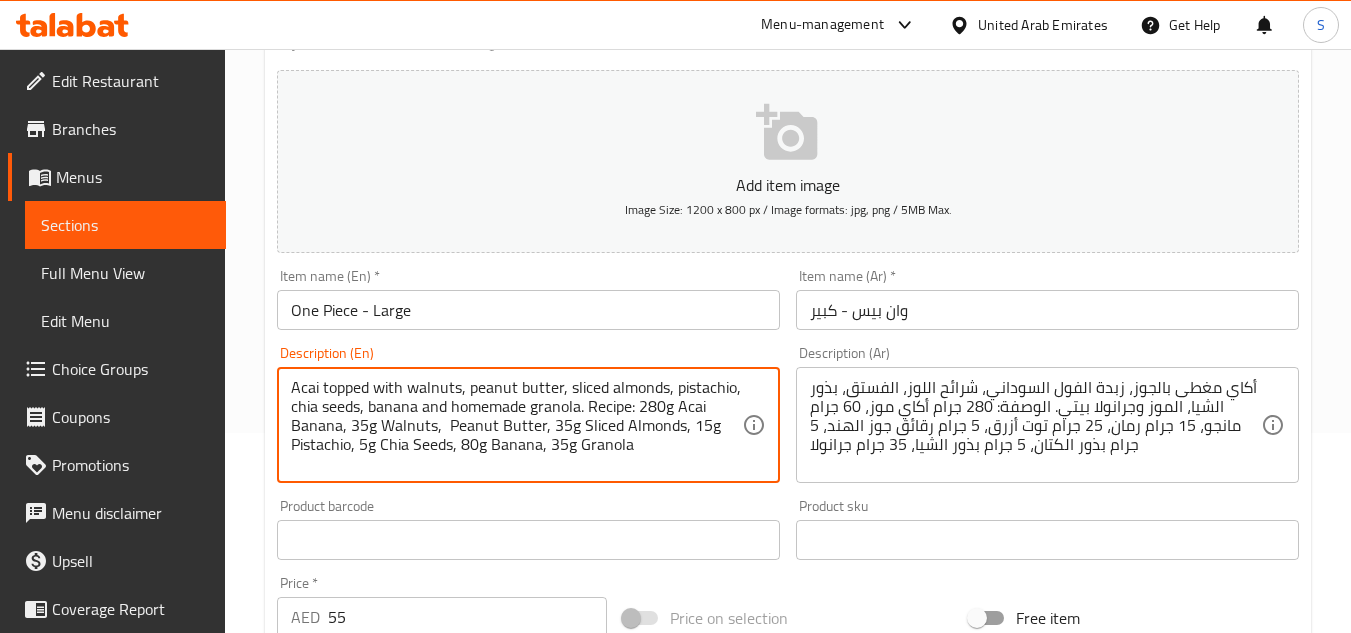 click on "Acai topped with walnuts, peanut butter, sliced almonds, pistachio, chia seeds, banana and homemade granola. Recipe: 280g Acai Banana, 35g Walnuts,  Peanut Butter, 35g Sliced Almonds, 15g Pistachio, 5g Chia Seeds, 80g Banana, 35g Granola" at bounding box center (516, 425) 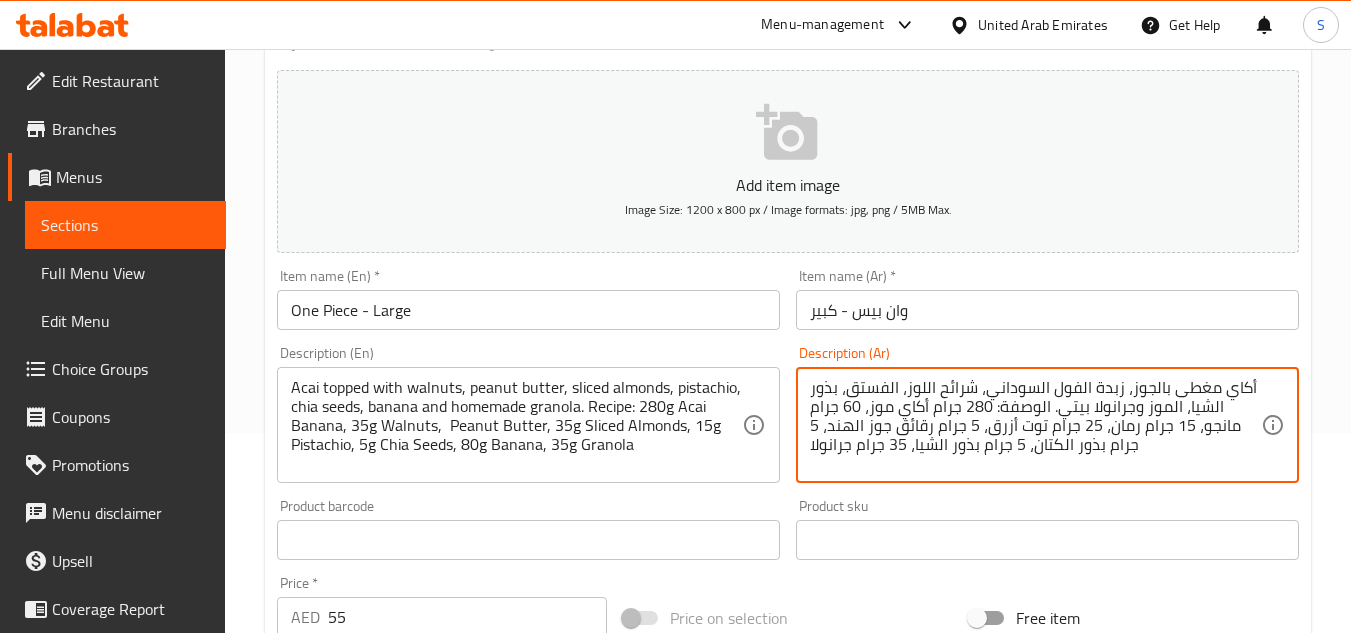 click on "أكاي مغطى بالجوز، زبدة الفول السوداني، شرائح اللوز، الفستق، بذور الشيا، الموز وجرانولا بيتي. الوصفة: 280 جرام أكاي موز، 60 جرام مانجو، 15 جرام رمان، 25 جرام توت أزرق، 5 جرام رقائق جوز الهند، 5 جرام بذور الكتان، 5 جرام بذور الشيا، 35 جرام جرانولا" at bounding box center (1035, 425) 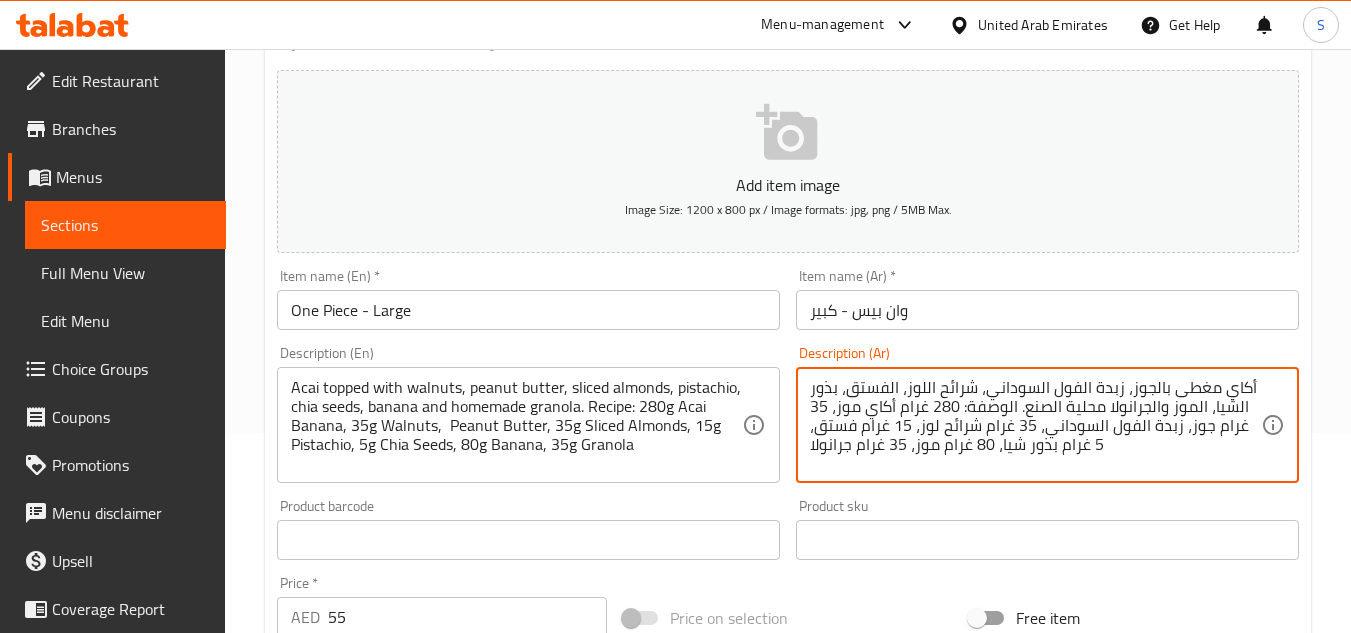 paste on "أكاي مغطى بالجوز، زبدة الفول السوداني، شرائح اللوز، الفستق، بذور الشيا، الموز والجرانولا محلية الصنع. الوصفة: 280 غرام أكاي موز، 35 غرام جوز، زبدة الفول السوداني، 35 غرام شرائح لوز، 15 غرام فستق، 5 غرام بذور شيا، 80 غرام موز، 35 غرام جرانولا" 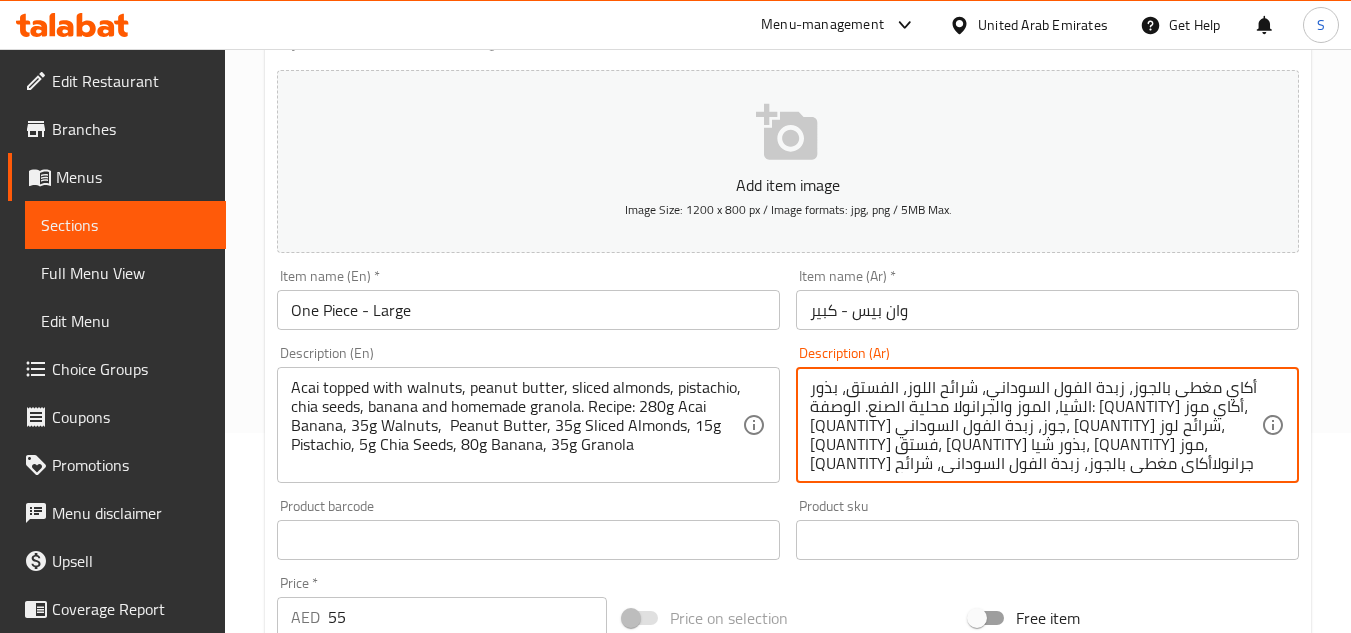 scroll, scrollTop: 62, scrollLeft: 0, axis: vertical 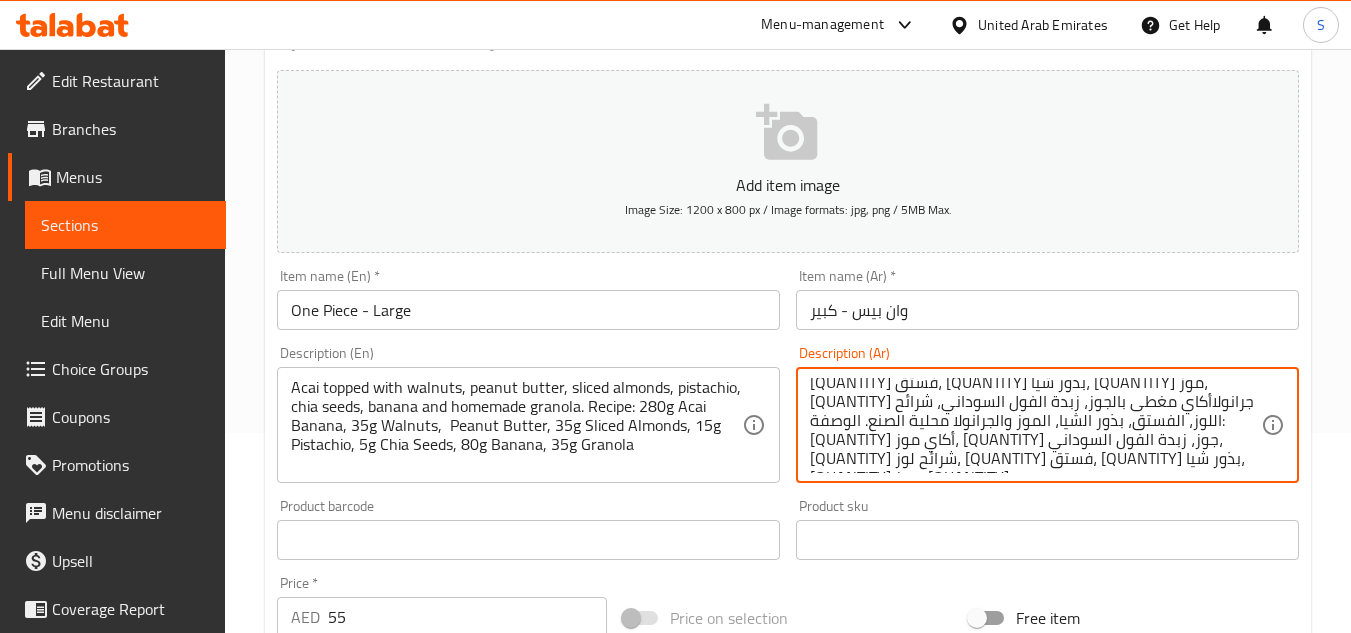 click on "أكاي مغطى بالجوز، زبدة الفول السوداني، شرائح اللوز، الفستق، بذور الشيا، الموز والجرانولا محلية الصنع. الوصفة: [QUANTITY] أكاي موز، [QUANTITY] جوز، زبدة الفول السوداني، [QUANTITY] شرائح لوز، [QUANTITY] فستق، [QUANTITY] بذور شيا، [QUANTITY] موز، [QUANTITY] جرانولاأكاي مغطى بالجوز، زبدة الفول السوداني، شرائح اللوز، الفستق، بذور الشيا، الموز والجرانولا محلية الصنع. الوصفة: [QUANTITY] أكاي موز، [QUANTITY] جوز، زبدة الفول السوداني، [QUANTITY] شرائح لوز، [QUANTITY] فستق، [QUANTITY] بذور شيا، [QUANTITY] موز، [QUANTITY]" at bounding box center [1035, 425] 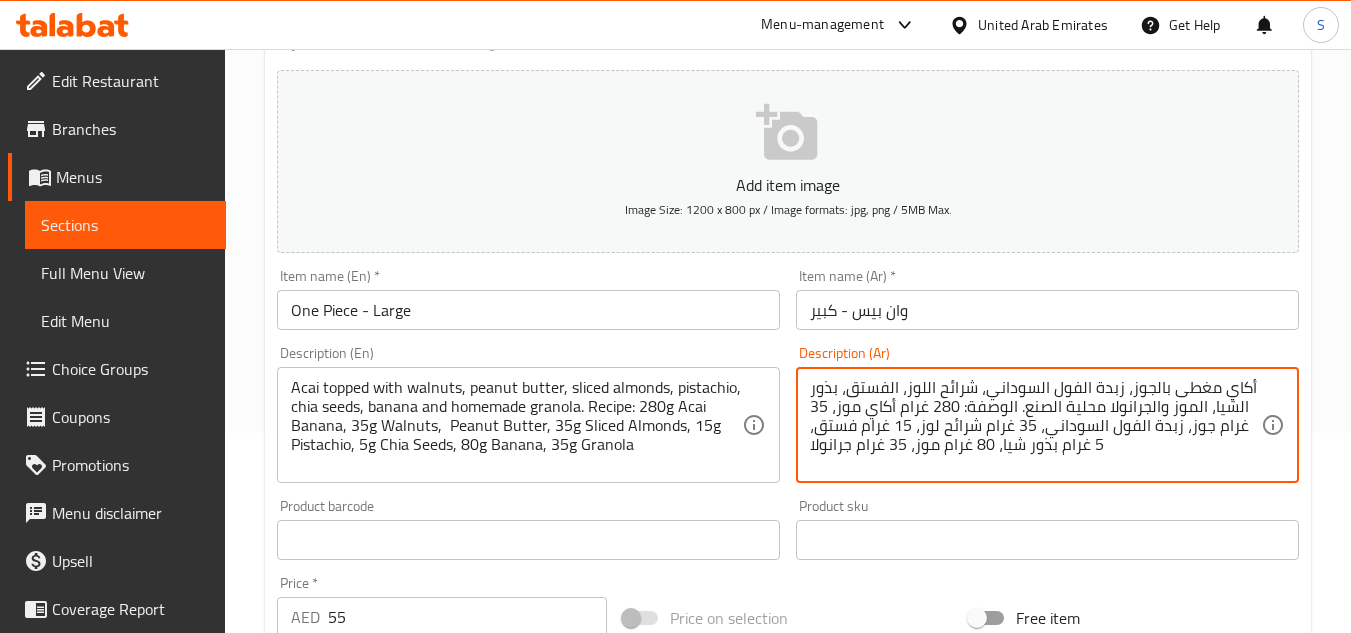 scroll, scrollTop: 0, scrollLeft: 0, axis: both 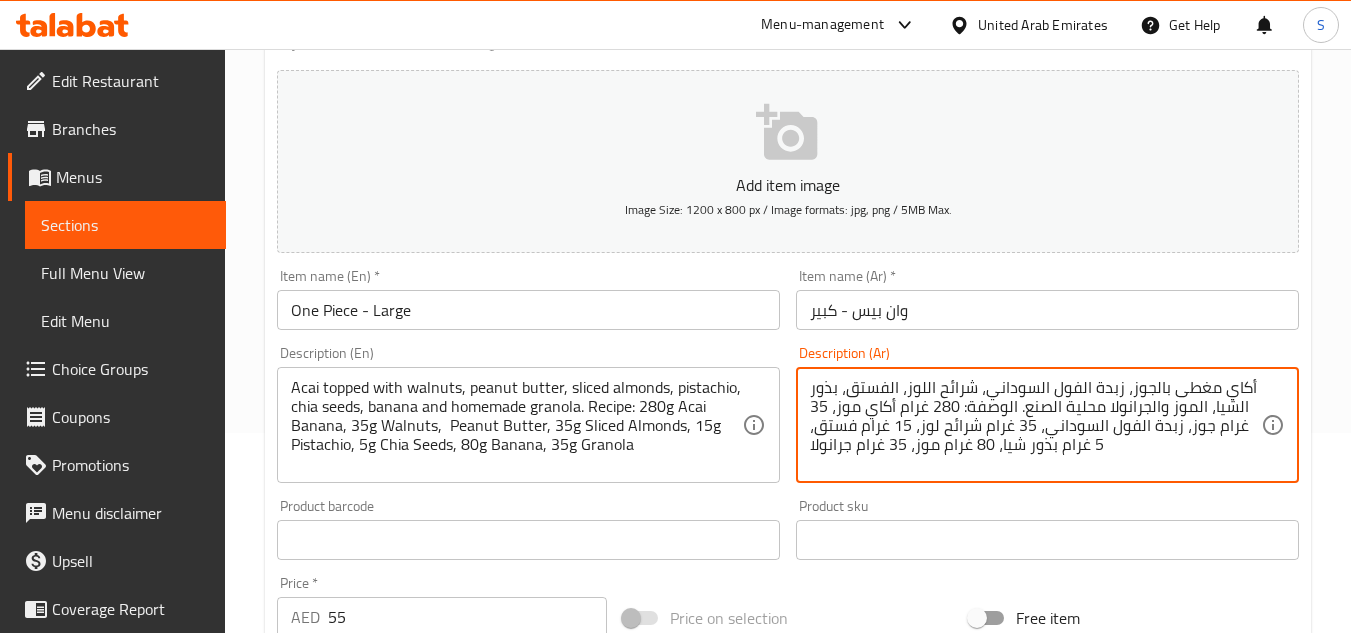 type on "أكاي مغطى بالجوز، زبدة الفول السوداني، شرائح اللوز، الفستق، بذور الشيا، الموز والجرانولا محلية الصنع. الوصفة: 280 غرام أكاي موز، 35 غرام جوز، زبدة الفول السوداني، 35 غرام شرائح لوز، 15 غرام فستق، 5 غرام بذور شيا، 80 غرام موز، 35 غرام جرانولا" 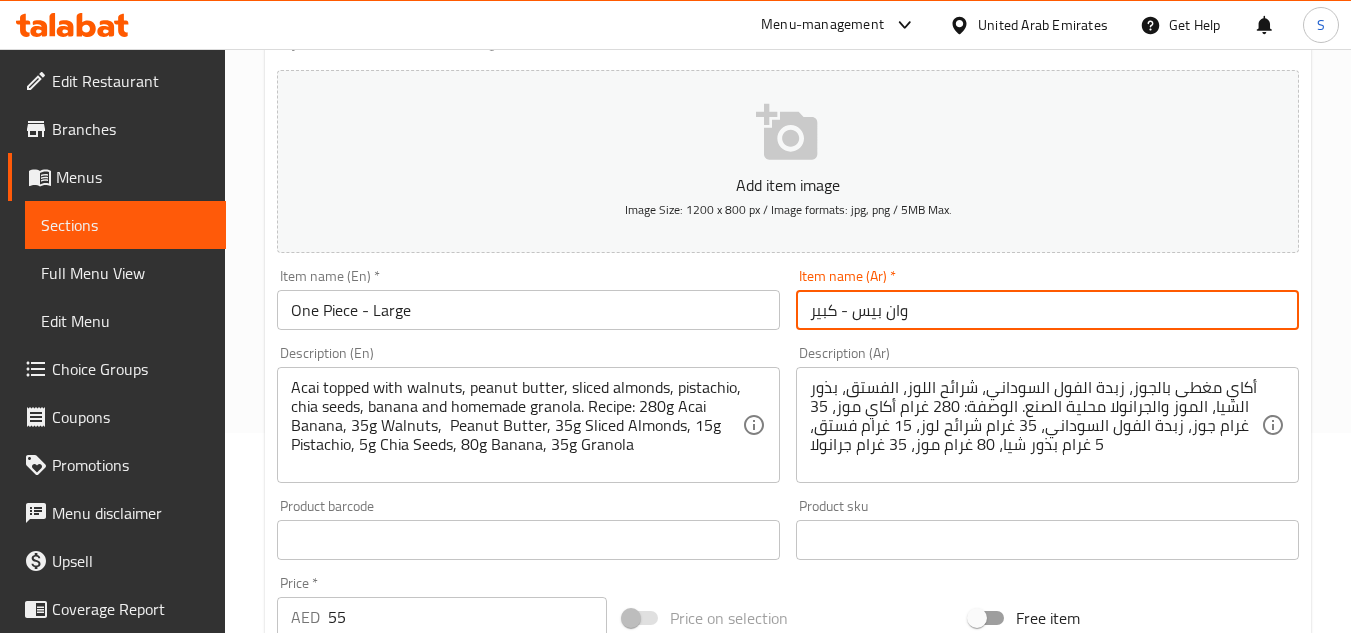 click on "Update" at bounding box center (398, 1159) 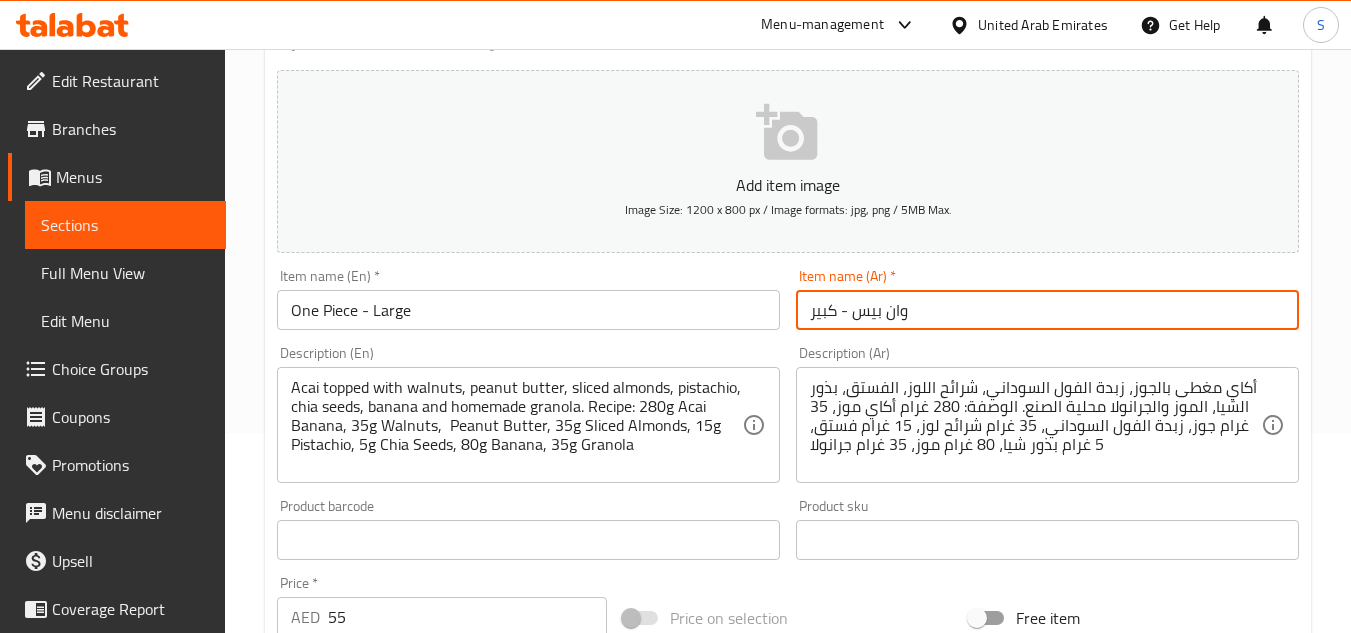 click on "Update" at bounding box center [398, 1159] 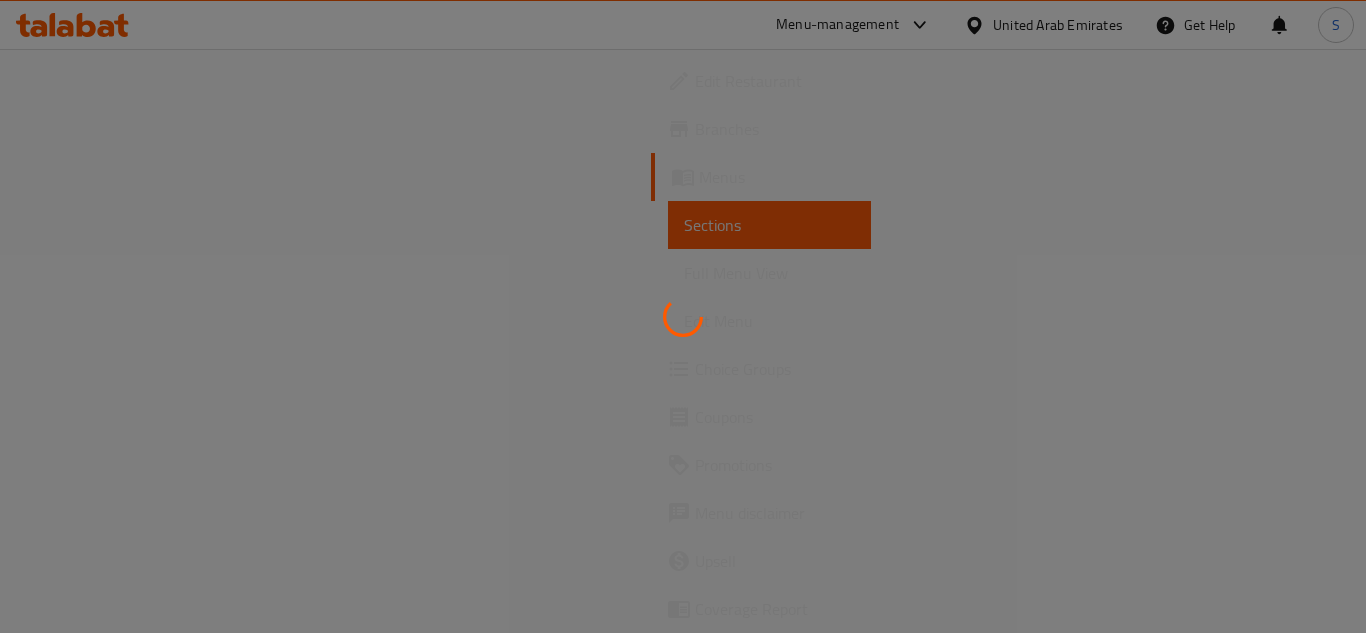 scroll, scrollTop: 0, scrollLeft: 0, axis: both 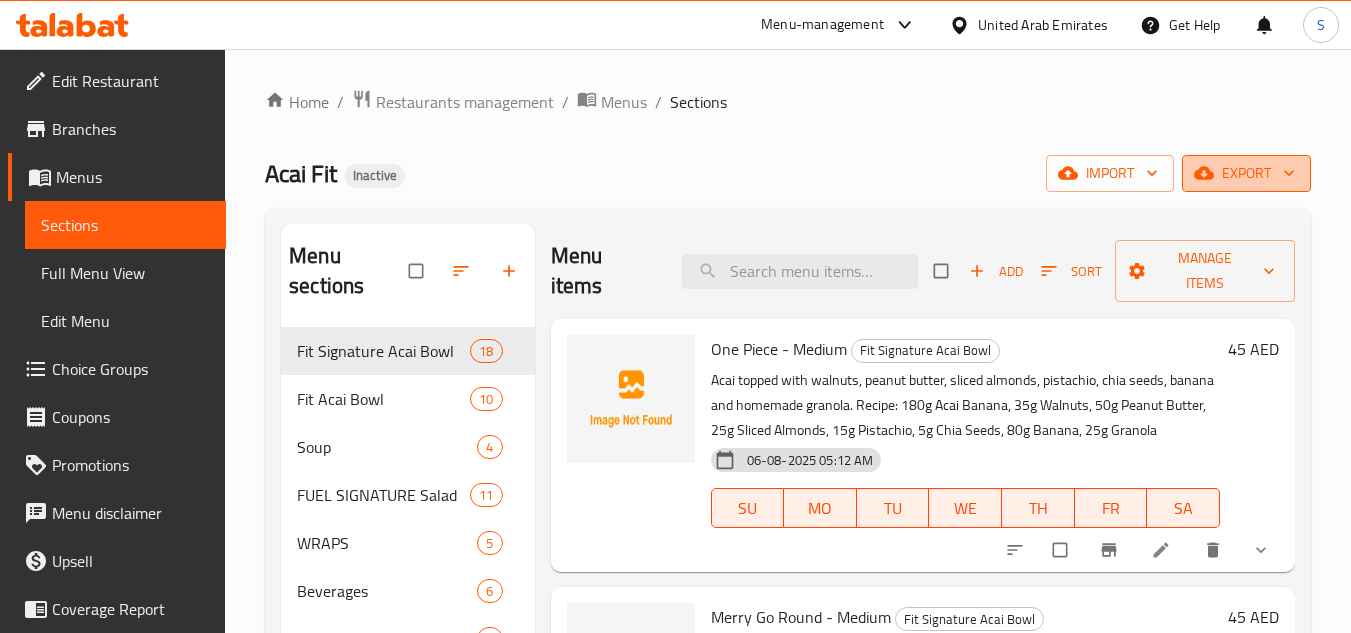 click on "export" at bounding box center (1246, 173) 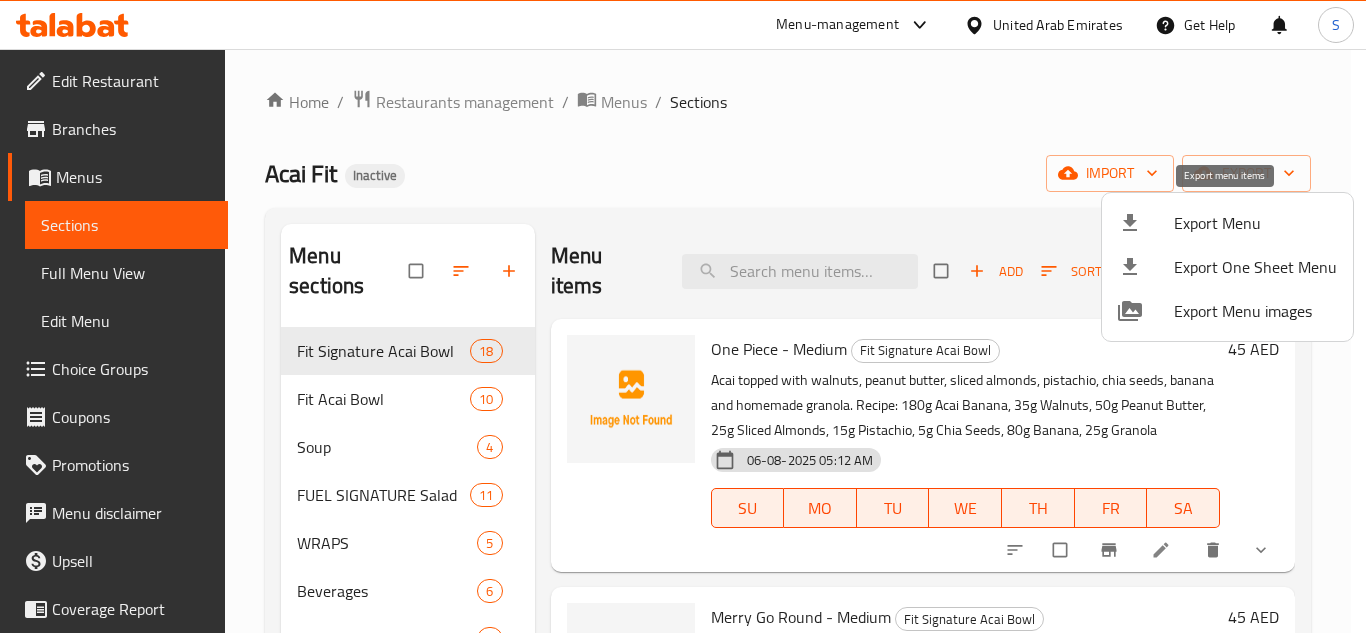 click on "Export Menu" at bounding box center (1255, 223) 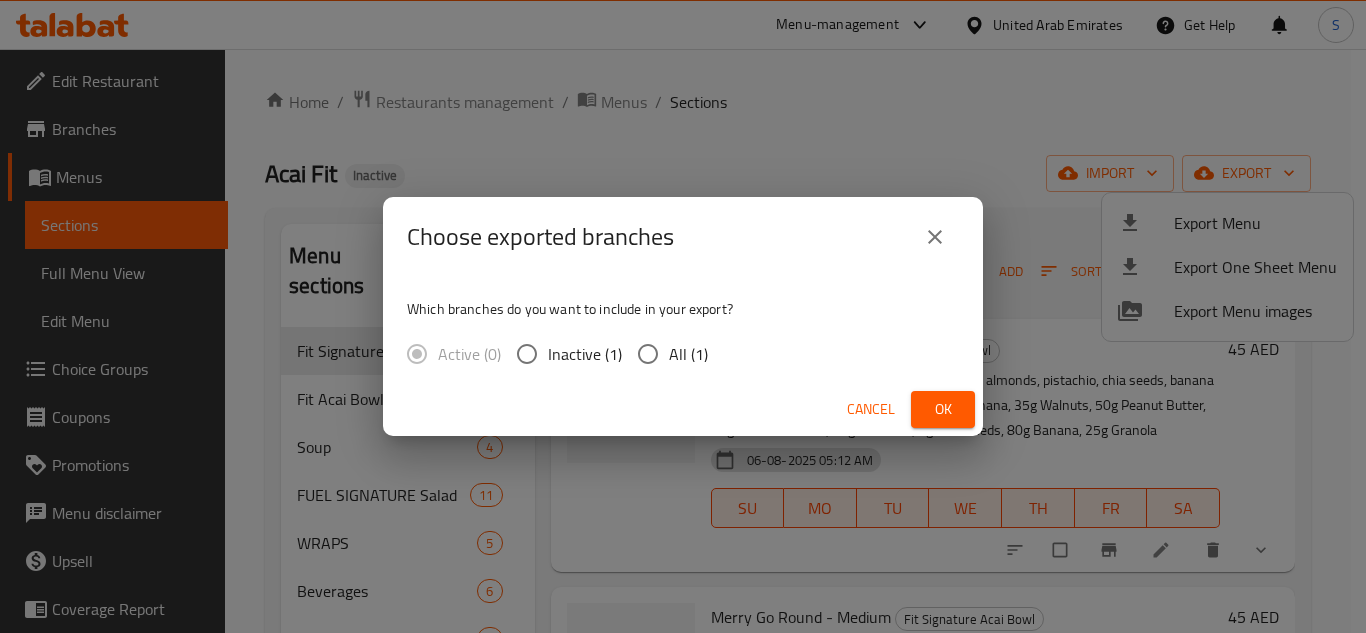 click on "All (1)" at bounding box center (648, 354) 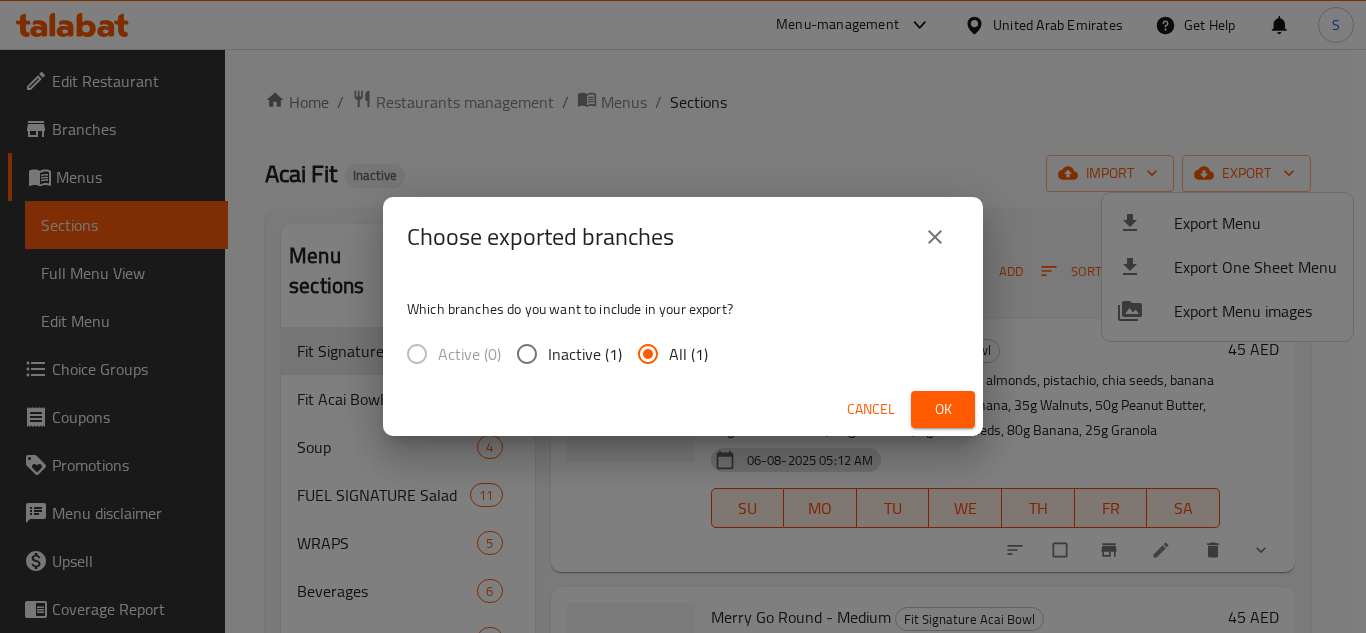 click on "Ok" at bounding box center [943, 409] 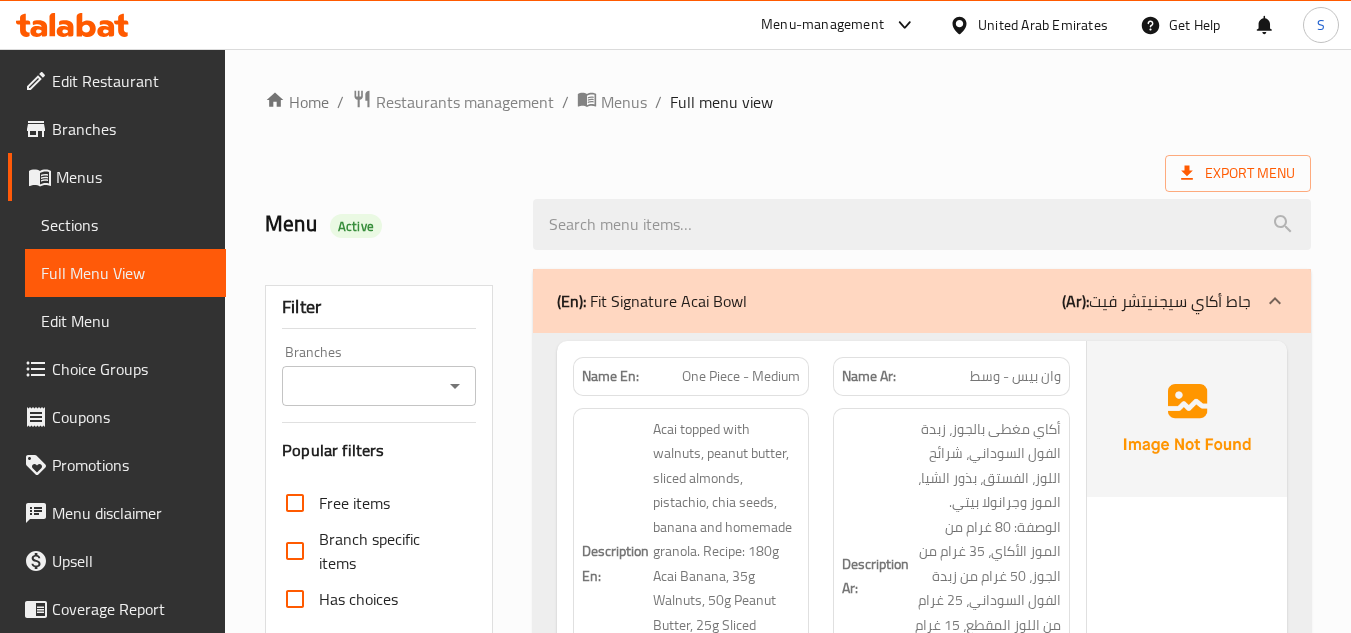 scroll, scrollTop: 0, scrollLeft: 0, axis: both 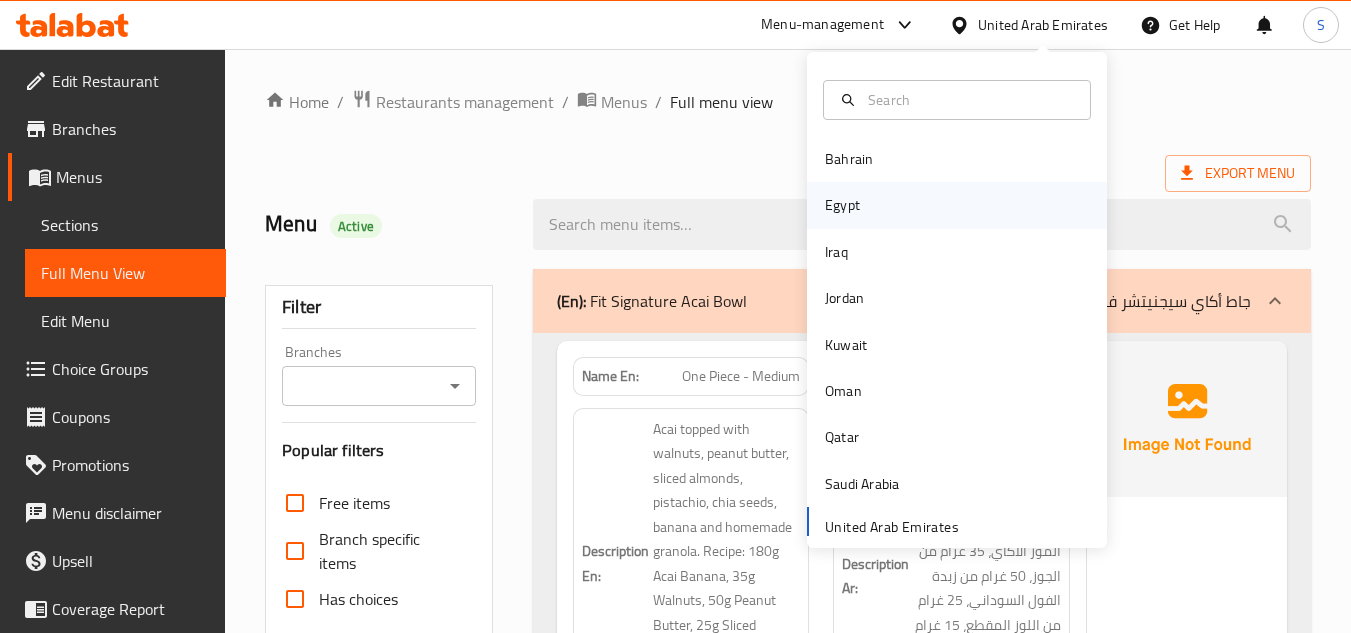 click on "Egypt" at bounding box center [957, 205] 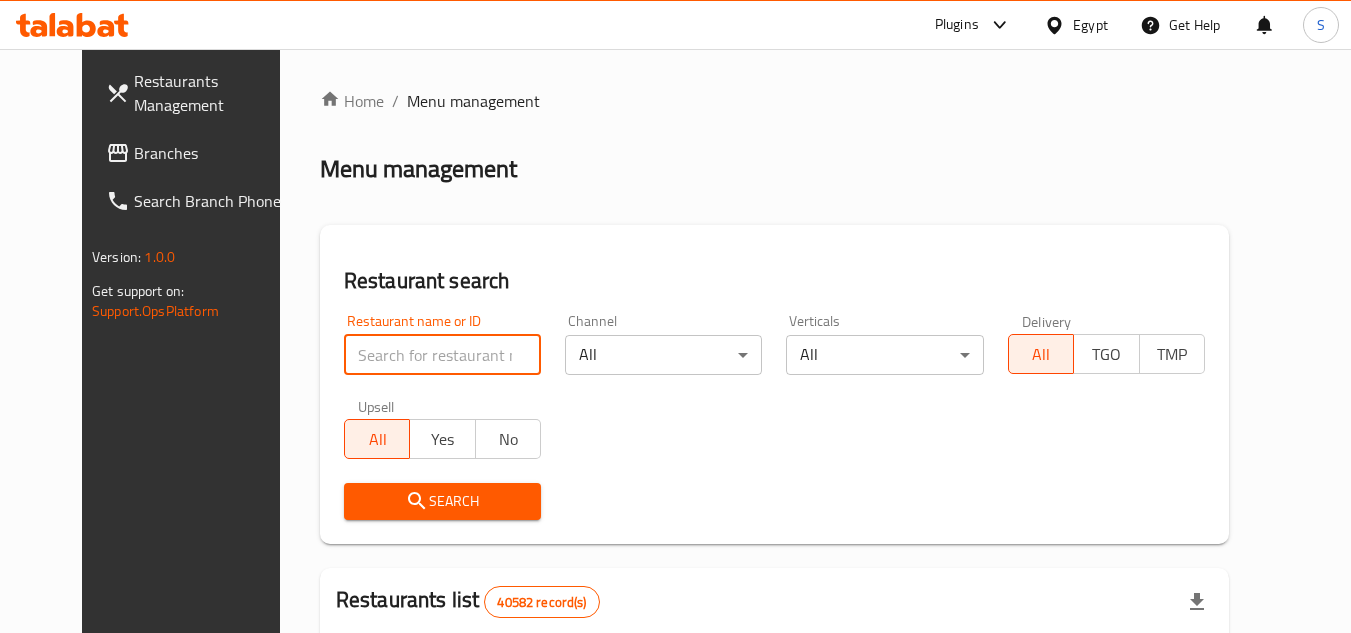 paste on "703276" 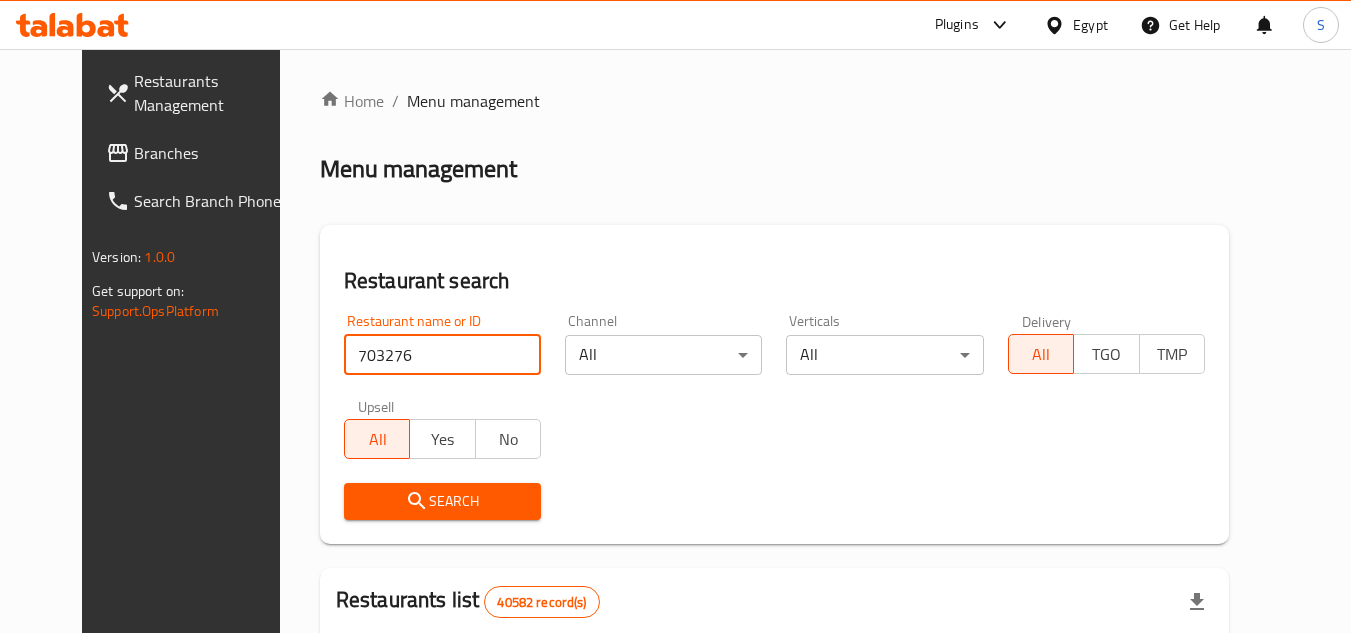 type on "703276" 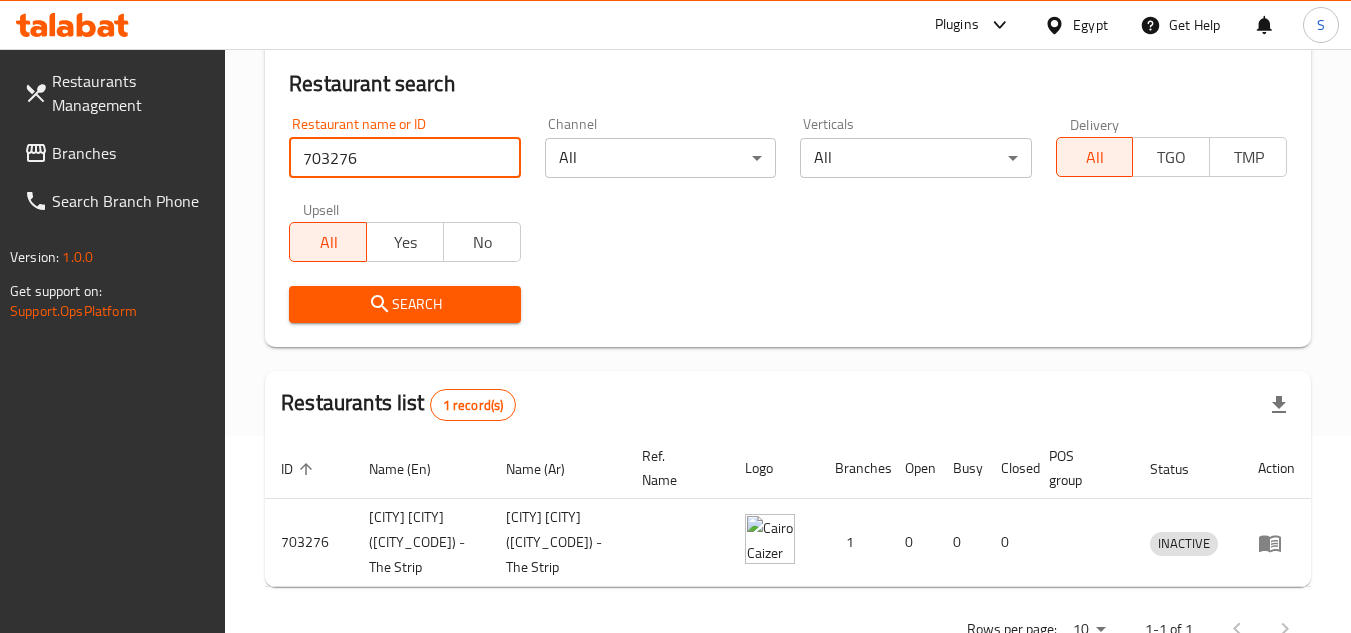 scroll, scrollTop: 259, scrollLeft: 0, axis: vertical 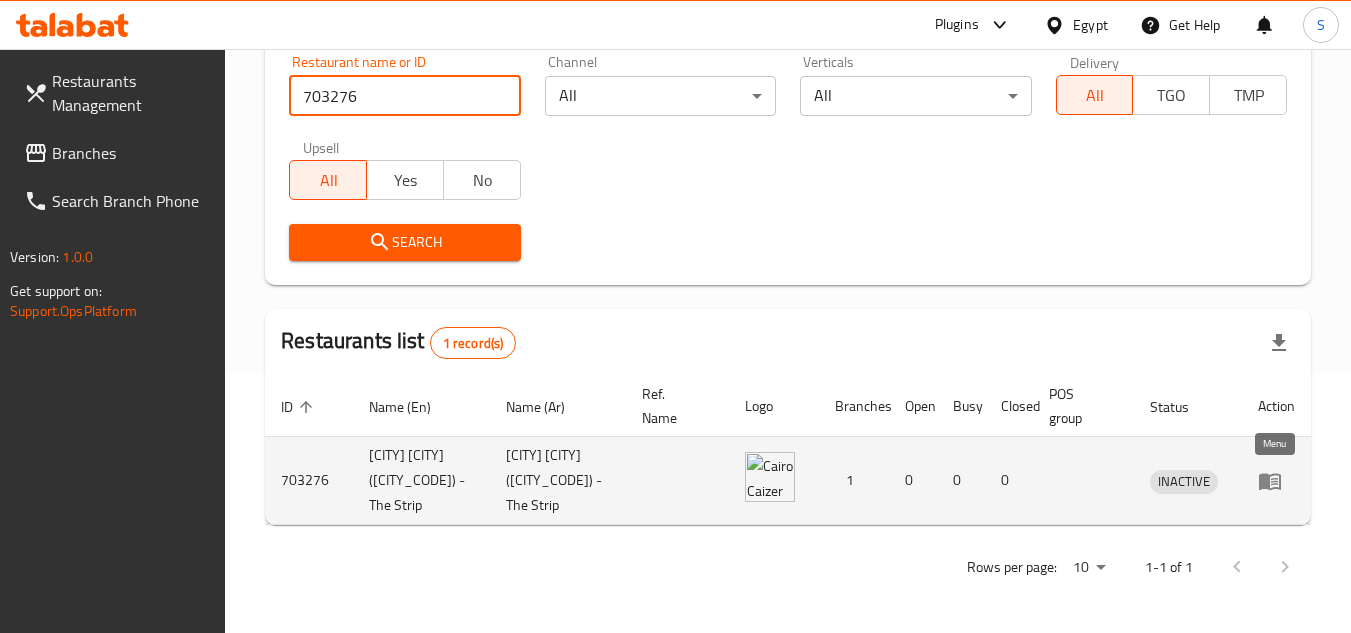 click 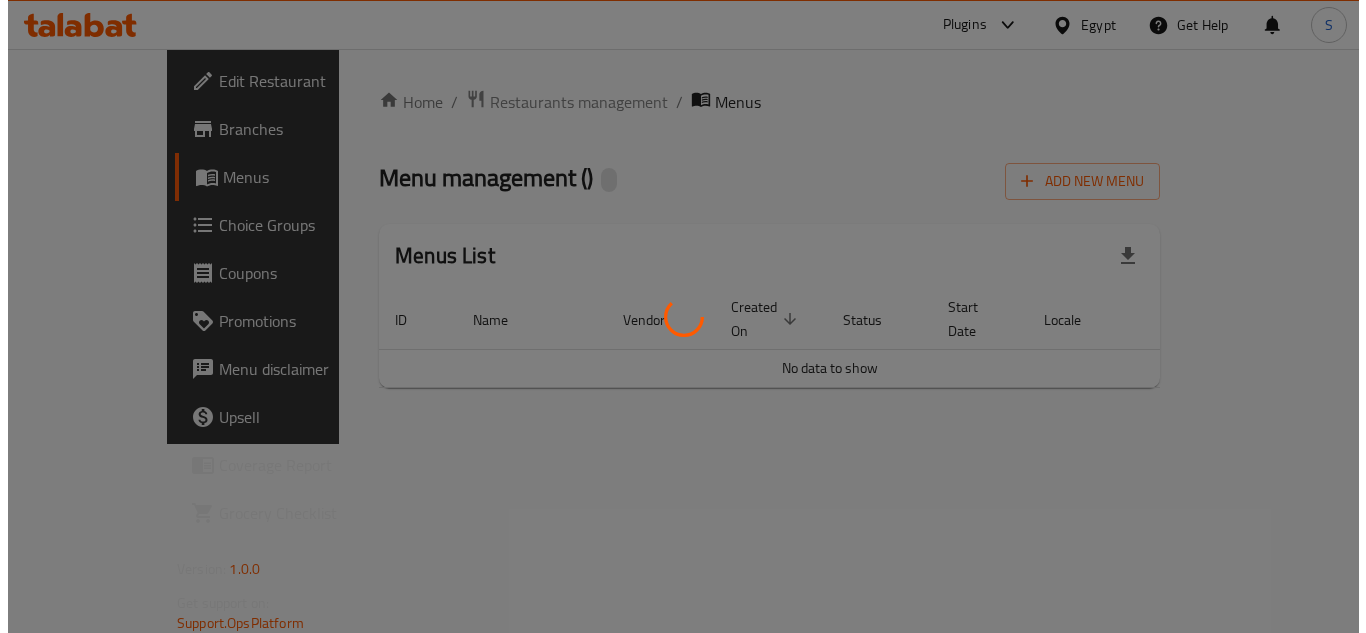 scroll, scrollTop: 0, scrollLeft: 0, axis: both 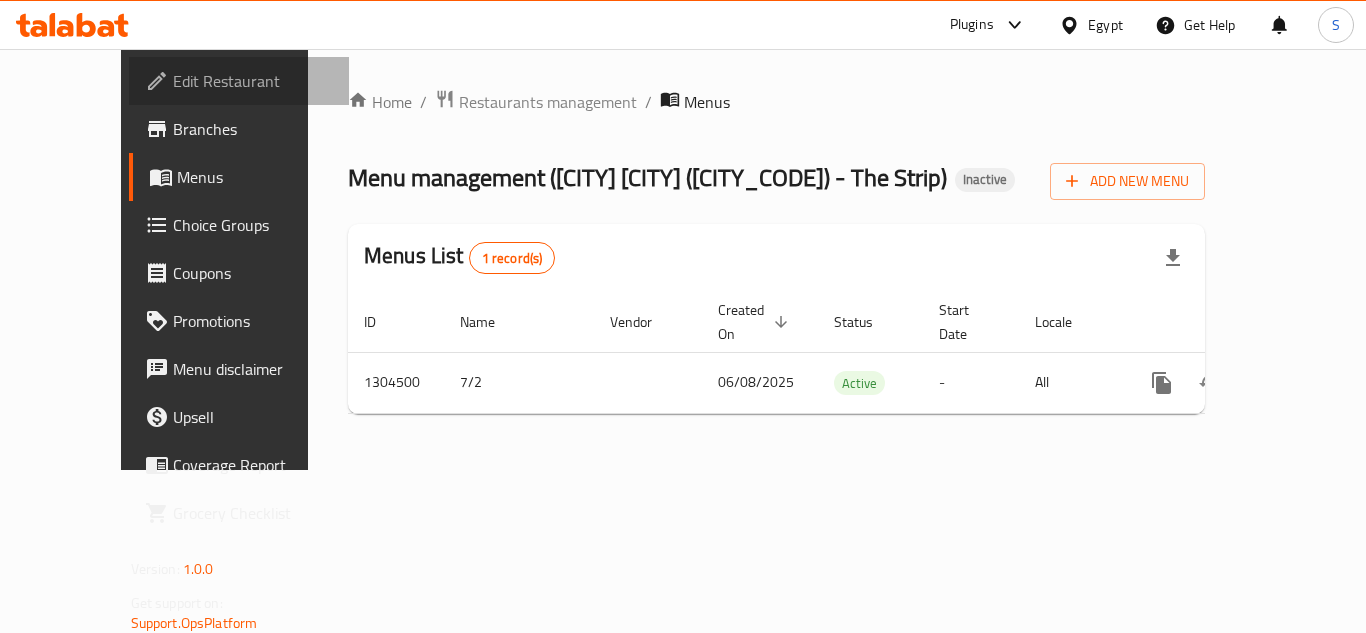 click on "Edit Restaurant" at bounding box center (253, 81) 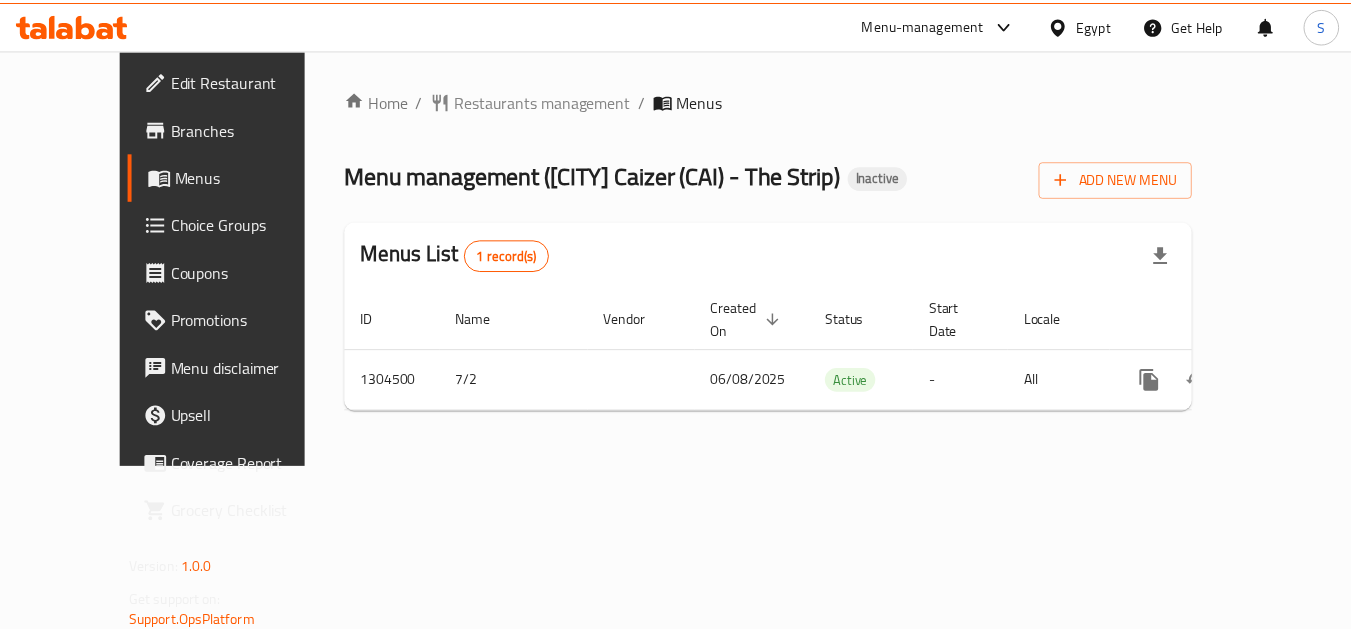 scroll, scrollTop: 0, scrollLeft: 0, axis: both 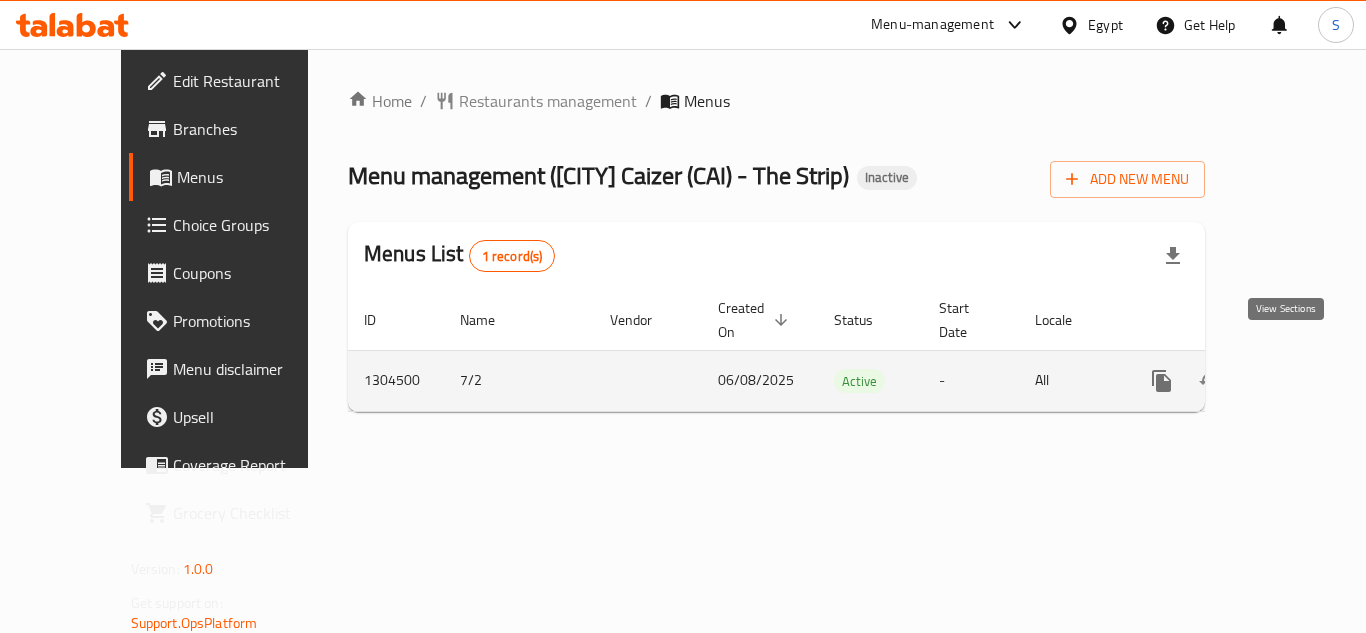 click 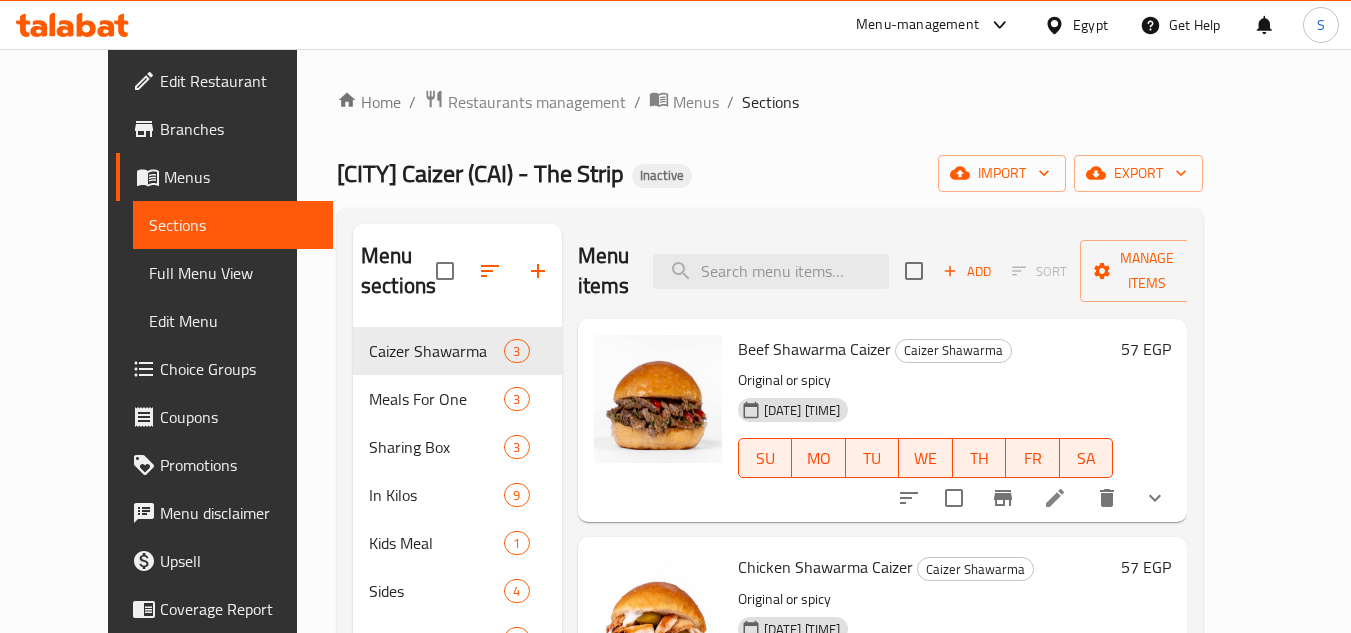 click on "Home / Restaurants management / Menus / Sections Cairo Caizer (CAI) - The Strip Inactive import export Menu sections Caizer Shawarma 3 Meals For One 3 Sharing Box 3 In Kilos 9 Kids Meal 1 Sides 4 Sauces 4 Beverages 6 Desserts 5 Menu items Add Sort Manage items Beef Shawarma Caizer   Caizer Shawarma Original or spicy 06-08-2025 04:01 PM SU MO TU WE TH FR SA 57   EGP Chicken Shawarma Caizer   Caizer Shawarma Original or spicy 06-08-2025 04:01 PM SU MO TU WE TH FR SA 57   EGP Plain Beef Shawarma Caizer   Caizer Shawarma Plain beef shawarma without vegetables or any extras 06-08-2025 04:01 PM SU MO TU WE TH FR SA 73   EGP" at bounding box center (770, 481) 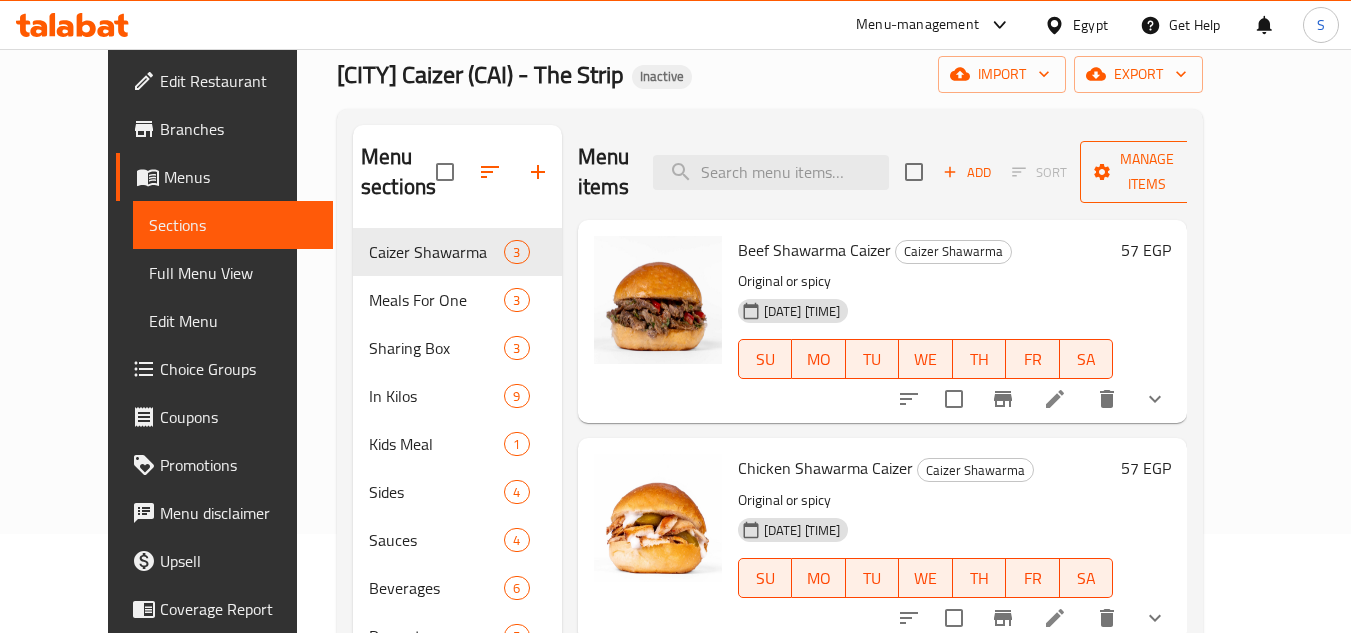 scroll, scrollTop: 100, scrollLeft: 0, axis: vertical 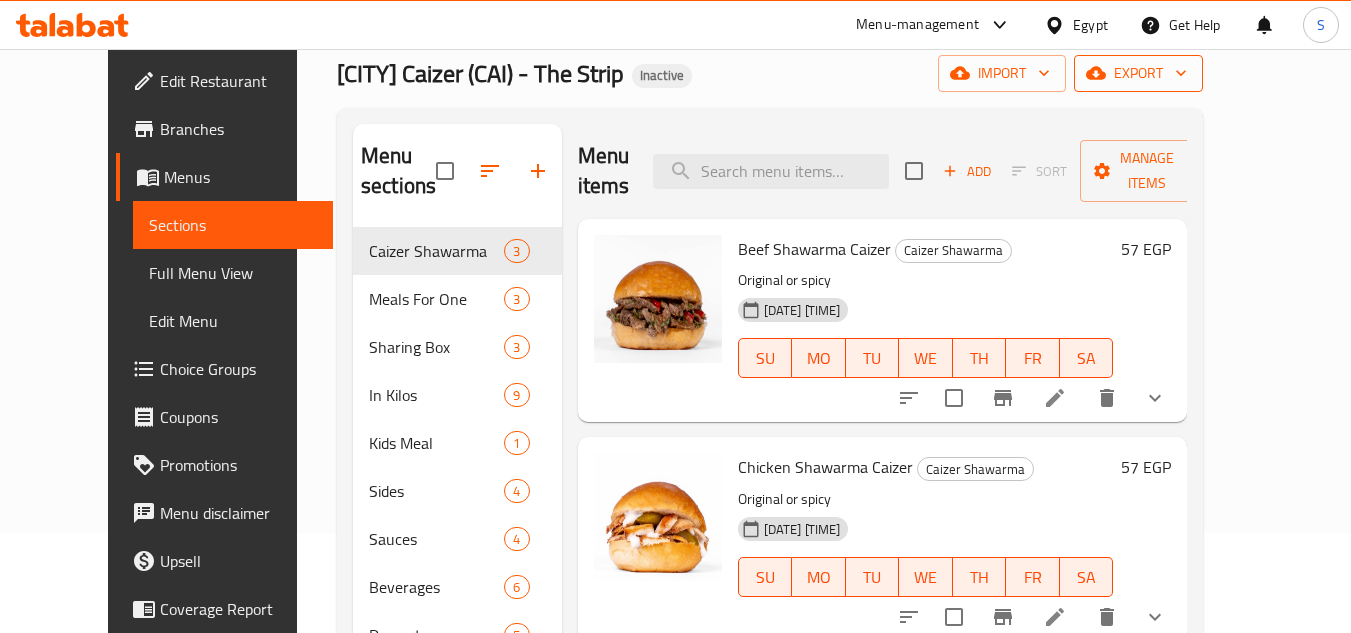 click 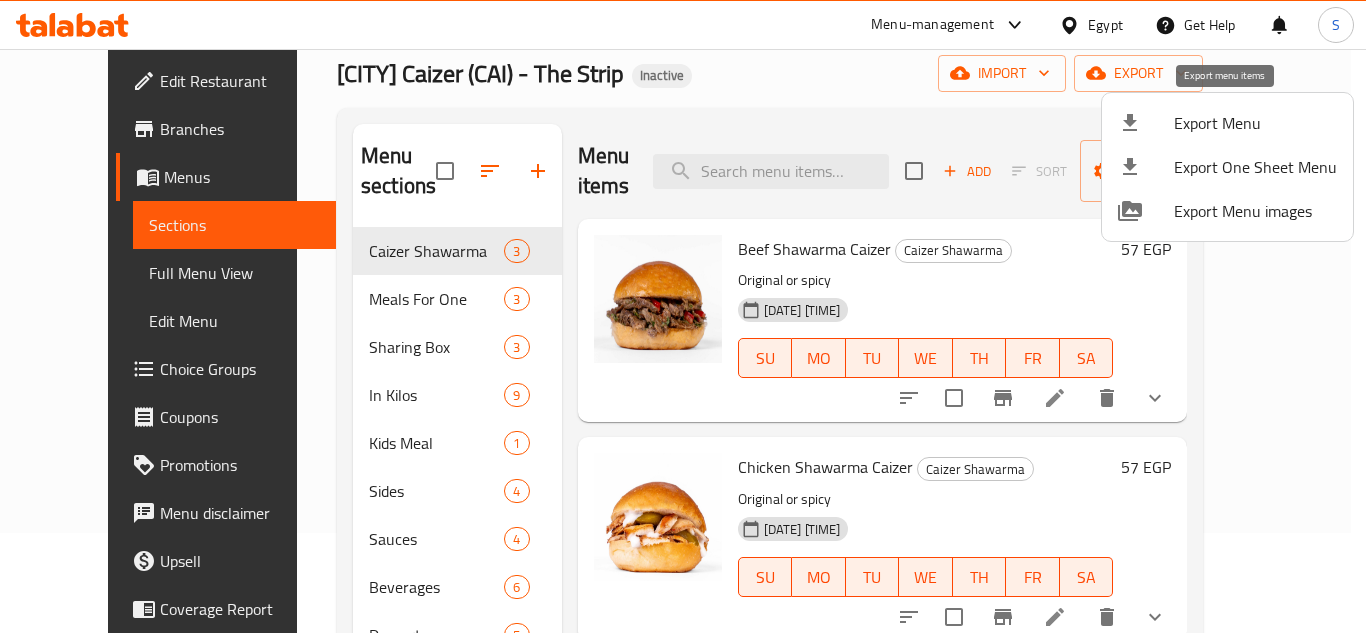 click on "Export Menu" at bounding box center (1255, 123) 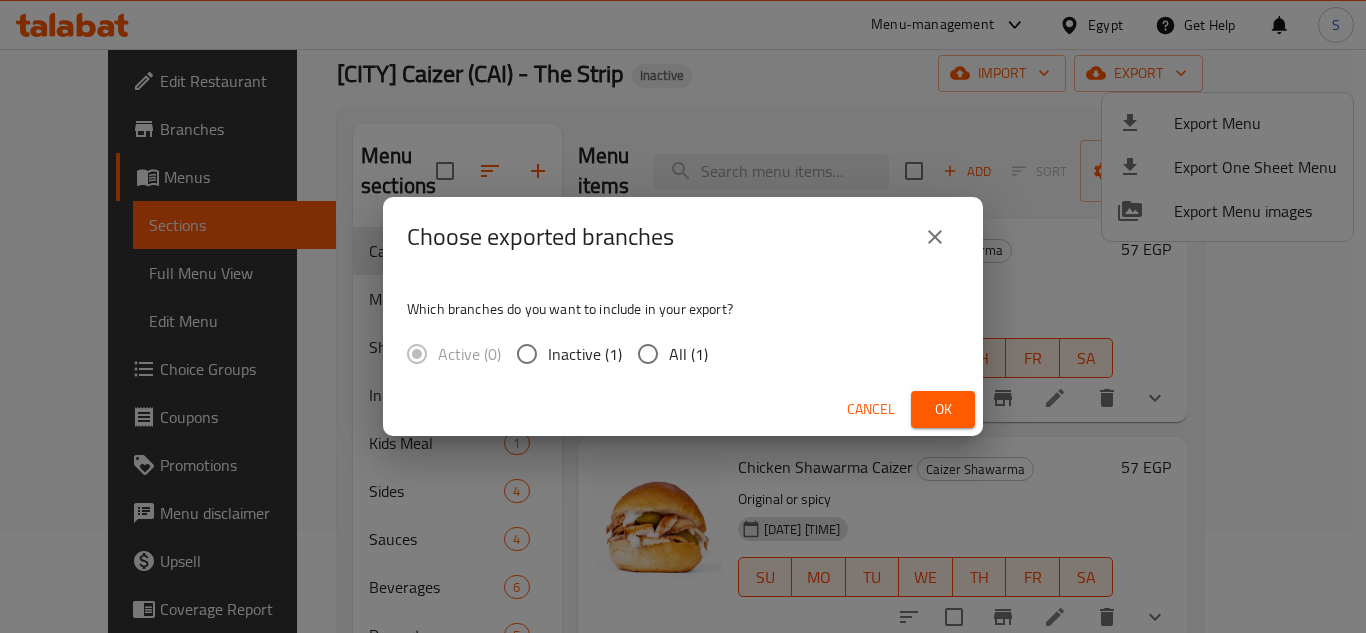 click on "All (1)" at bounding box center [648, 354] 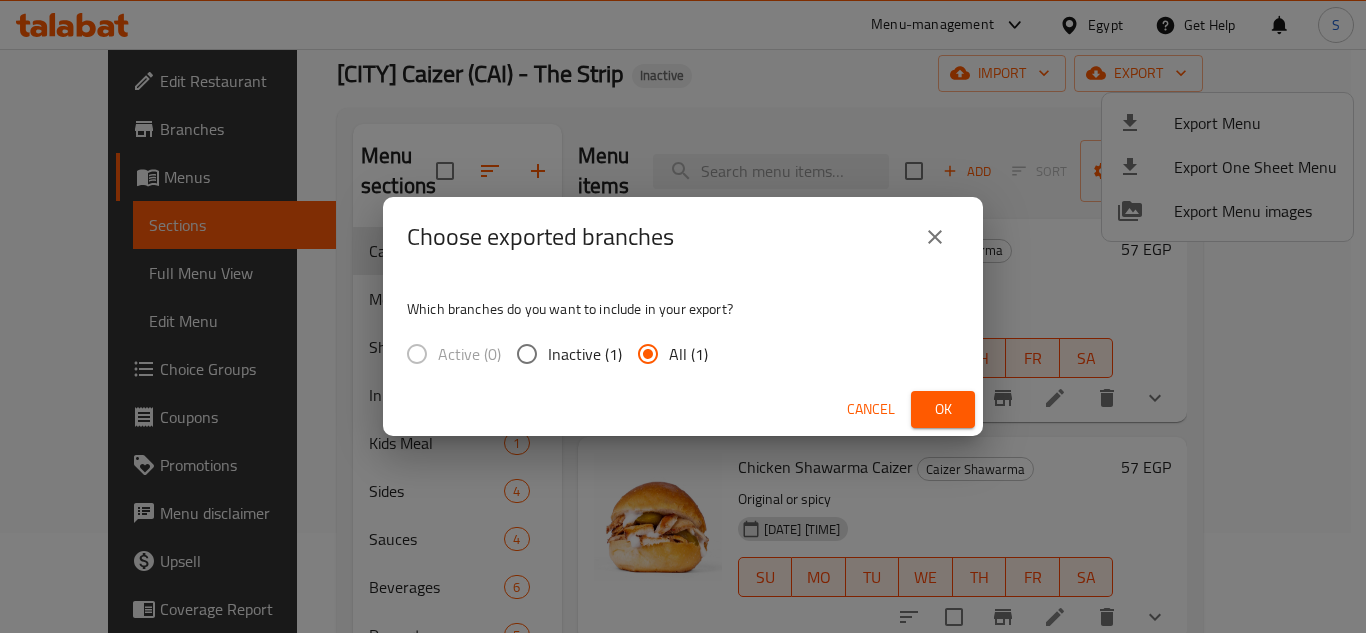 click on "Ok" at bounding box center [943, 409] 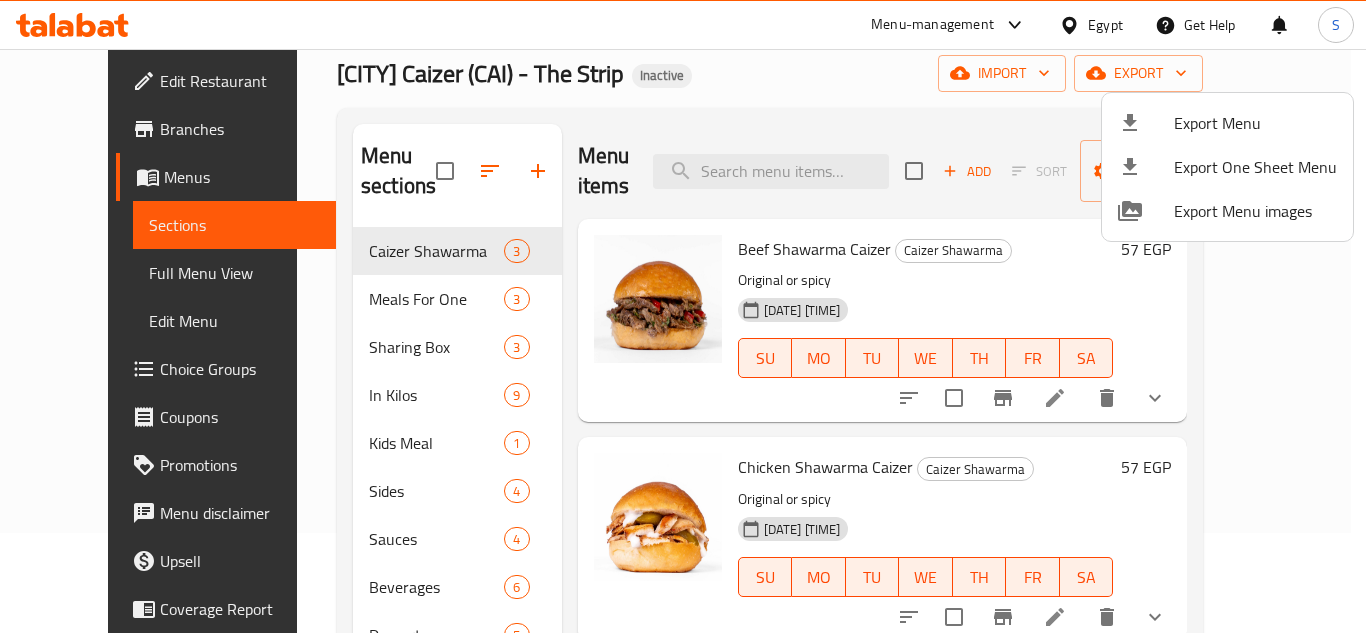 click at bounding box center [683, 316] 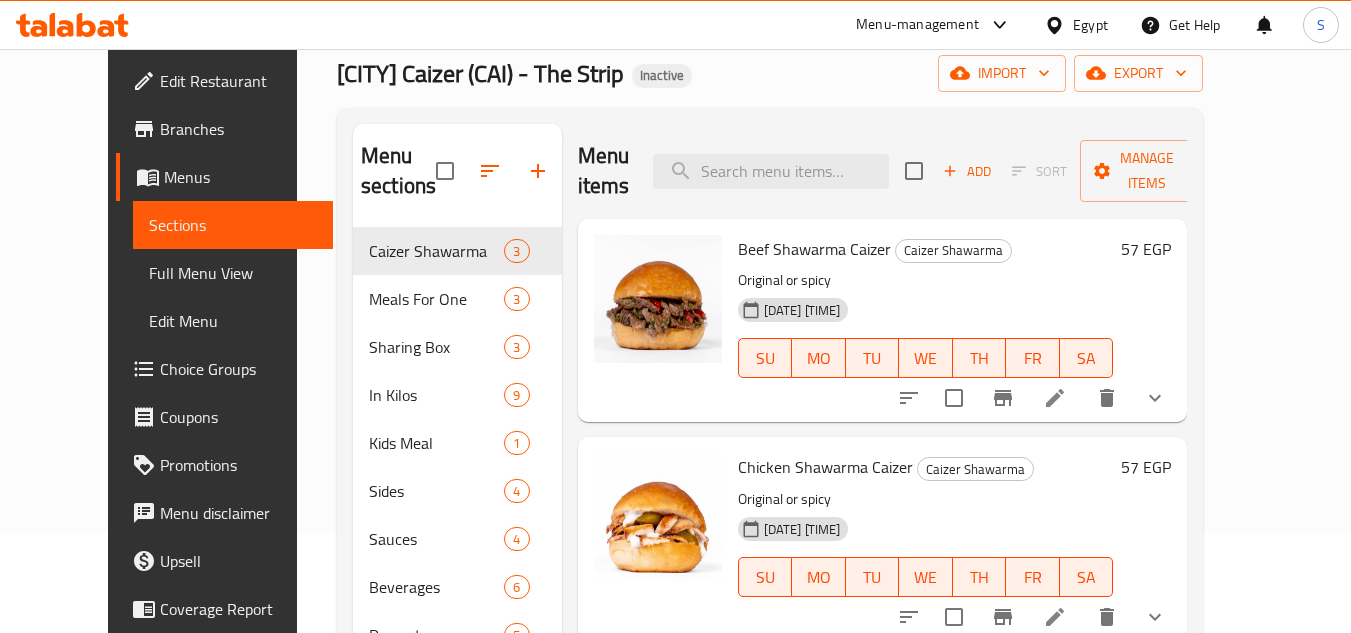 click on "Egypt" at bounding box center [1090, 25] 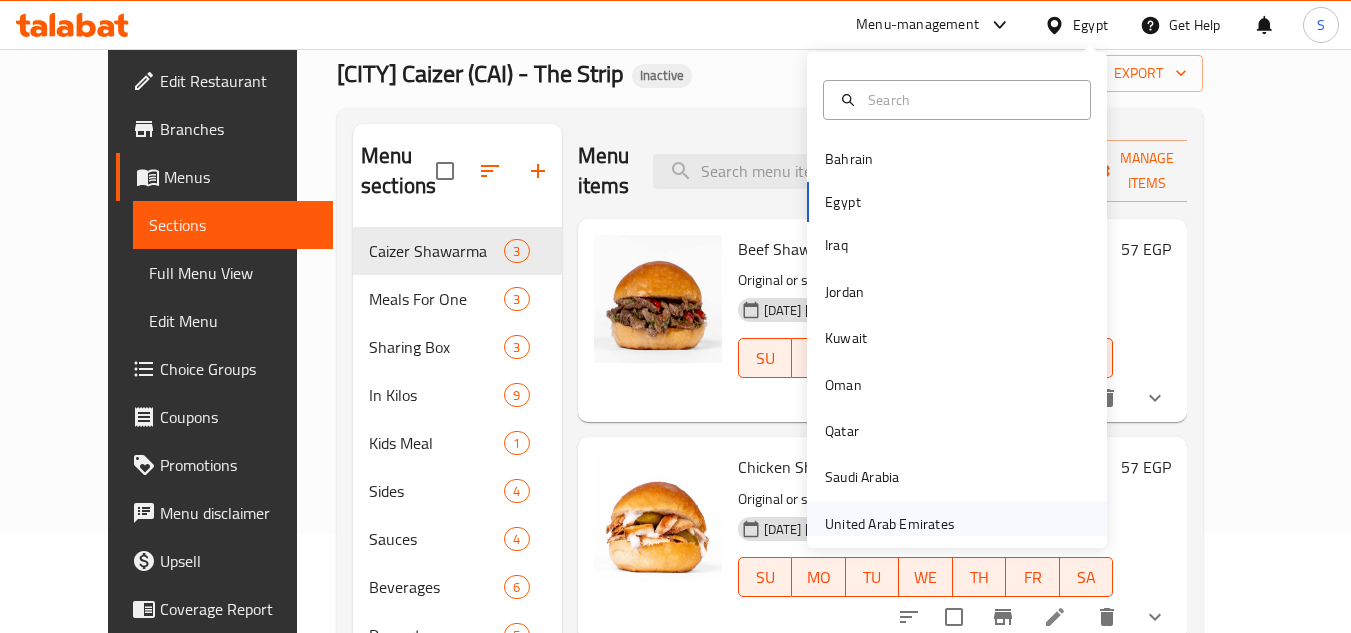 click on "United Arab Emirates" at bounding box center [890, 524] 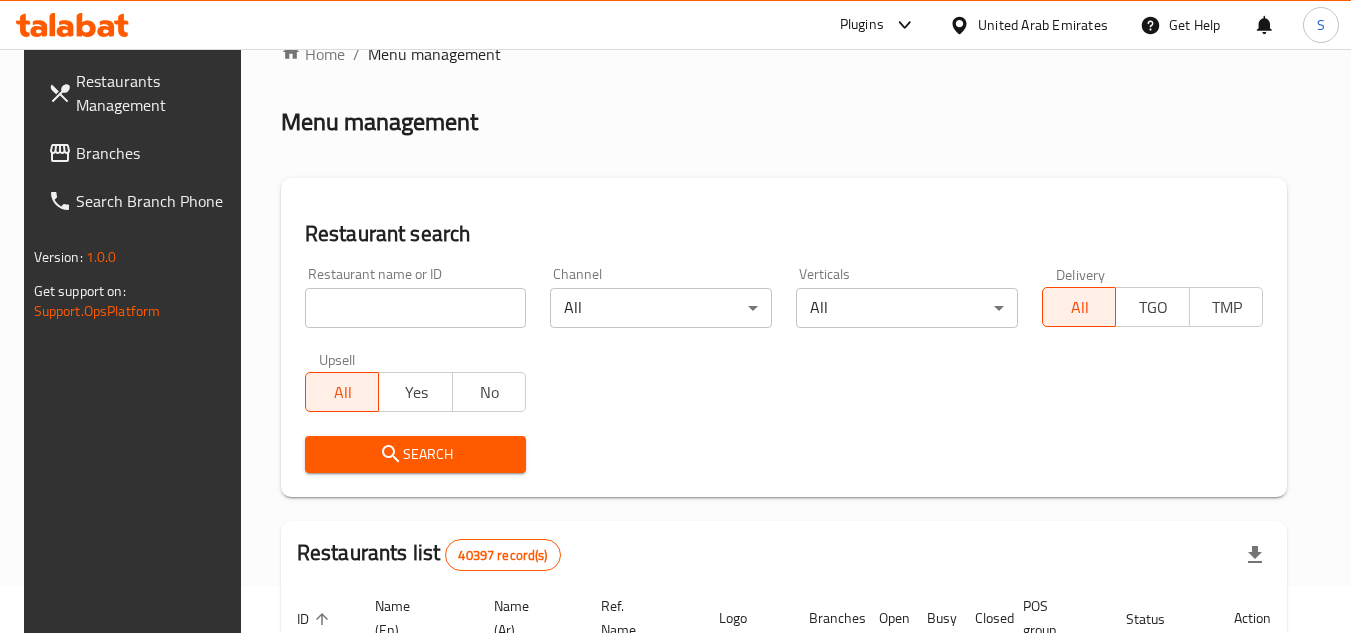 scroll, scrollTop: 0, scrollLeft: 0, axis: both 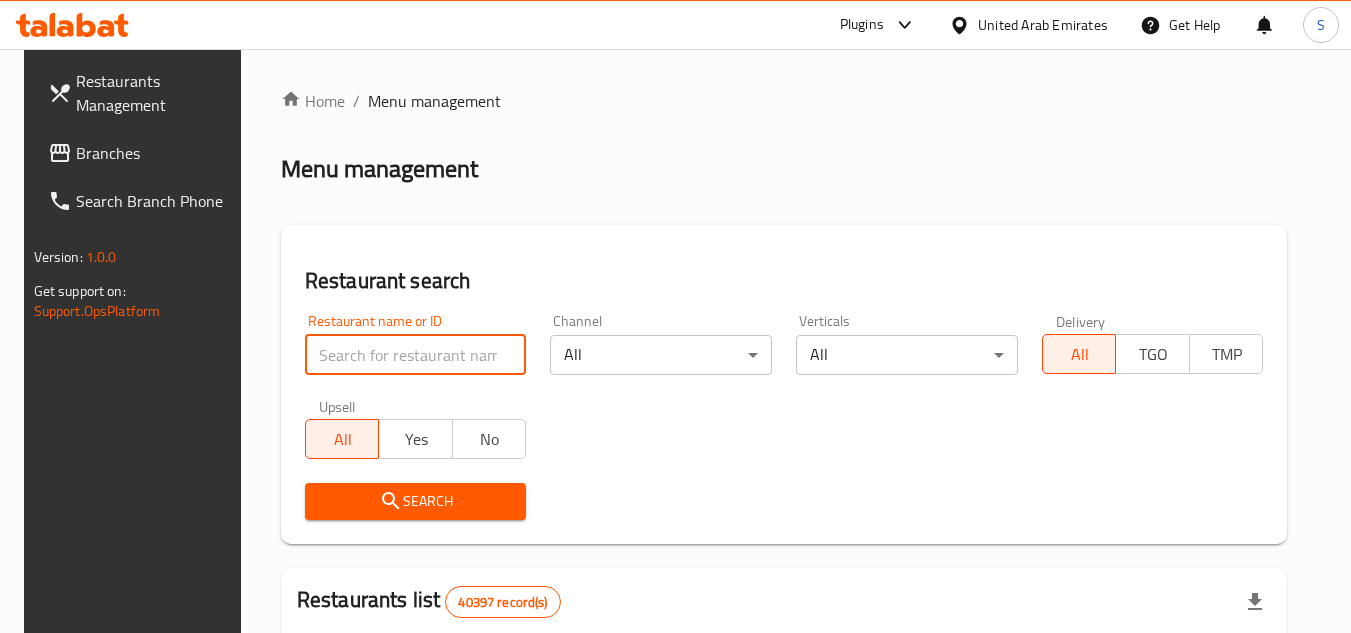 paste on "703267" 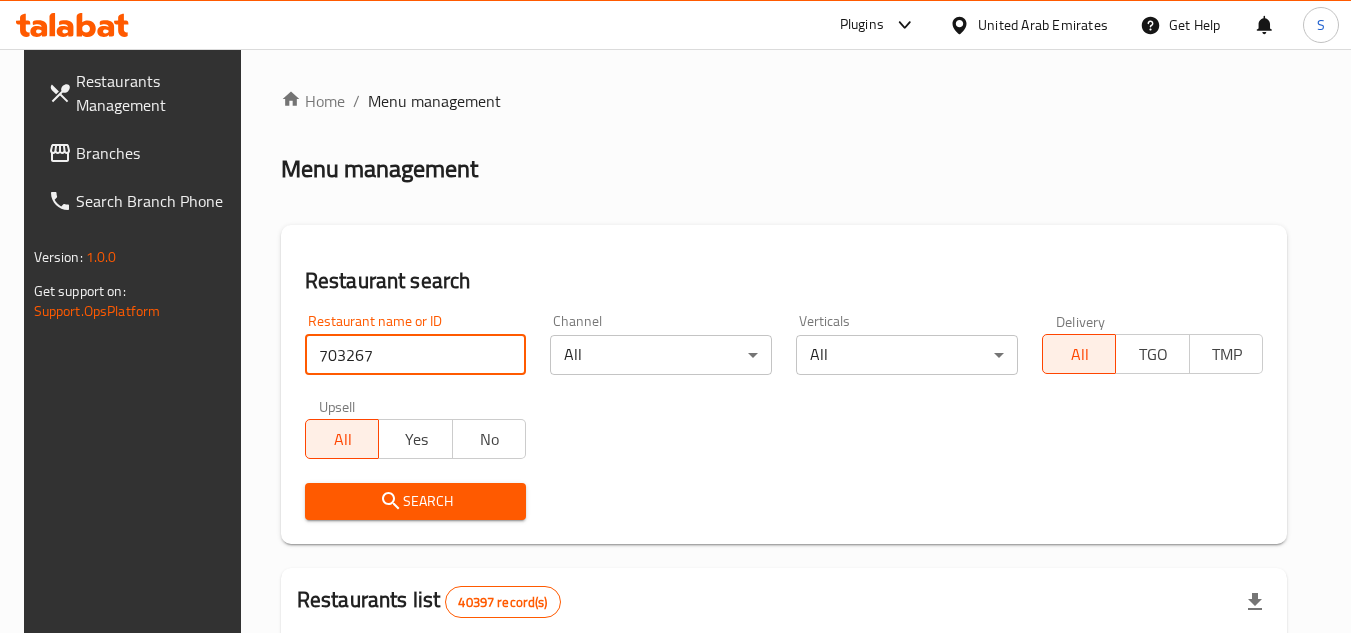 type on "703267" 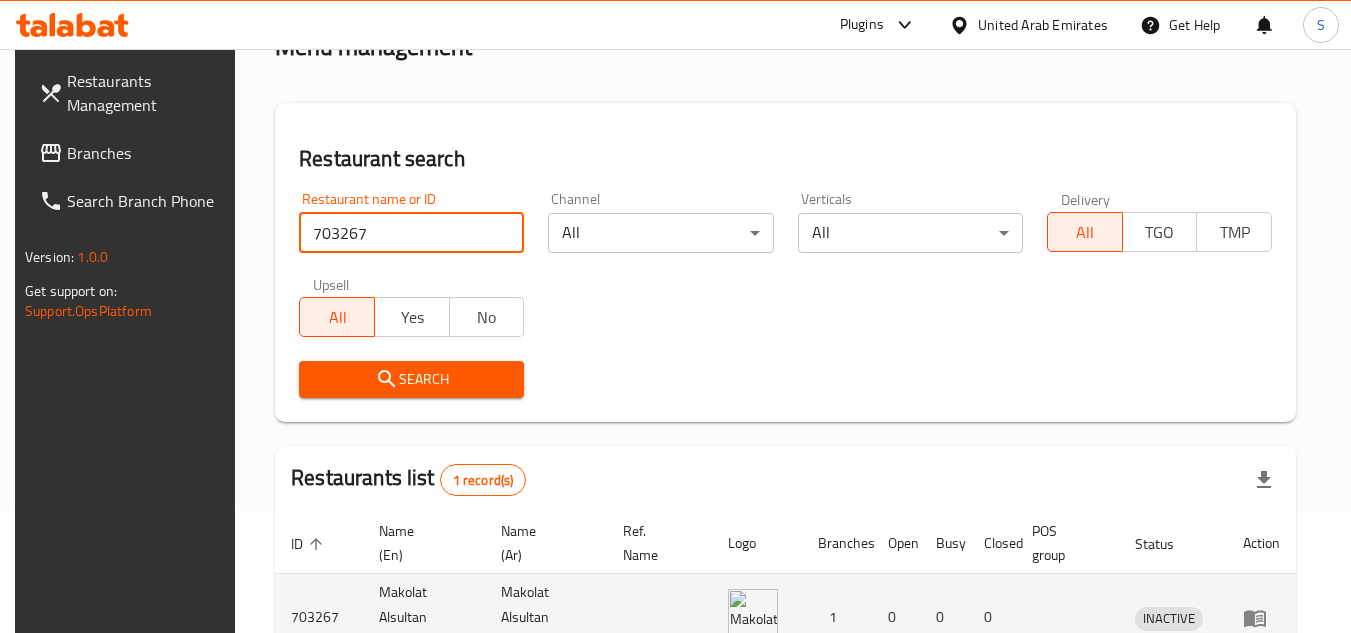scroll, scrollTop: 259, scrollLeft: 0, axis: vertical 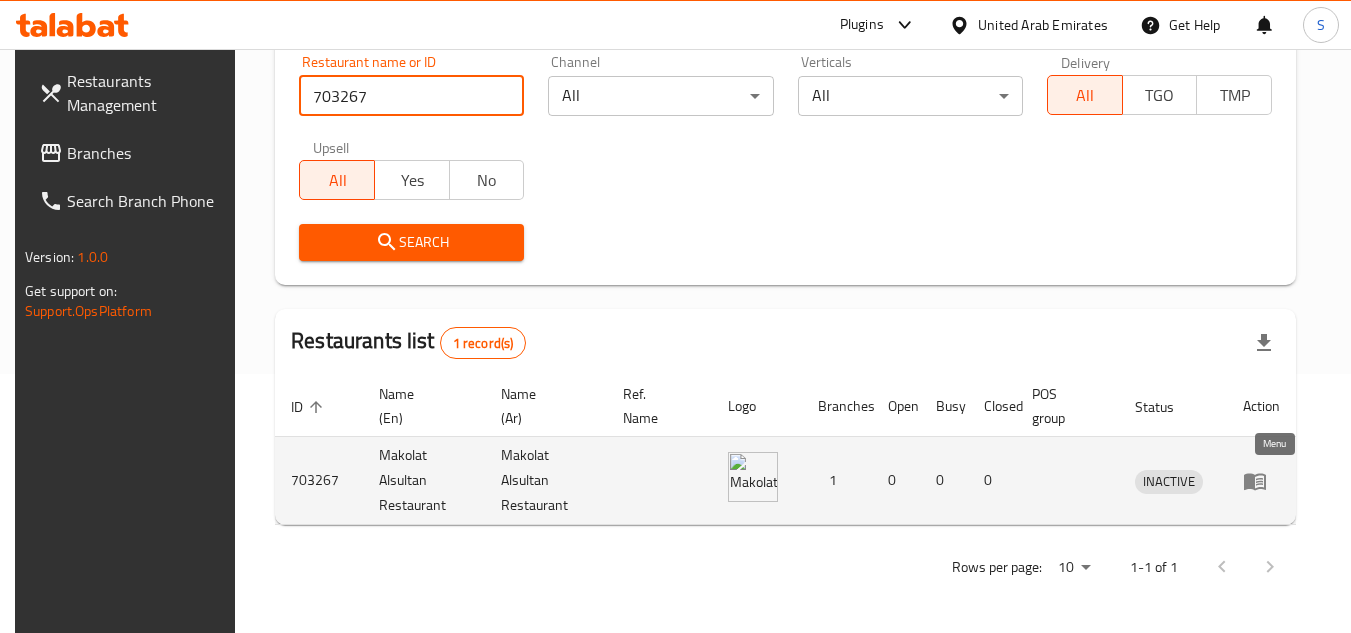 click 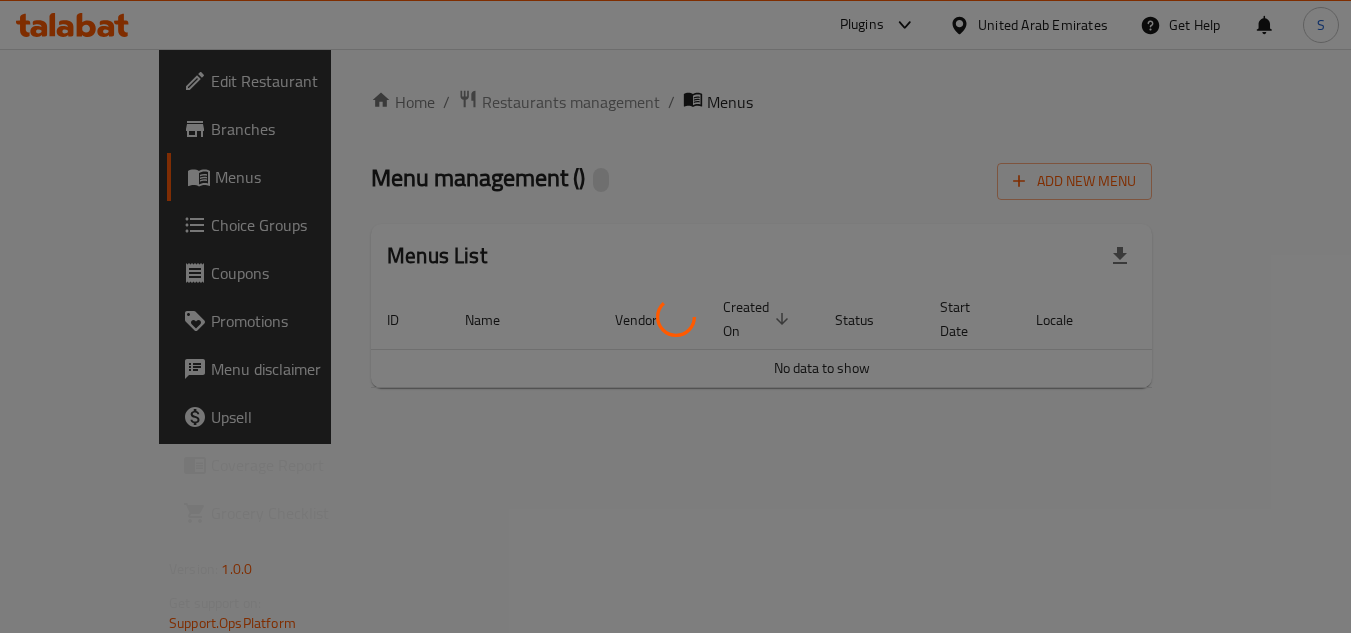 scroll, scrollTop: 0, scrollLeft: 0, axis: both 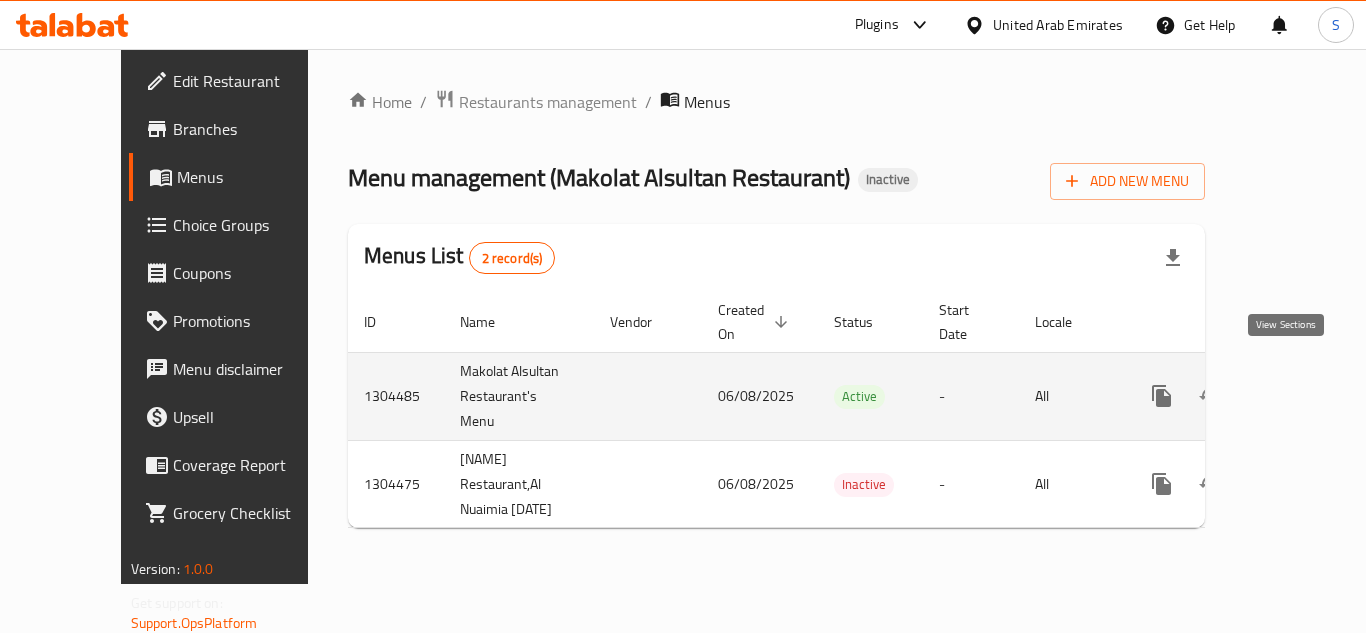 click 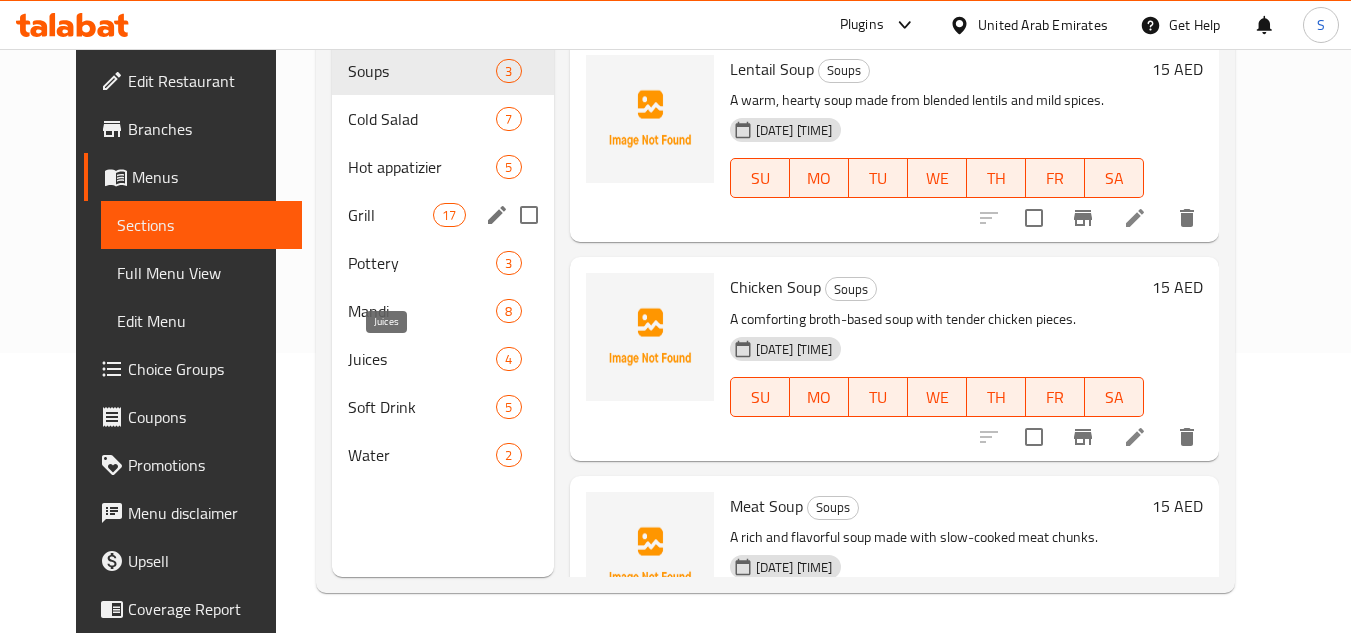 scroll, scrollTop: 0, scrollLeft: 0, axis: both 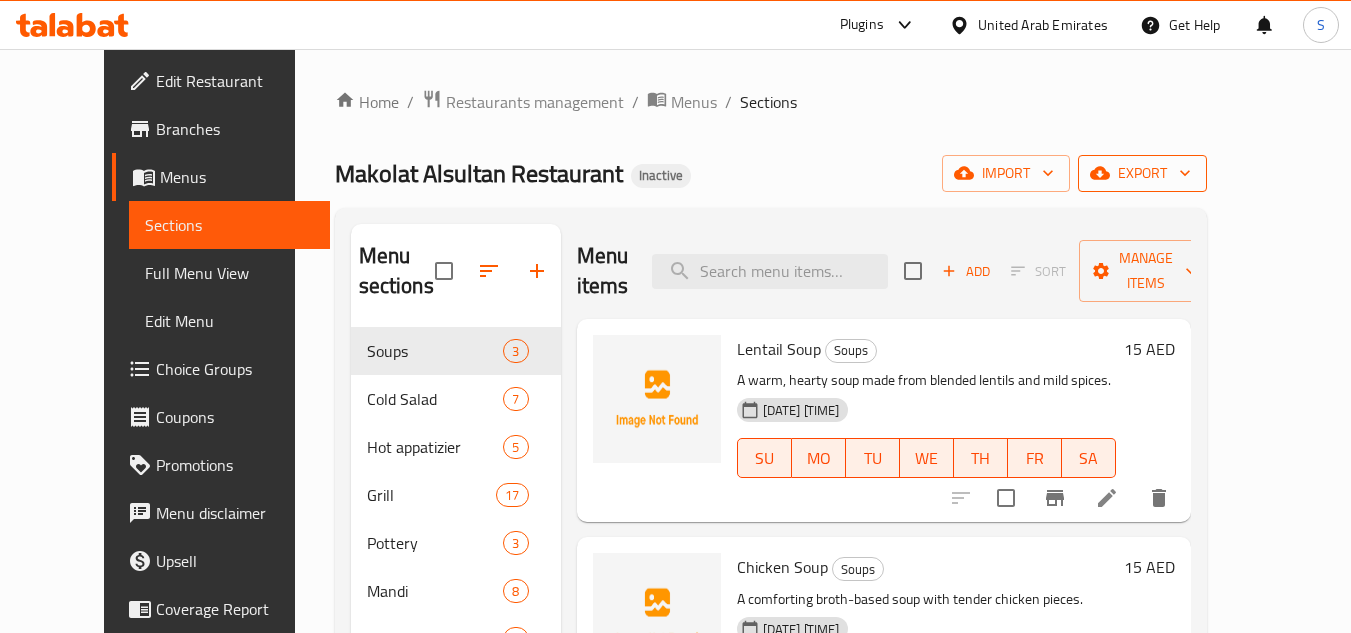 click on "export" at bounding box center (1142, 173) 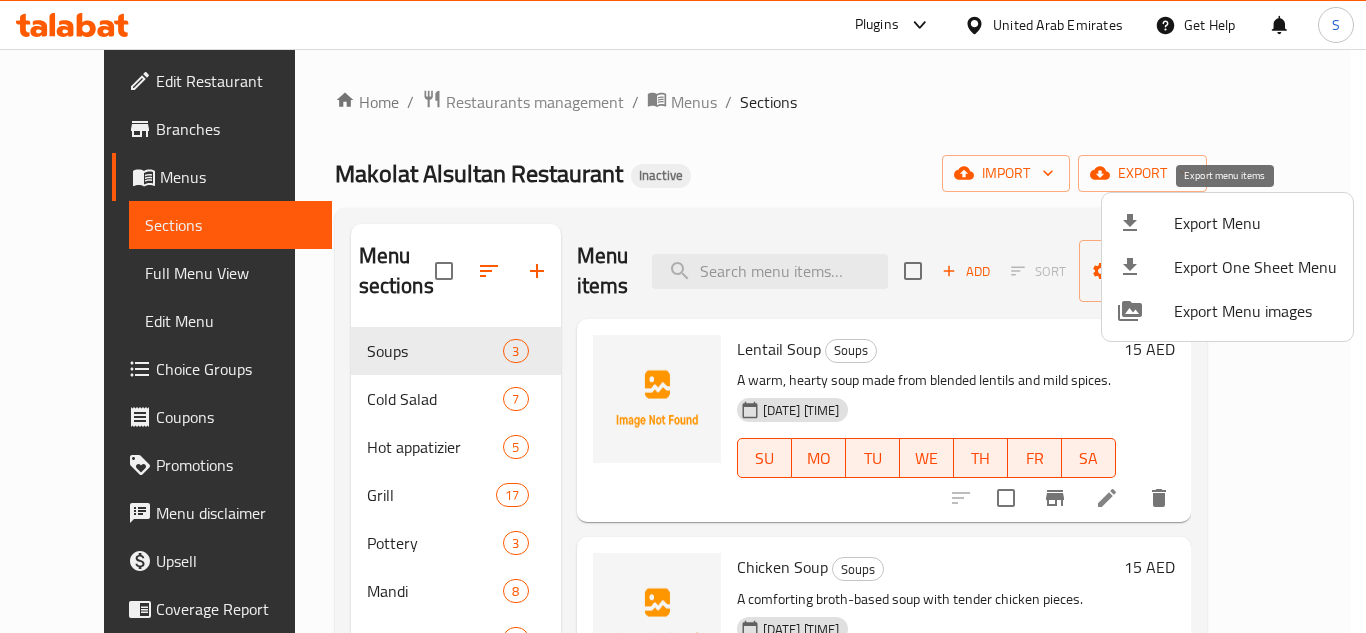 click on "Export Menu" at bounding box center [1255, 223] 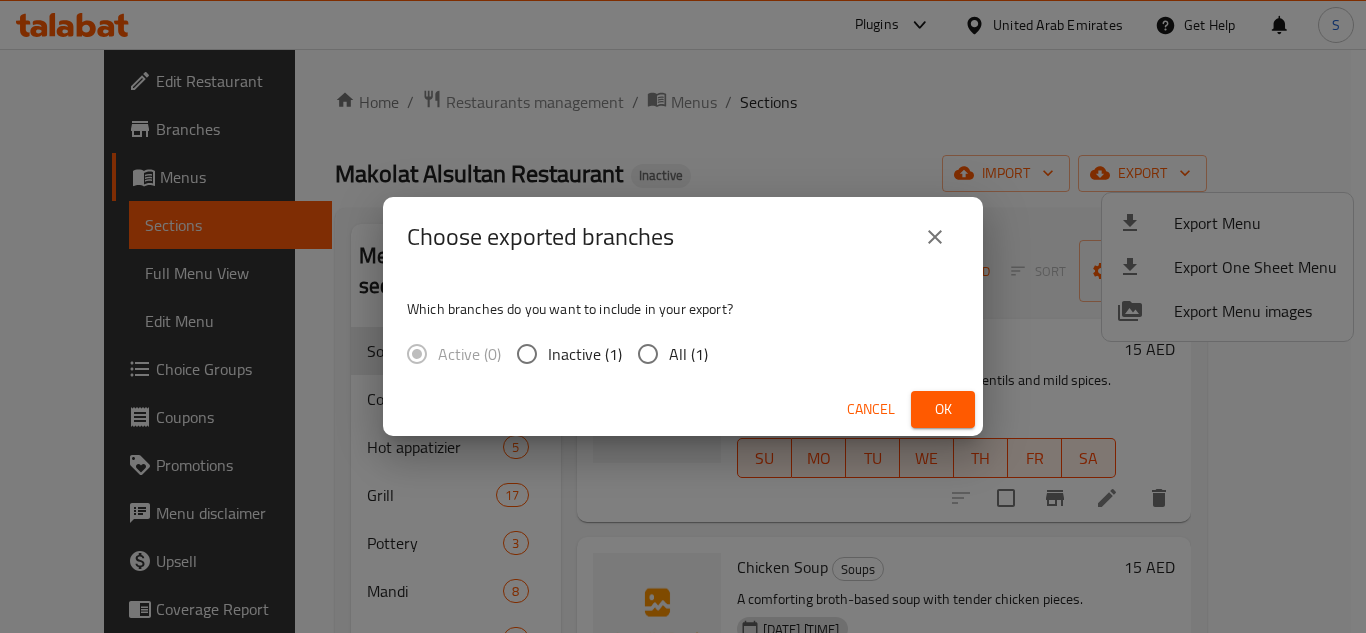 click on "All (1)" at bounding box center (648, 354) 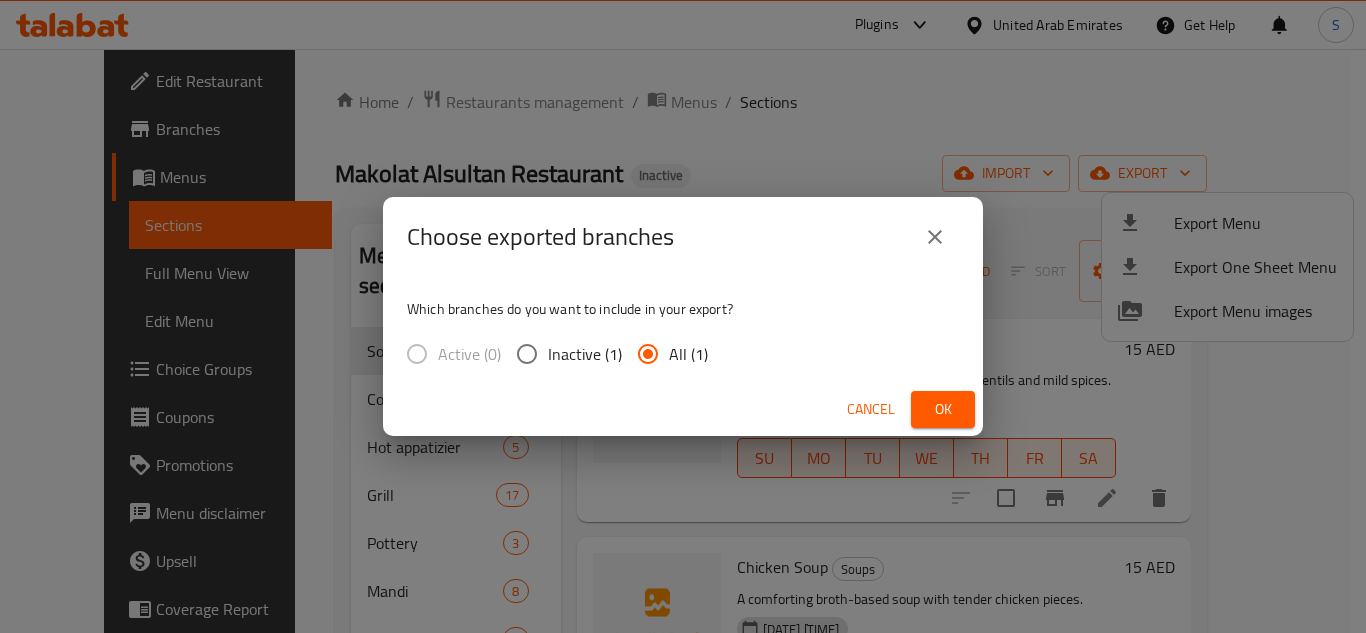 click on "Ok" at bounding box center [943, 409] 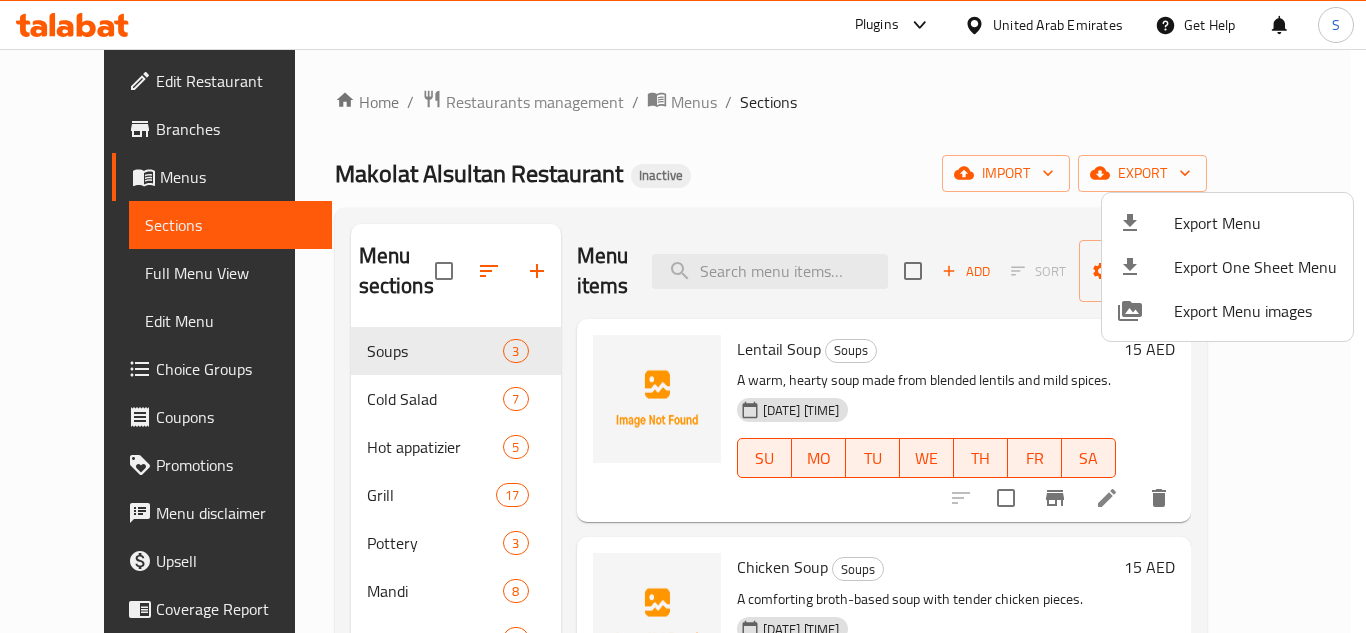 click at bounding box center [683, 316] 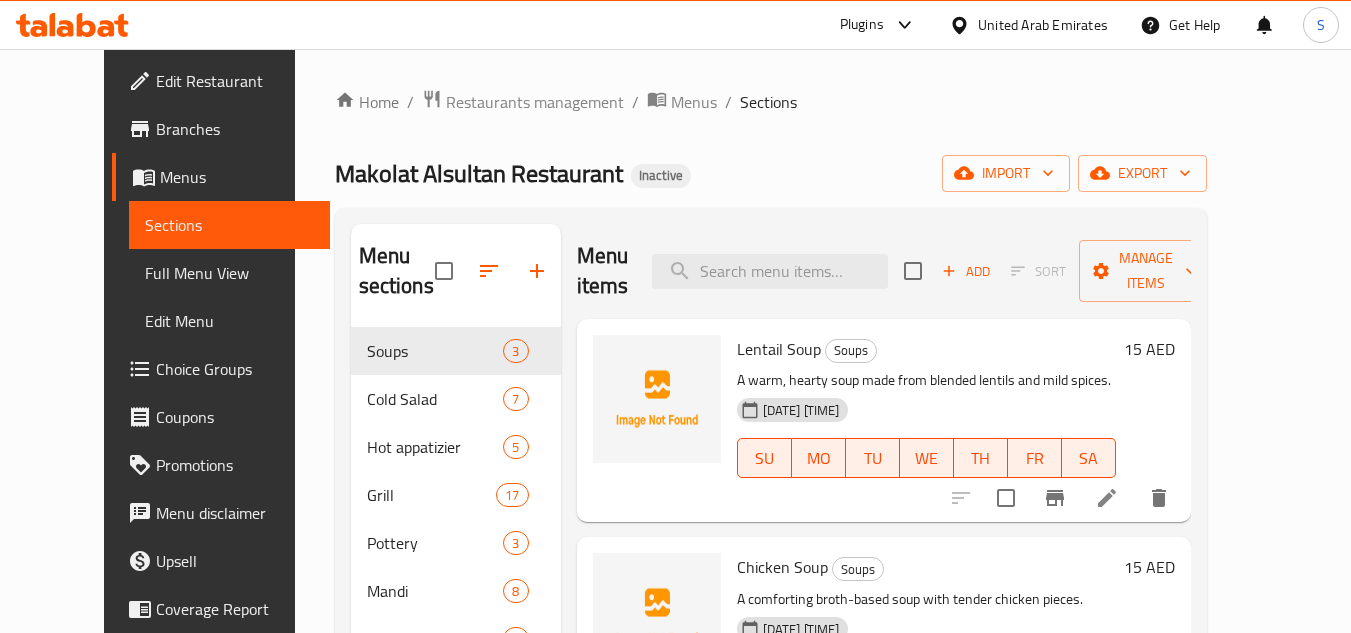 click on "Branches" at bounding box center [235, 129] 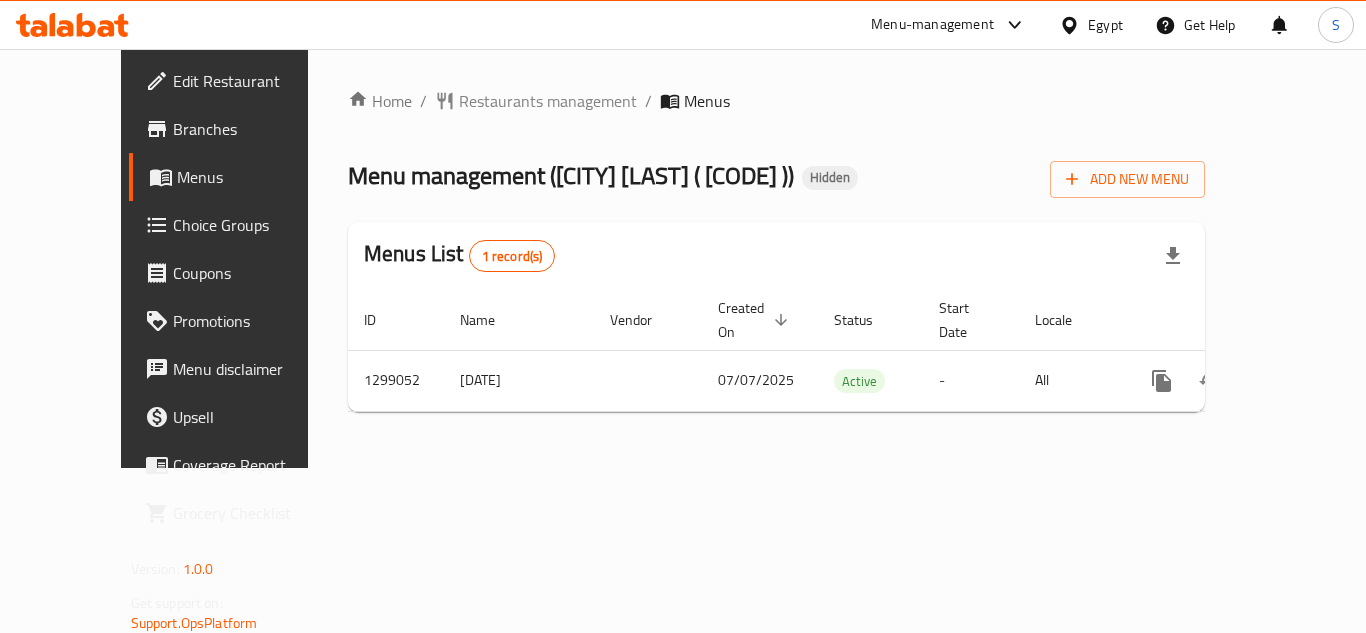 scroll, scrollTop: 0, scrollLeft: 0, axis: both 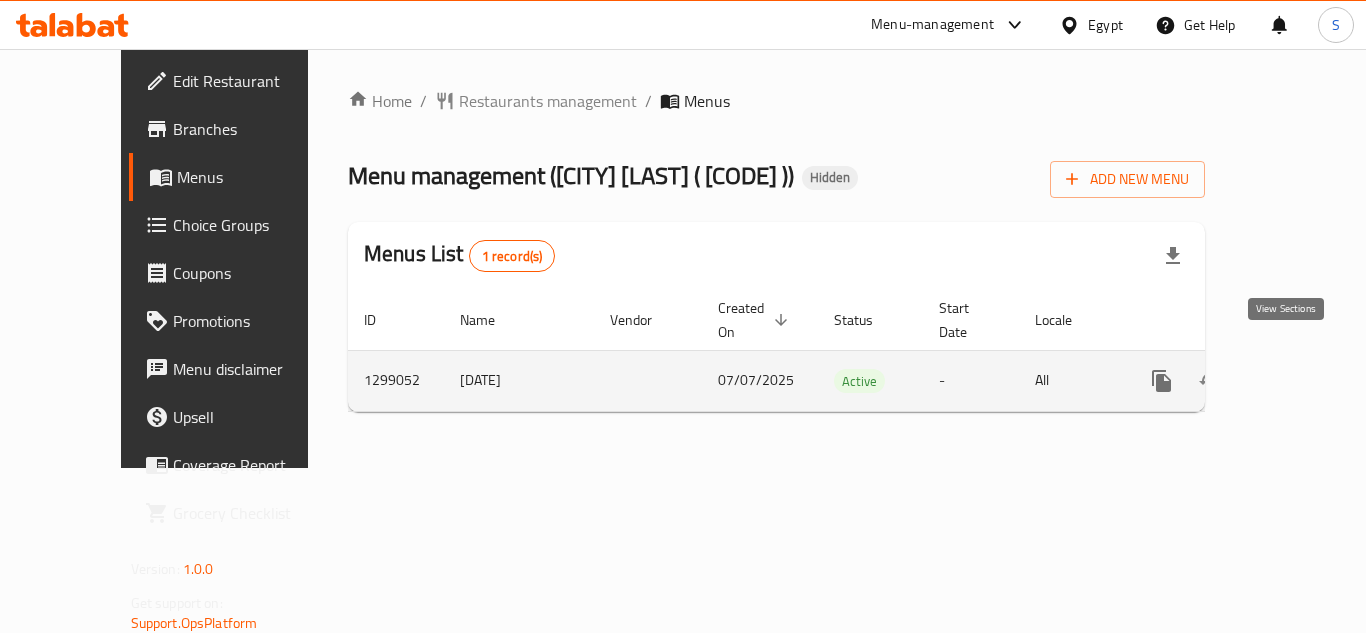 click 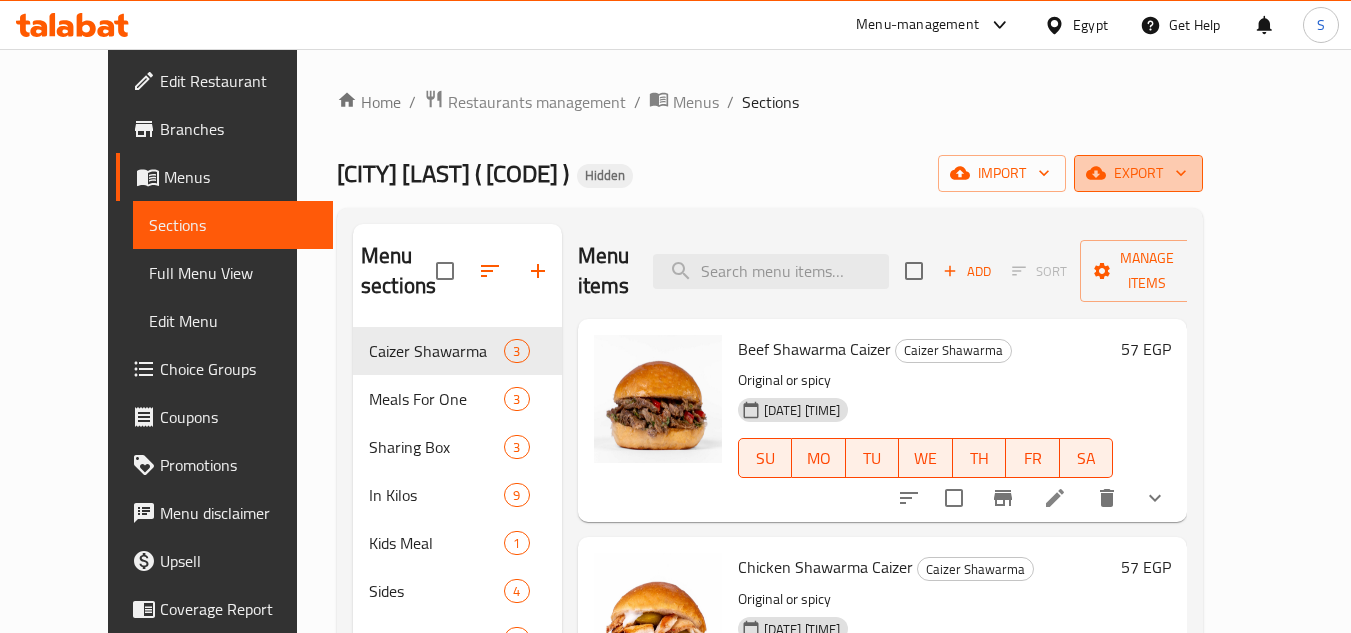 click on "export" at bounding box center (1138, 173) 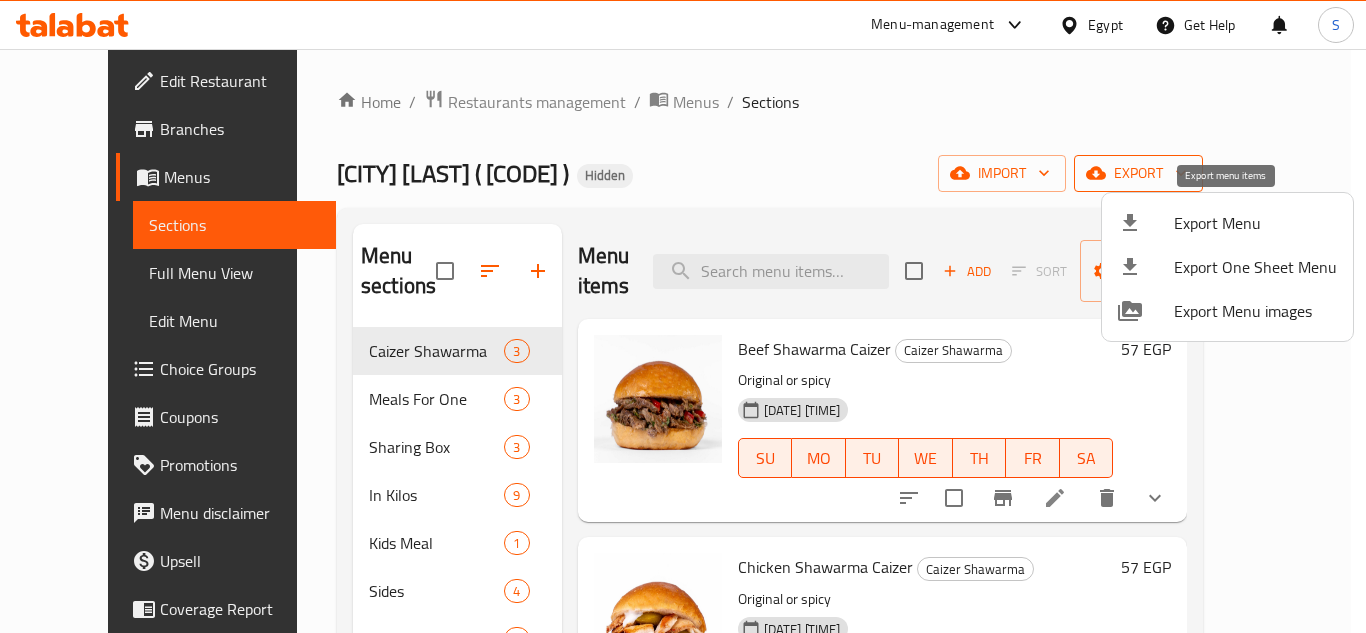 click on "Export Menu" at bounding box center (1255, 223) 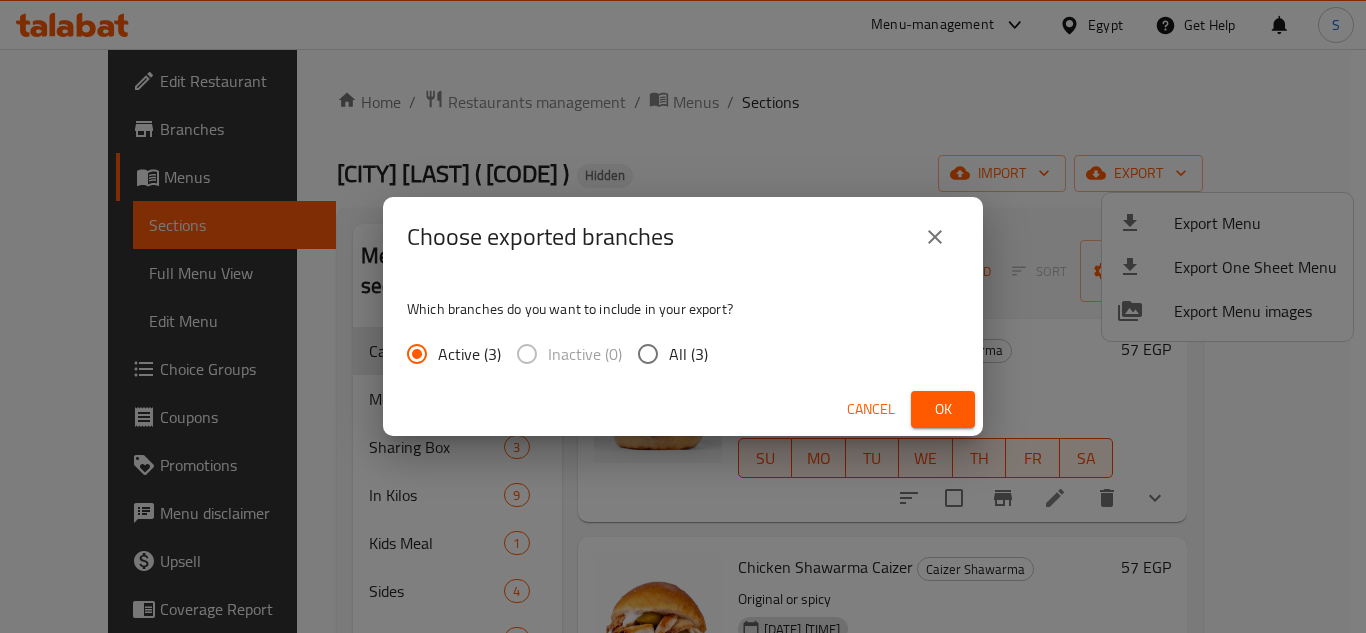 click on "All (3)" at bounding box center [648, 354] 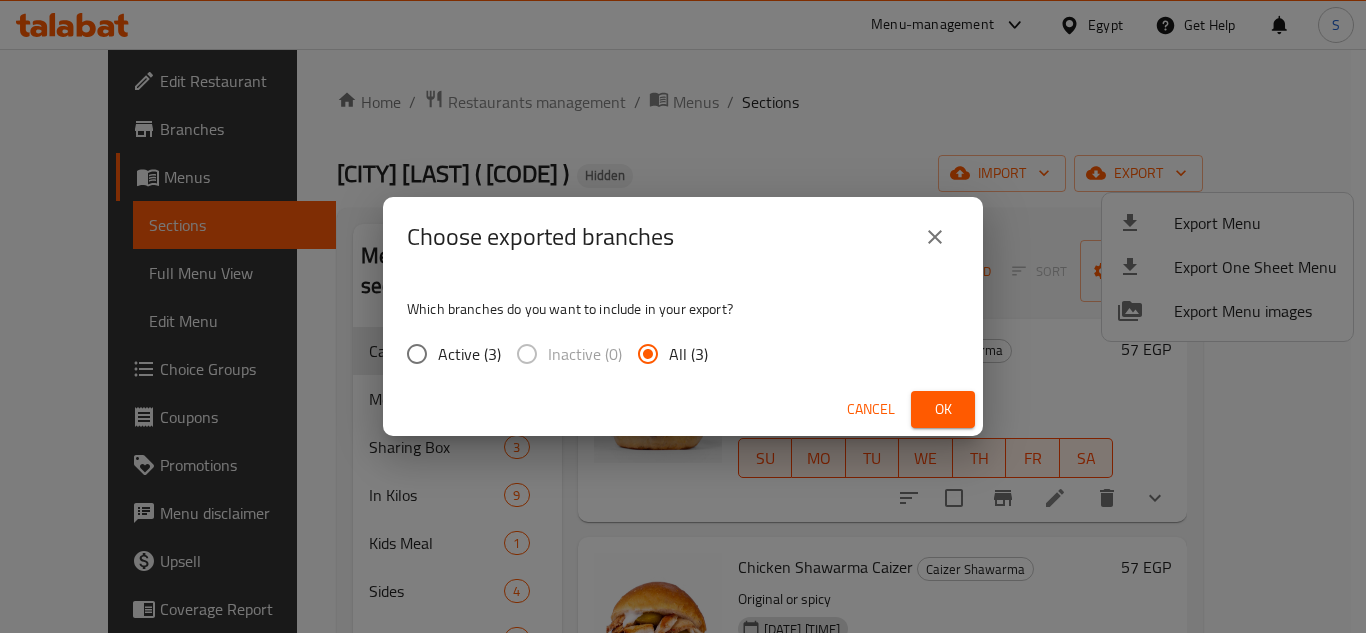 click on "Ok" at bounding box center (943, 409) 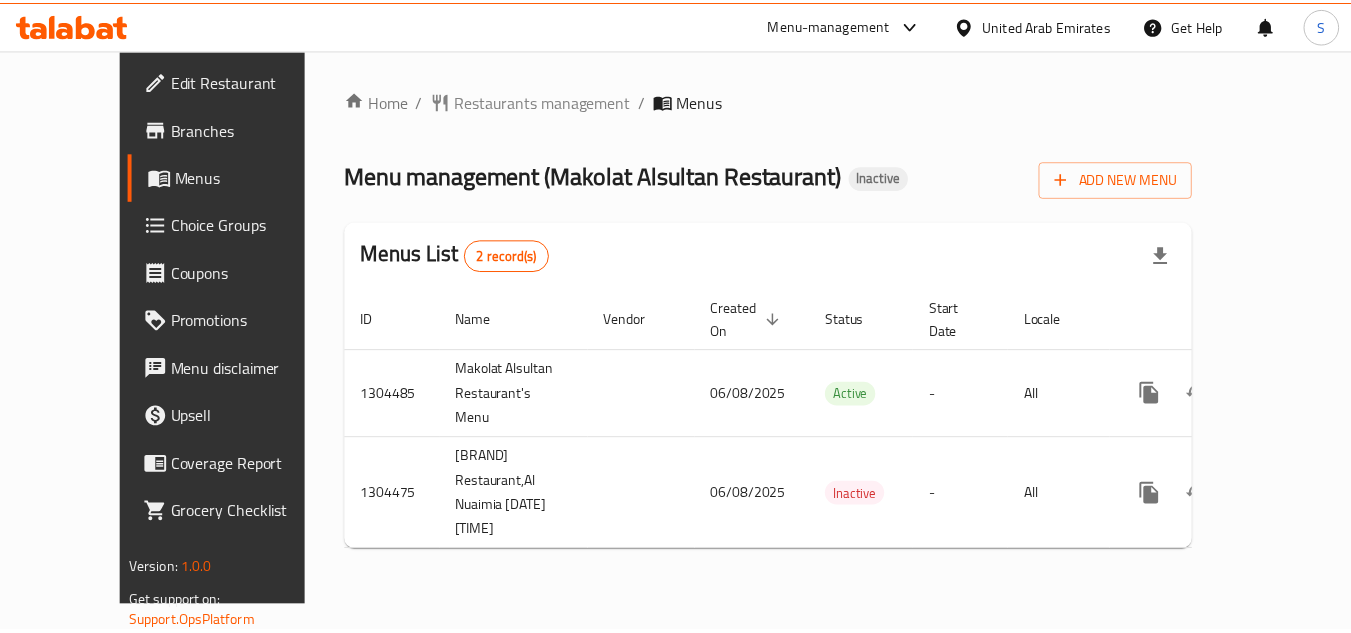 scroll, scrollTop: 0, scrollLeft: 0, axis: both 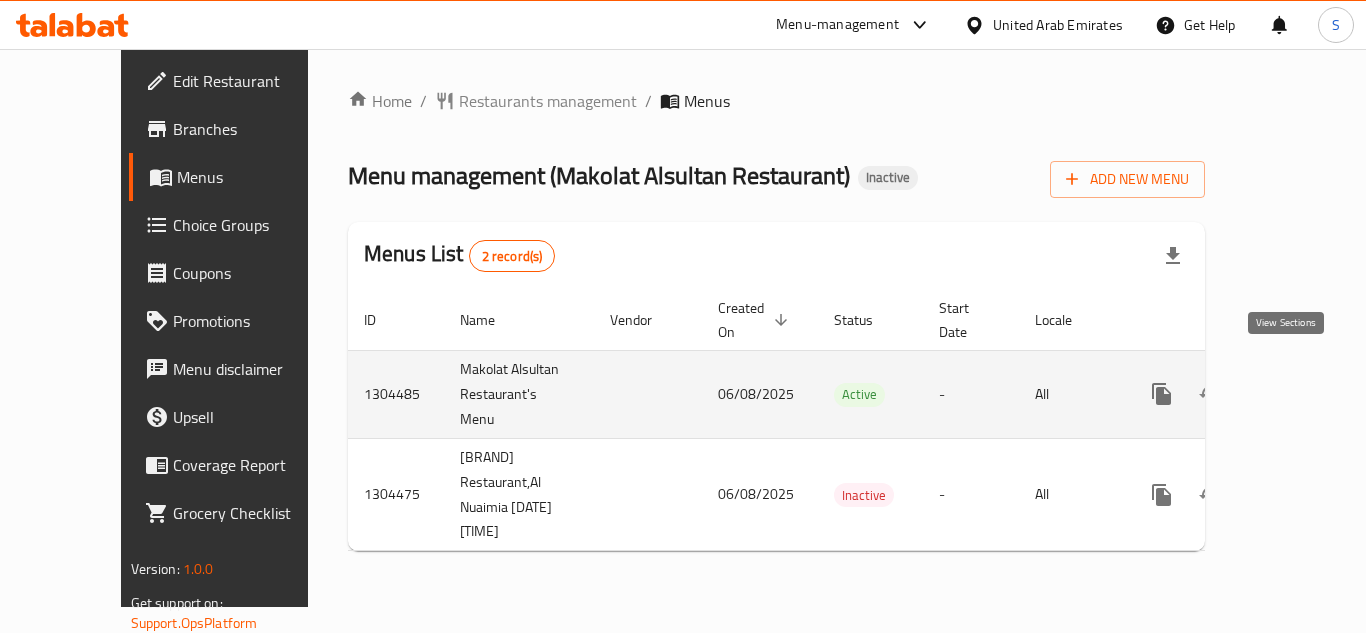 click at bounding box center [1306, 394] 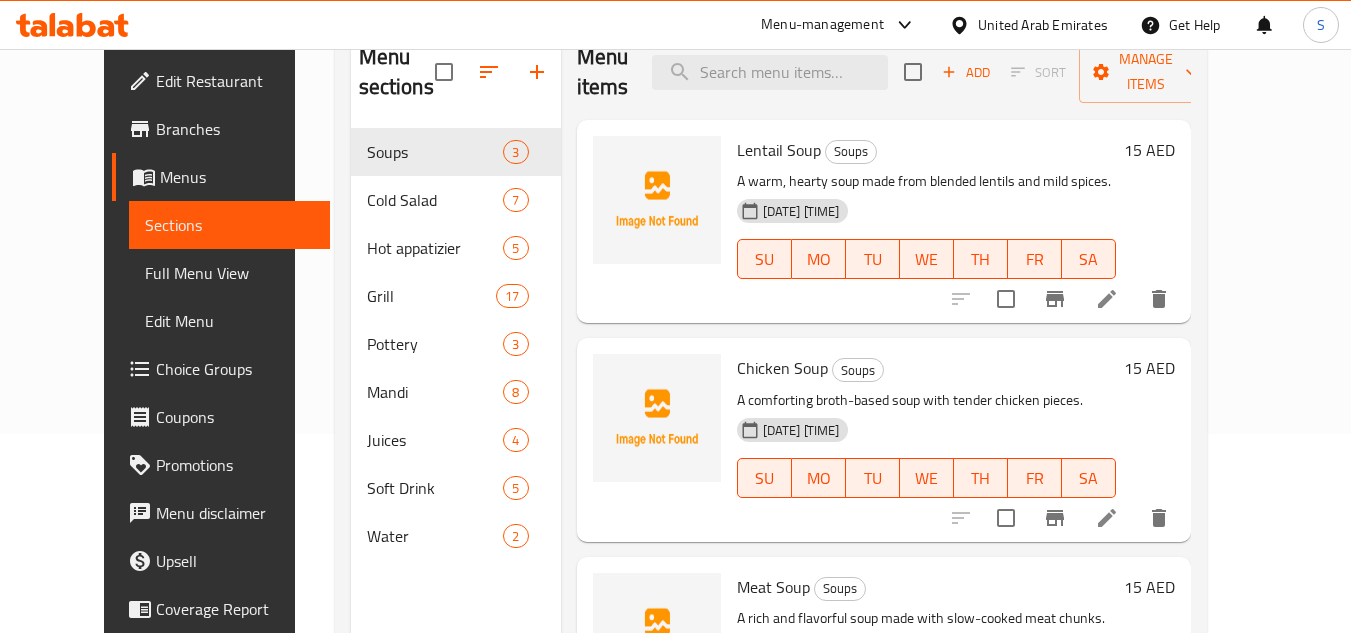 scroll, scrollTop: 200, scrollLeft: 0, axis: vertical 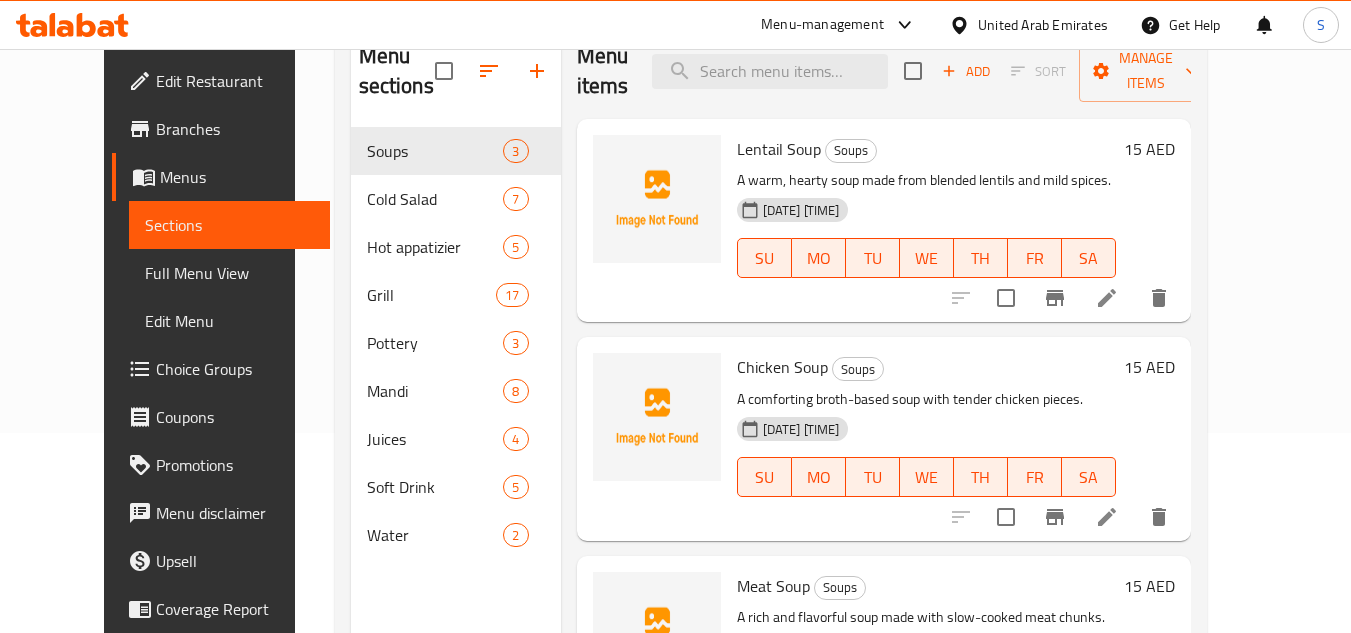 click on "Full Menu View" at bounding box center [229, 273] 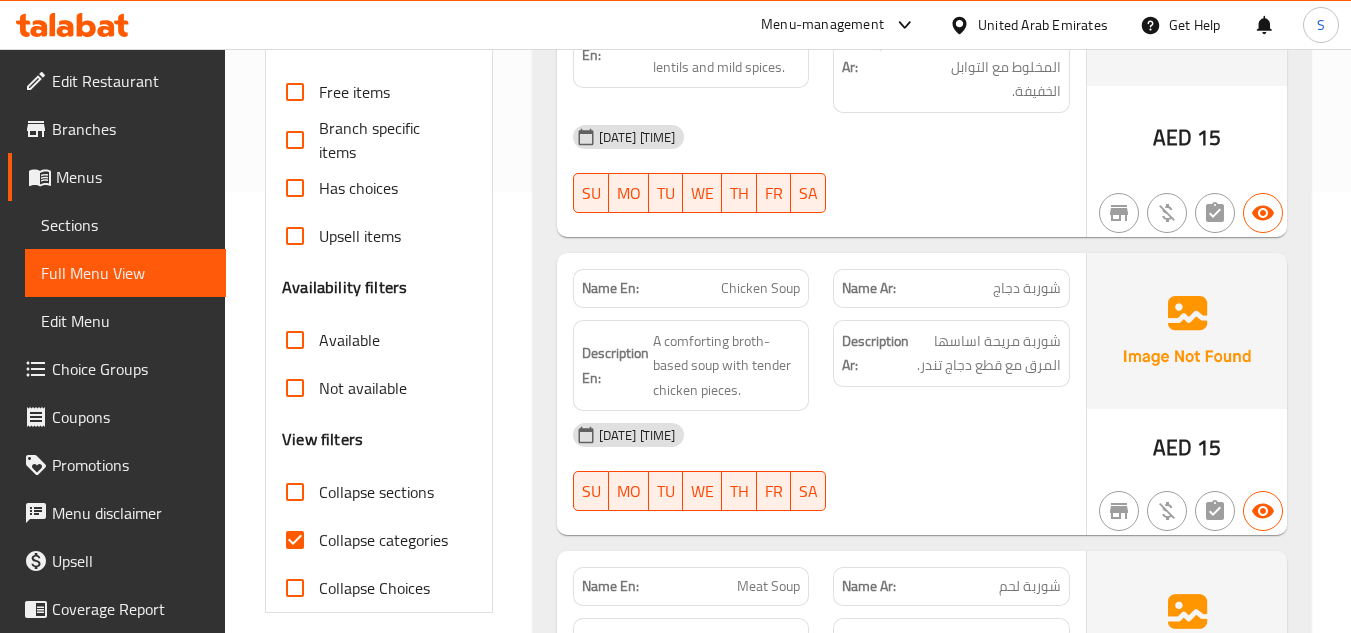 scroll, scrollTop: 500, scrollLeft: 0, axis: vertical 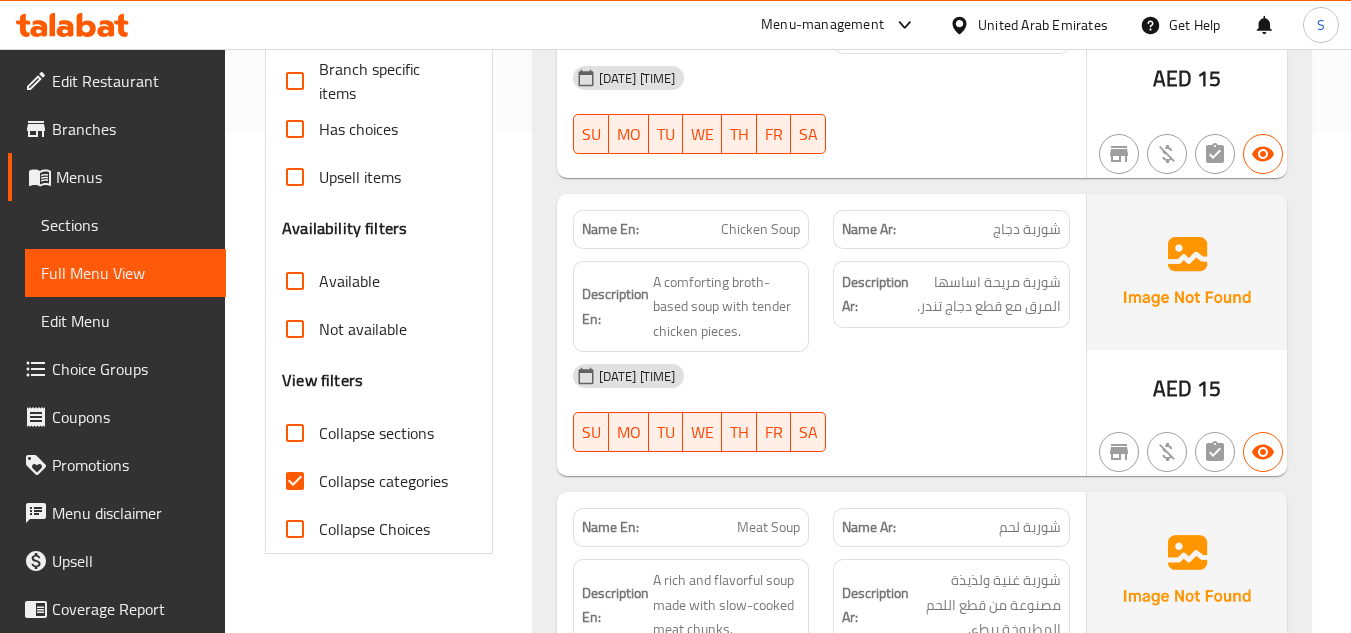 click on "Collapse categories" at bounding box center (383, 481) 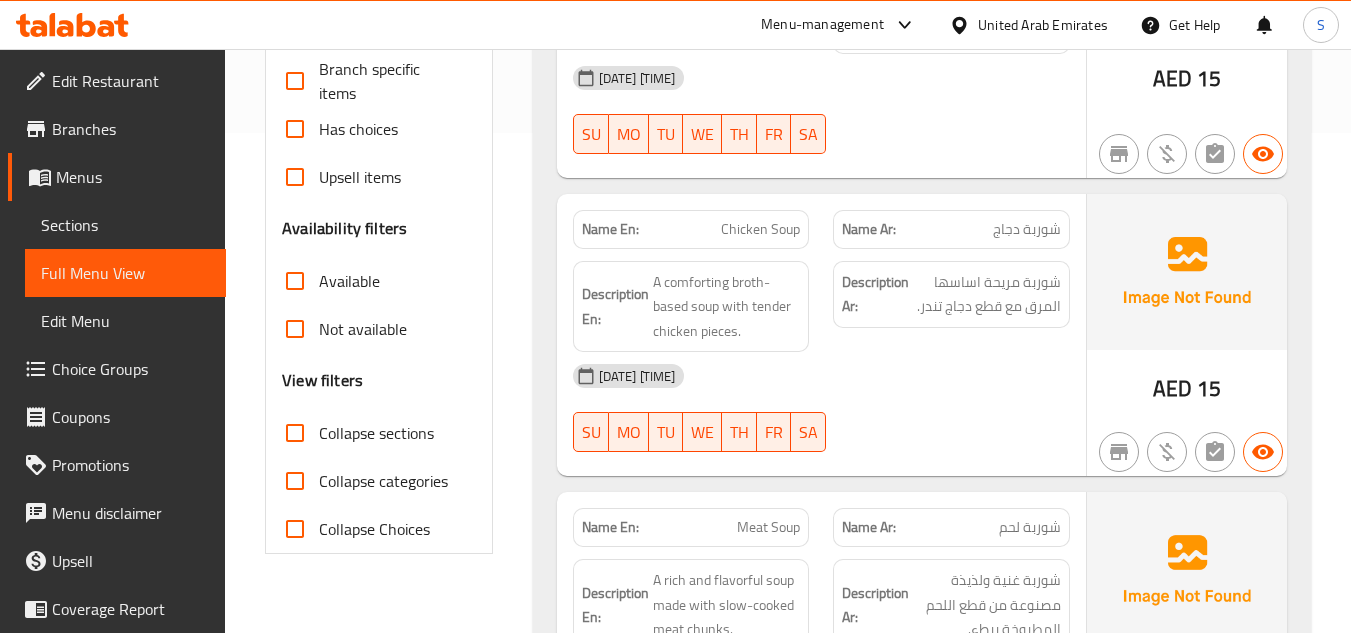 scroll, scrollTop: 200, scrollLeft: 0, axis: vertical 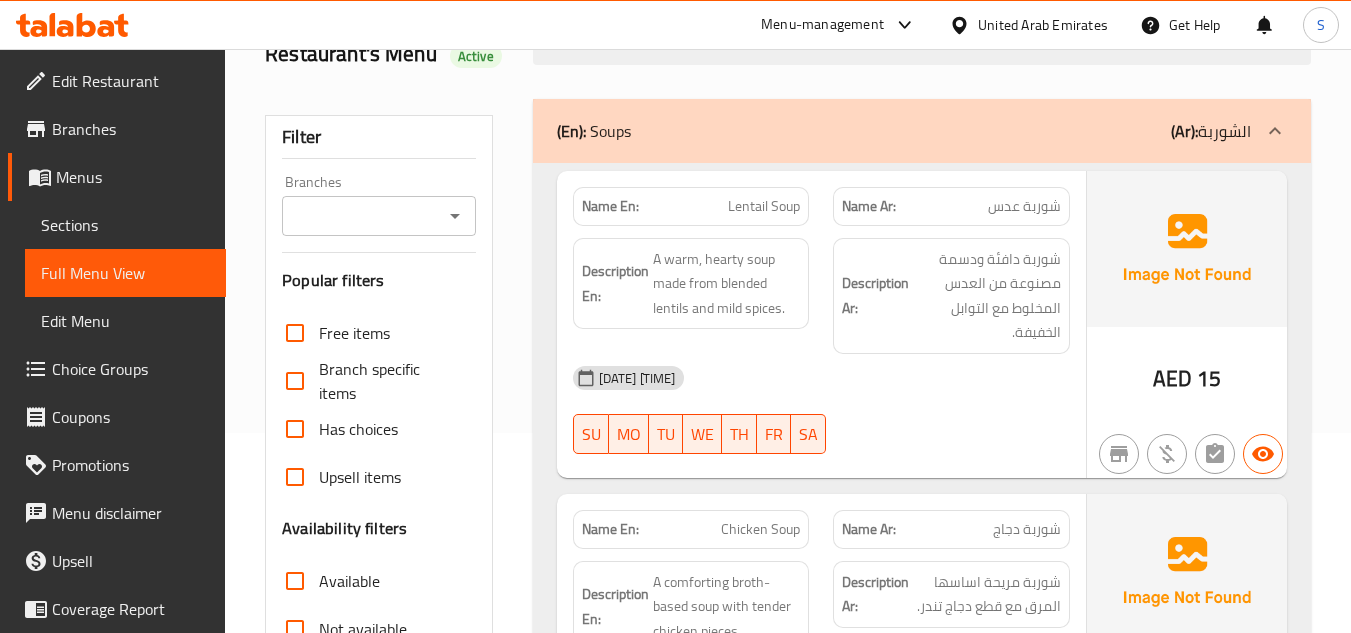 click on "[DATE] [TIME]" at bounding box center (821, 378) 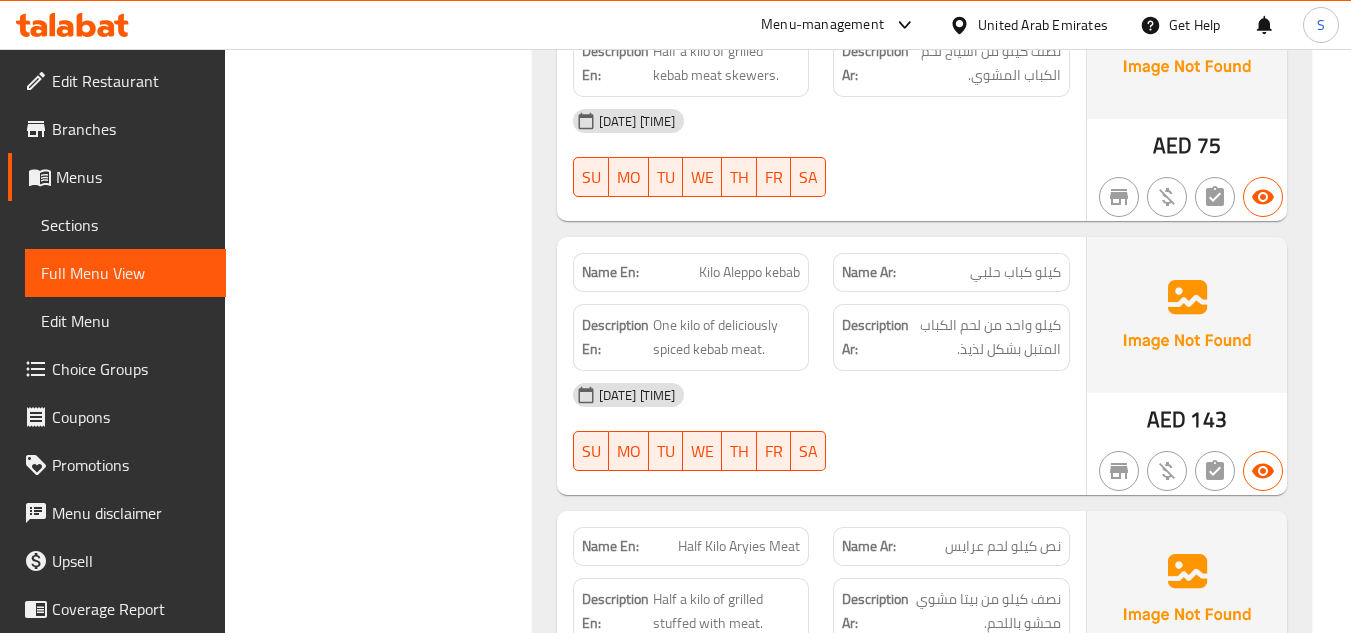 scroll, scrollTop: 8700, scrollLeft: 0, axis: vertical 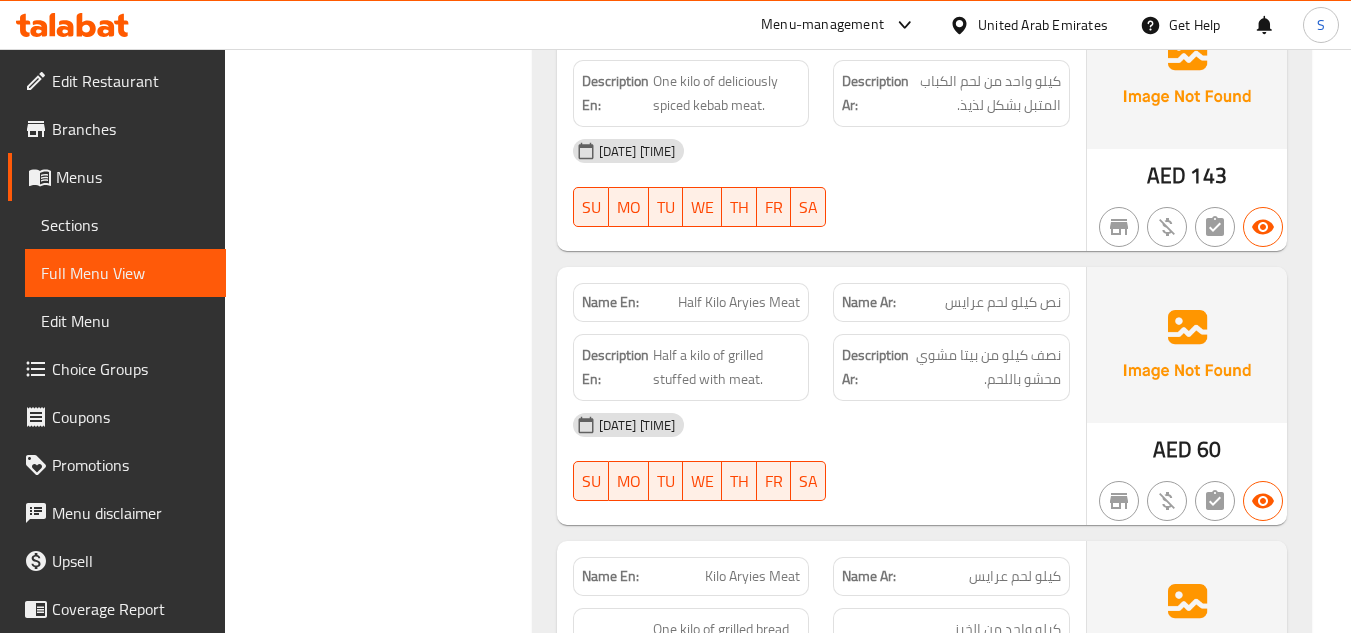 click on "Half Kilo Aryies Meat" at bounding box center [739, 302] 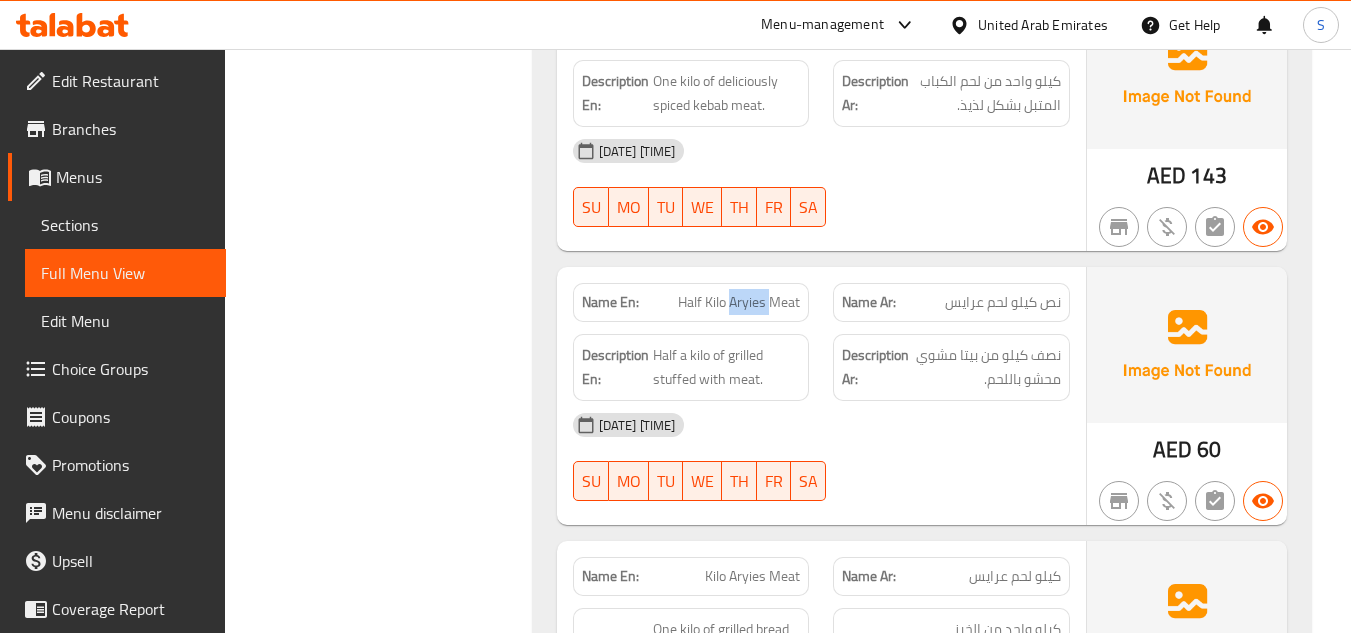 click on "Half Kilo Aryies Meat" at bounding box center [739, 302] 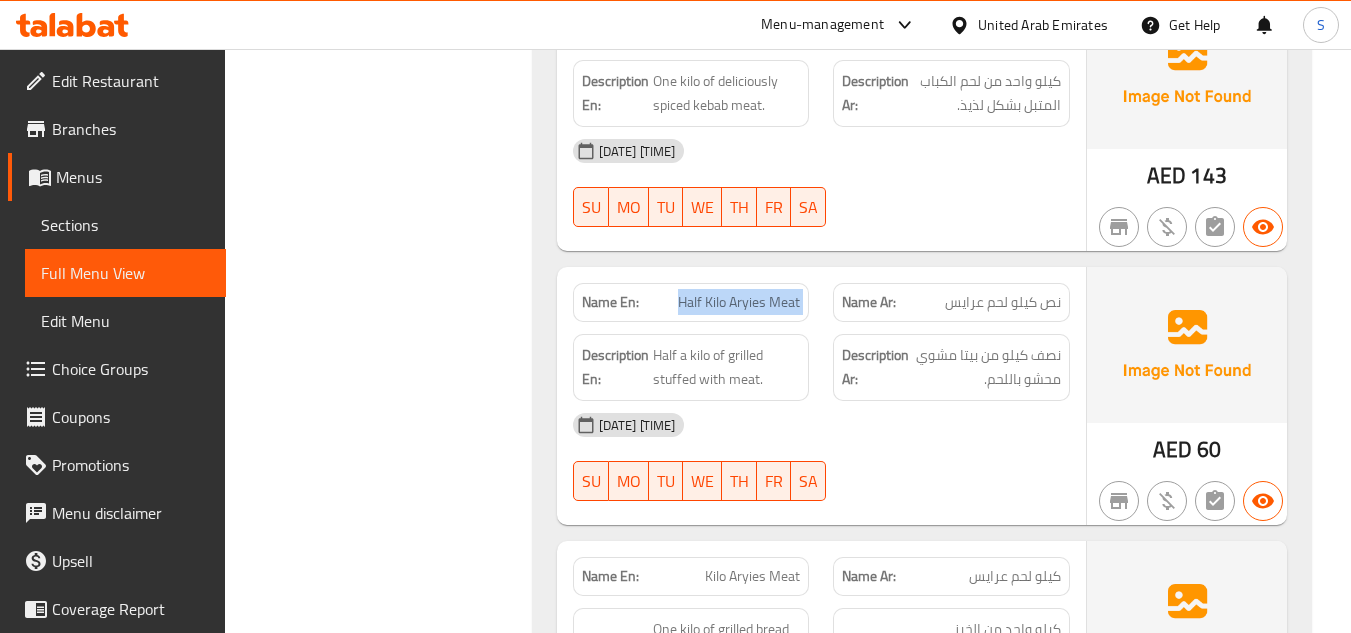 click on "Half Kilo Aryies Meat" at bounding box center [739, 302] 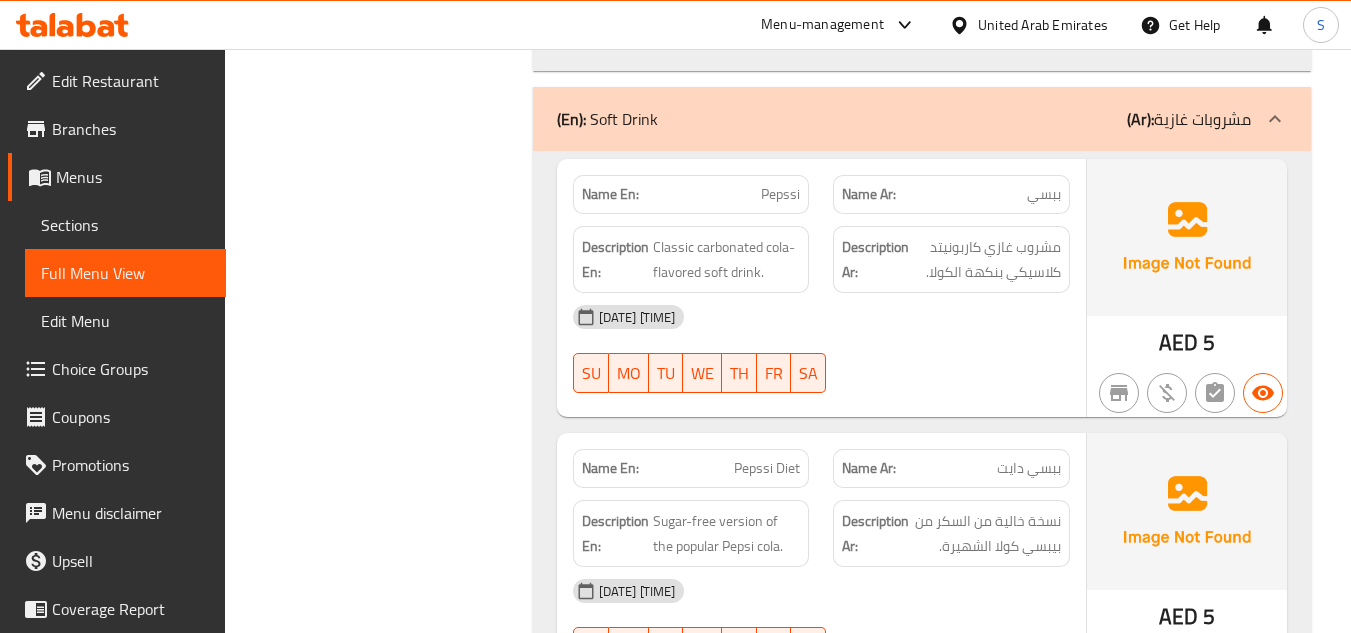 scroll, scrollTop: 14900, scrollLeft: 0, axis: vertical 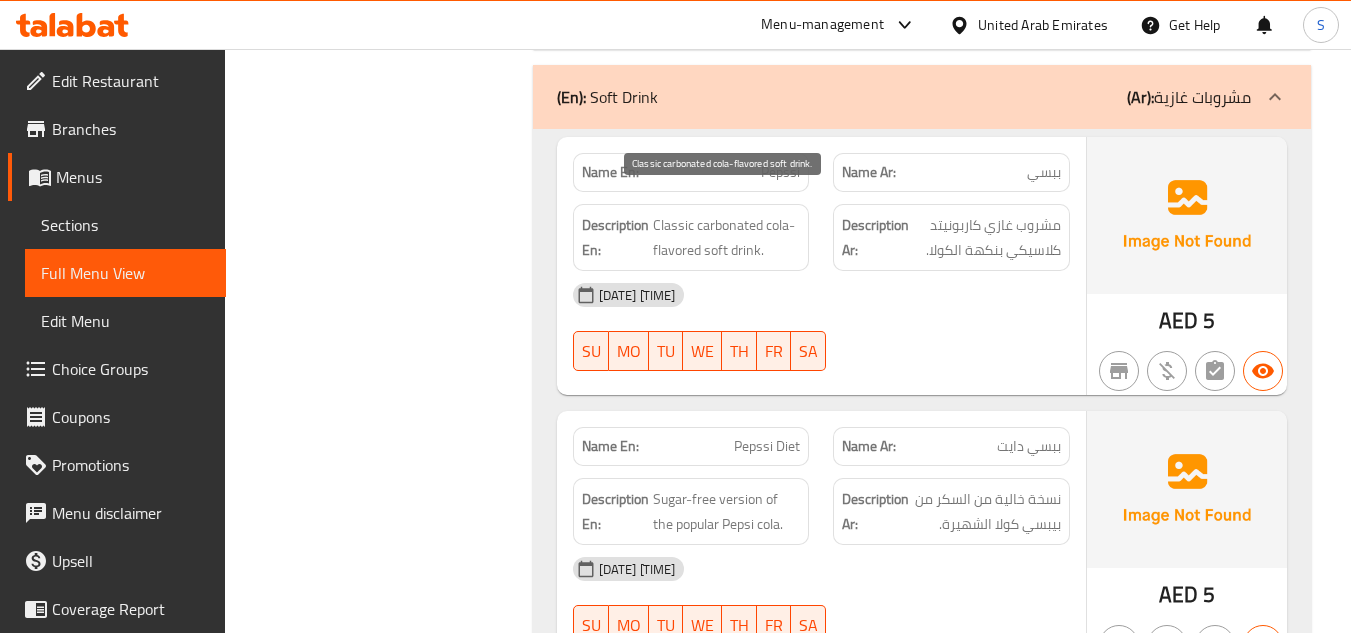 click on "Classic carbonated cola-flavored soft drink." at bounding box center (727, 237) 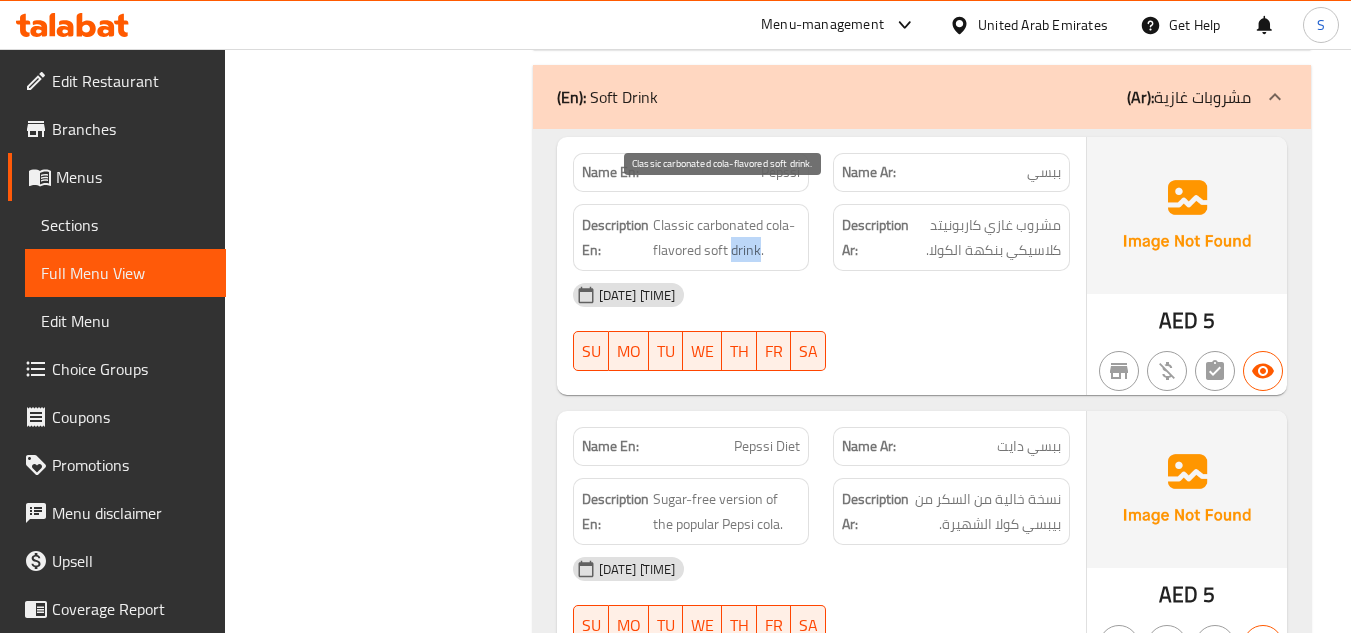 click on "Classic carbonated cola-flavored soft drink." at bounding box center (727, 237) 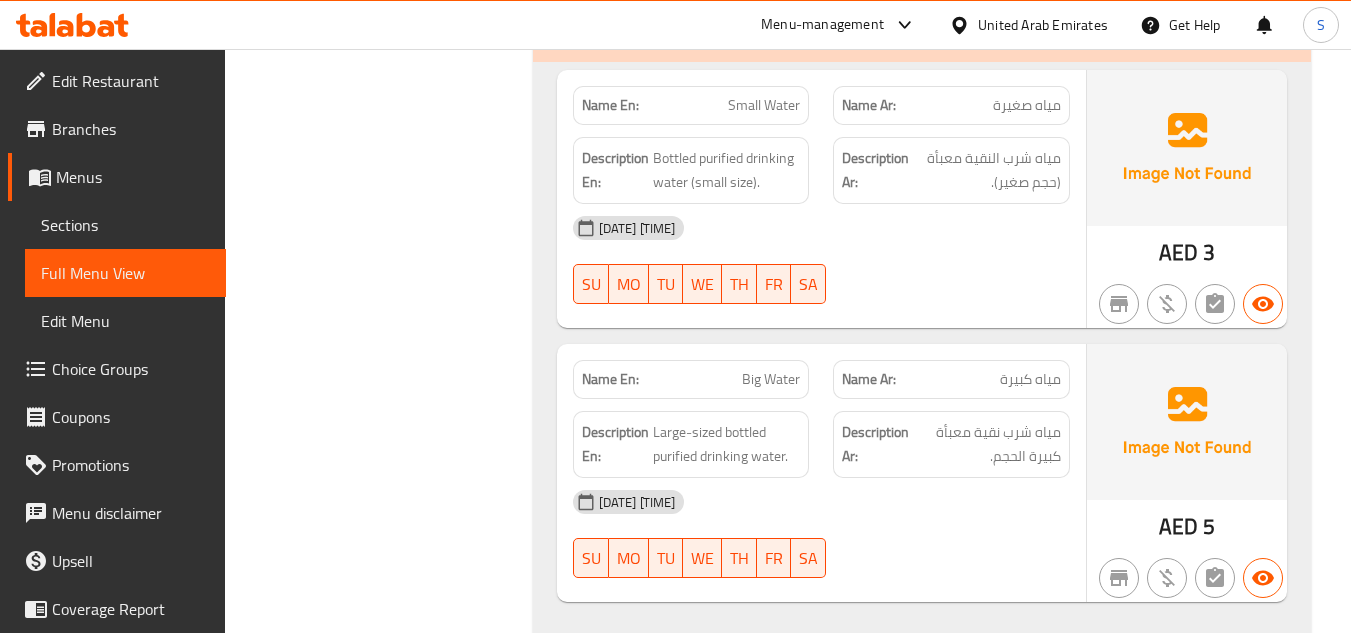 scroll, scrollTop: 16498, scrollLeft: 0, axis: vertical 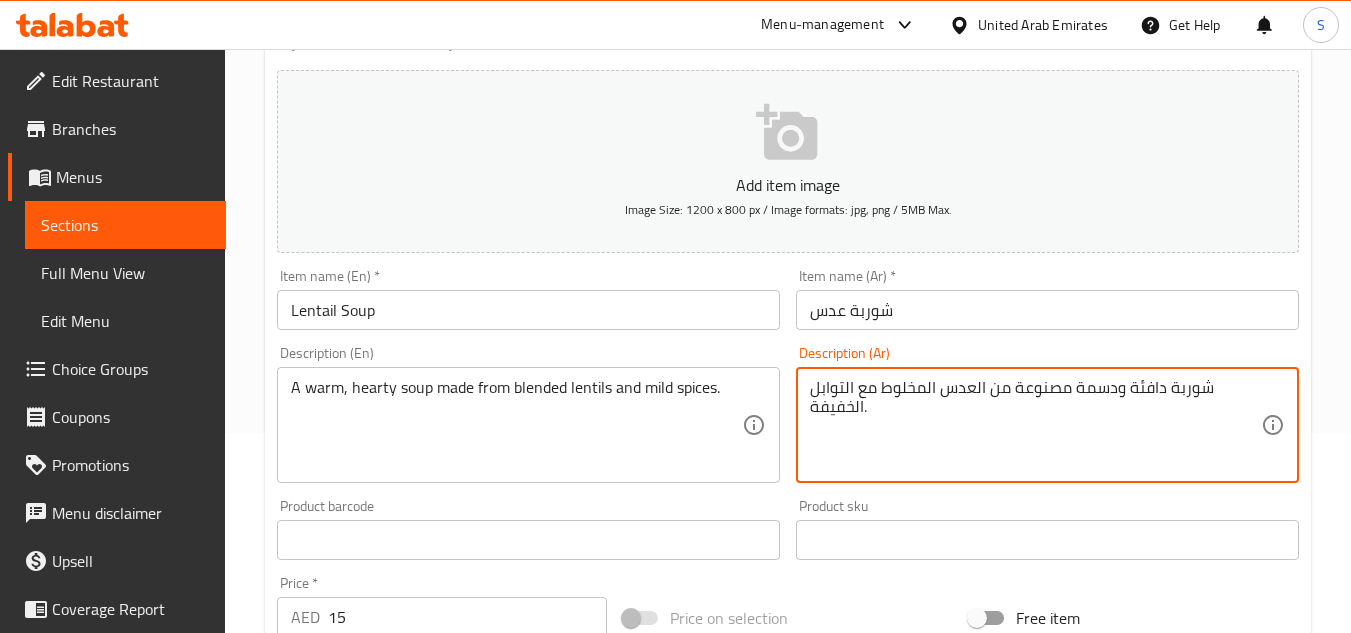 drag, startPoint x: 1115, startPoint y: 379, endPoint x: 1072, endPoint y: 380, distance: 43.011627 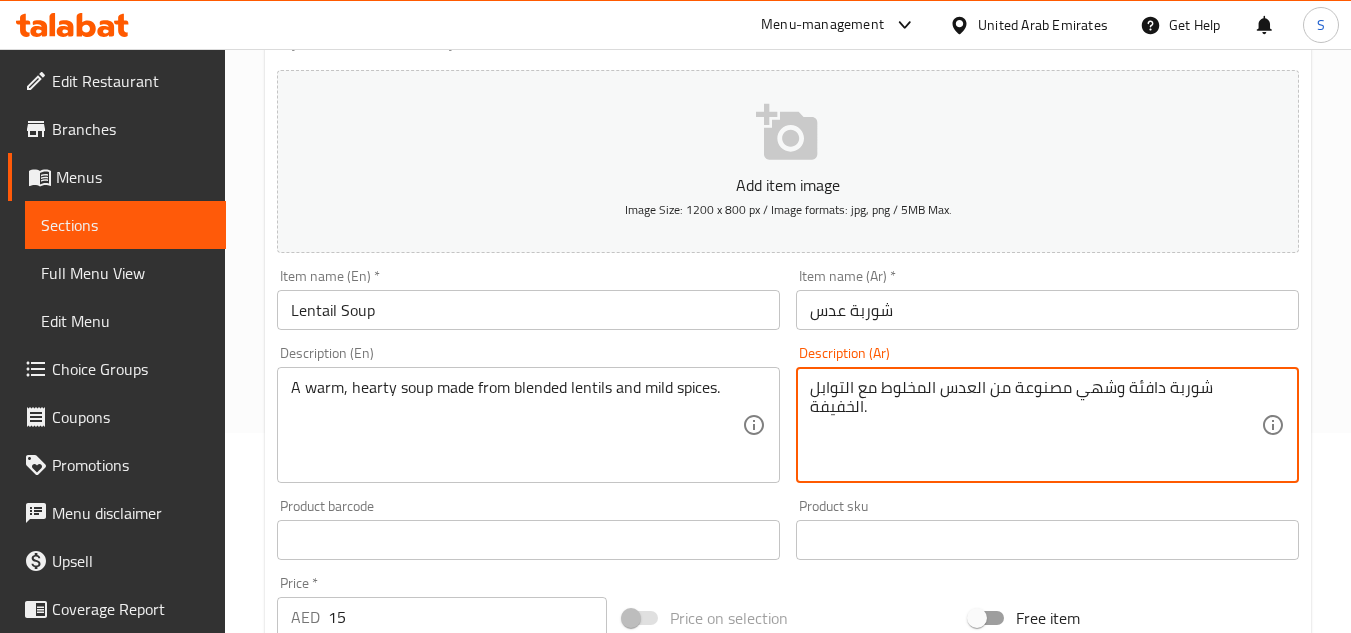 click on "شوربة عدس" at bounding box center [1047, 310] 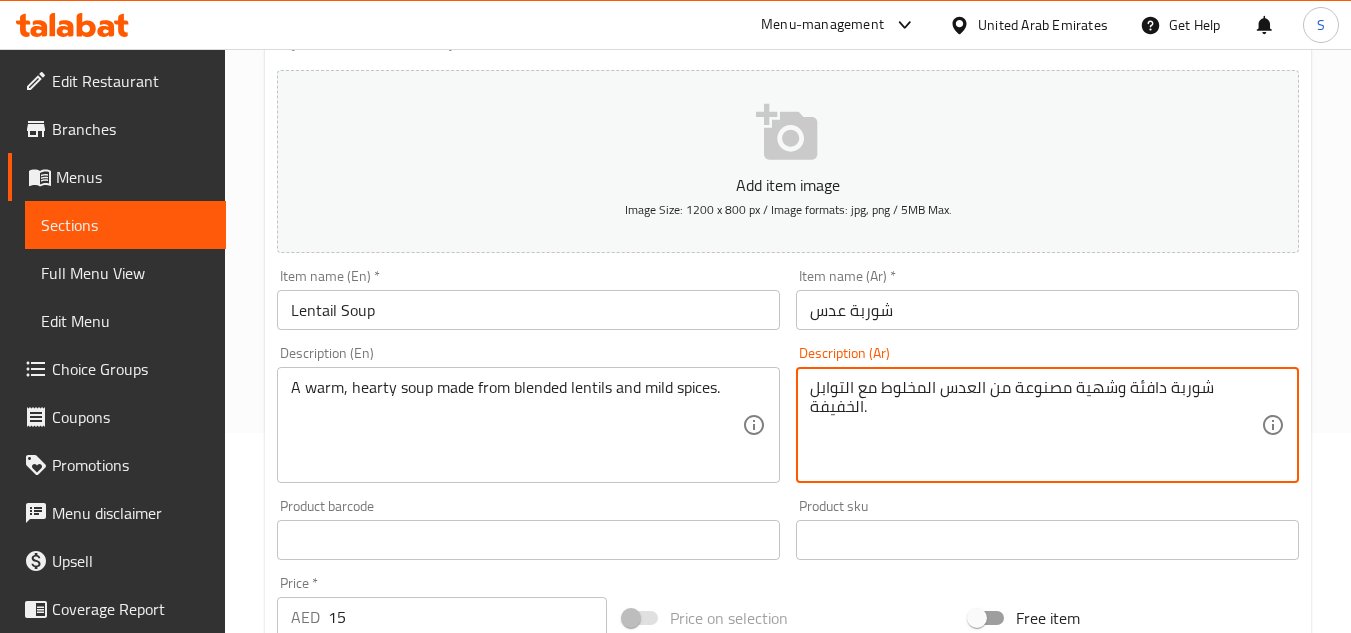 type on "شوربة دافئة وشهية مصنوعة من العدس المخلوط مع التوابل الخفيفة." 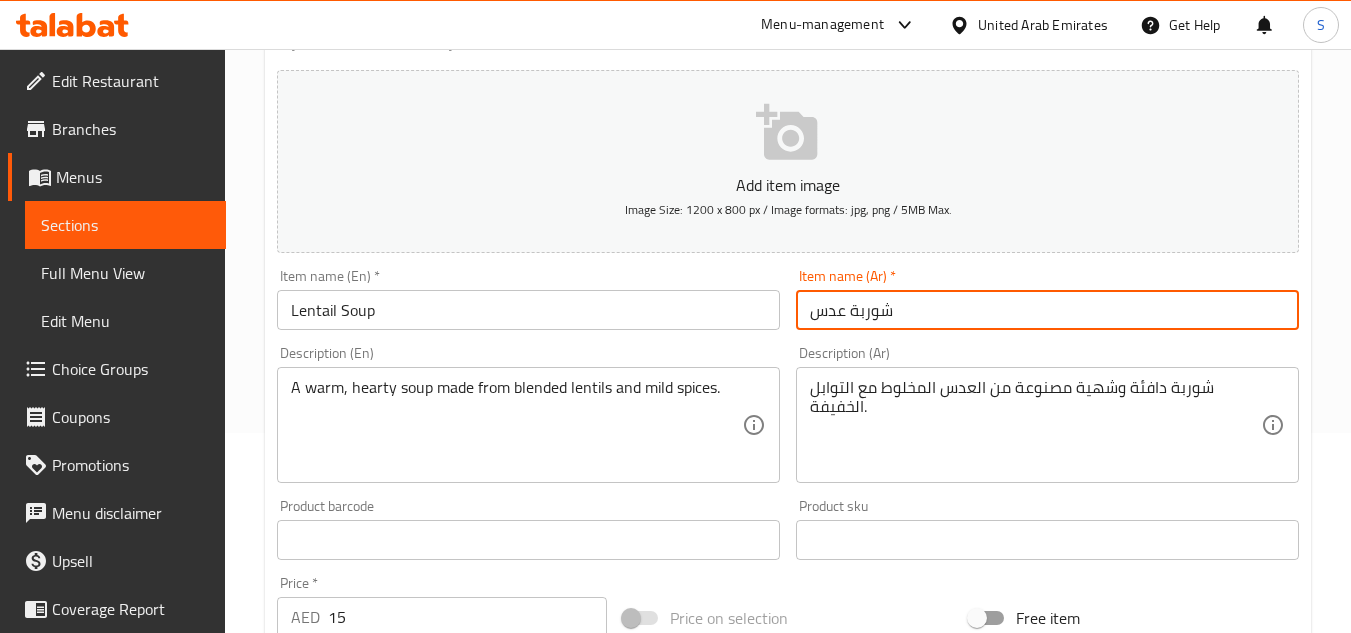 click on "شوربة عدس" at bounding box center (1047, 310) 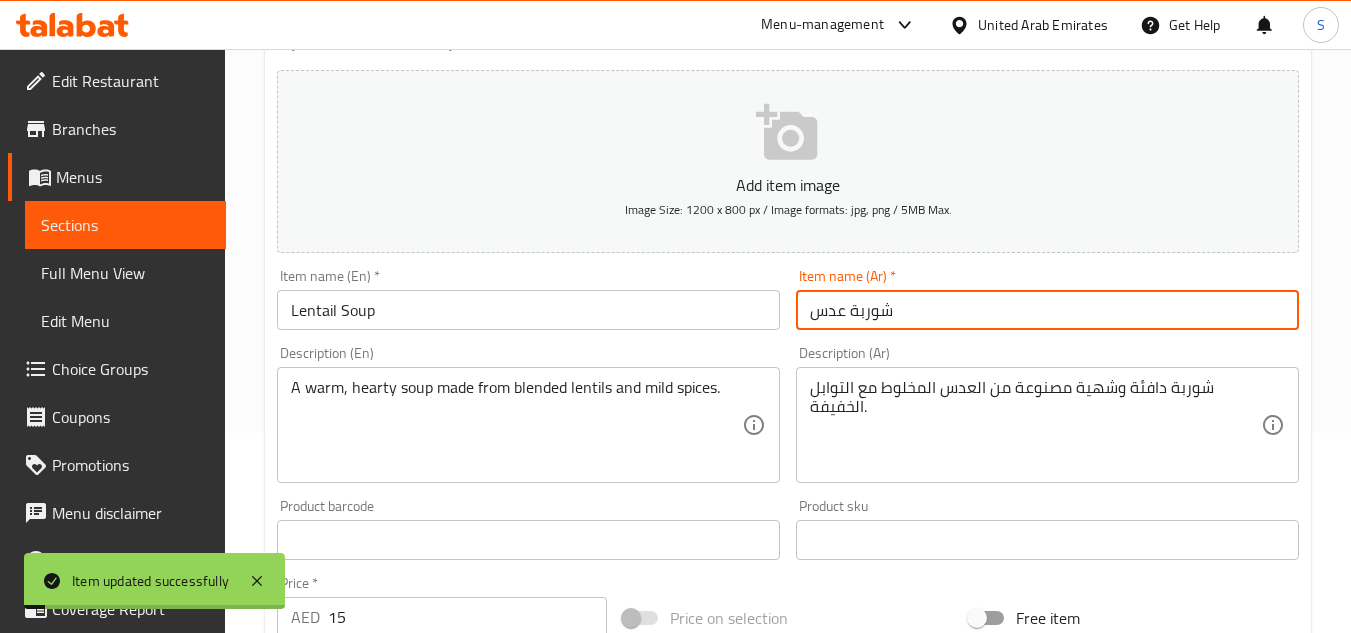 scroll, scrollTop: 0, scrollLeft: 0, axis: both 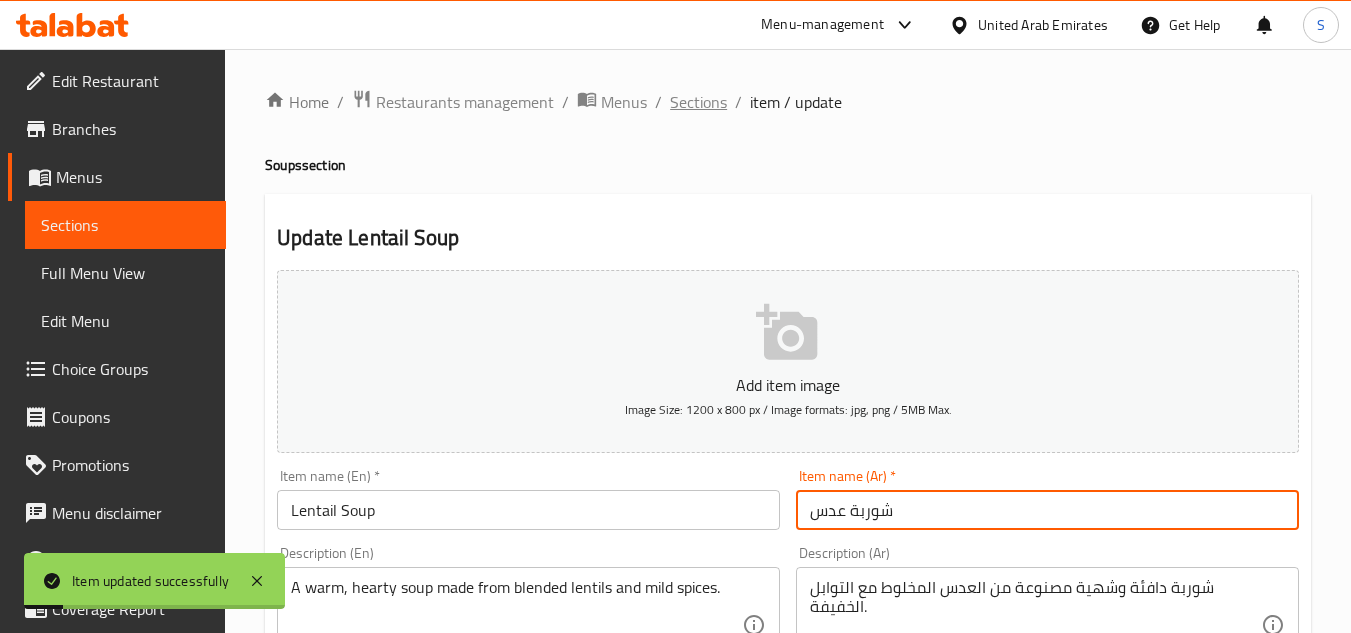 click on "Sections" at bounding box center [698, 102] 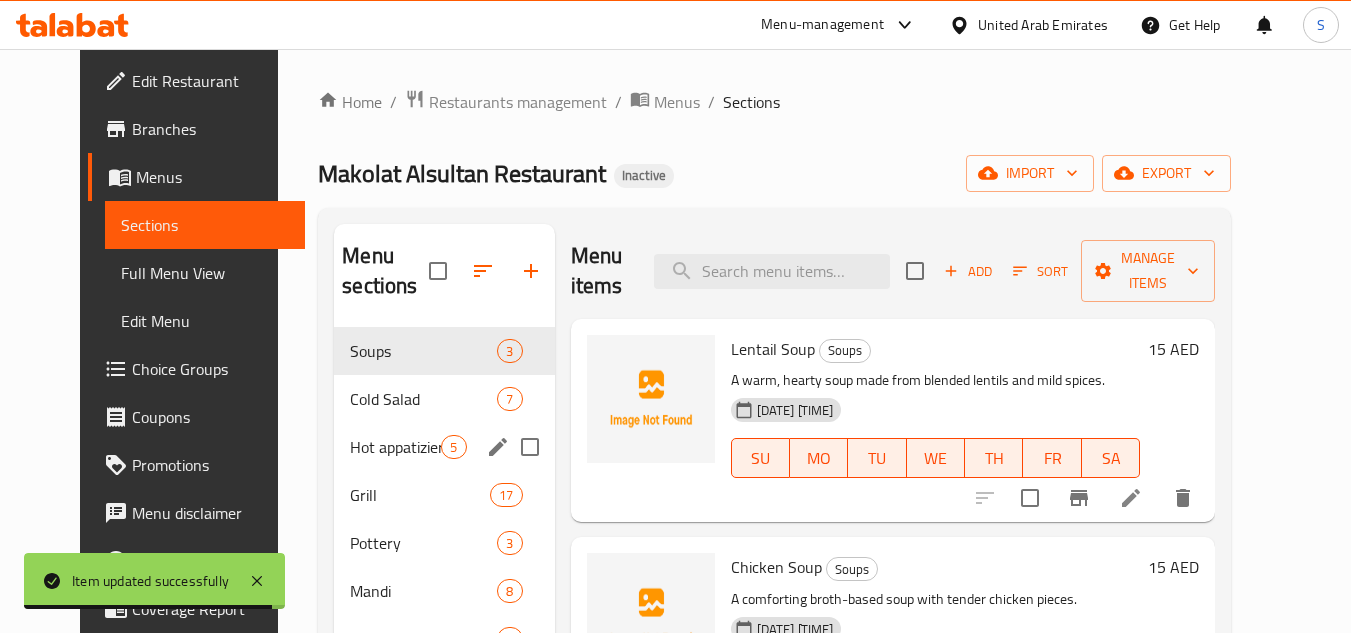 click on "Hot appatizier" at bounding box center (395, 447) 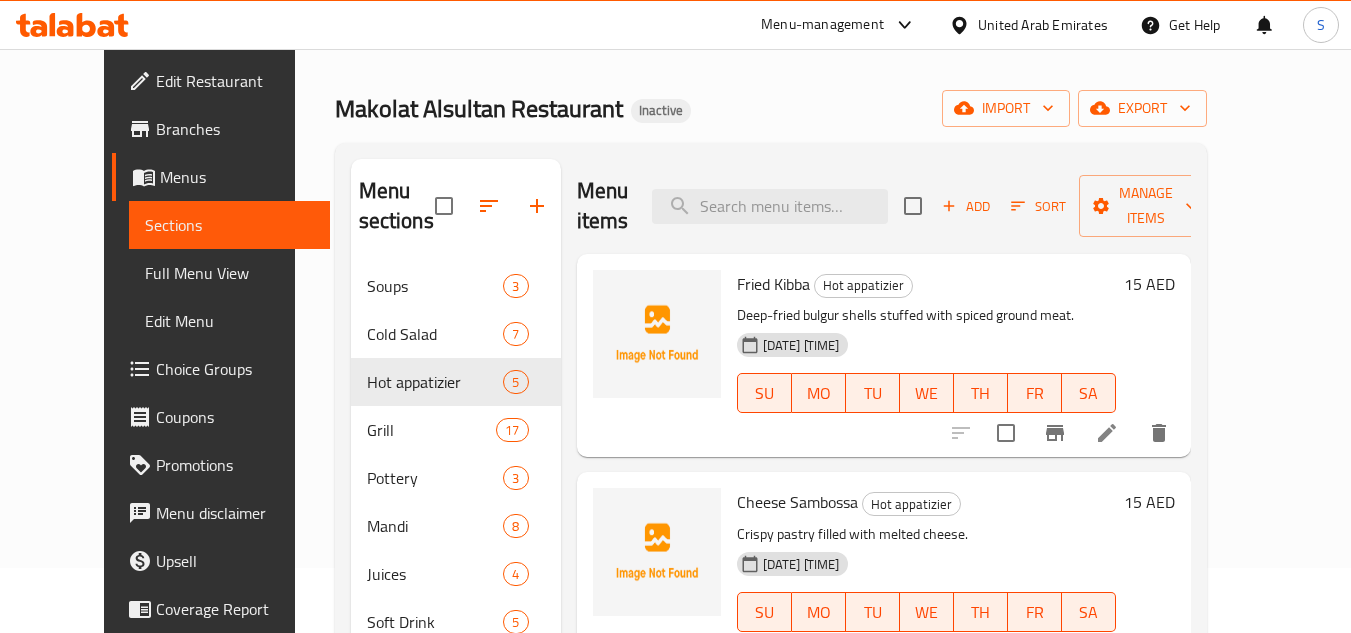 scroll, scrollTop: 100, scrollLeft: 0, axis: vertical 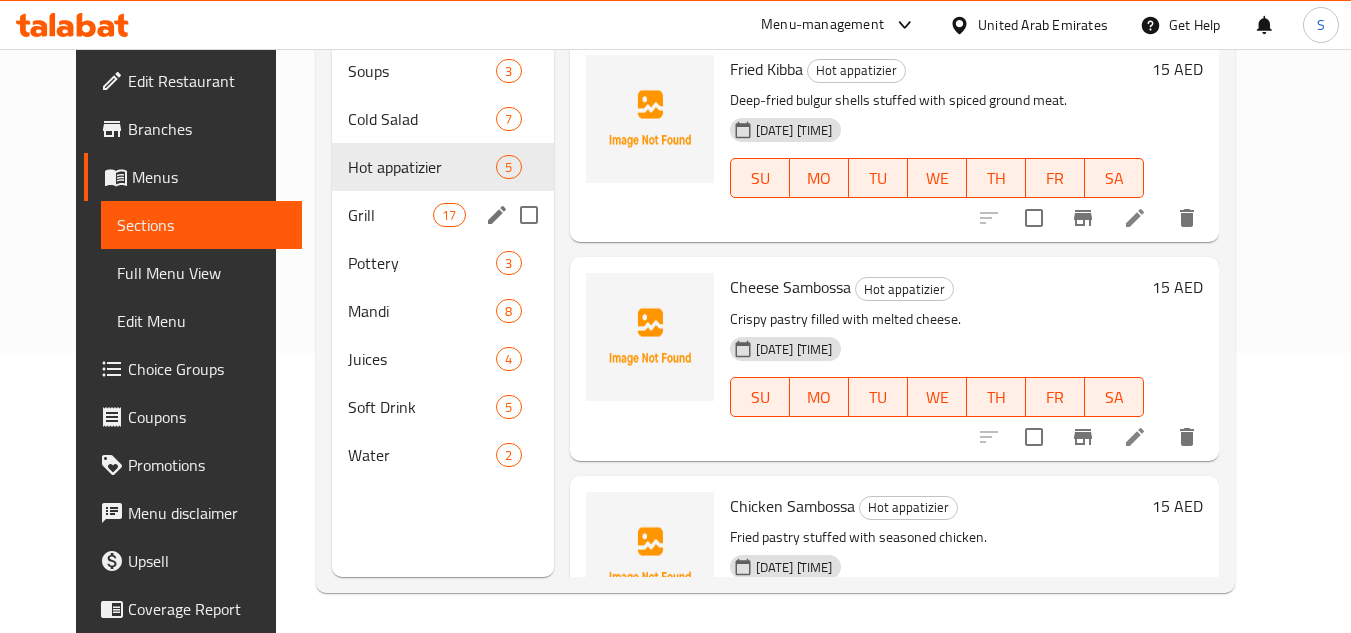 click on "Grill 17" at bounding box center (443, 215) 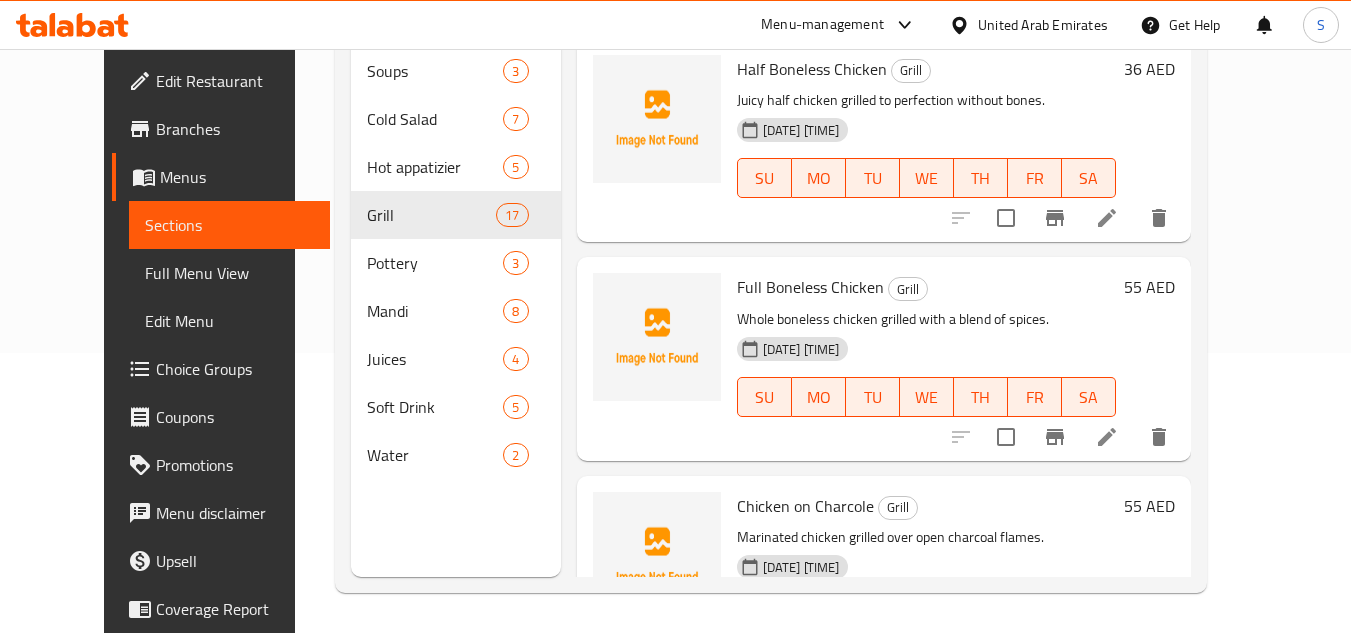 click on "Menu items Add Sort Manage items Half Boneless Chicken   Grill Juicy half chicken grilled to perfection without bones. 06-08-2025 04:37 PM SU MO TU WE TH FR SA 36   AED Full Boneless Chicken   Grill Whole boneless chicken grilled with a blend of spices. 06-08-2025 04:37 PM SU MO TU WE TH FR SA 55   AED Chicken on Charcole   Grill Marinated chicken grilled over open charcoal flames. 06-08-2025 04:37 PM SU MO TU WE TH FR SA 55   AED Shish Taouak   Grill Skewered chicken cubes marinated in garlic and yogurt. 06-08-2025 04:37 PM SU MO TU WE TH FR SA 38   AED Chicken Kabab   Grill Tender grilled chicken pieces with flavorful seasoning. 06-08-2025 04:37 PM SU MO TU WE TH FR SA 42   AED Meat Kabab   Grill Grilled skewers of minced meat blended with spices. 06-08-2025 04:37 PM SU MO TU WE TH FR SA 46   AED Tikka   Grill Marinated meat chunks grilled over high heat. 06-08-2025 04:37 PM SU MO TU WE TH FR SA 46   AED Lamb Chops   Grill Juicy lamb ribs grilled and seasoned with herbs. 06-08-2025 04:37 PM SU MO TU WE TH" at bounding box center (876, 260) 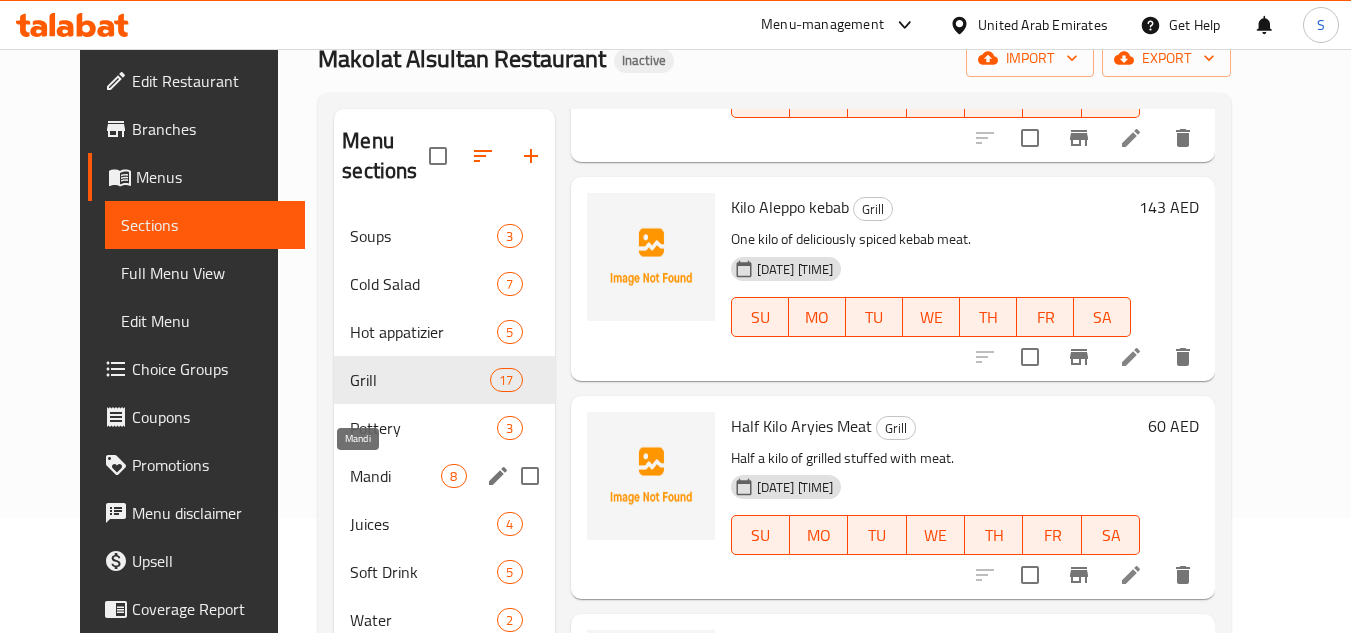 scroll, scrollTop: 80, scrollLeft: 0, axis: vertical 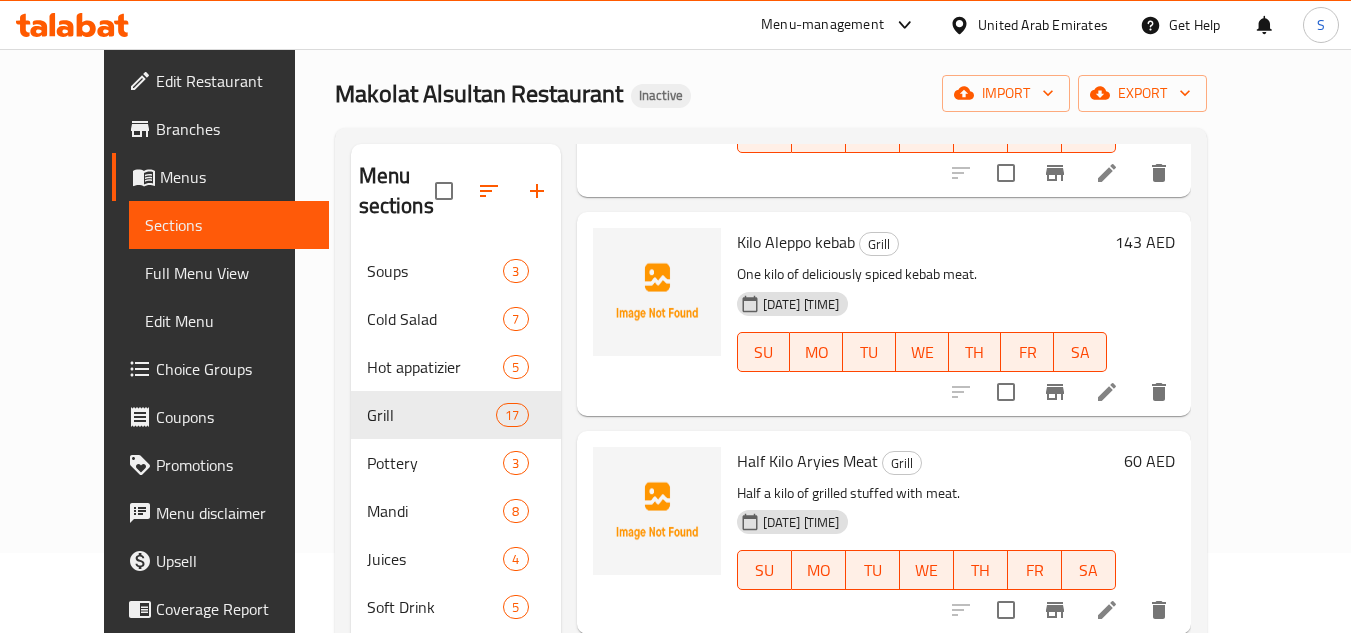 click on "Makolat Alsultan Restaurant Inactive import export" at bounding box center (771, 93) 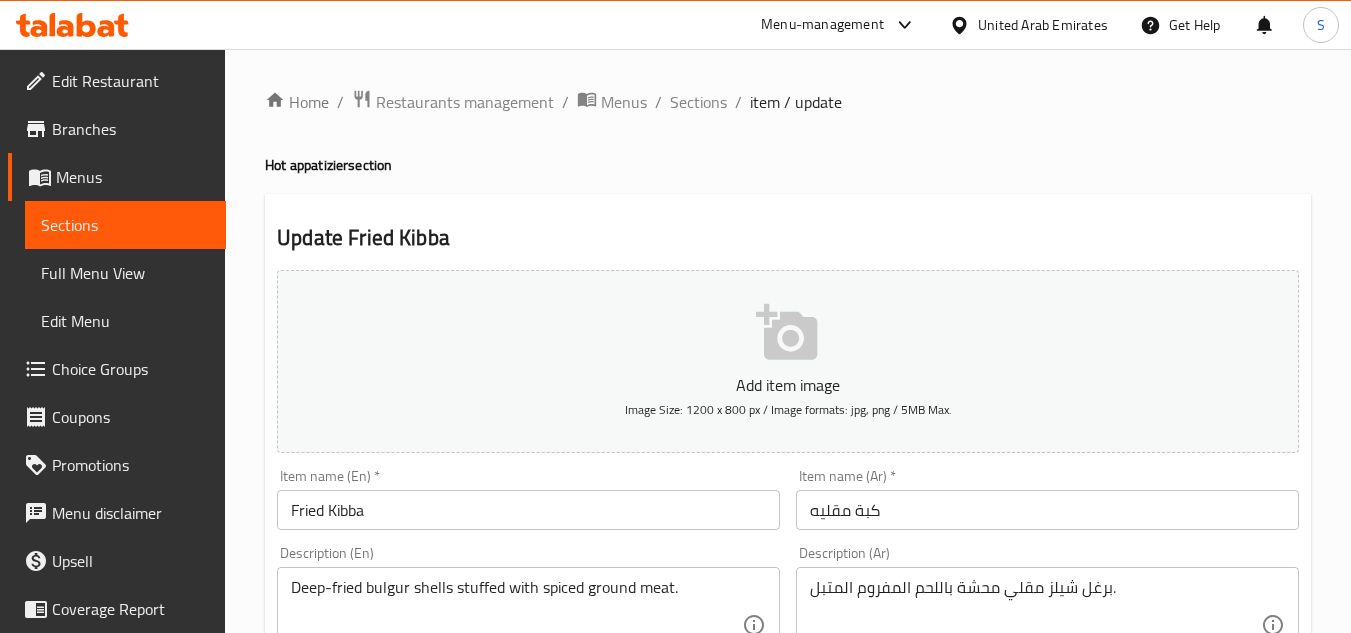 scroll, scrollTop: 200, scrollLeft: 0, axis: vertical 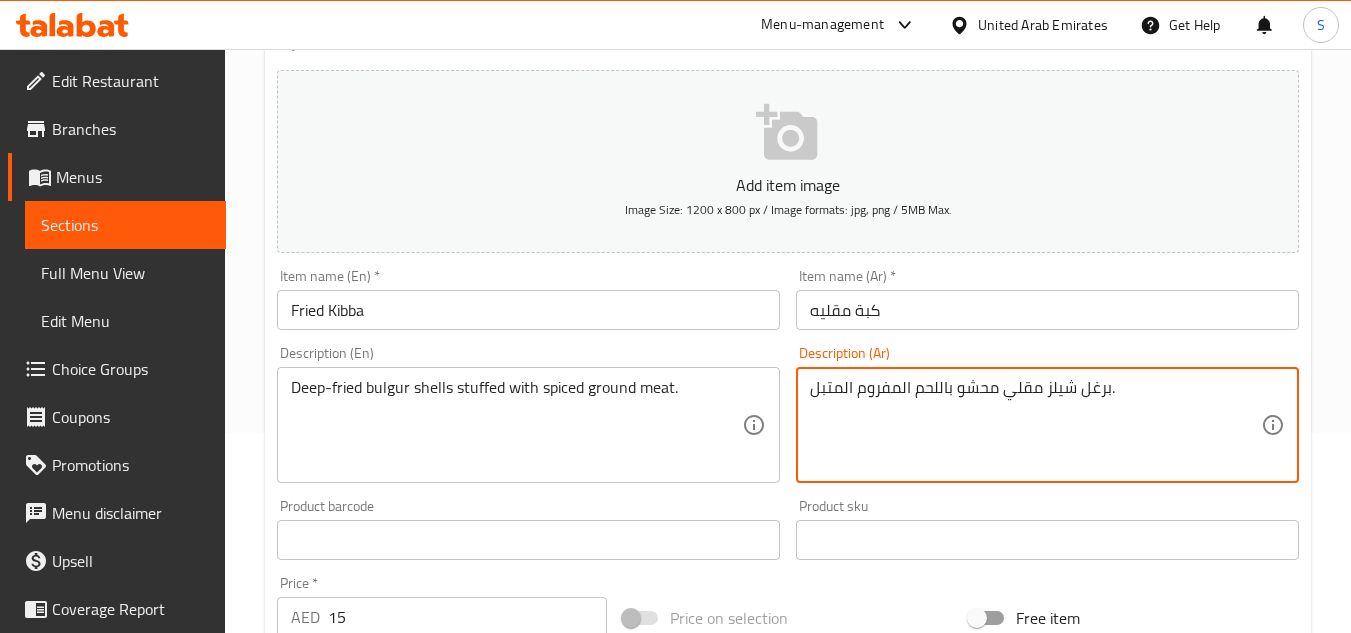 type on "برغل شيلز مقلي محشو باللحم المفروم المتبل." 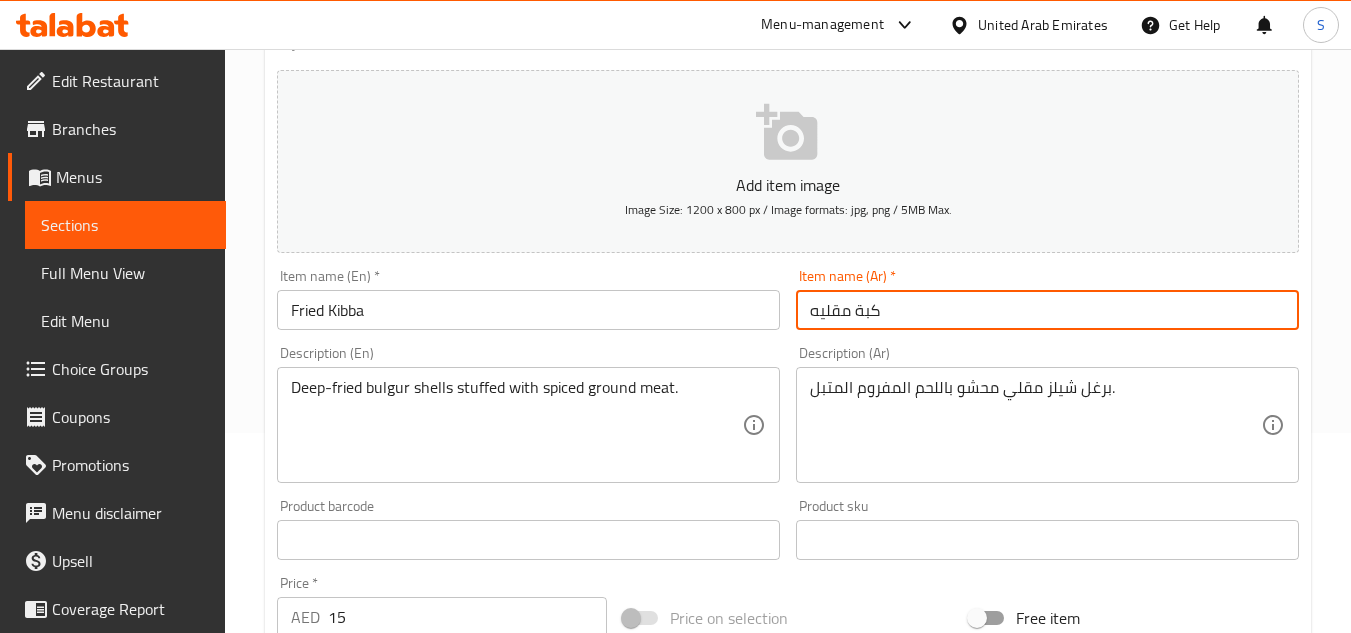 click on "Update" at bounding box center (398, 1126) 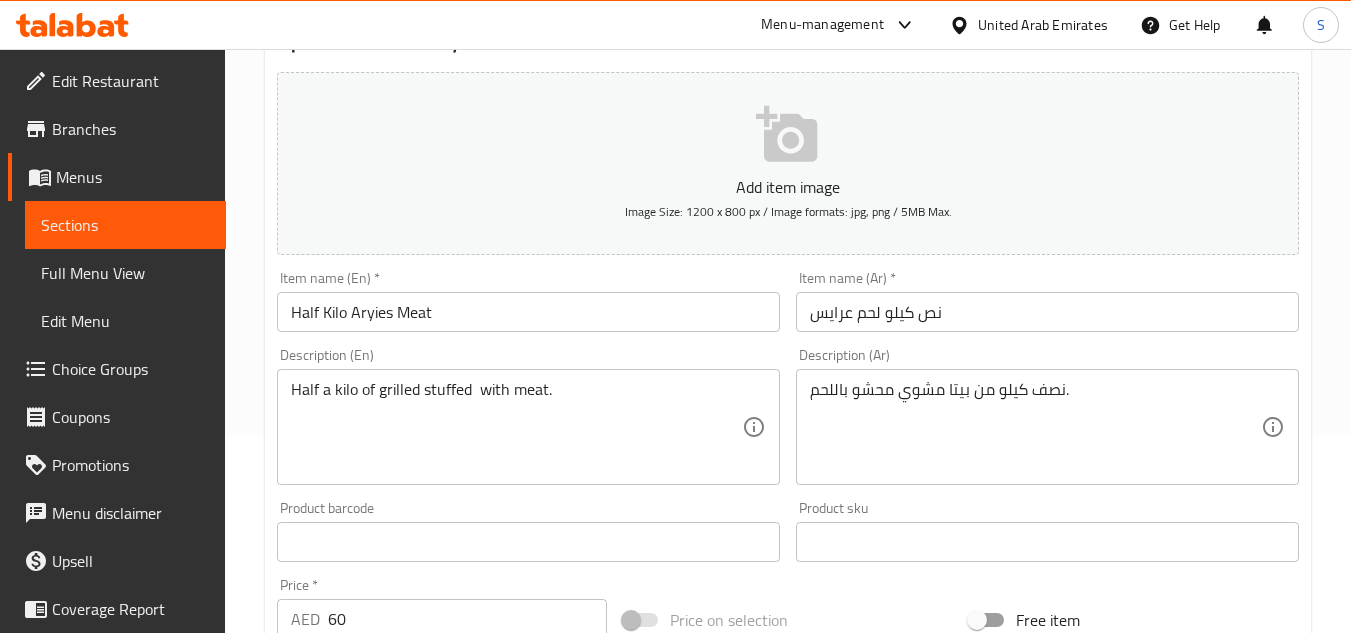 scroll, scrollTop: 200, scrollLeft: 0, axis: vertical 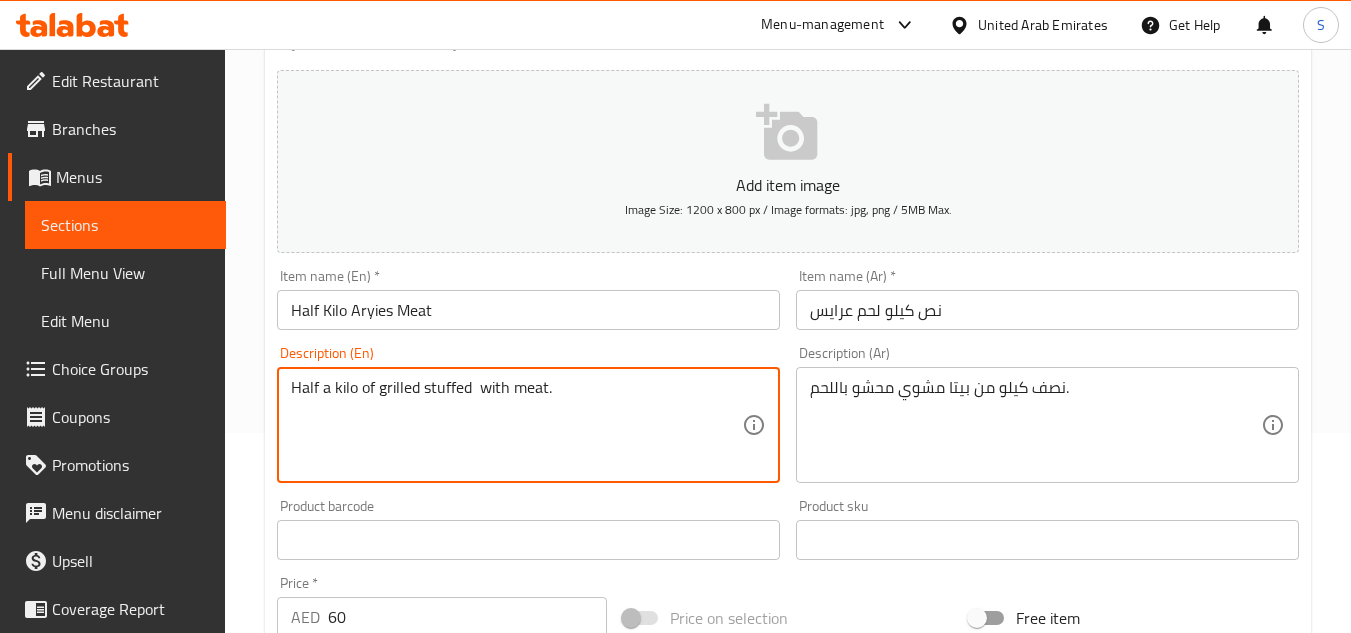 click on "Half a kilo of grilled stuffed  with meat." at bounding box center (516, 425) 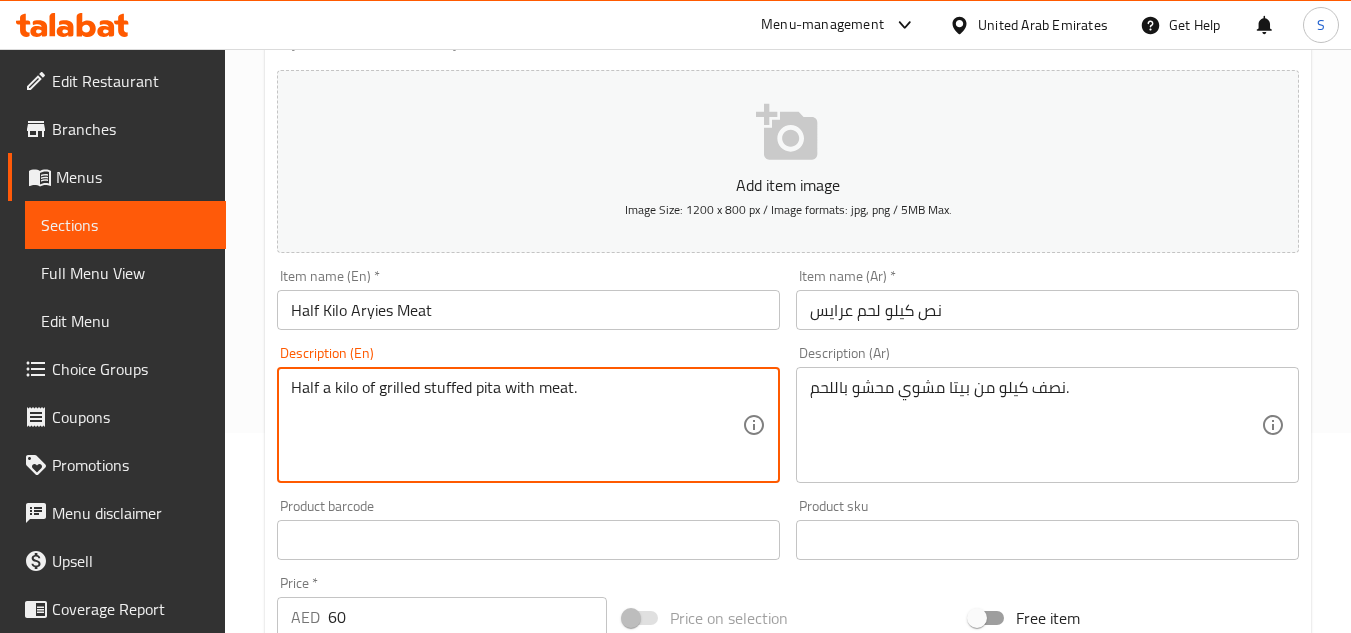 type on "Half a kilo of grilled stuffed pita with meat." 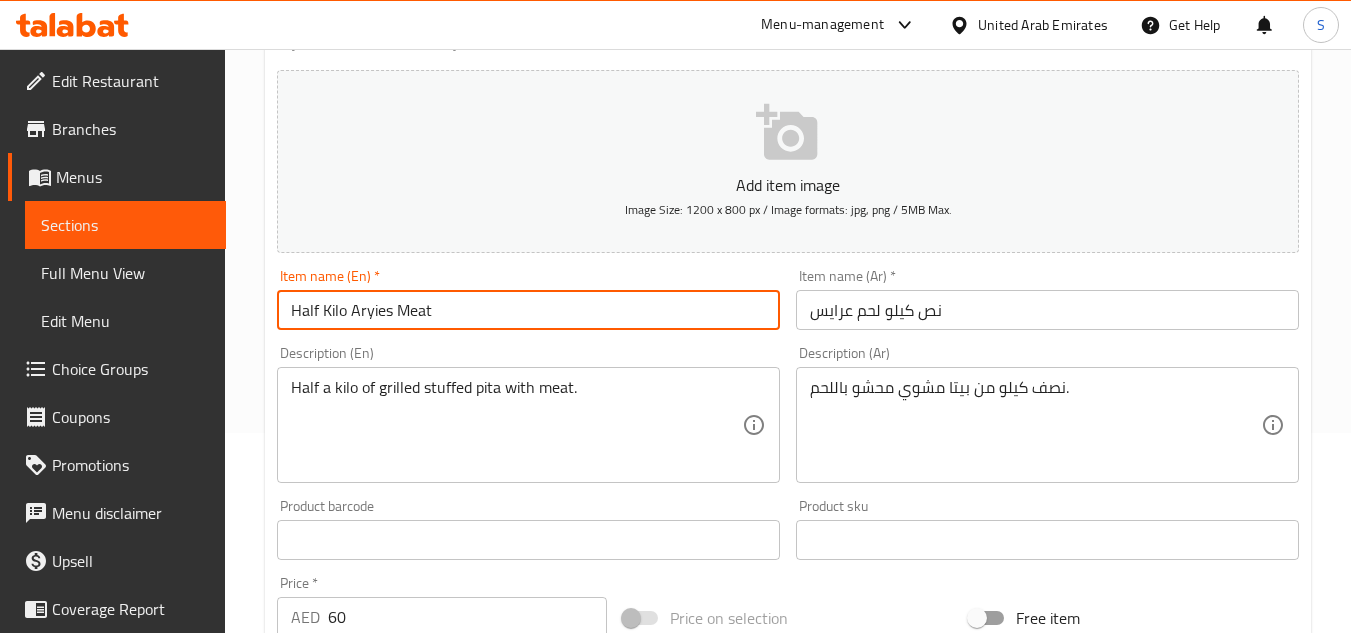 click on "Update" at bounding box center (398, 1126) 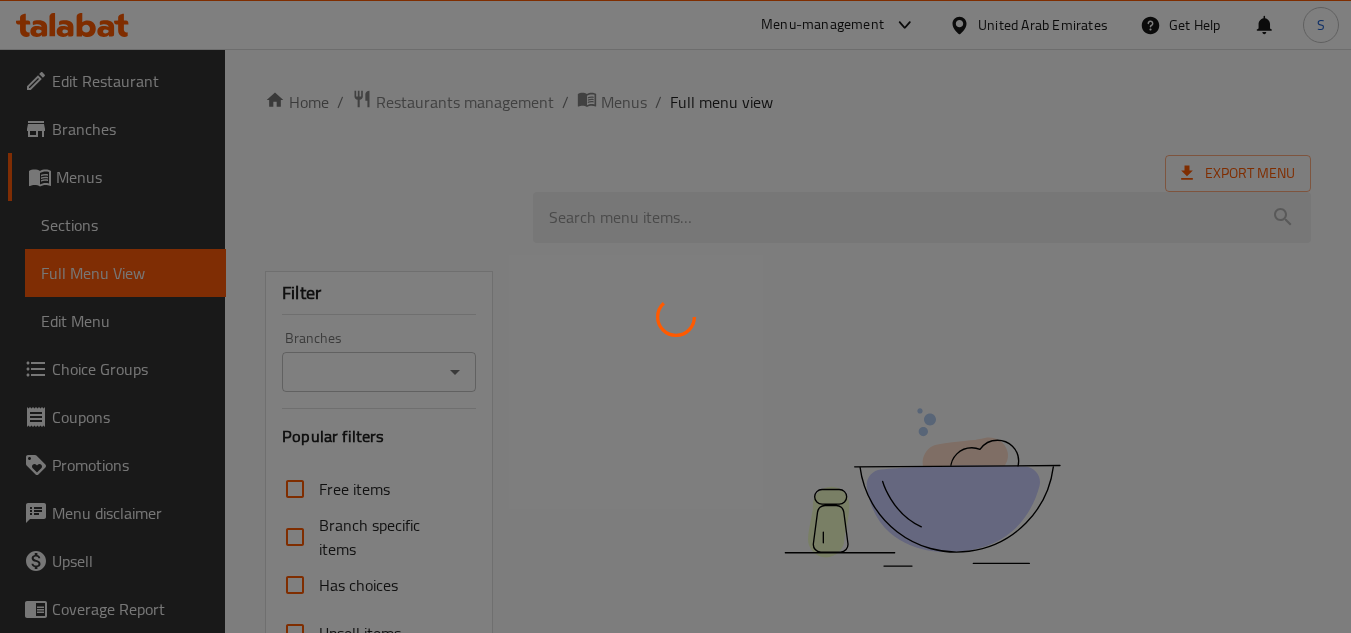 scroll, scrollTop: 0, scrollLeft: 0, axis: both 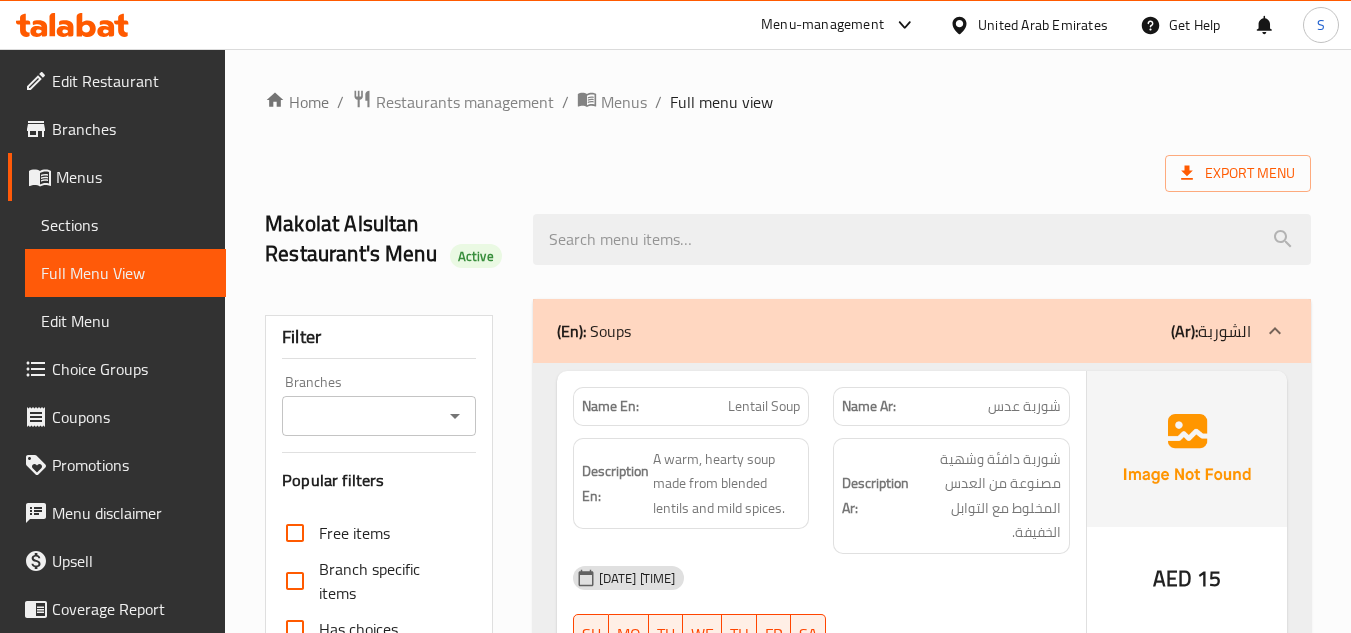 click on "Home / Restaurants management / Menus / Full menu view" at bounding box center (788, 102) 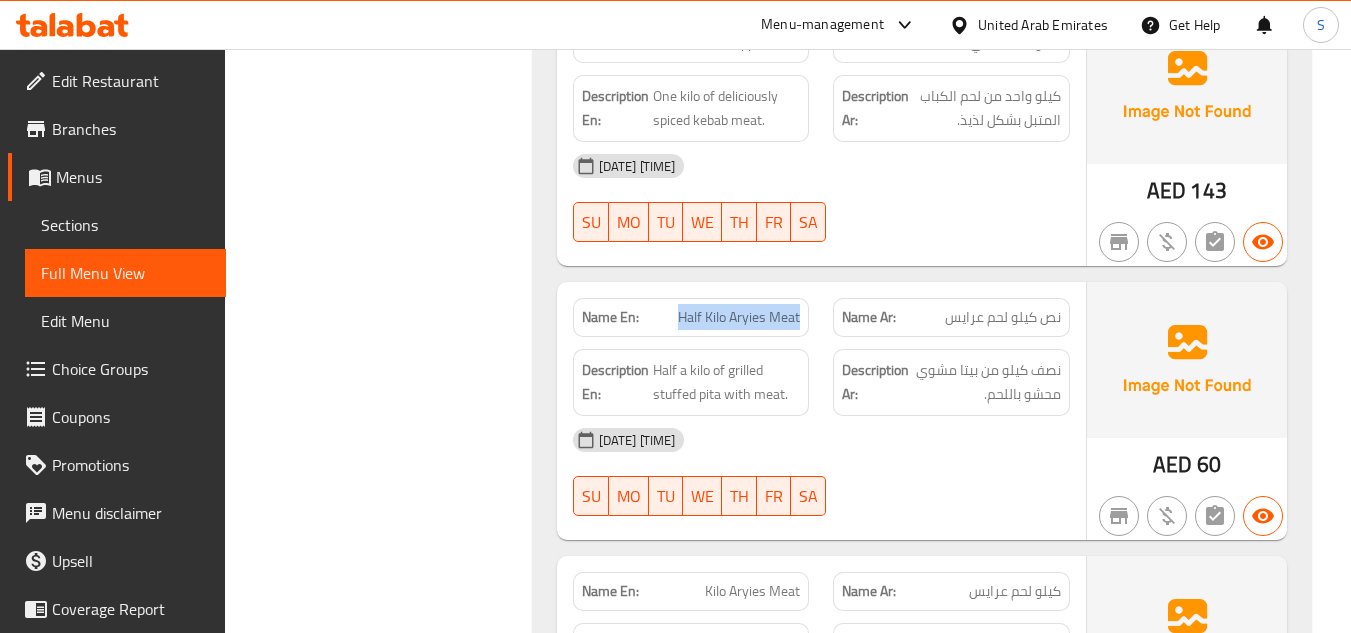 scroll, scrollTop: 0, scrollLeft: 0, axis: both 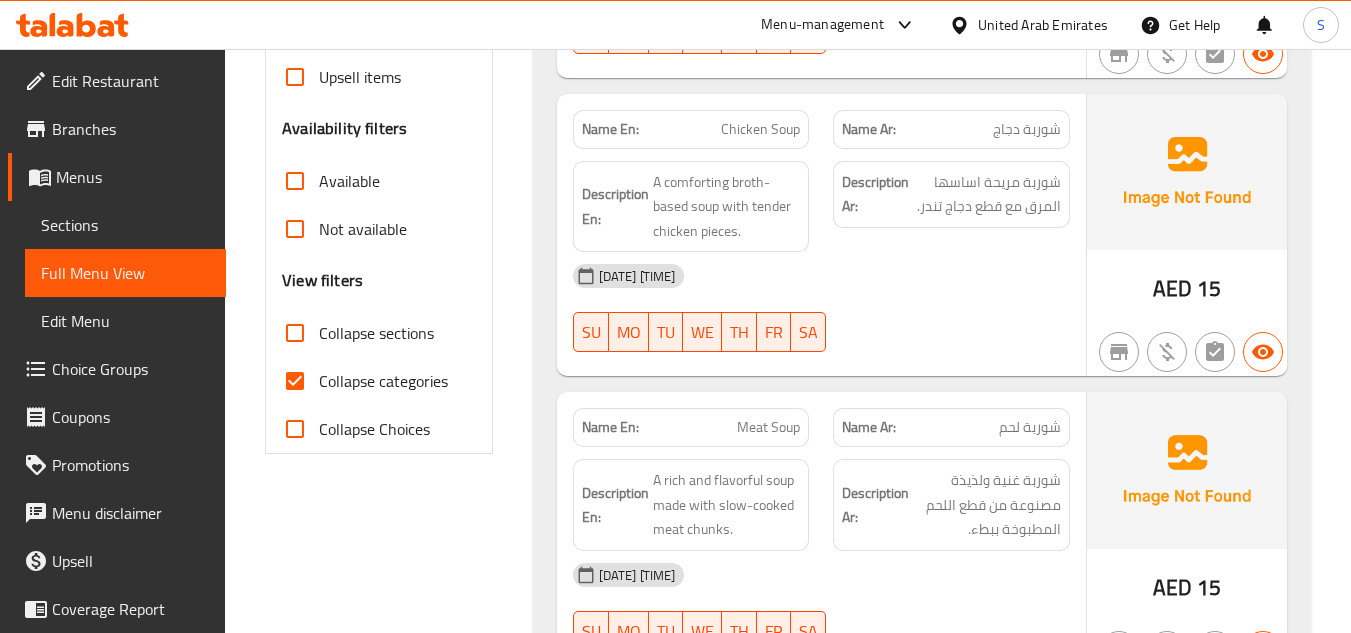 click on "Collapse categories" at bounding box center (383, 381) 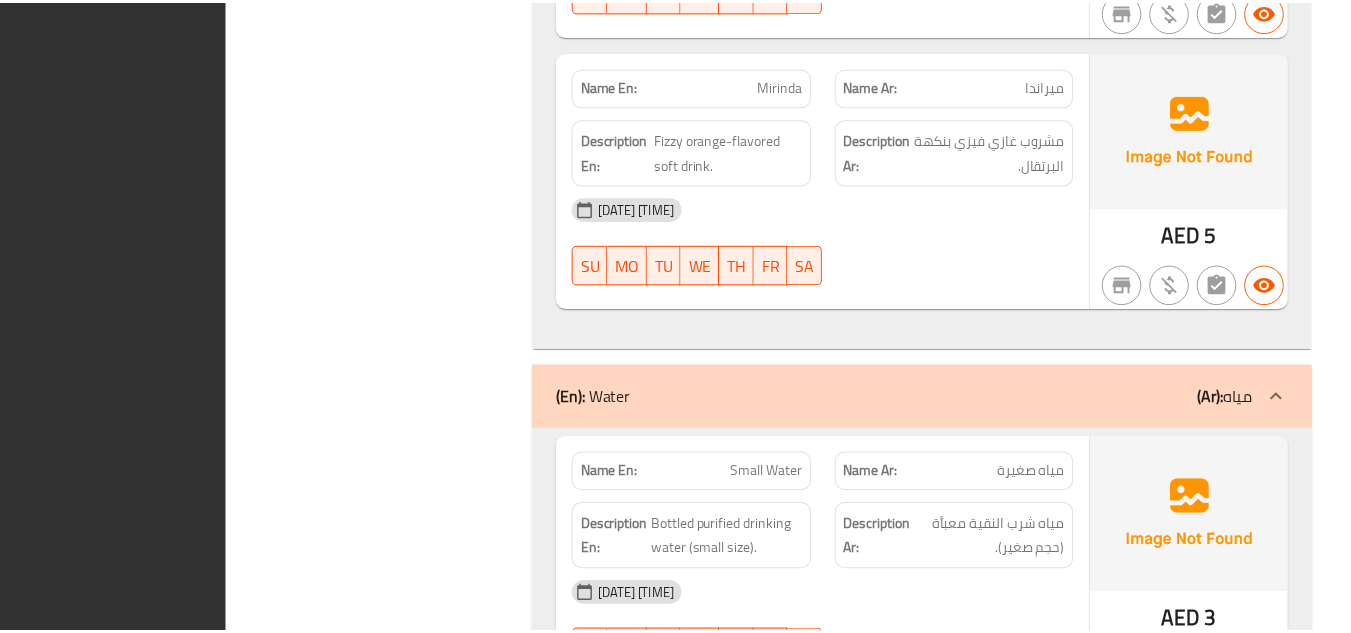 scroll, scrollTop: 16376, scrollLeft: 0, axis: vertical 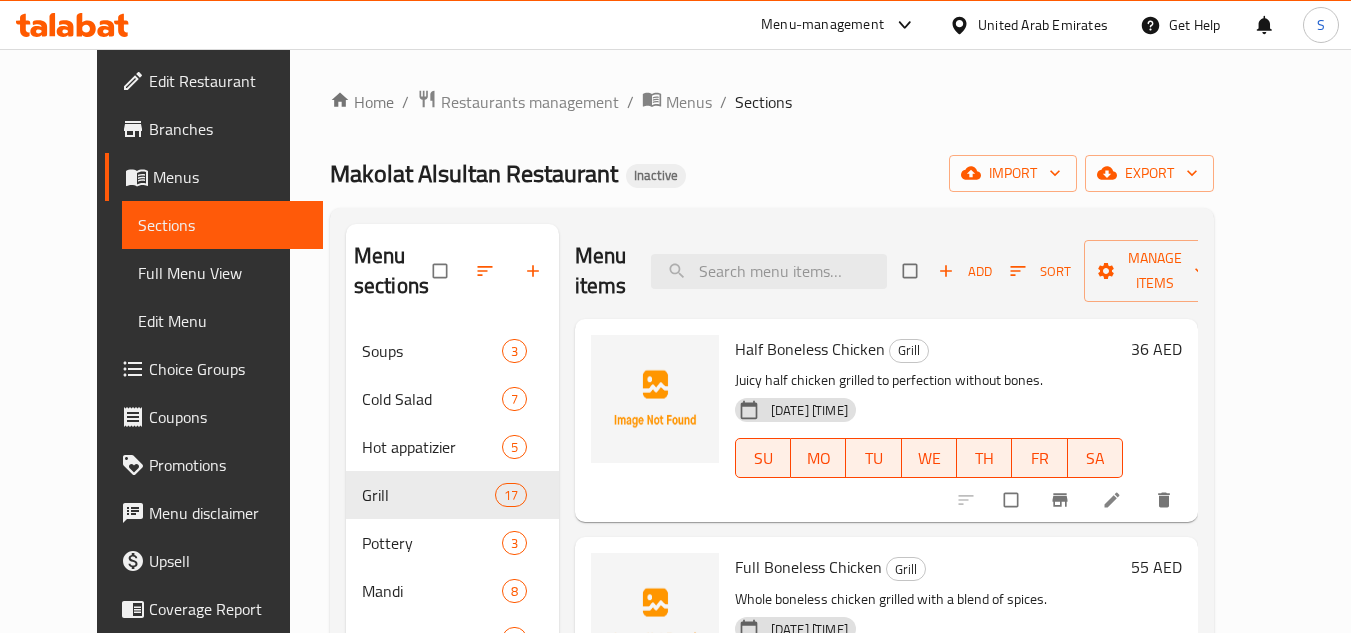 click on "Home / Restaurants management / Menus / Sections Makolat Alsultan Restaurant Inactive import export Menu sections Soups 3 Cold Salad 7 Hot appatizier 5 Grill 17 Pottery 3 Mandi 8 Juices 4 Soft Drink 5 Water 2 Menu items Add Sort Manage items Half Boneless Chicken   Grill Juicy half chicken grilled to perfection without bones. [DATE] [TIME] SU MO TU WE TH FR SA 36   AED Full Boneless Chicken   Grill Whole boneless chicken grilled with a blend of spices. [DATE] [TIME] SU MO TU WE TH FR SA 55   AED Chicken on Charcole   Grill Marinated chicken grilled over open charcoal flames. [DATE] [TIME] SU MO TU WE TH FR SA 55   AED Shish Taouak   Grill Skewered chicken cubes marinated in garlic and yogurt. [DATE] [TIME] SU MO TU WE TH FR SA 38   AED Chicken Kabab   Grill Tender grilled chicken pieces with flavorful seasoning. [DATE] [TIME] SU MO TU WE TH FR SA 42   AED Meat Kabab   Grill Grilled skewers of minced meat blended with spices. [DATE] [TIME] SU MO TU WE TH FR SA 46   AED Tikka" at bounding box center [772, 481] 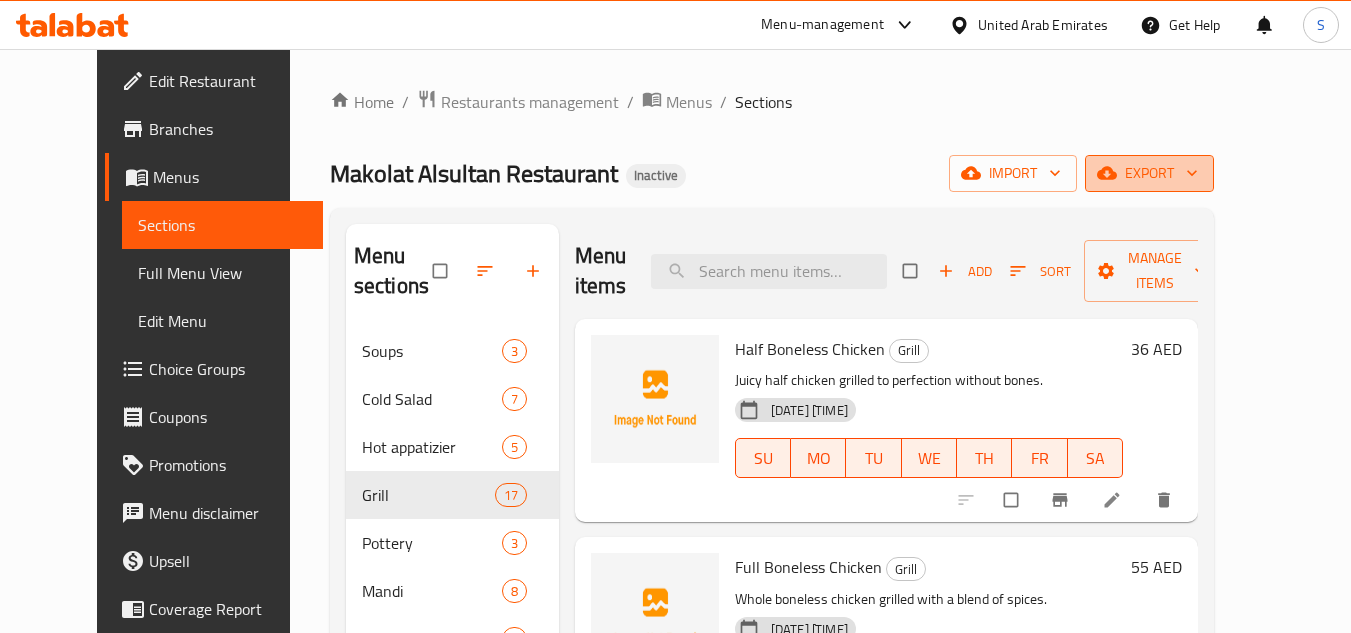 click on "export" at bounding box center [1149, 173] 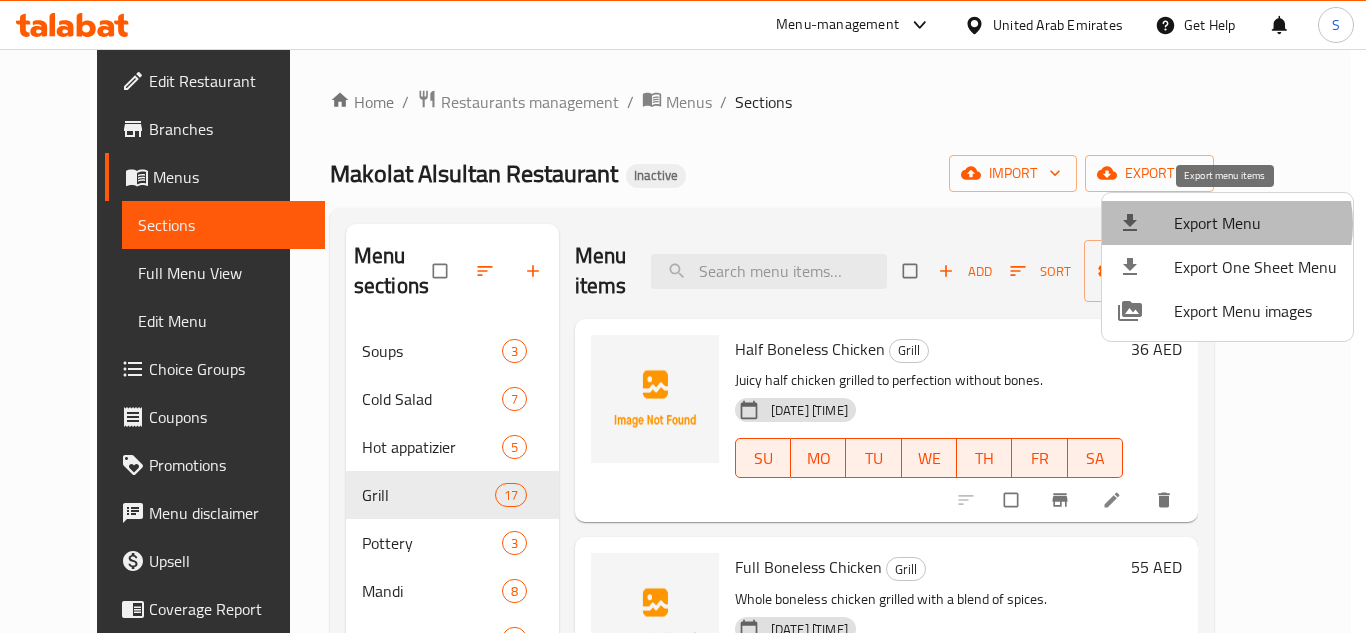 click on "Export Menu" at bounding box center [1255, 223] 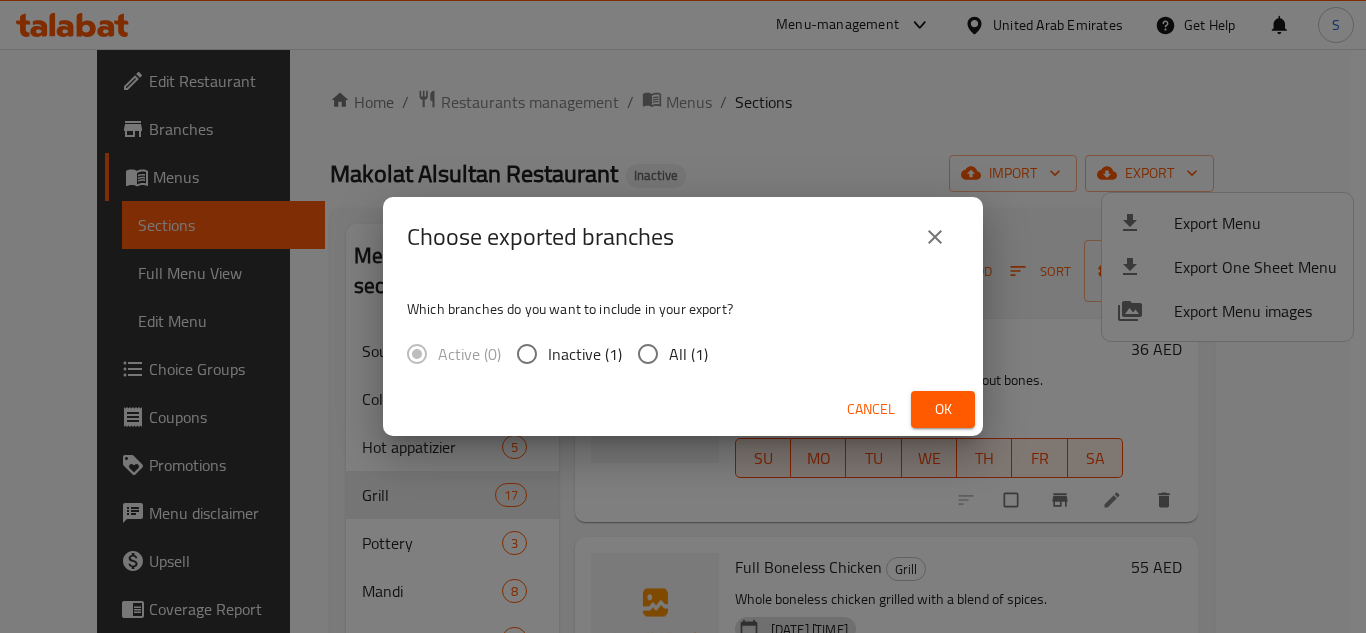 click on "All (1)" at bounding box center (688, 354) 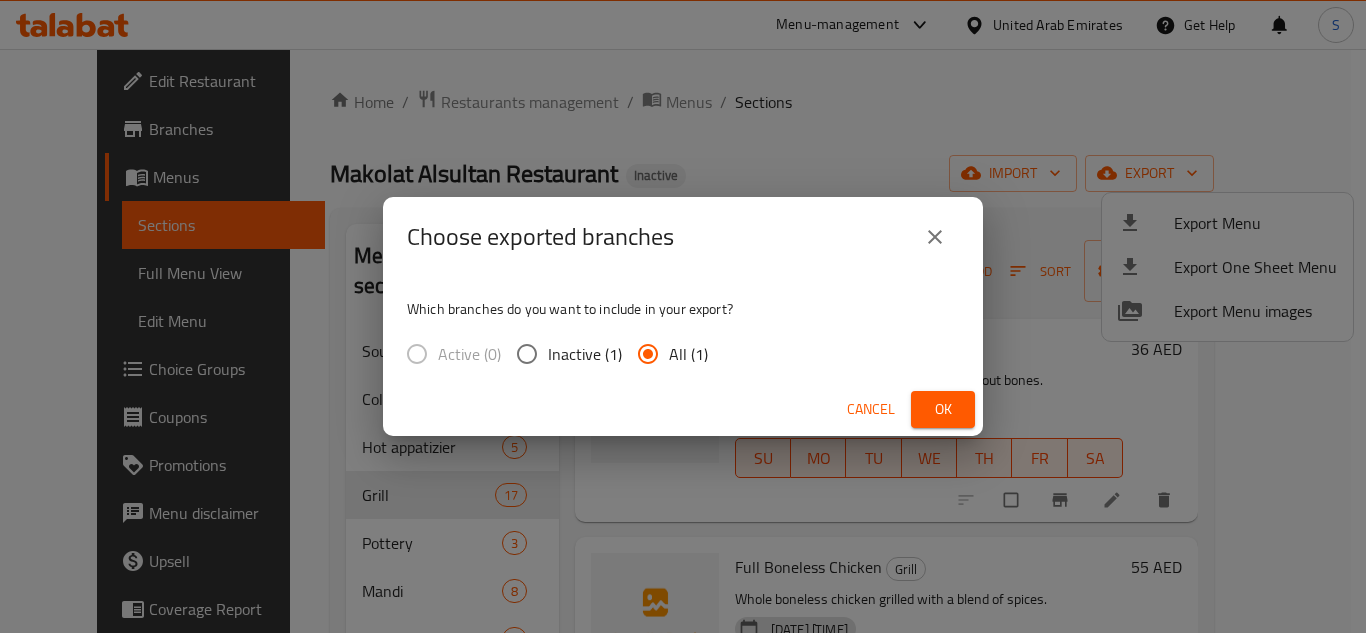 click on "Ok" at bounding box center (943, 409) 